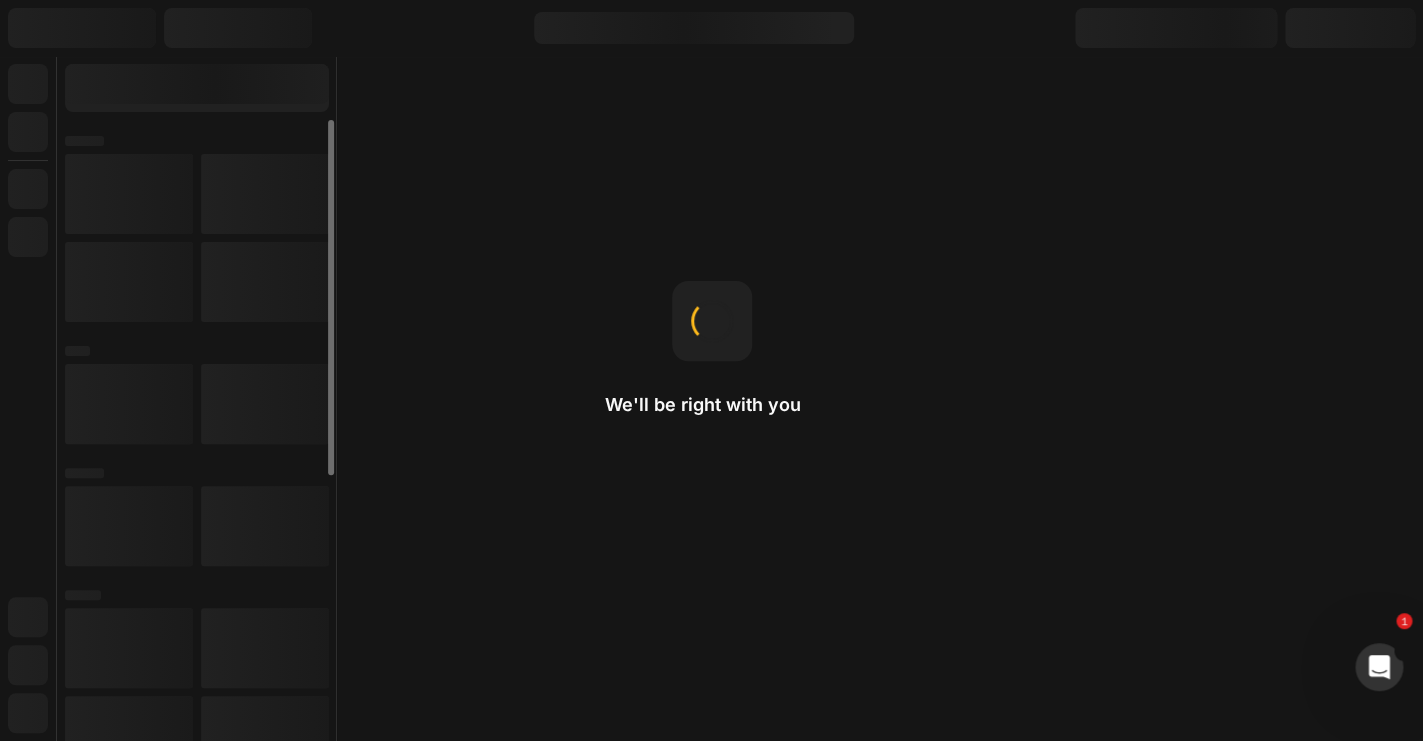 scroll, scrollTop: 0, scrollLeft: 0, axis: both 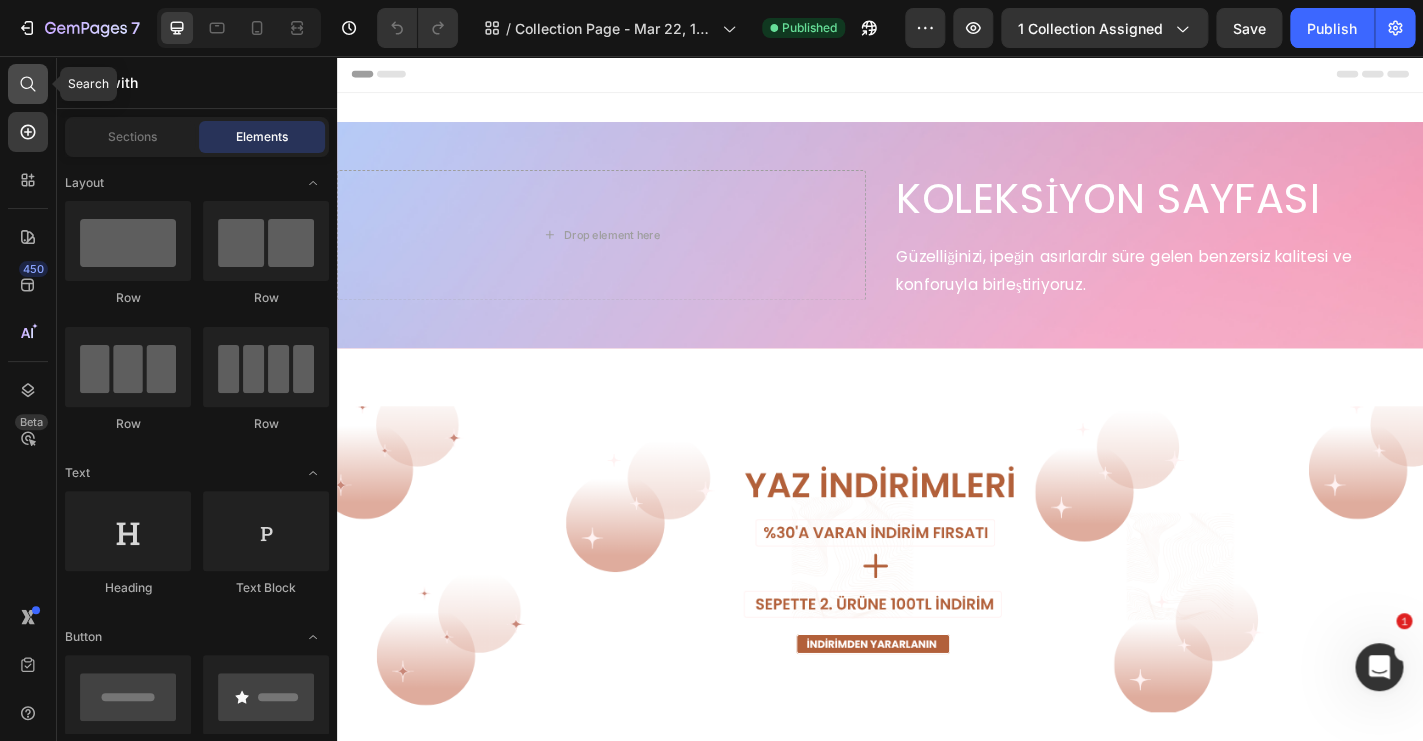 click 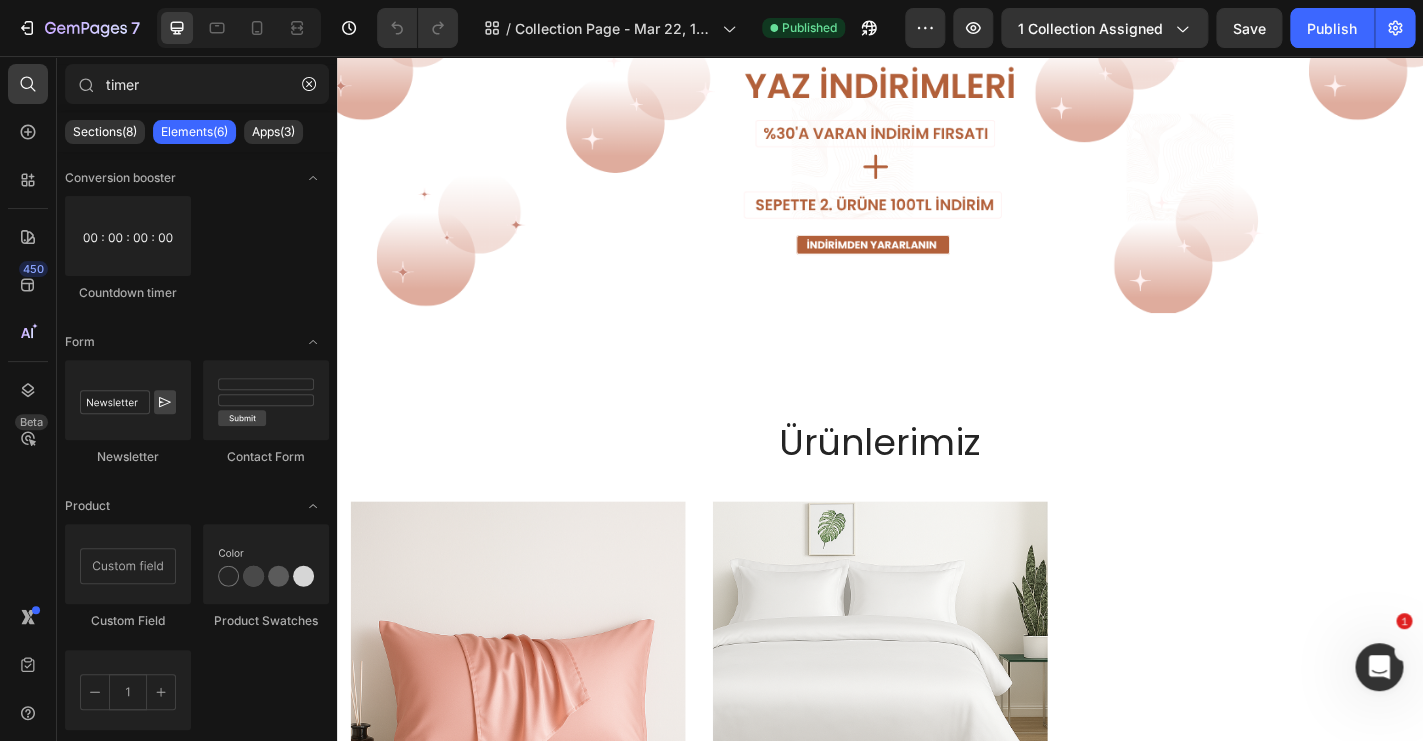 scroll, scrollTop: 395, scrollLeft: 0, axis: vertical 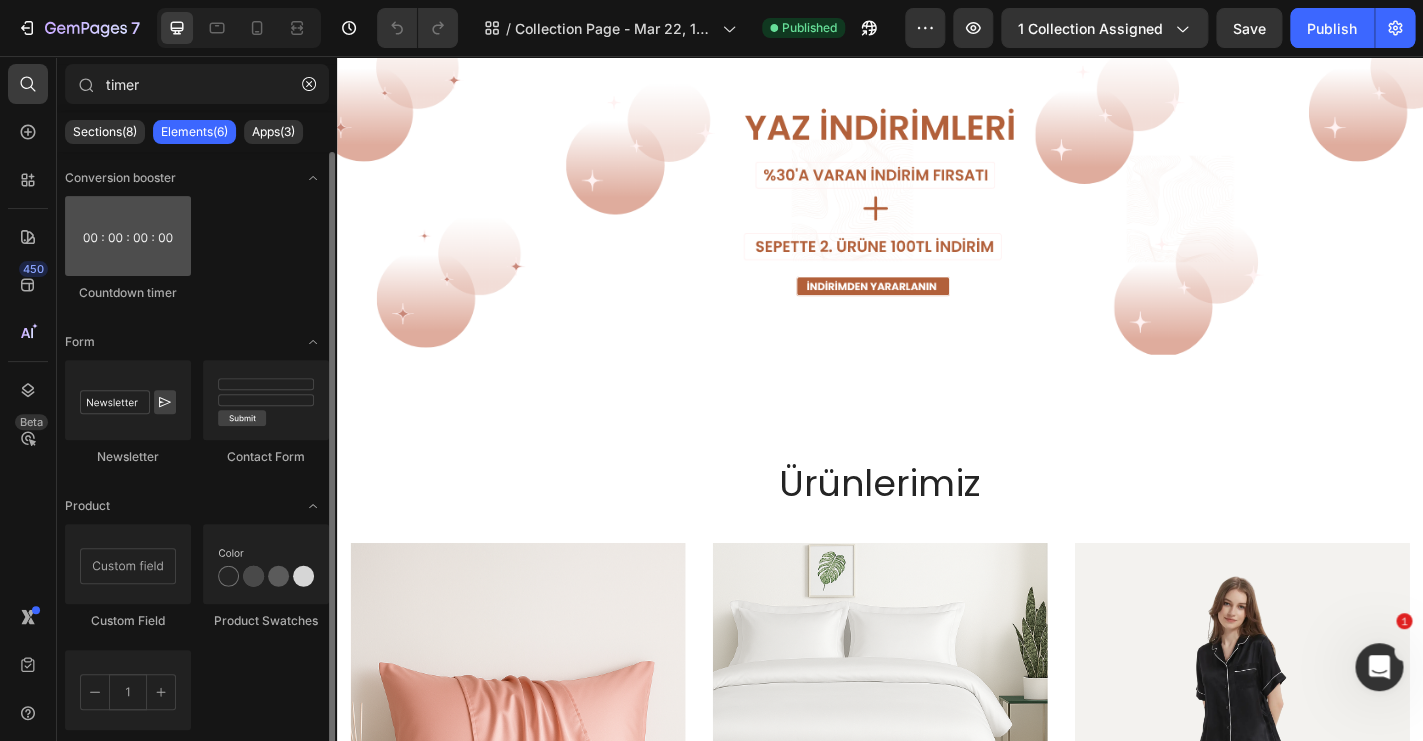 type on "timer" 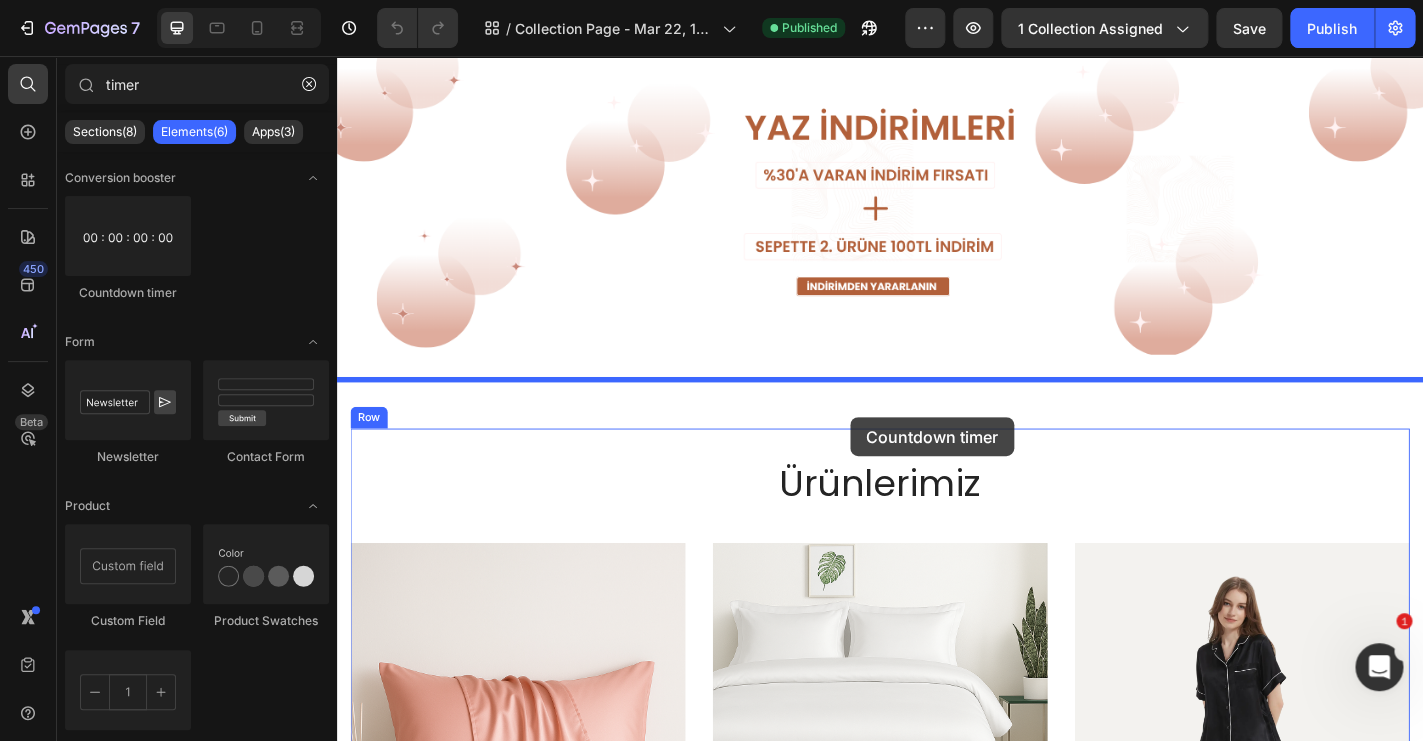 drag, startPoint x: 478, startPoint y: 289, endPoint x: 850, endPoint y: 417, distance: 393.40564 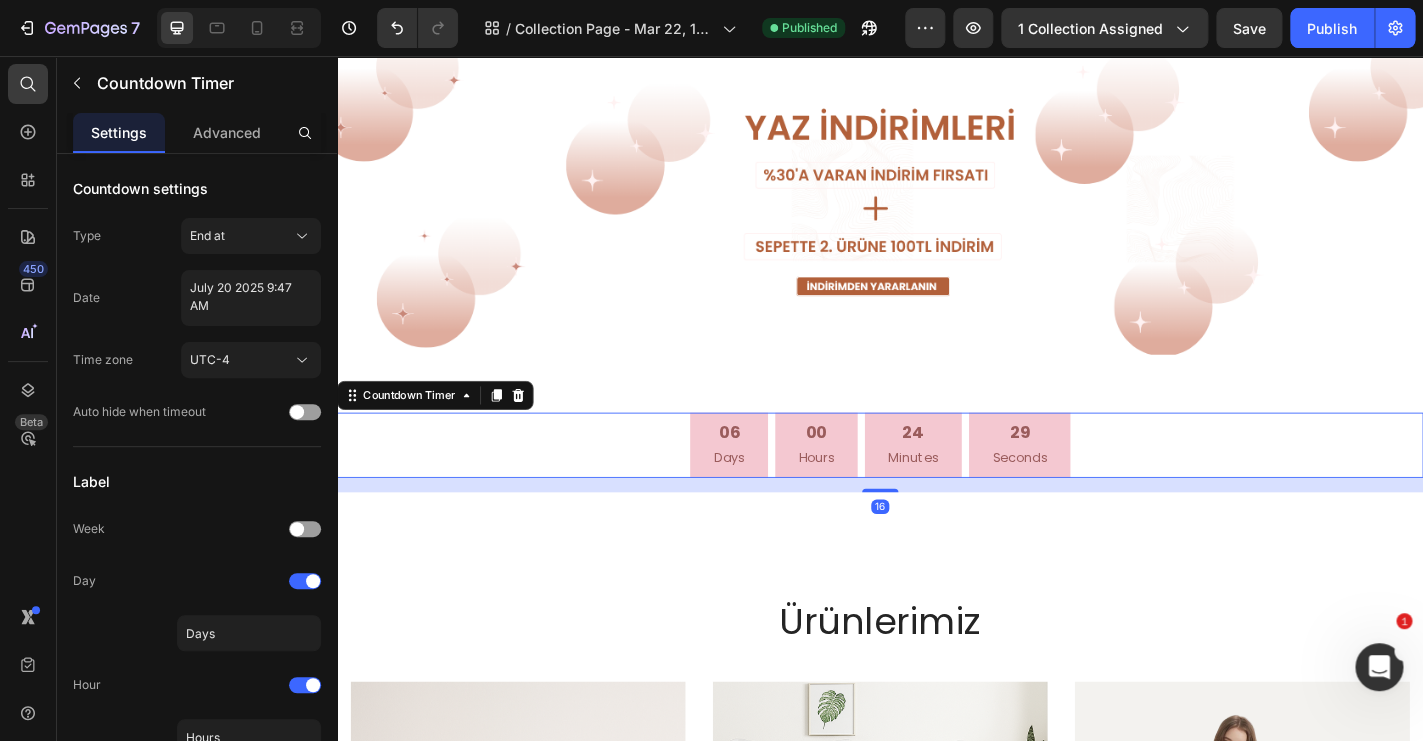 click on "06 Days 00 Hours 24 Minutes 29 Seconds" at bounding box center (937, 486) 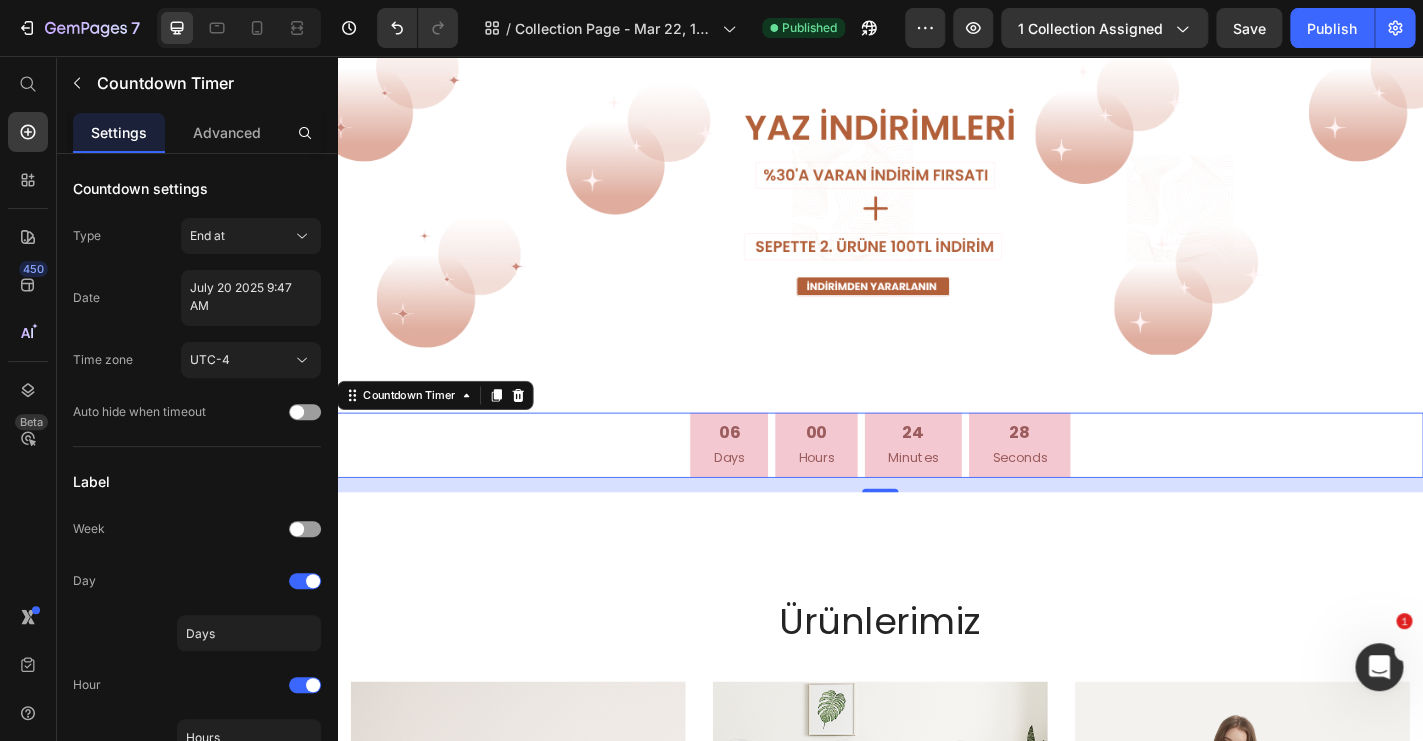 click on "Days" at bounding box center (770, 499) 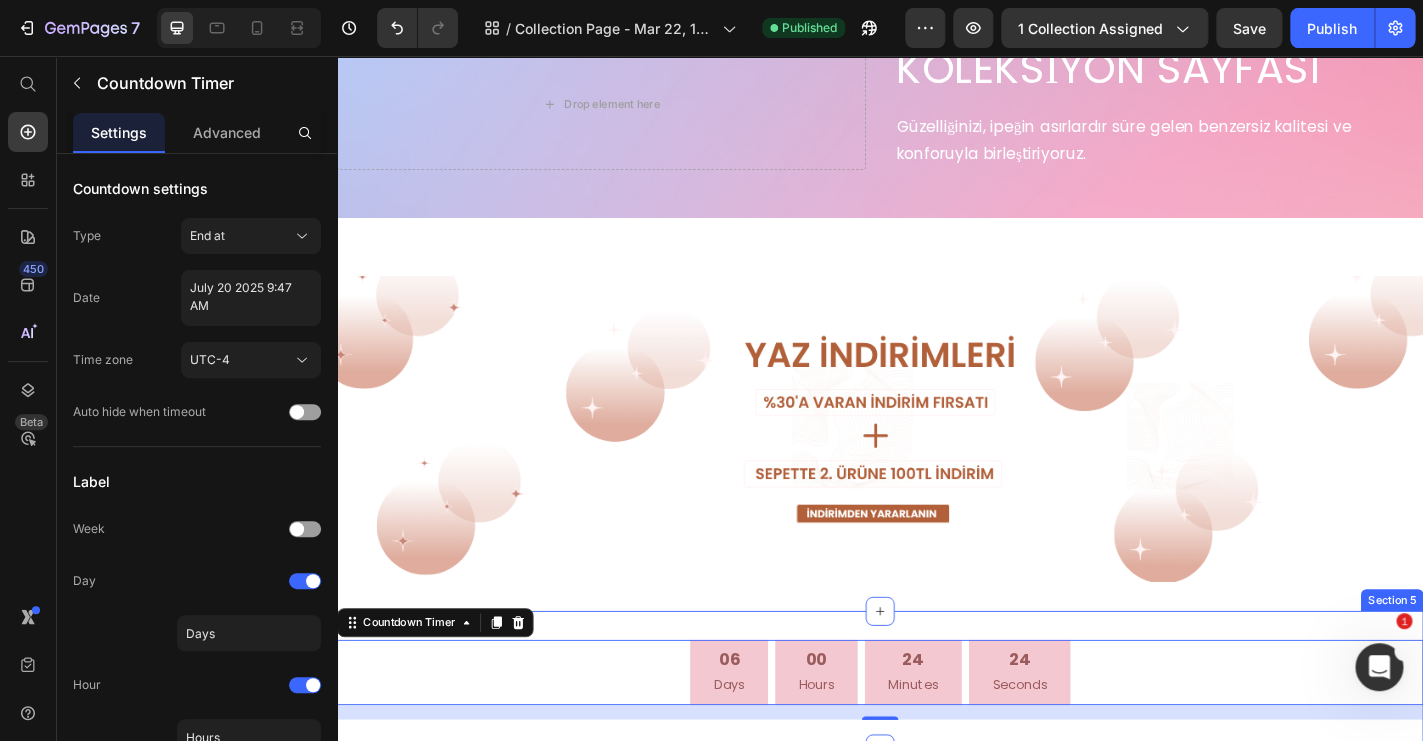 scroll, scrollTop: 140, scrollLeft: 0, axis: vertical 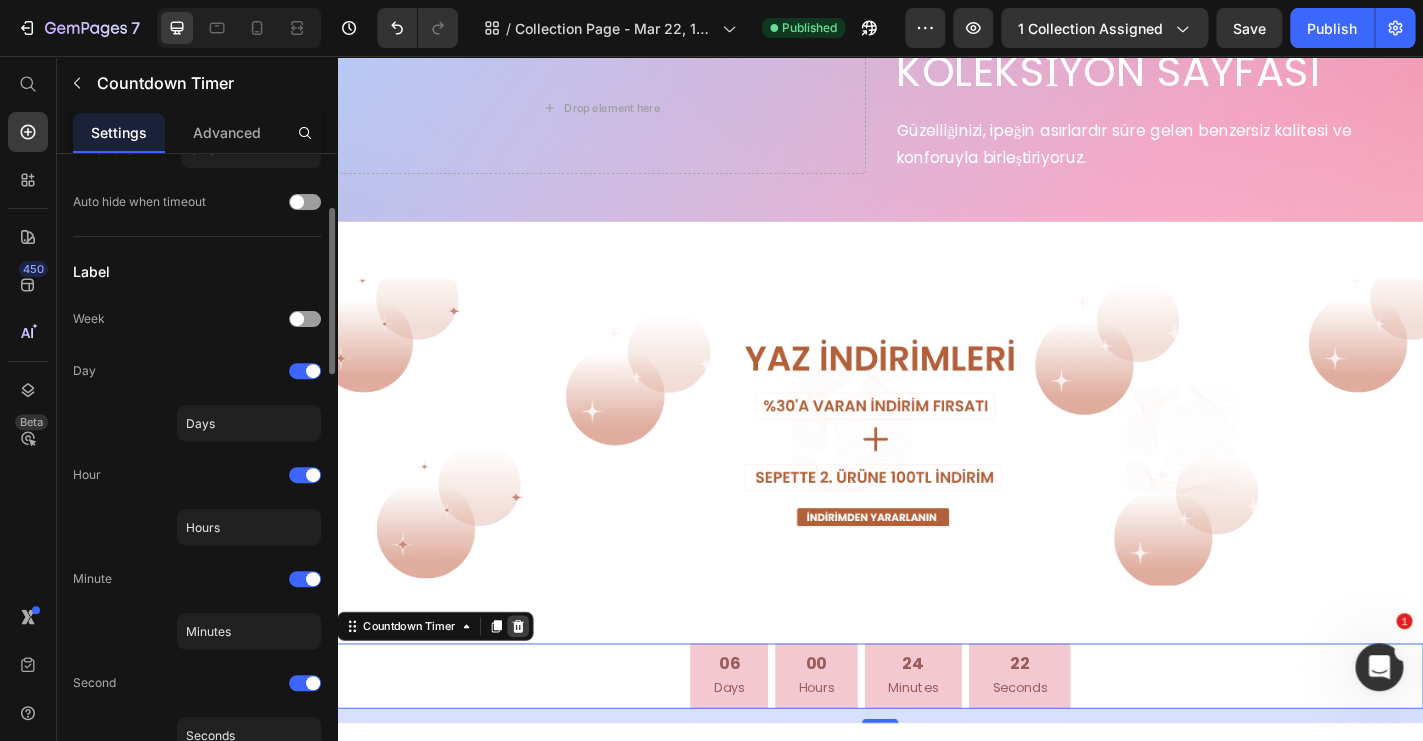 click 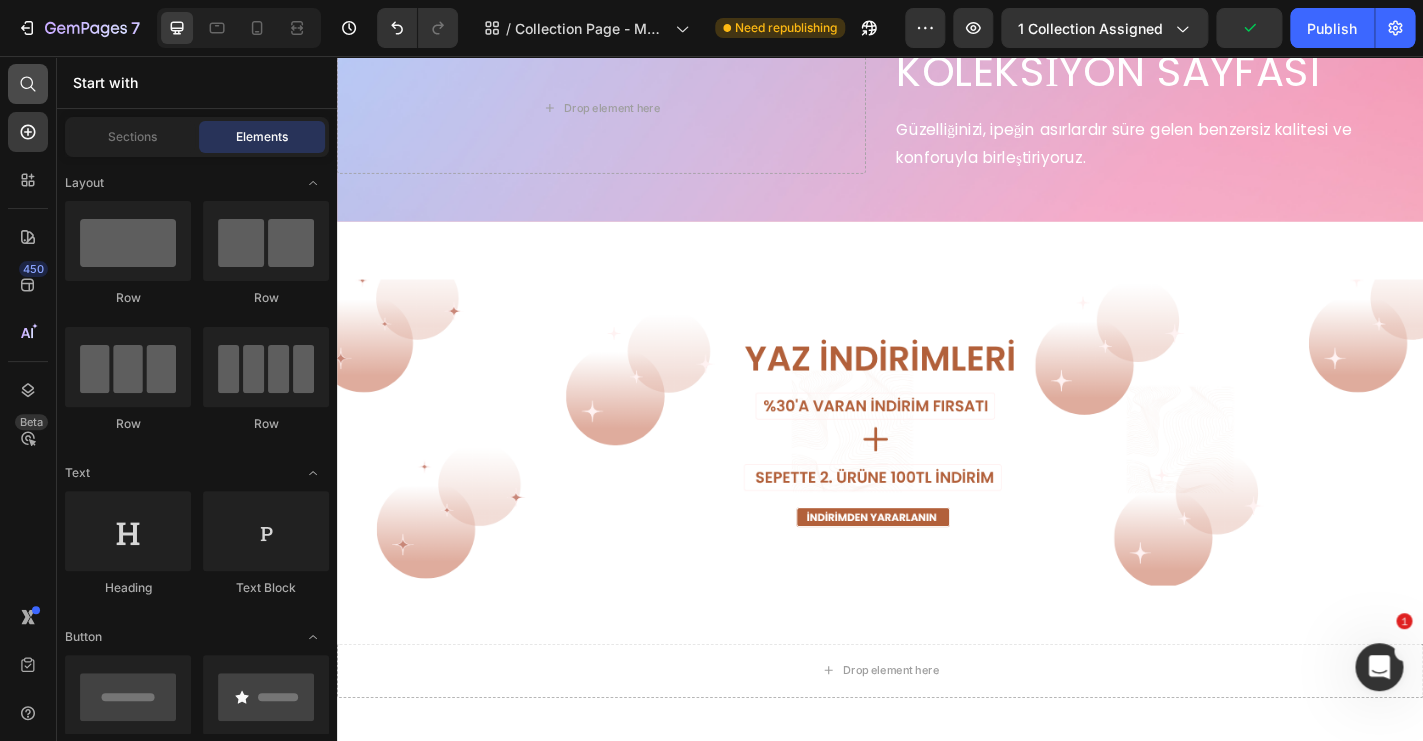 click 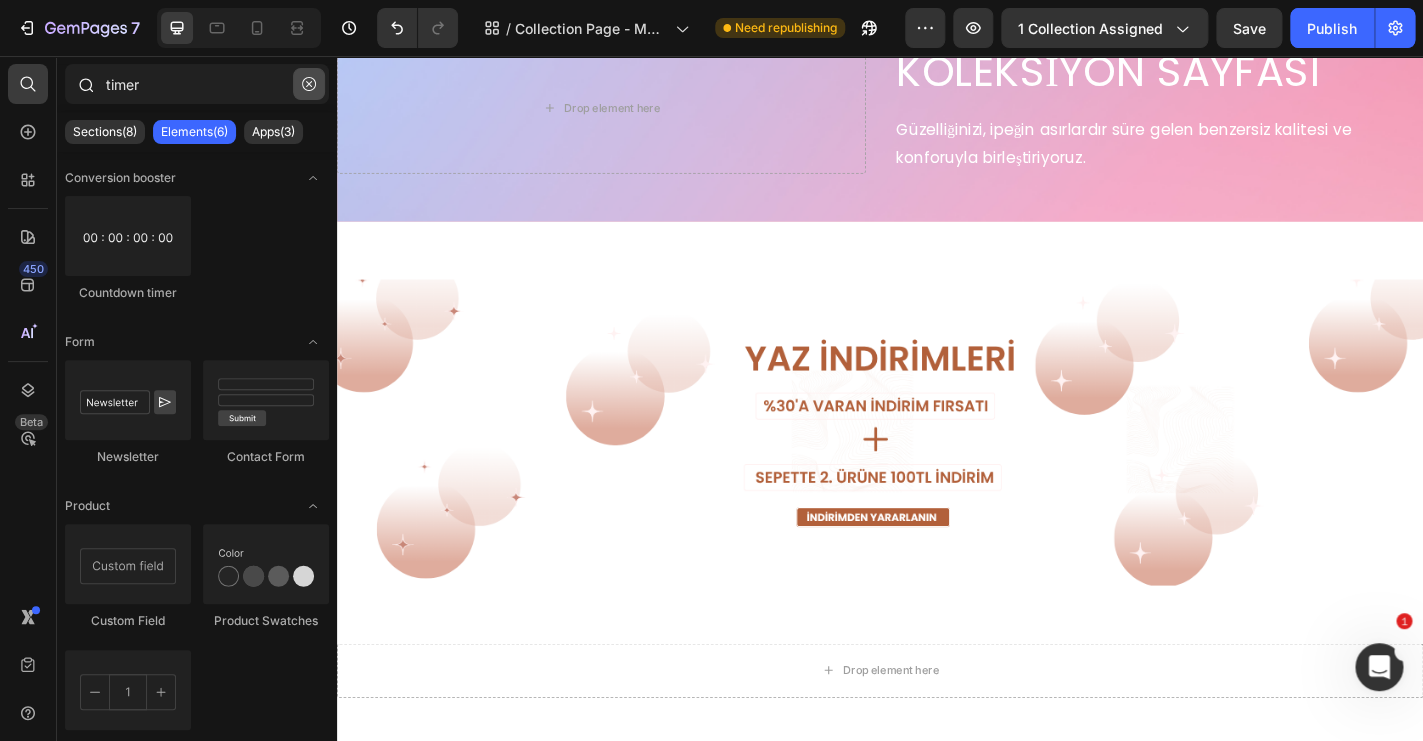 click 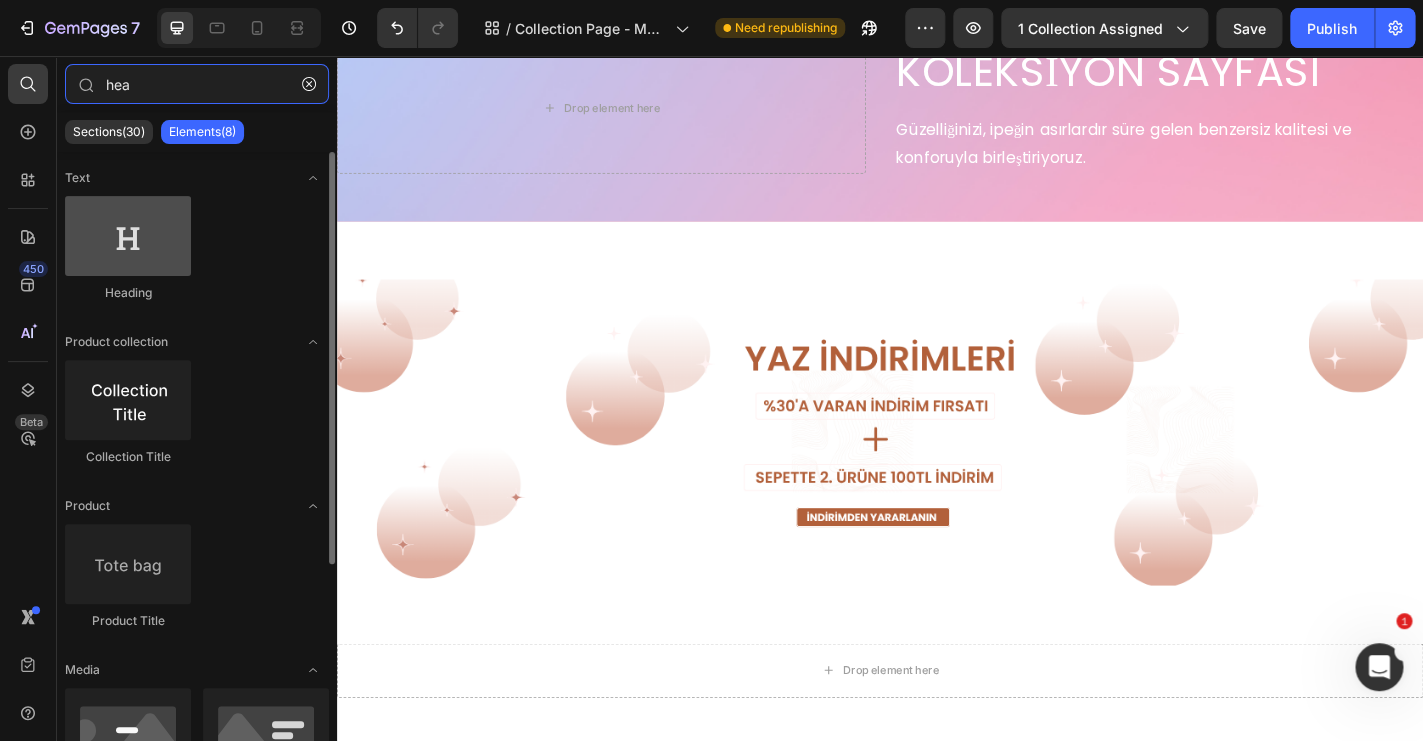 type on "hea" 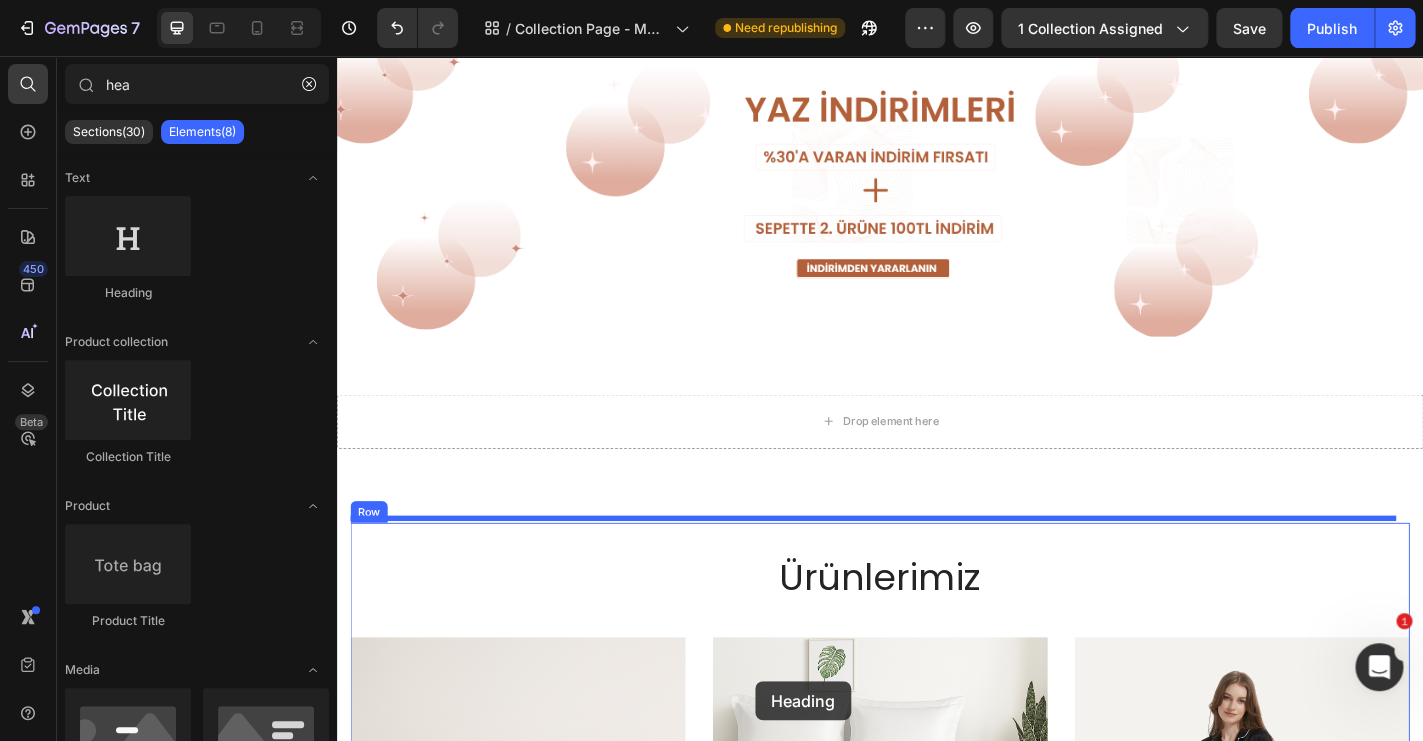 scroll, scrollTop: 428, scrollLeft: 0, axis: vertical 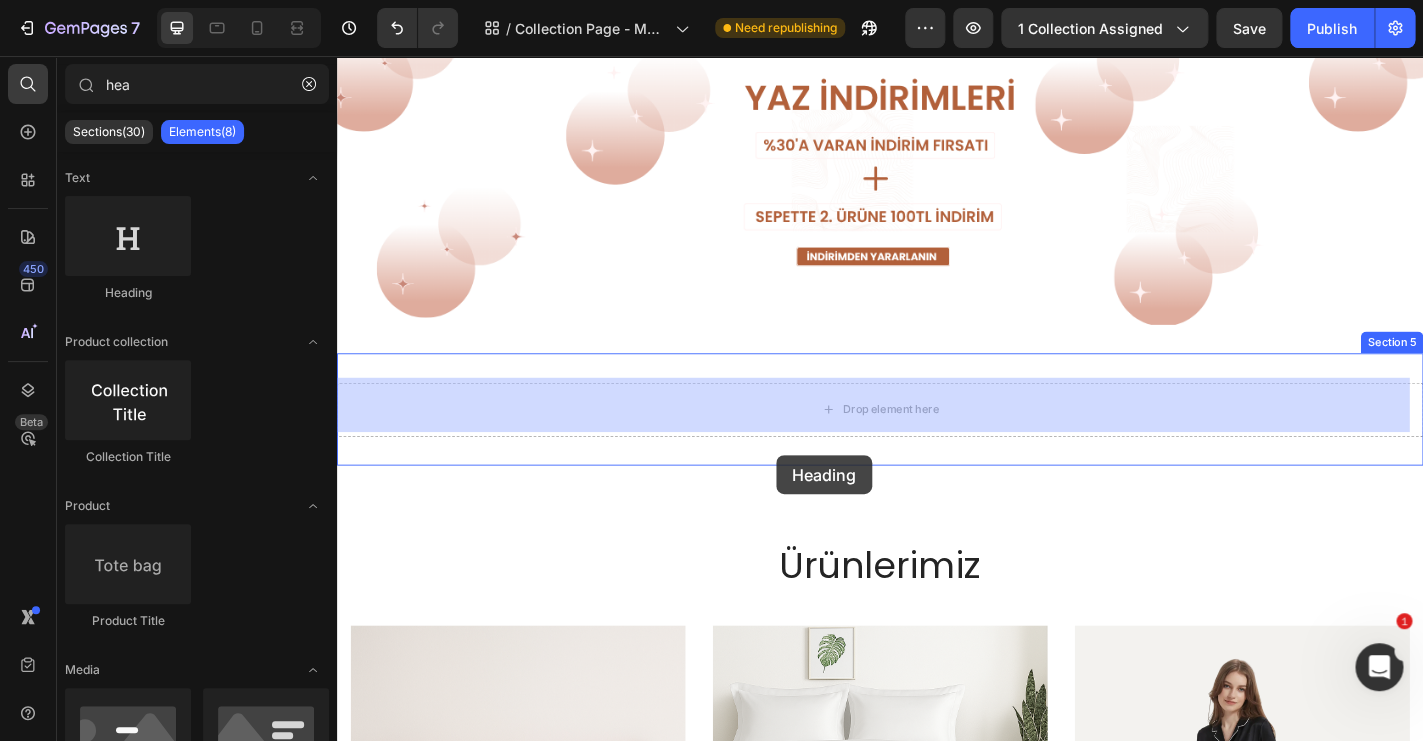 drag, startPoint x: 482, startPoint y: 277, endPoint x: 776, endPoint y: 454, distance: 343.16907 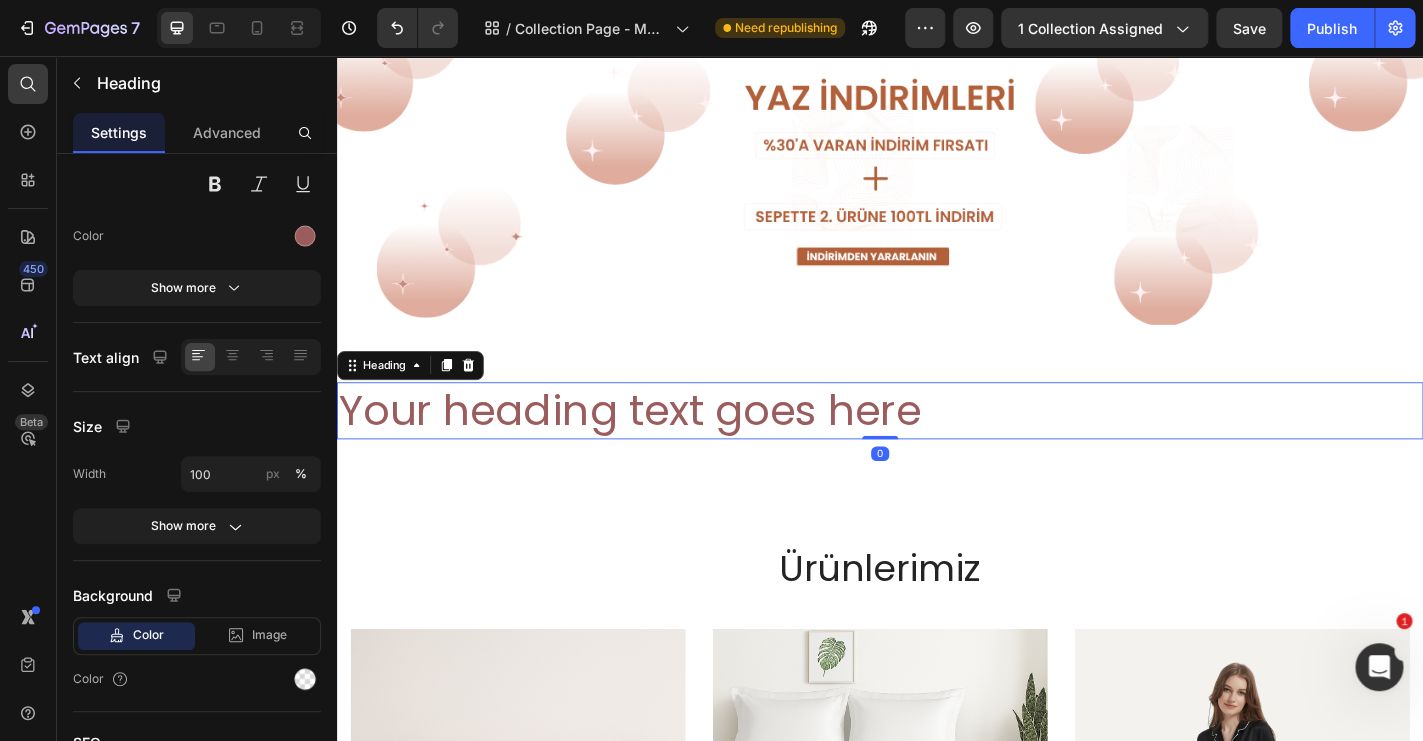 scroll, scrollTop: 0, scrollLeft: 0, axis: both 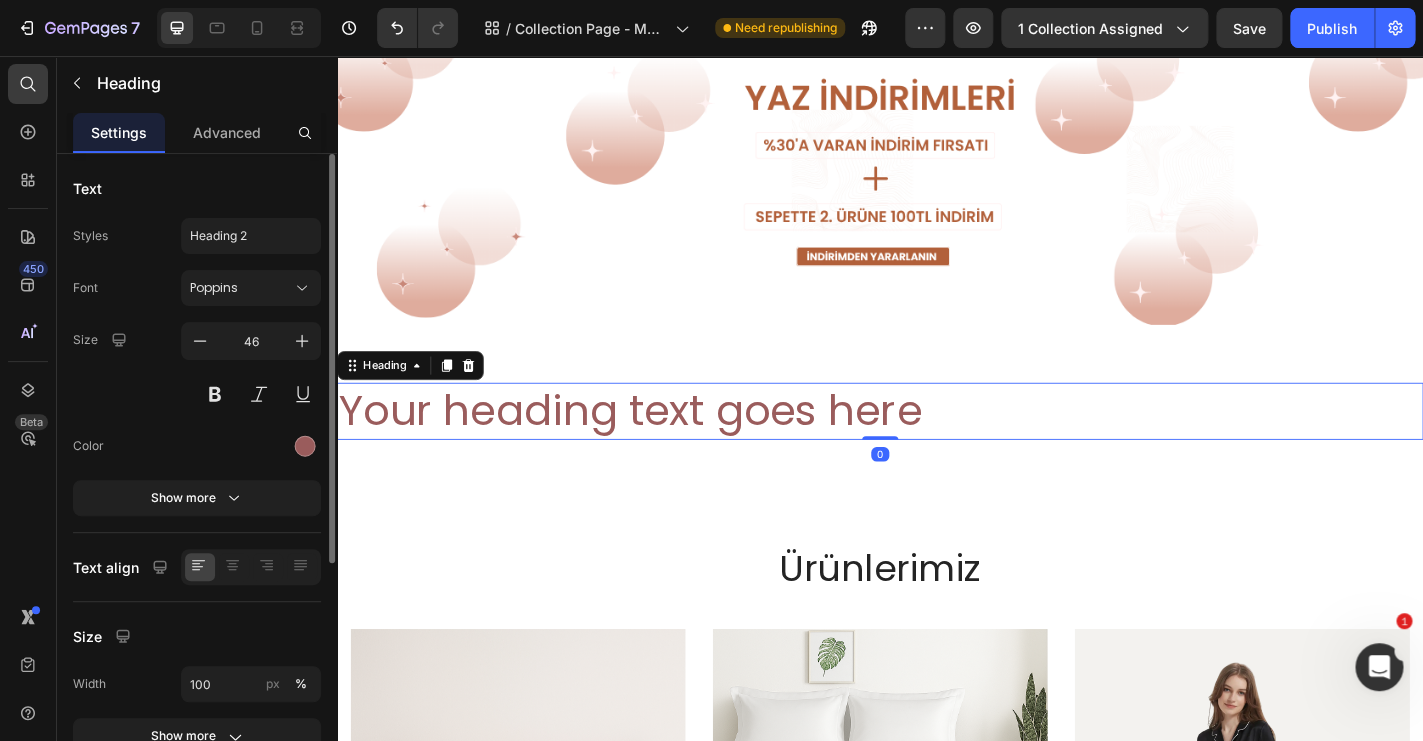 click on "Your heading text goes here" at bounding box center (937, 449) 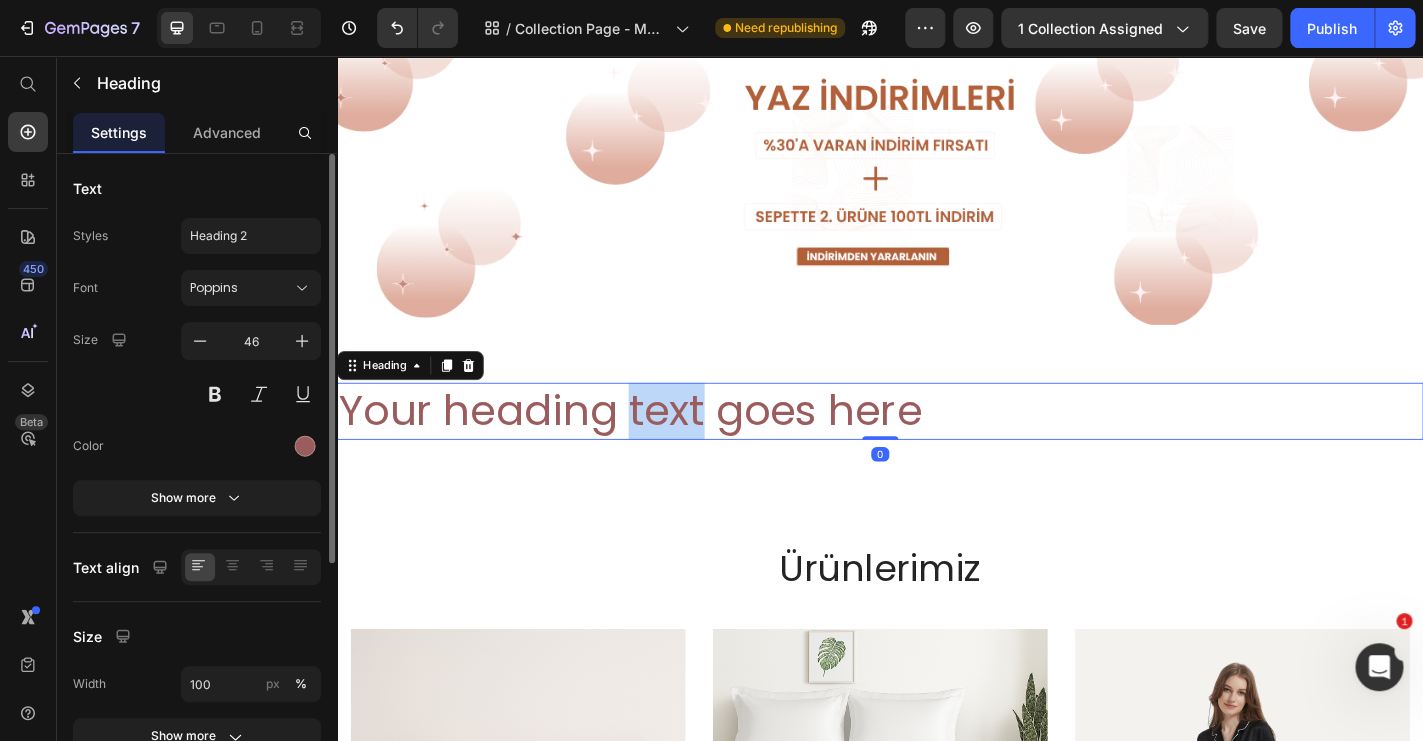 click on "Your heading text goes here" at bounding box center [937, 449] 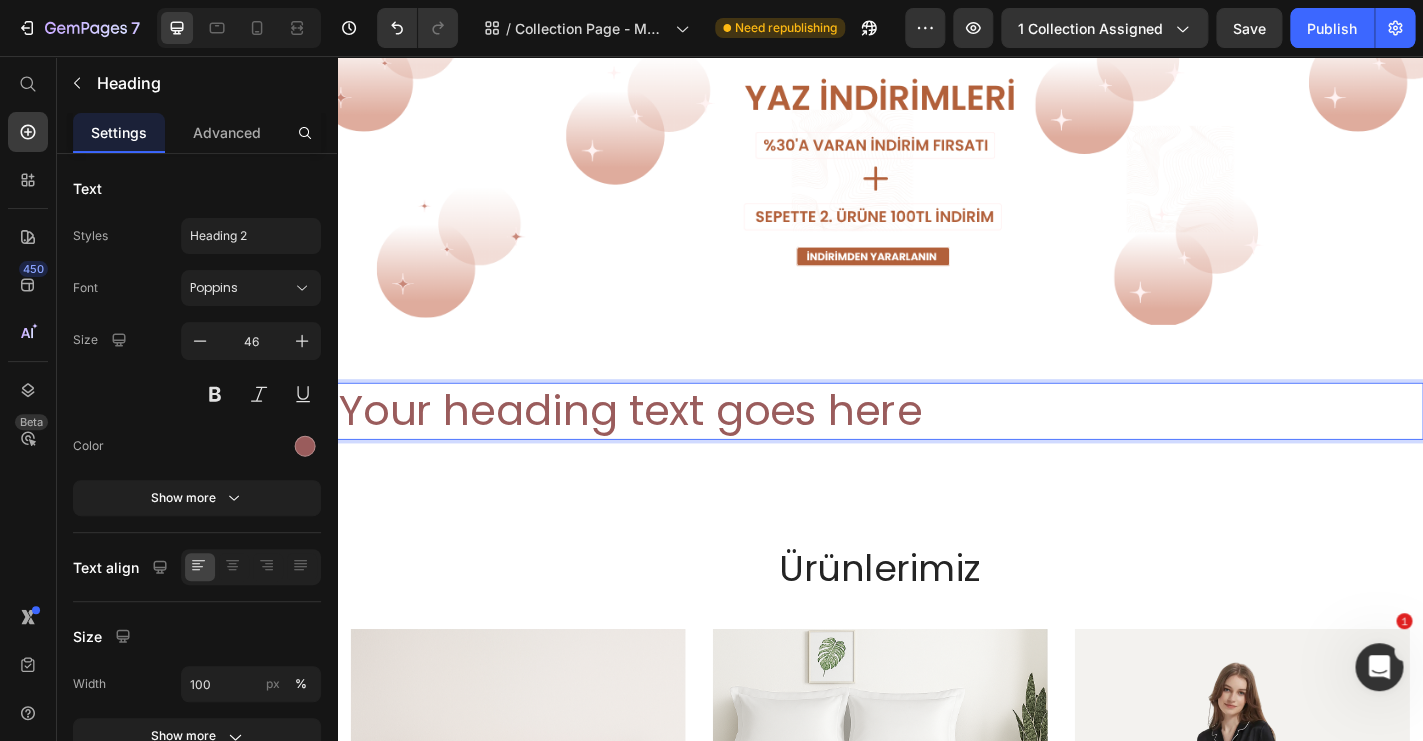 click on "Your heading text goes here" at bounding box center (937, 449) 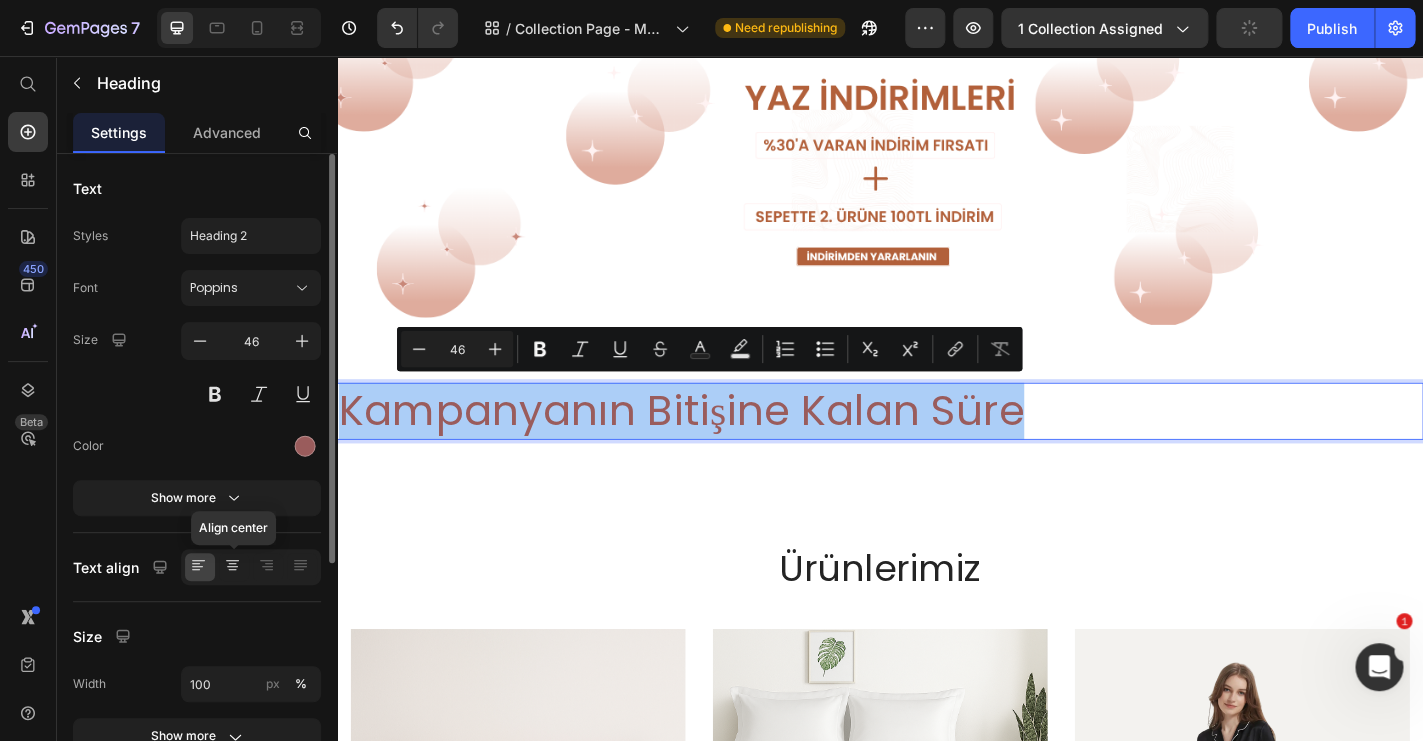 click 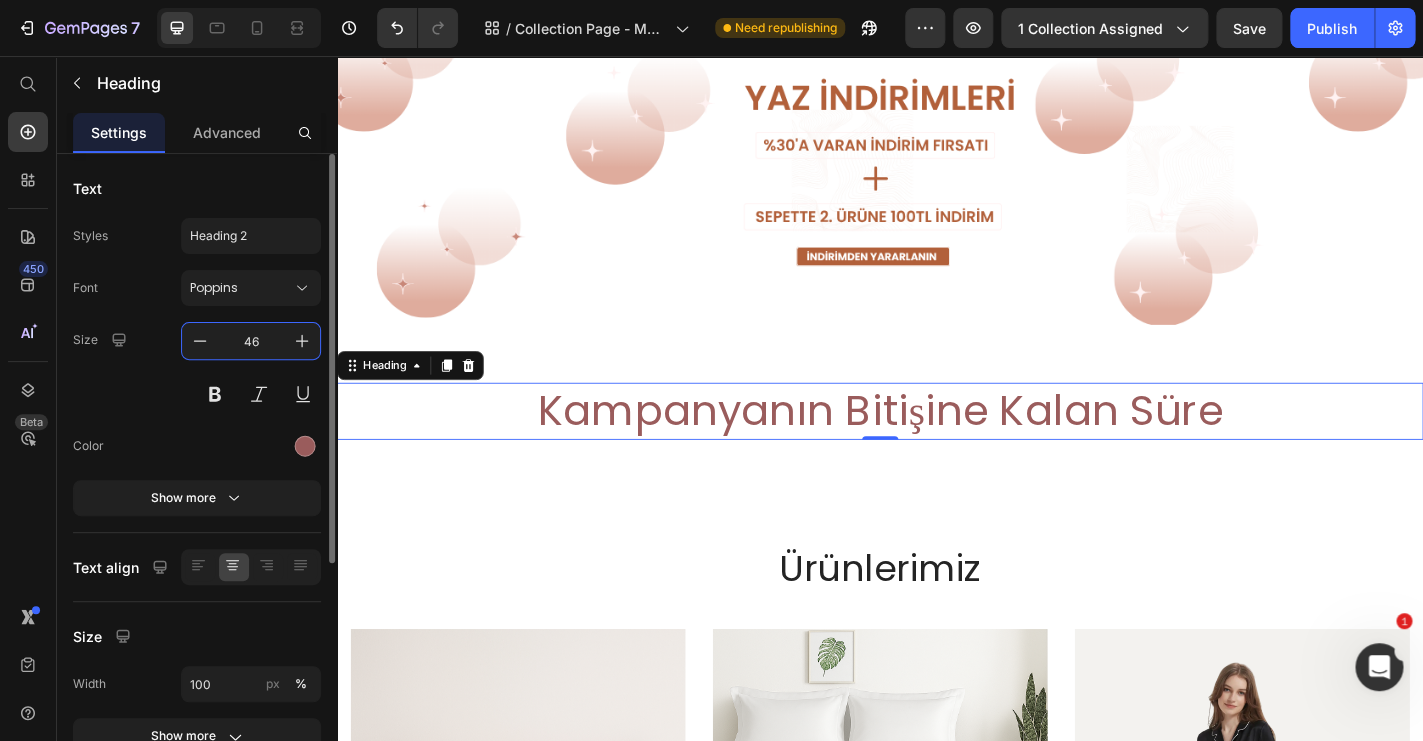 click on "46" at bounding box center (251, 341) 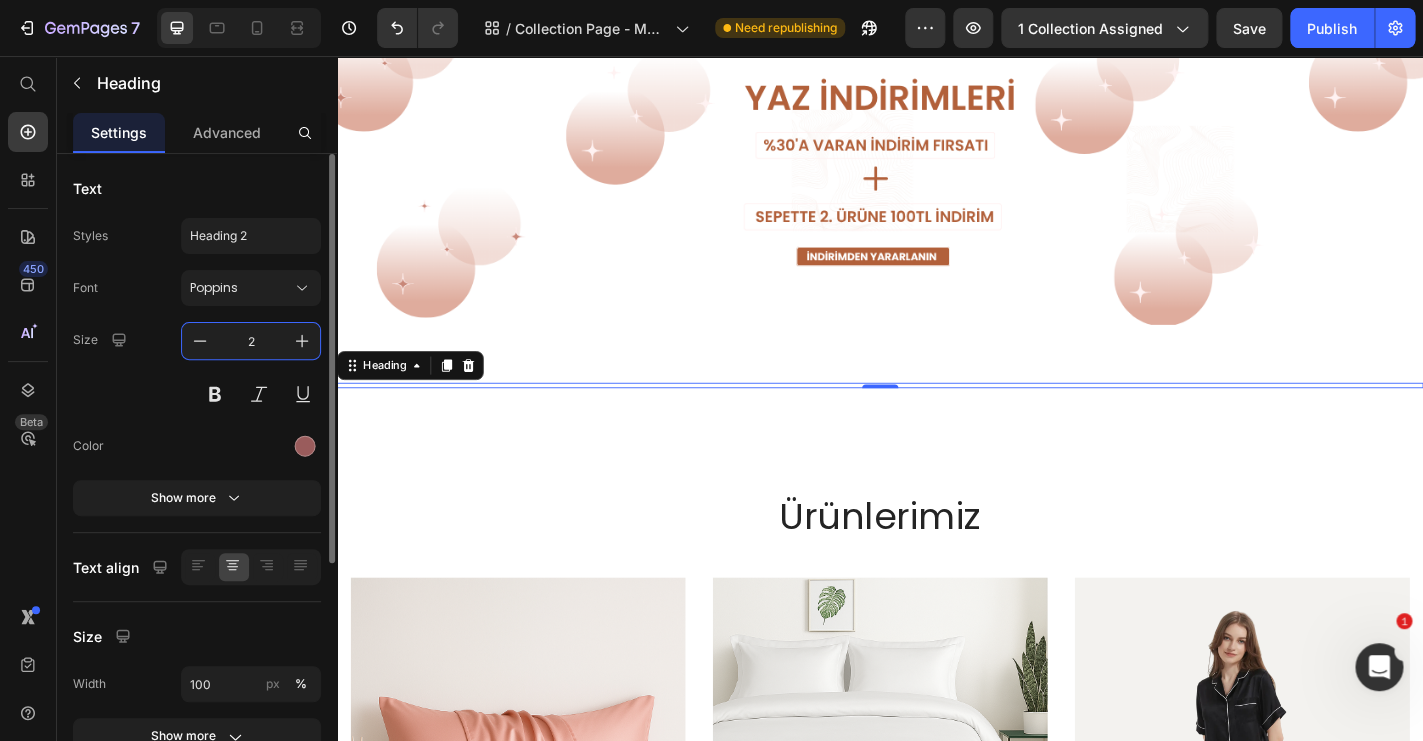 type on "24" 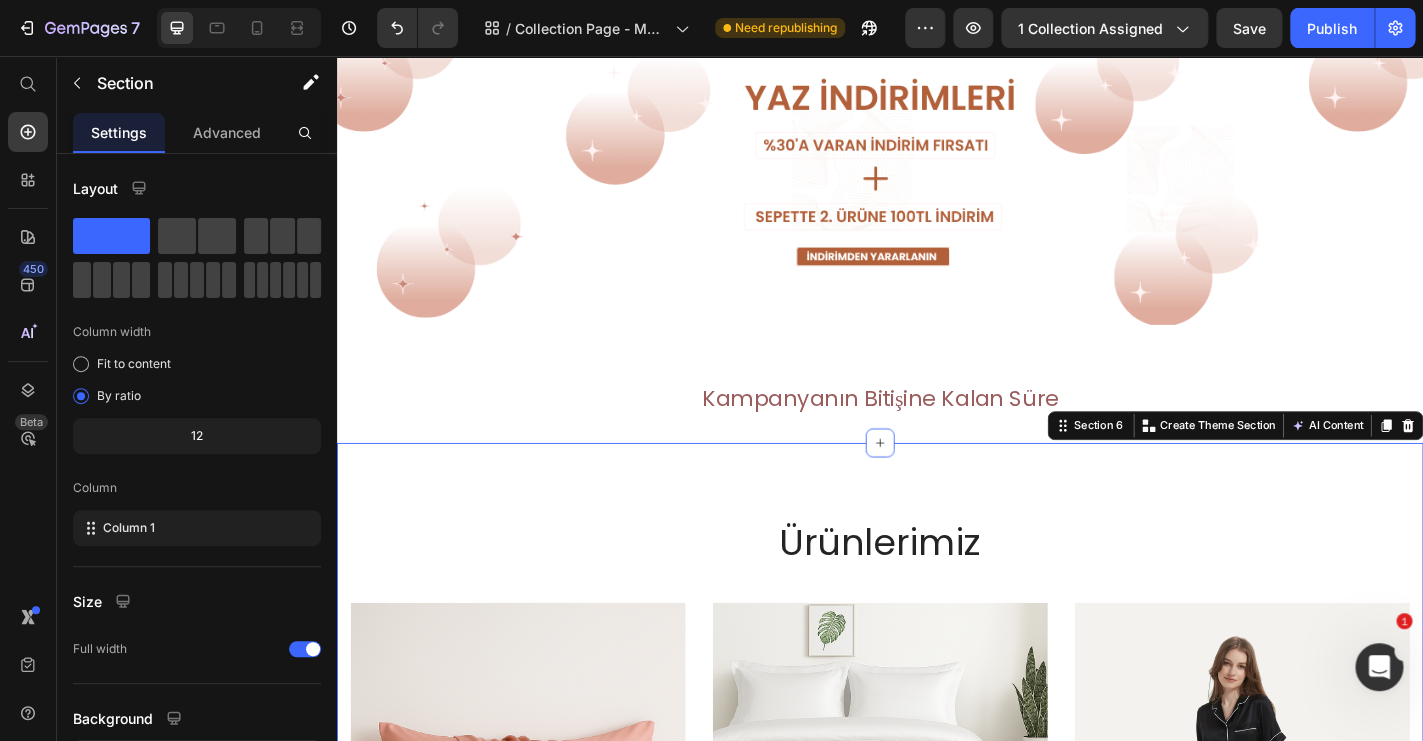 click on "Ürünlerimiz Heading Product Images & Gallery Row CARE YOU %100 Saf İpek Yastık Kılıfı (P) Title 1,799.00TL (P) Price 2,299.00TL (P) Price Row Row Product Images & Gallery Row CARE YOU %100 Saf İpek Nevresim Takımı (P) Title 28,499.00TL (P) Price 34,999.00TL (P) Price Row Row Product Images & Gallery Row CARE YOU %100 Saf İpek Kısa Pijama Takımı (P) Title 5,999.00TL (P) Price 6,999.00TL (P) Price Row Row Product Images & Gallery Row CARE YOU %100 Saf İpek Uzun Pijama Takımı (P) Title 7,299.00TL (P) Price 7,699.00TL (P) Price Row Row Product Images & Gallery Row CARE YOU %100 Saf İpek Gecelik (P) Title 4,299.00TL (P) Price 4,899.00TL (P) Price Row Row Product Images & Gallery Row CARE YOU %100 Saf İpek Sabahlık (P) Title 6,299.00TL (P) Price 7,299.00TL (P) Price Row Row Product Images & Gallery Row CARE YOU %100 Saf İpek Fular (P) Title 1,199.00TL (P) Price 1,599.00TL (P) Price Row Row Product Images & Gallery Row CARE YOU %100 Saf İpek Derin Uyku Maskesi (P) Title 1,599.00TL (P) Price Row" at bounding box center [937, 1289] 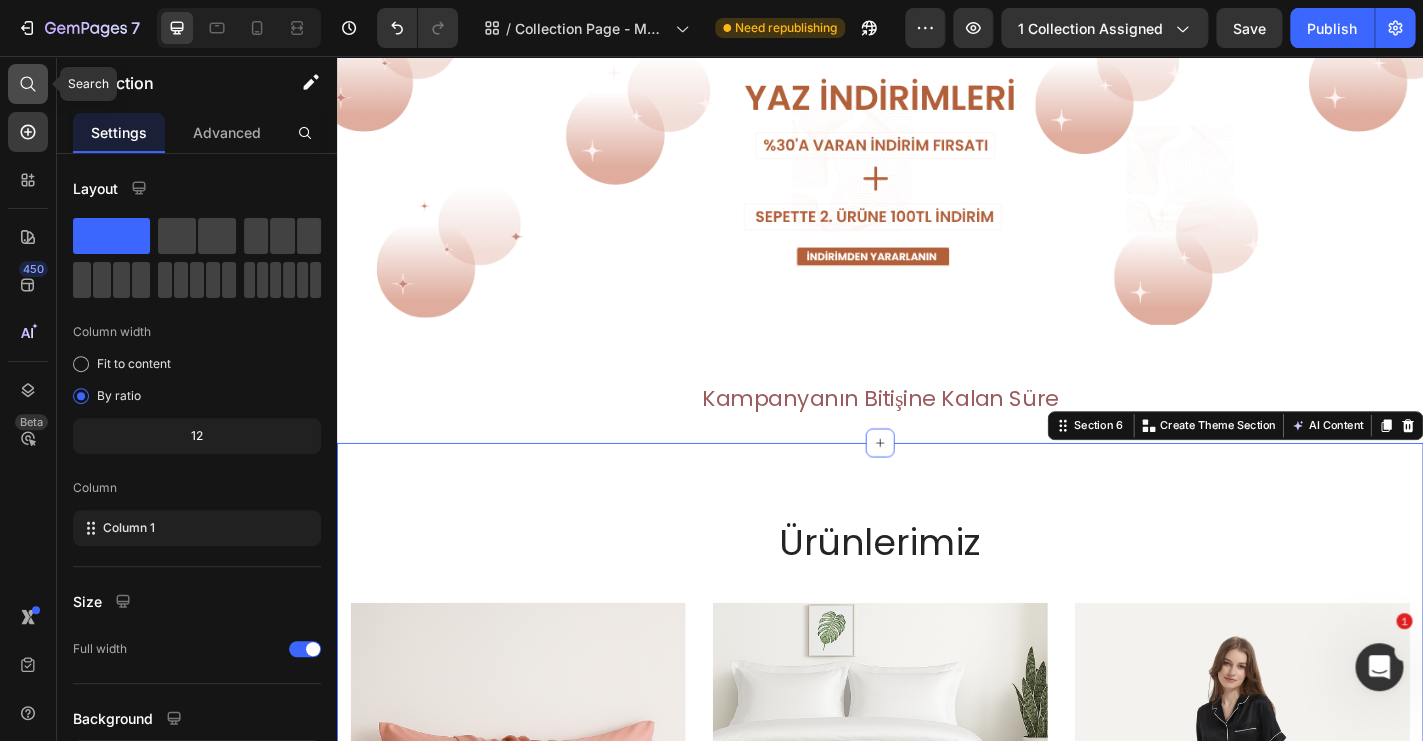 click 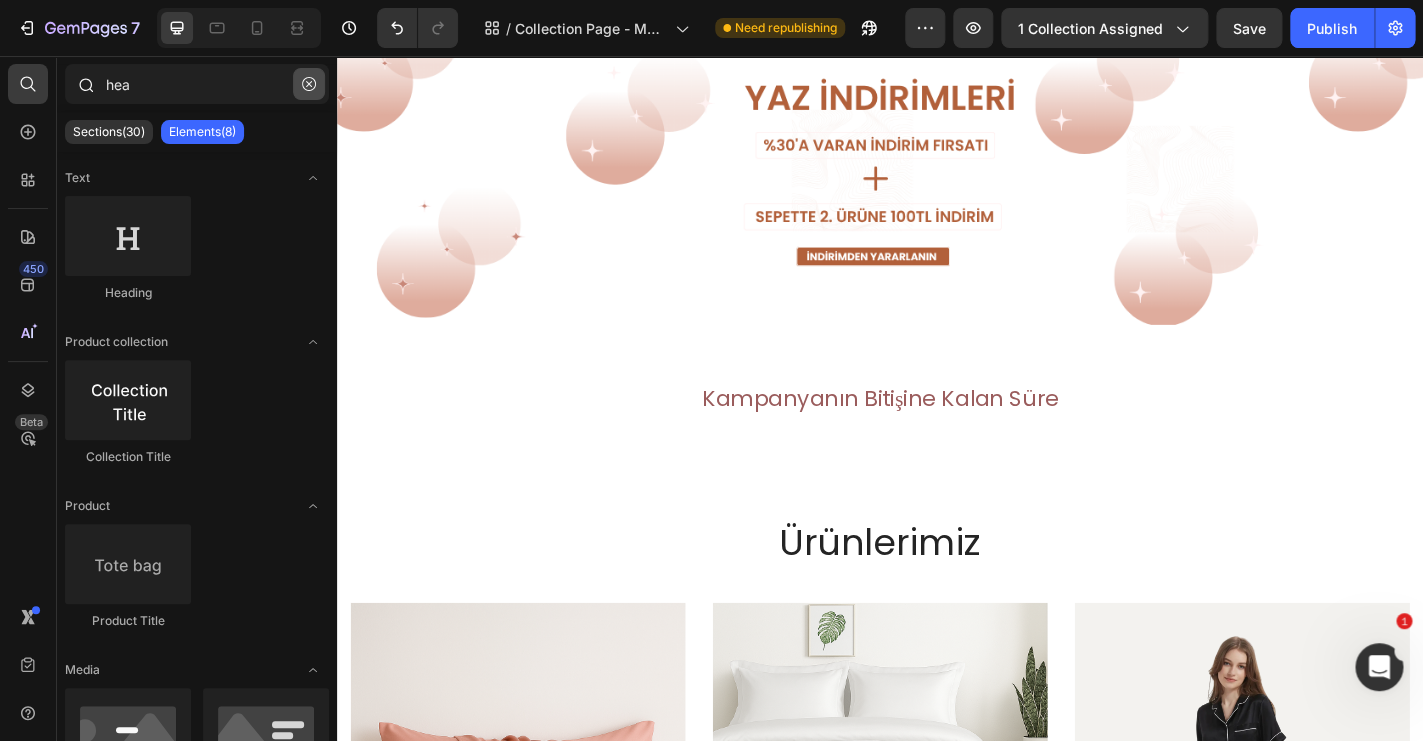 click 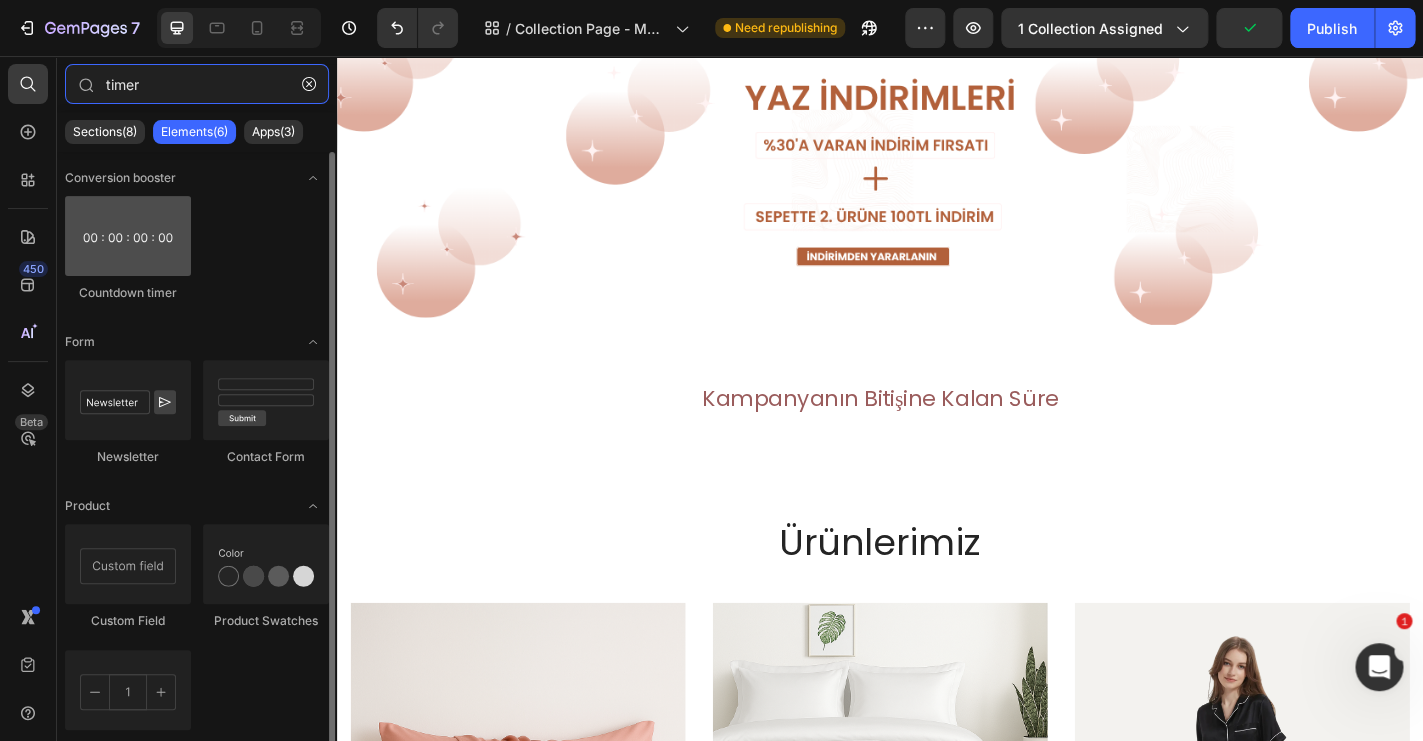 type on "timer" 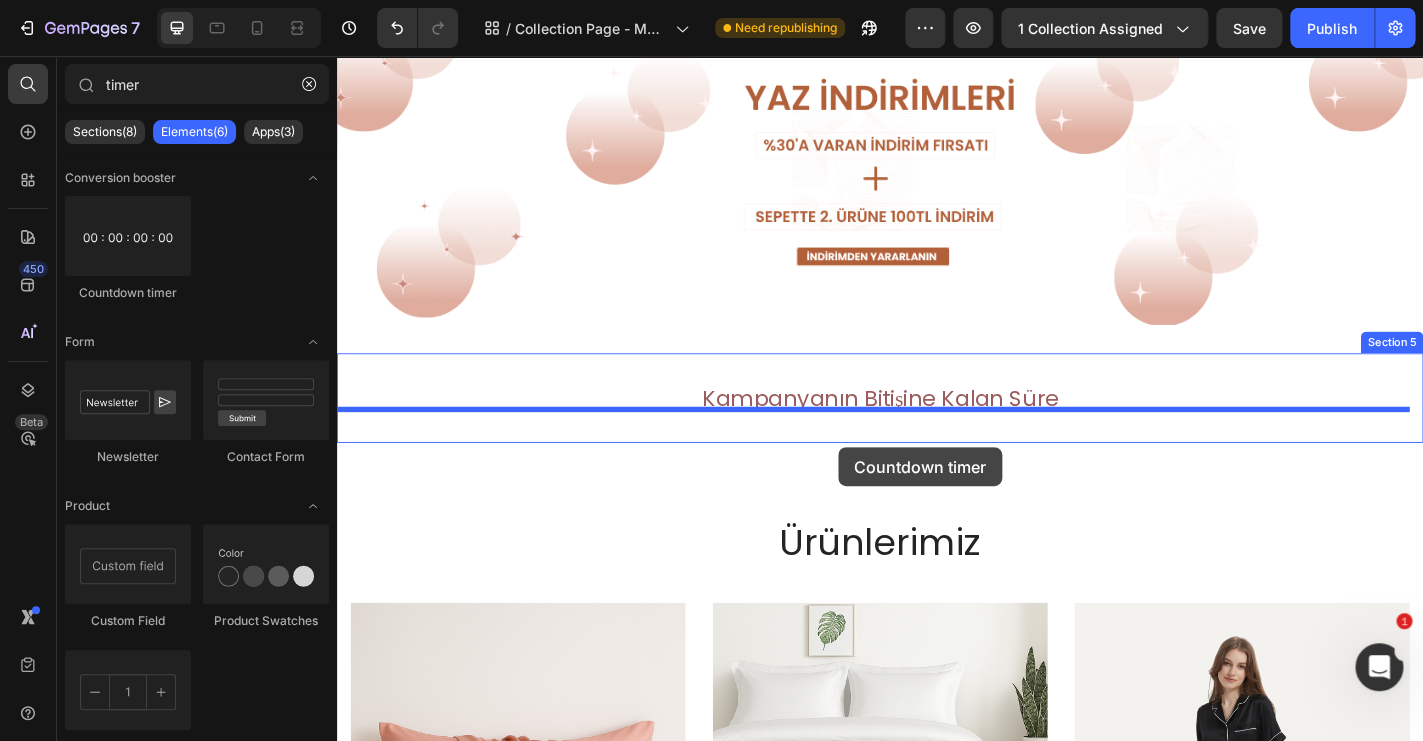 drag, startPoint x: 480, startPoint y: 308, endPoint x: 839, endPoint y: 447, distance: 384.97012 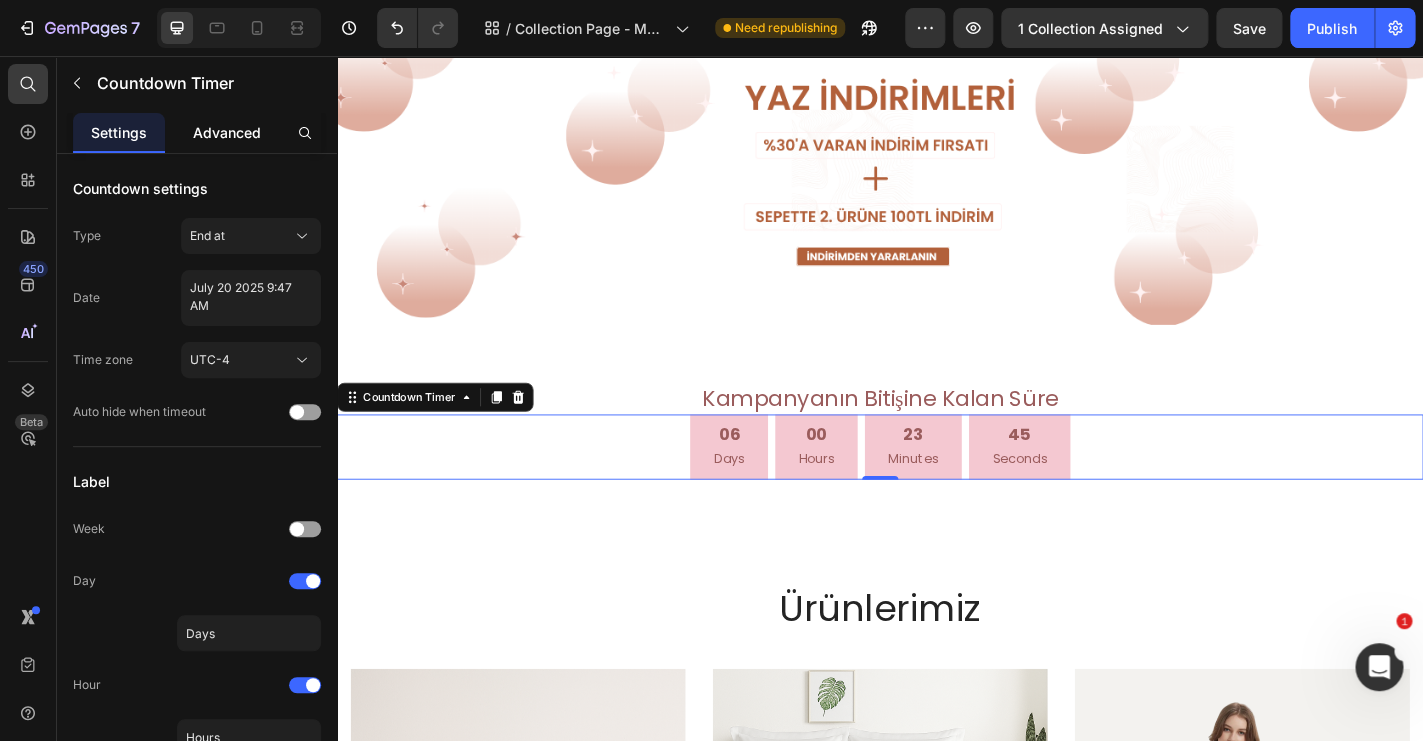 click on "Advanced" at bounding box center (227, 132) 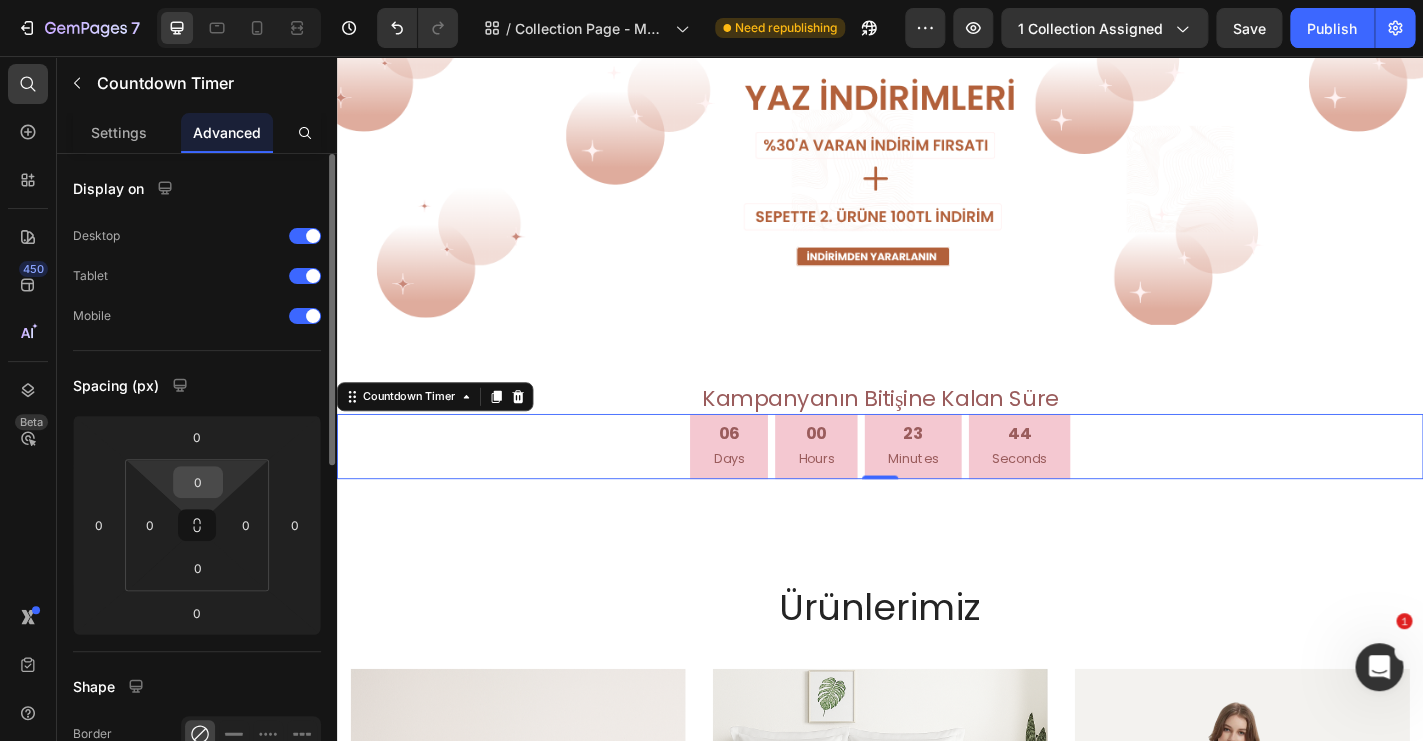 click on "0" at bounding box center [198, 482] 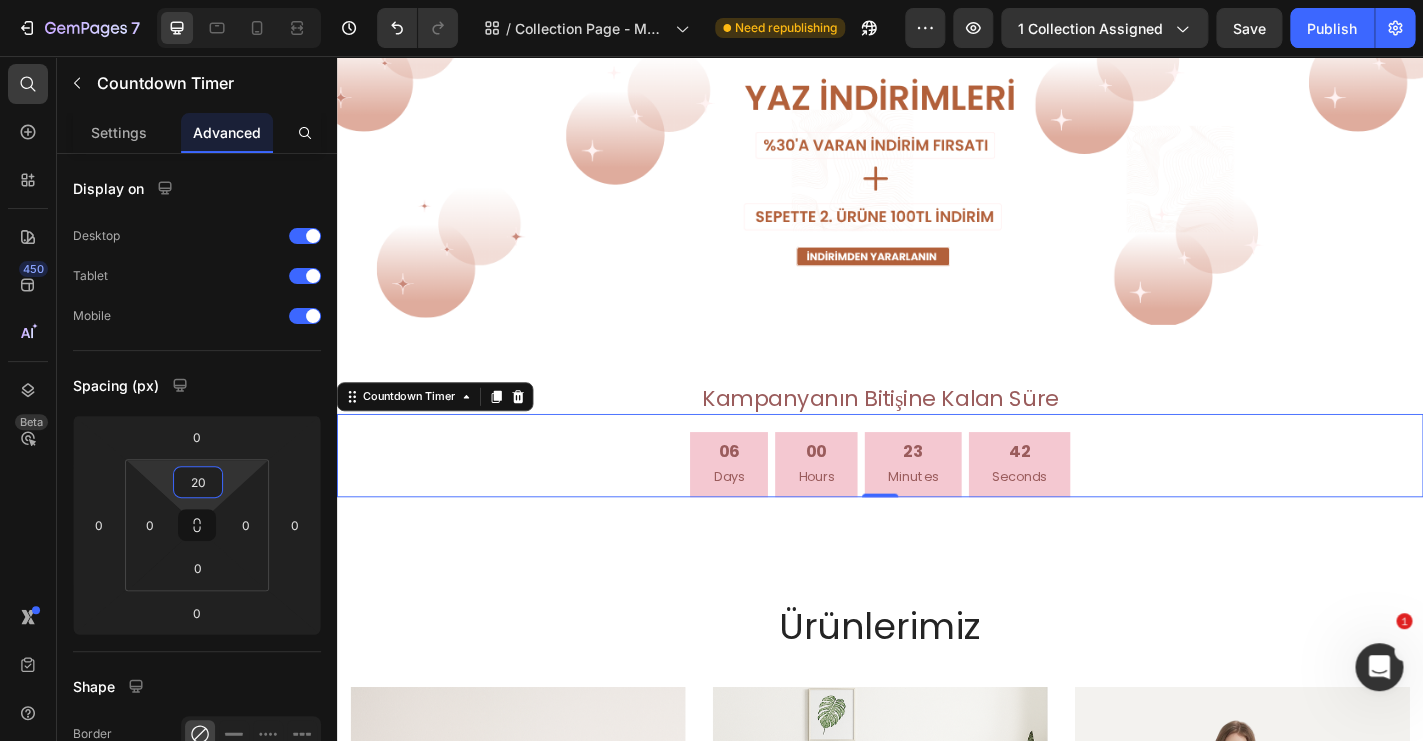 type on "20" 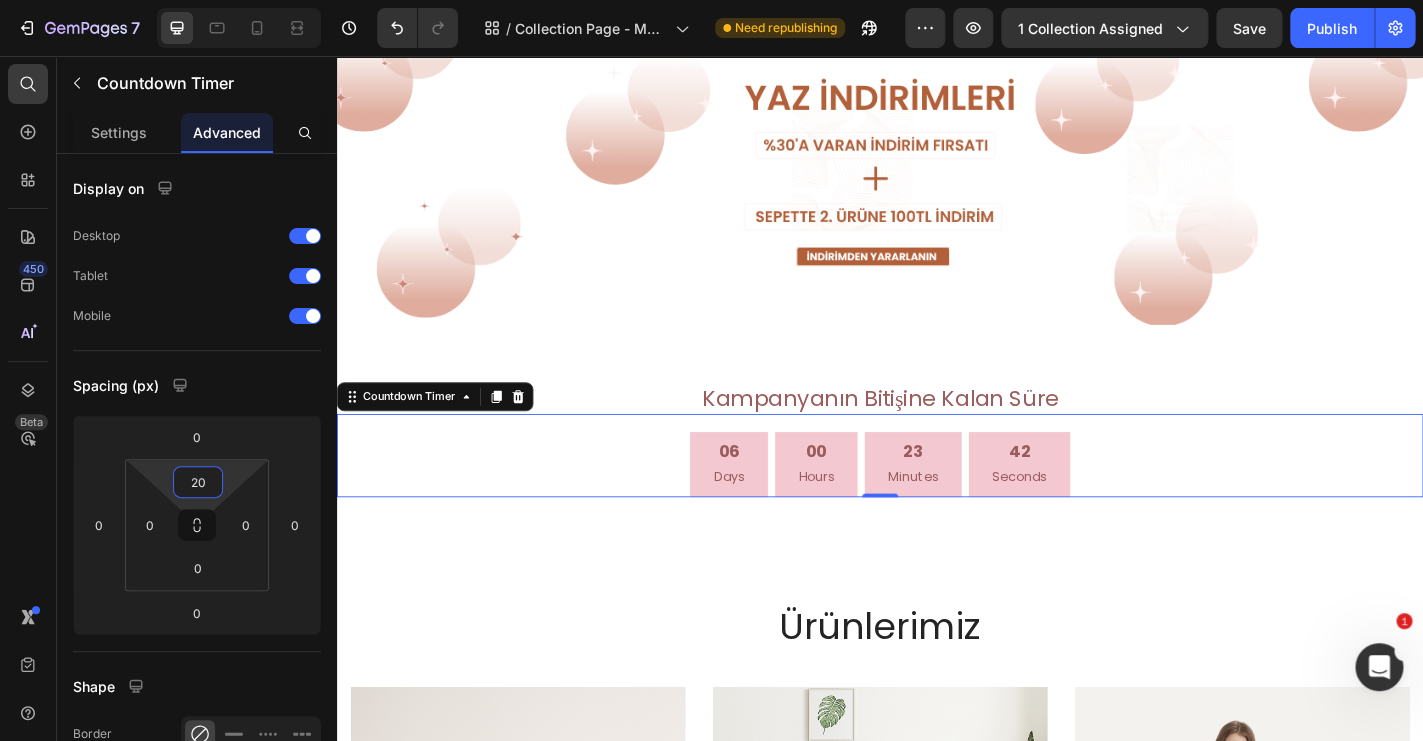 click on "06 Days" at bounding box center [770, 508] 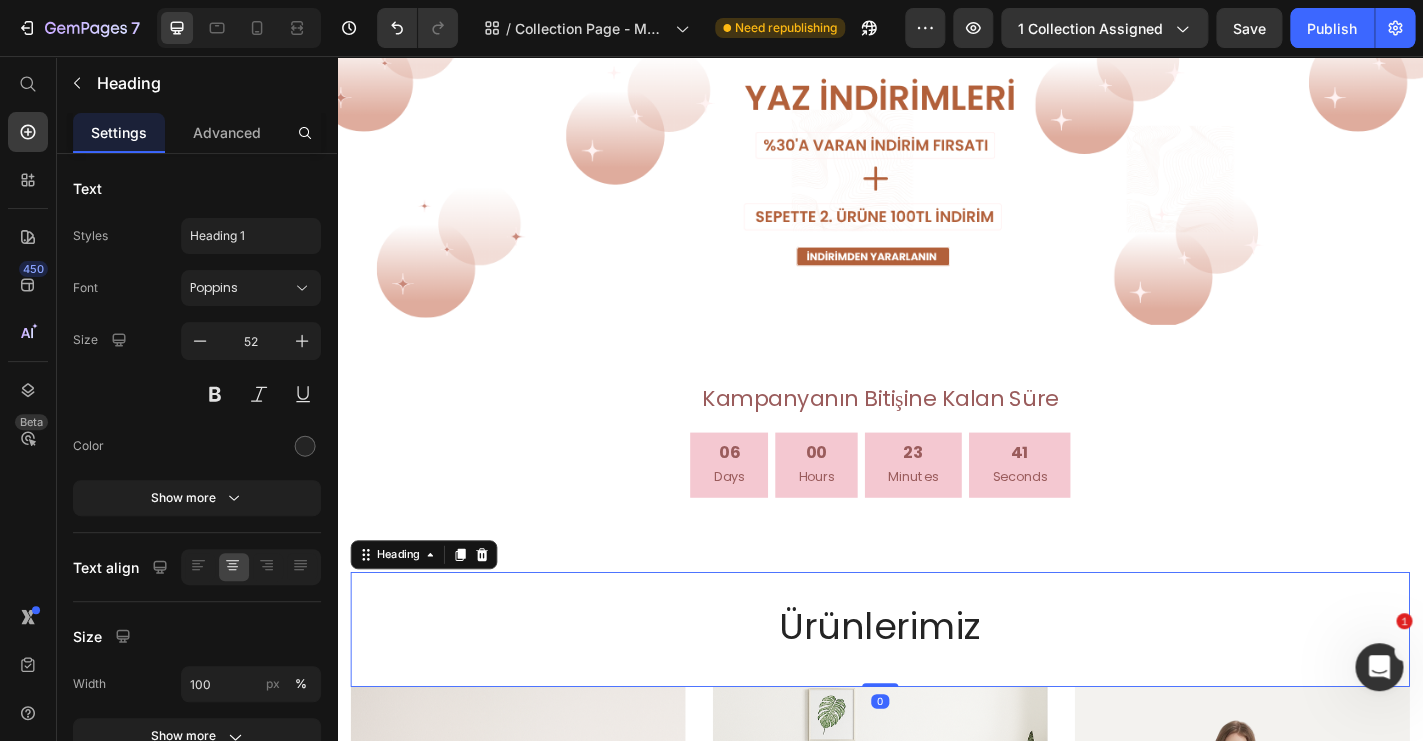 click on "Ürünlerimiz Heading   0" at bounding box center [937, 689] 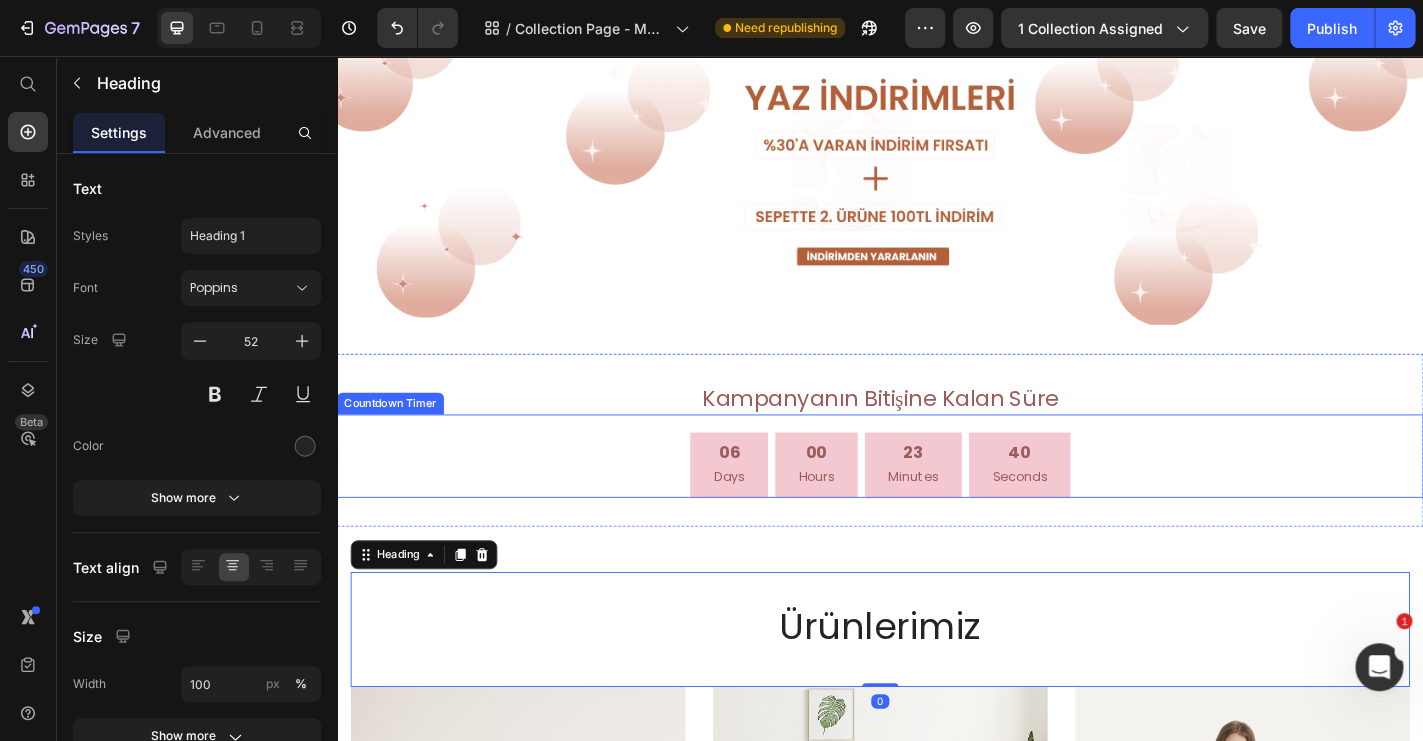 click on "00 Hours" at bounding box center [866, 508] 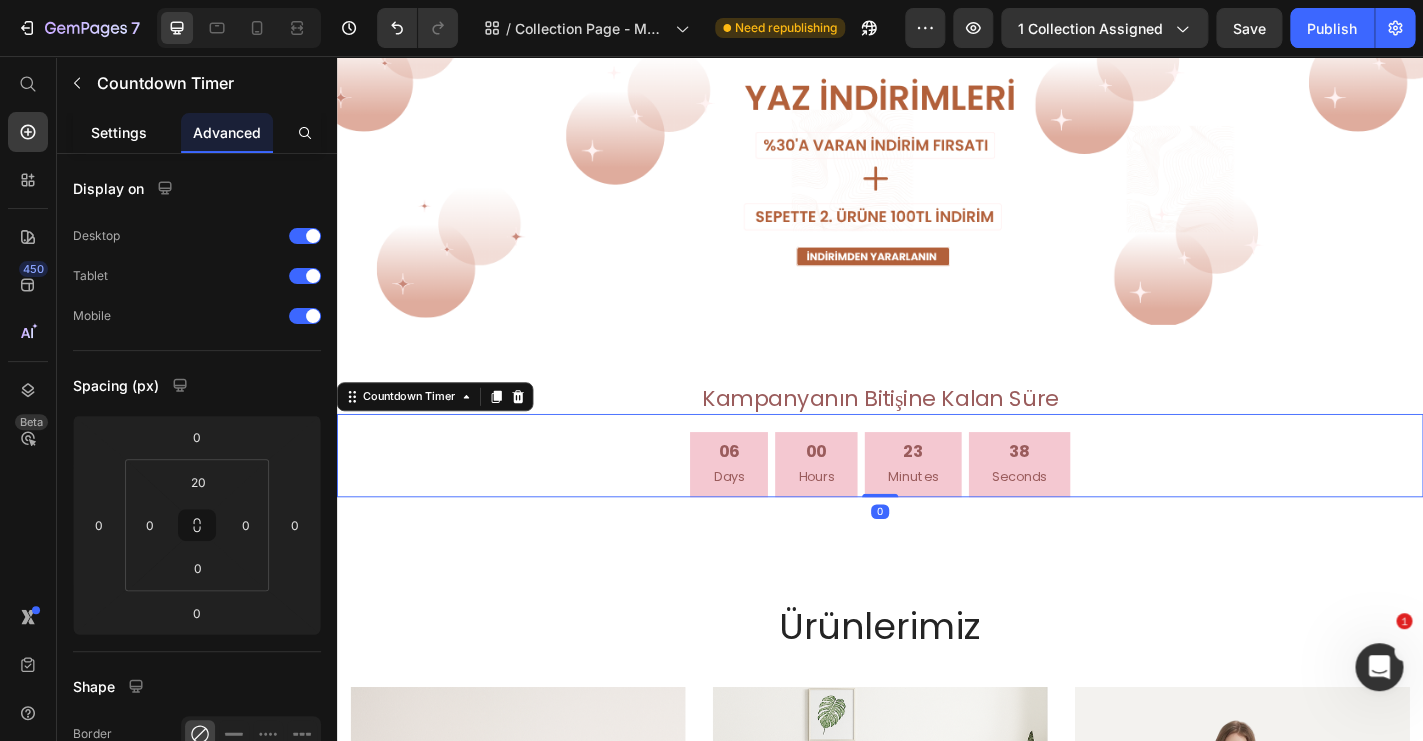click on "Settings" 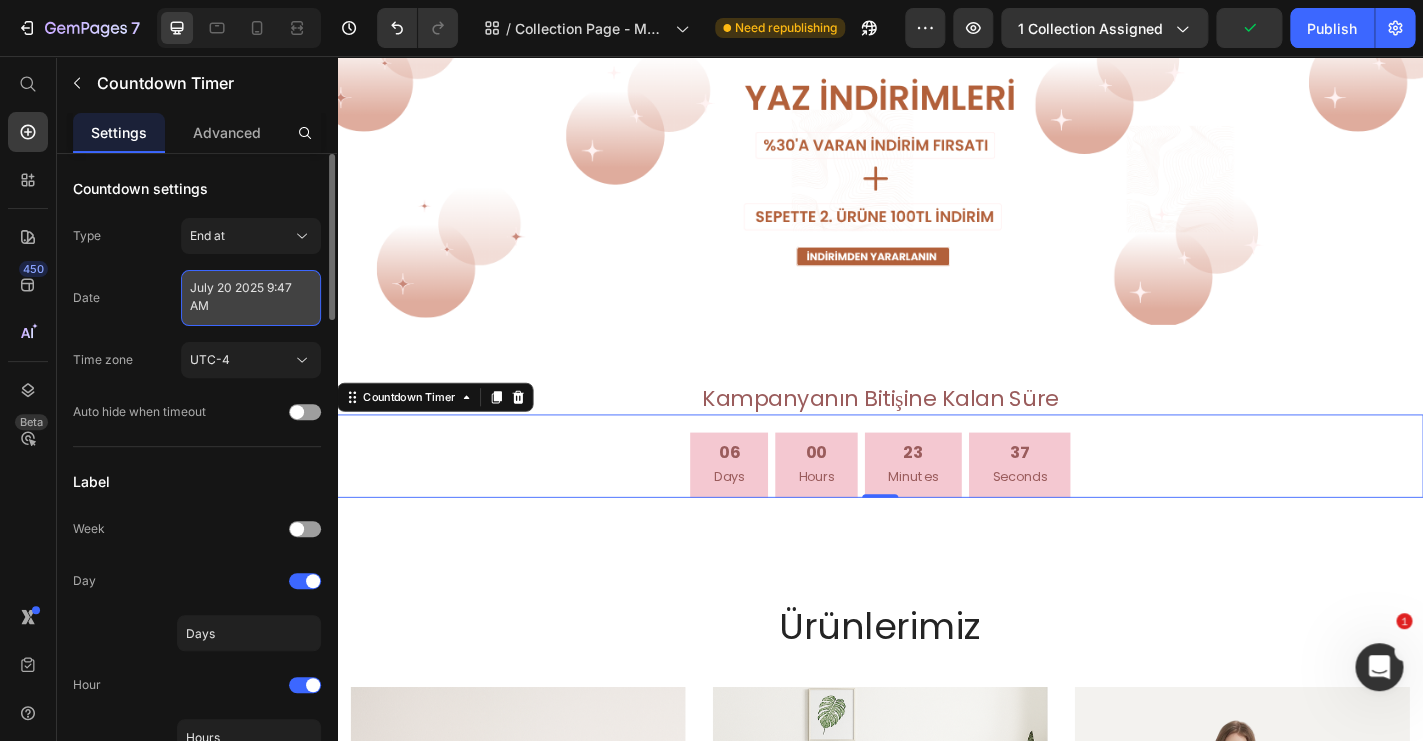 click on "July 20 2025 9:47 AM" at bounding box center [251, 298] 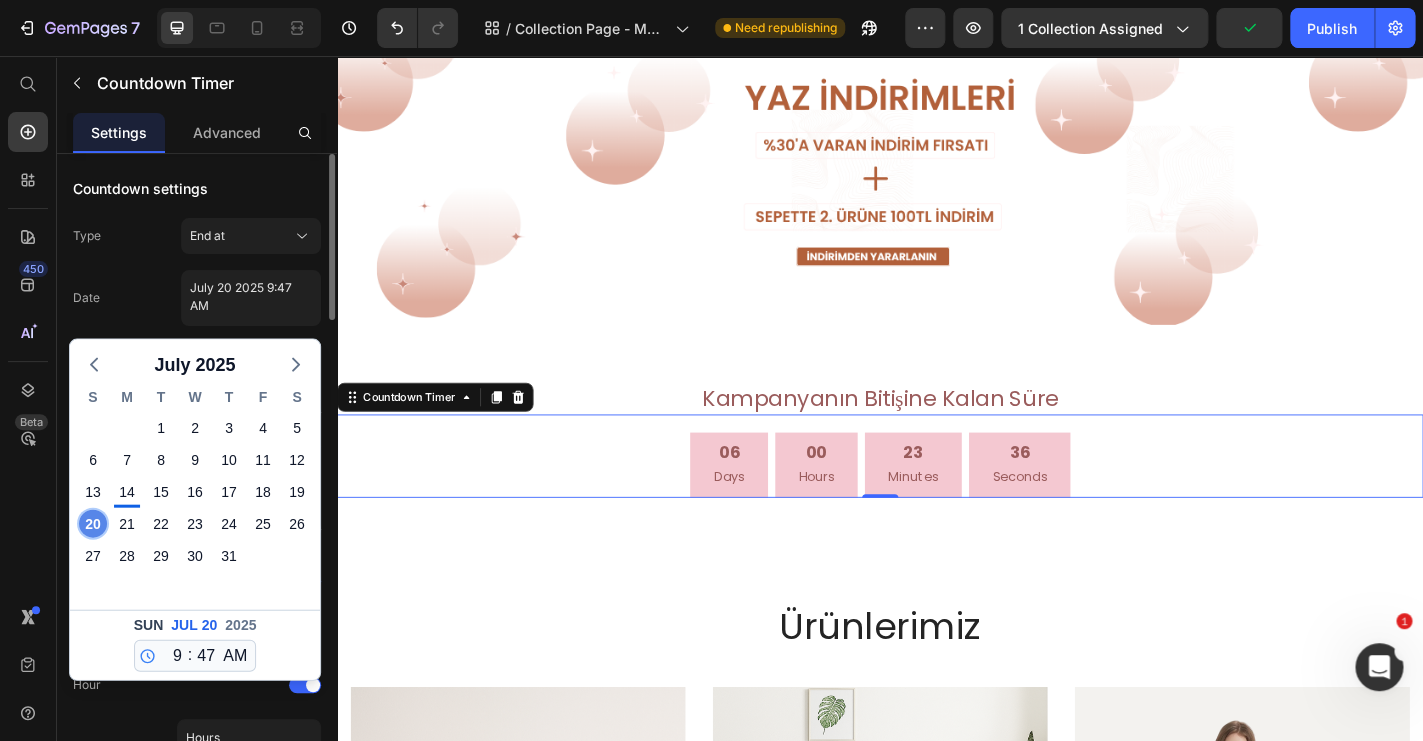 click on "20" 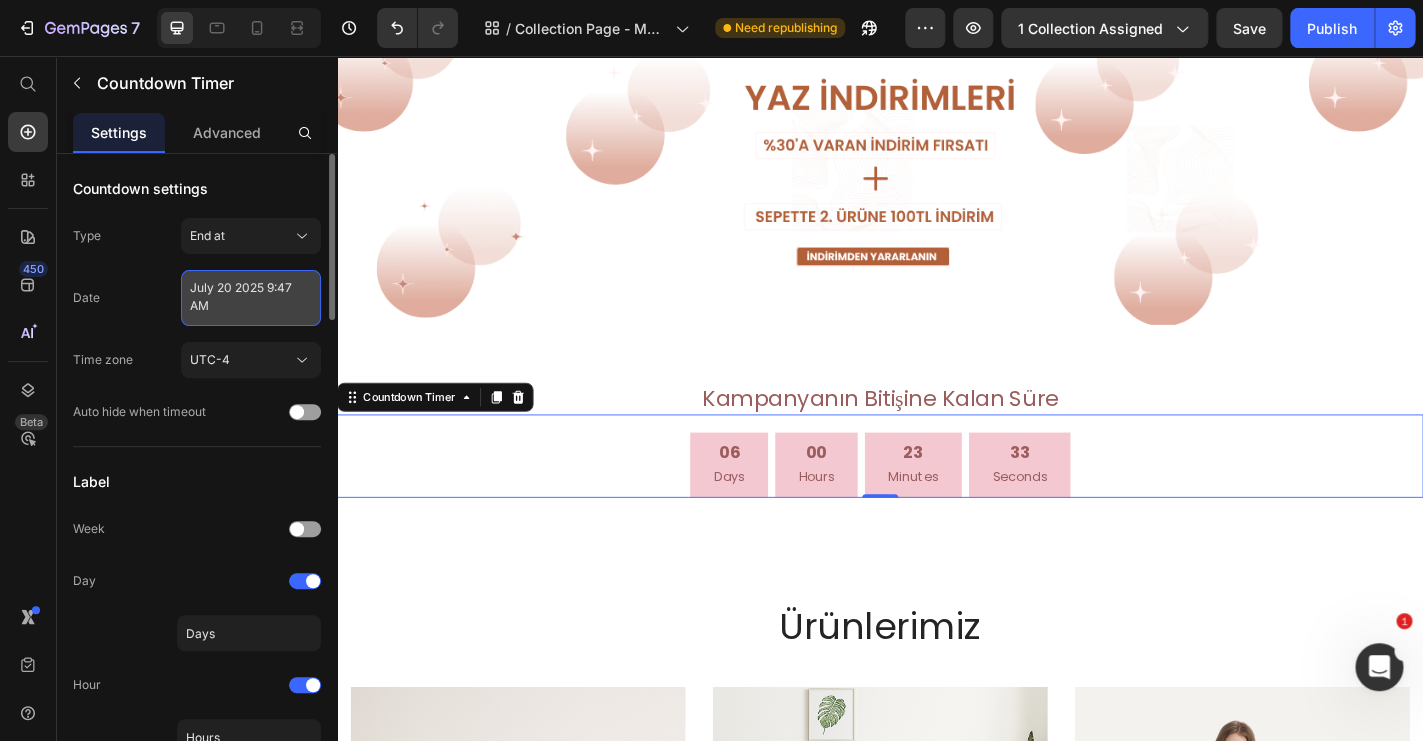 click on "July 20 2025 9:47 AM" at bounding box center [251, 298] 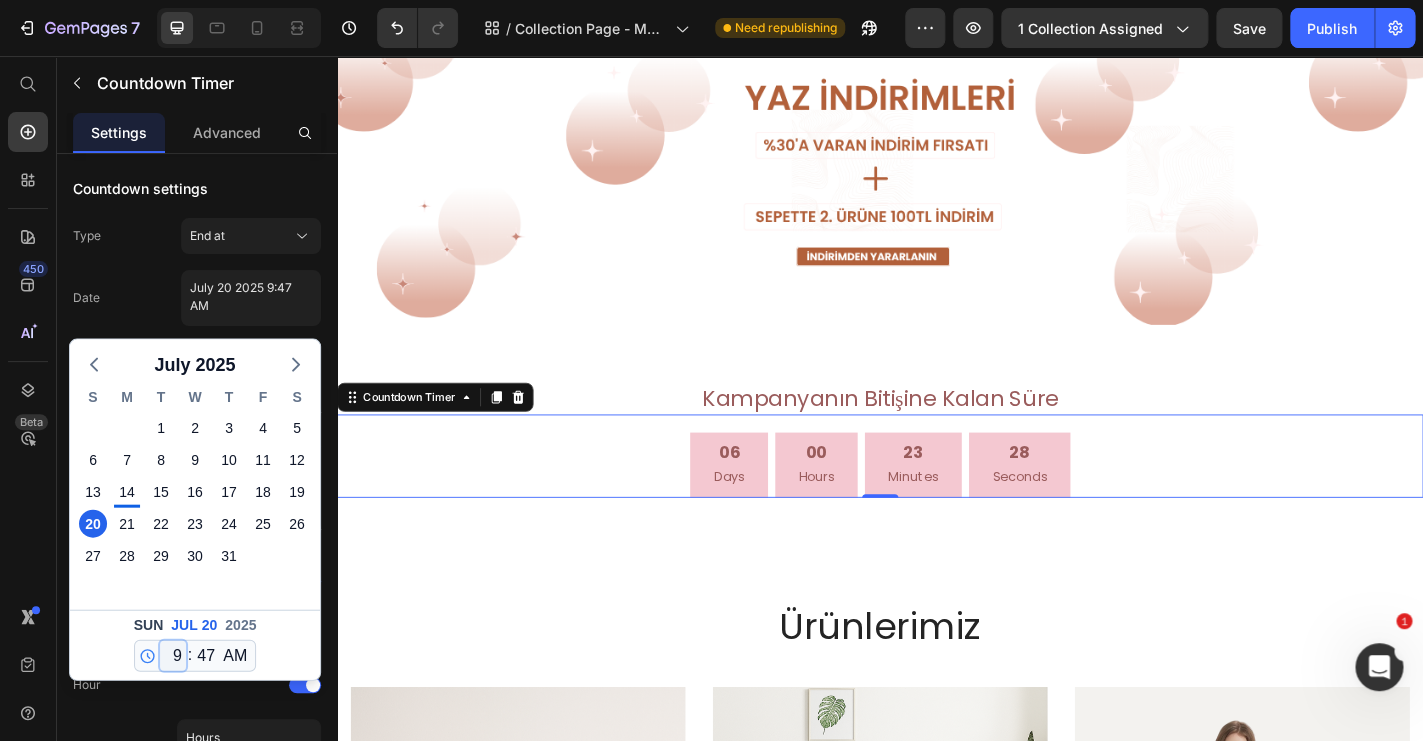 select on "11" 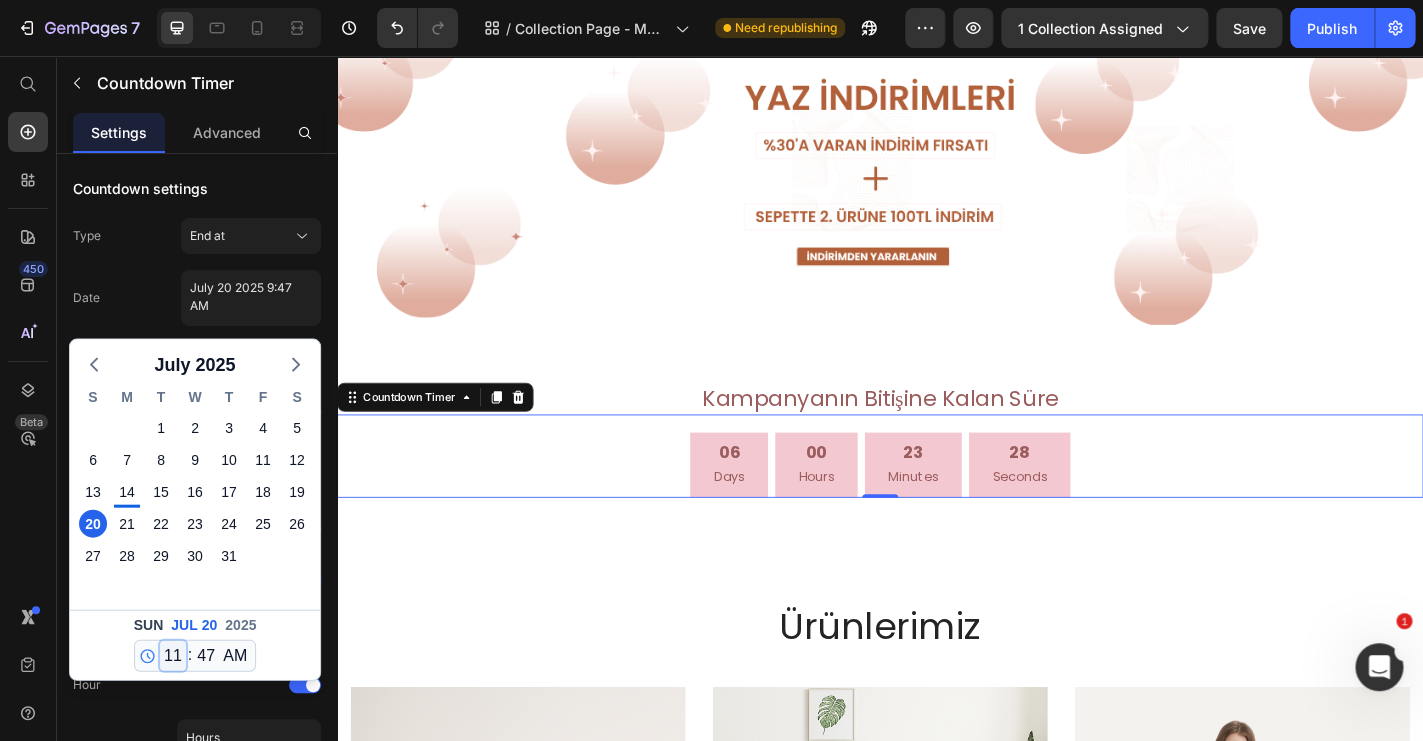 click on "11" 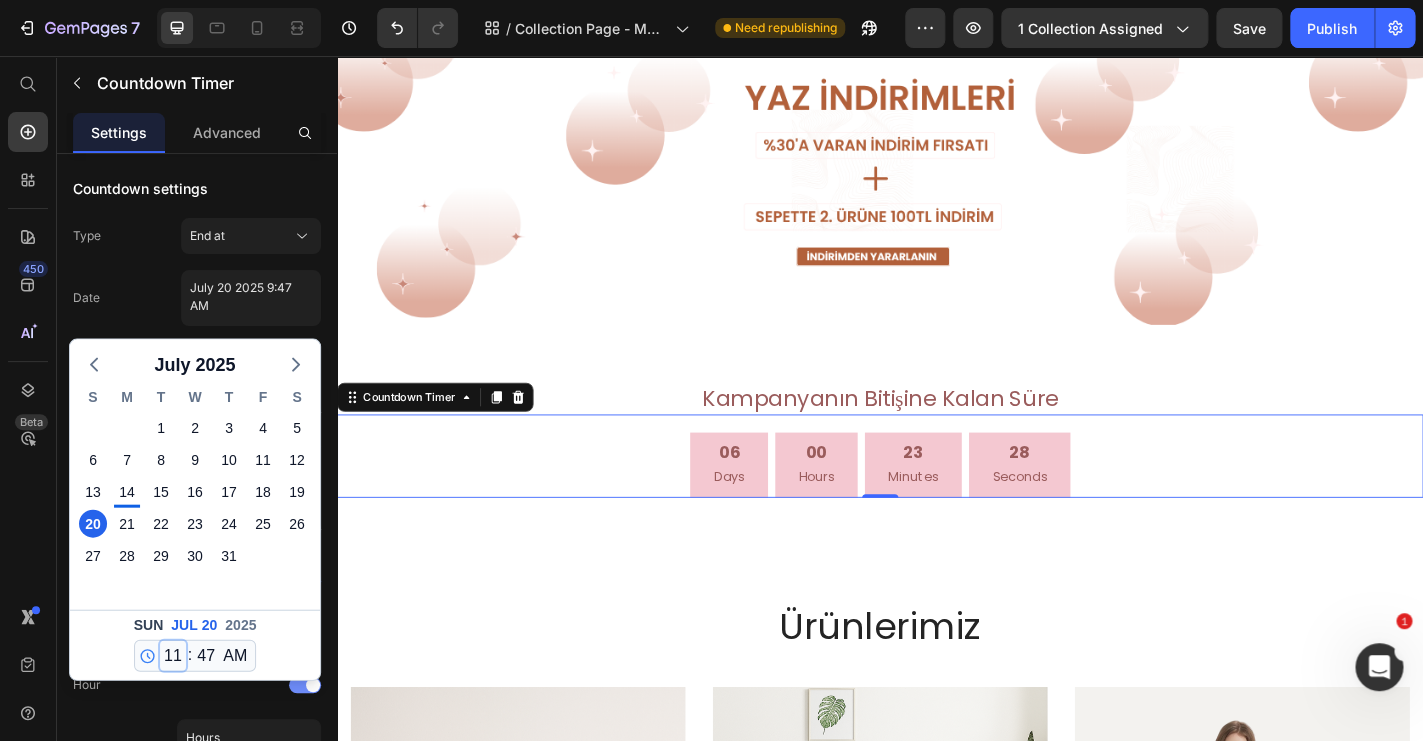 type on "[MONTH] 20 [YEAR] 11:47 AM" 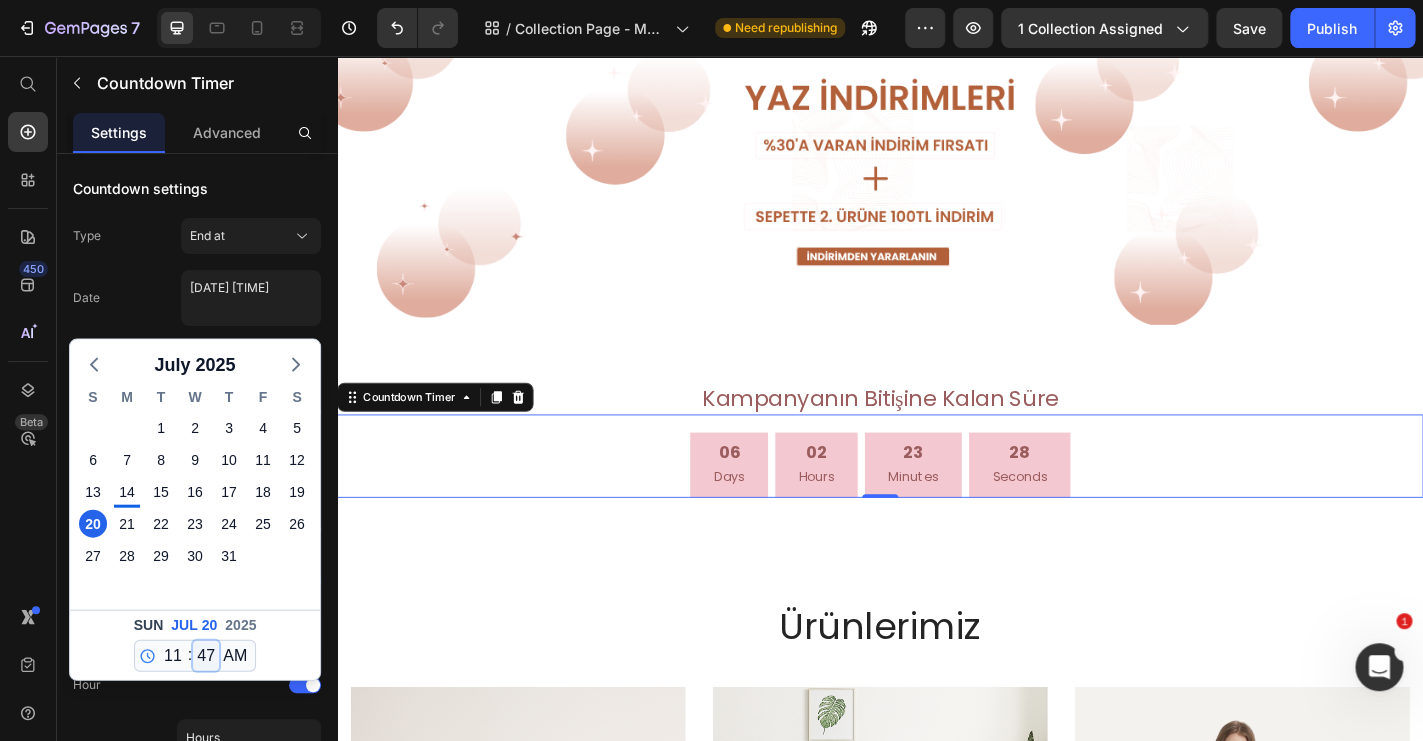 click on "00 01 02 03 04 05 06 07 08 09 10 11 12 13 14 15 16 17 18 19 20 21 22 23 24 25 26 27 28 29 30 31 32 33 34 35 36 37 38 39 40 41 42 43 44 45 46 47 48 49 50 51 52 53 54 55 56 57 58 59" at bounding box center (206, 656) 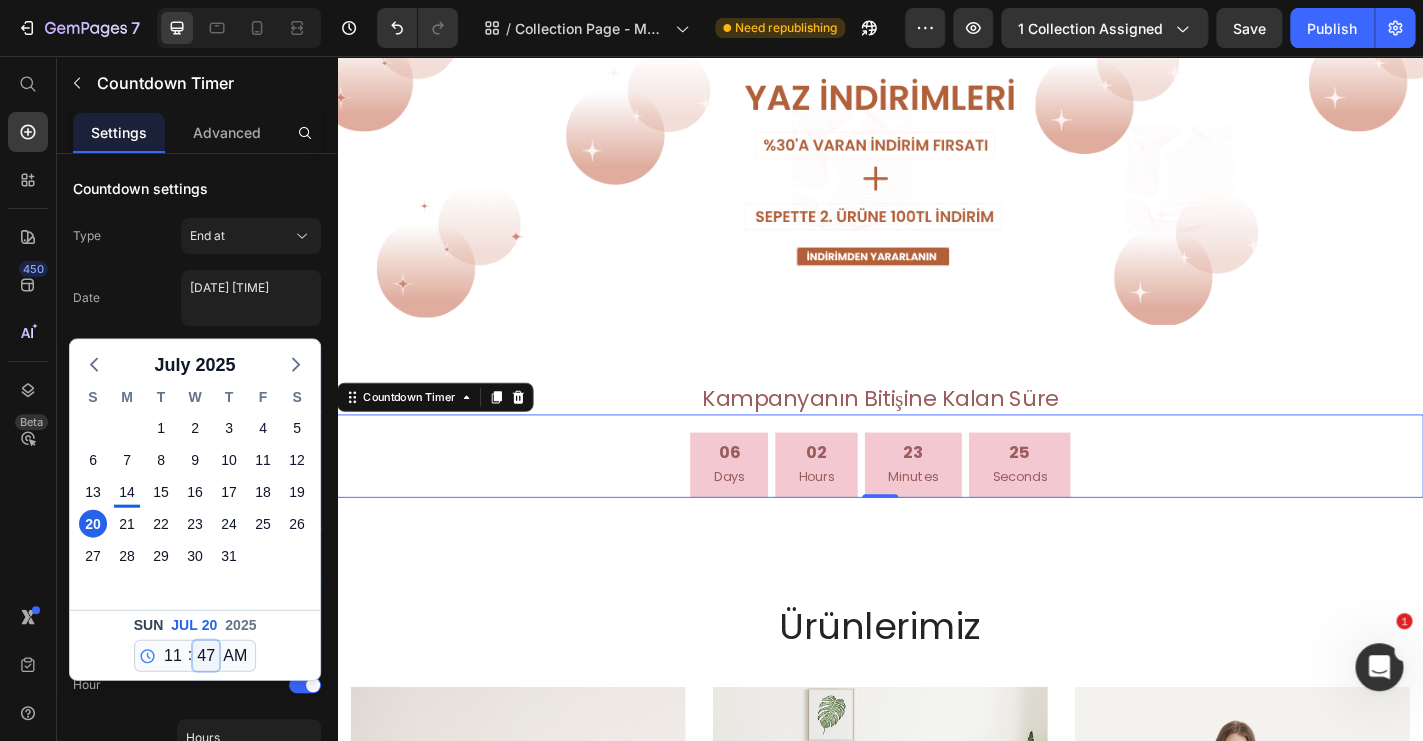 select on "59" 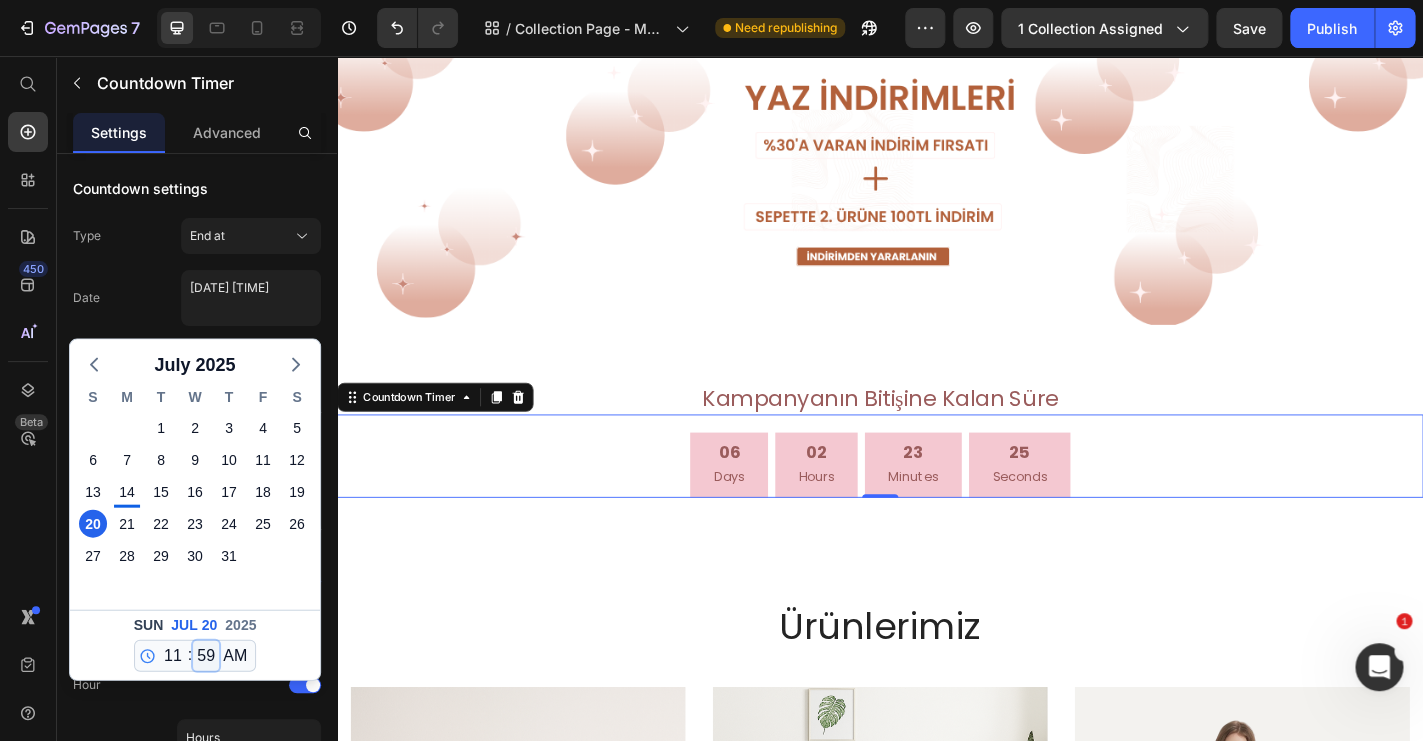 click on "59" 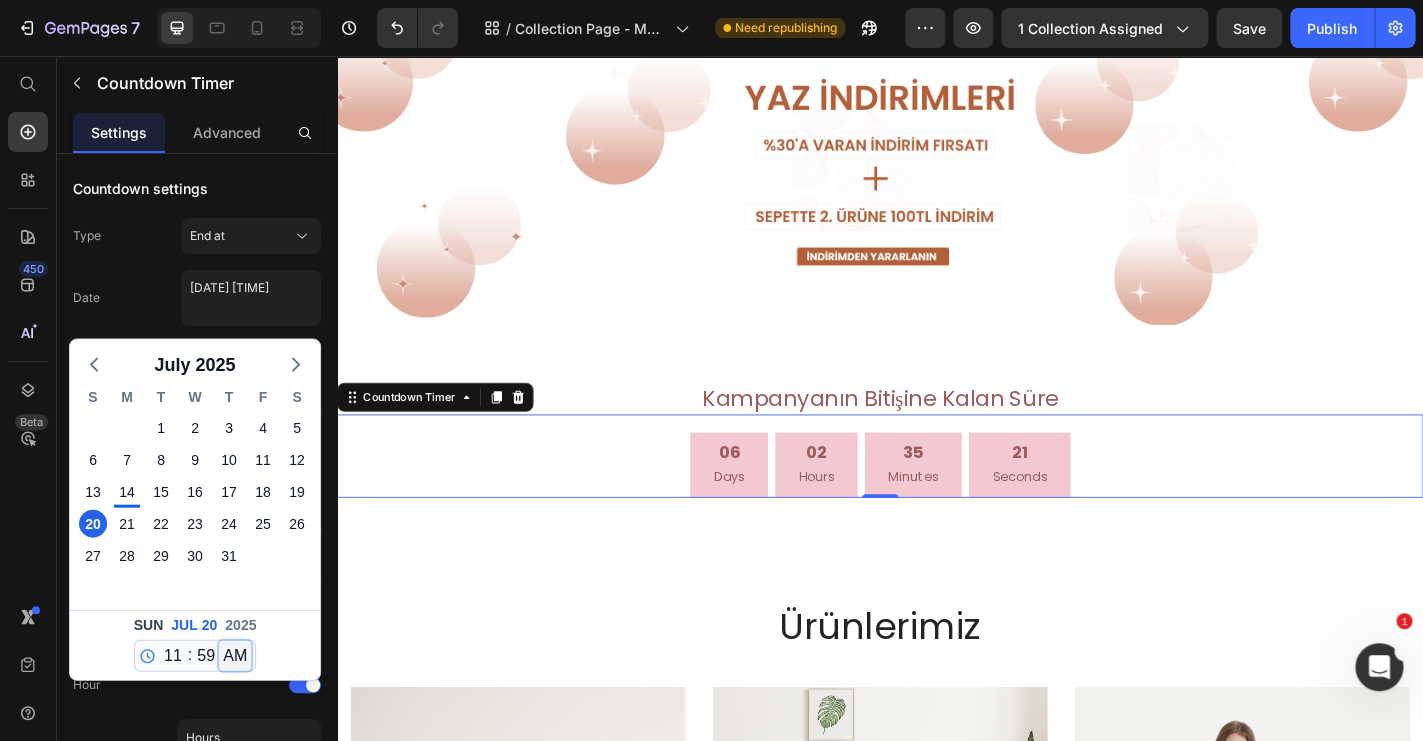 select on "false" 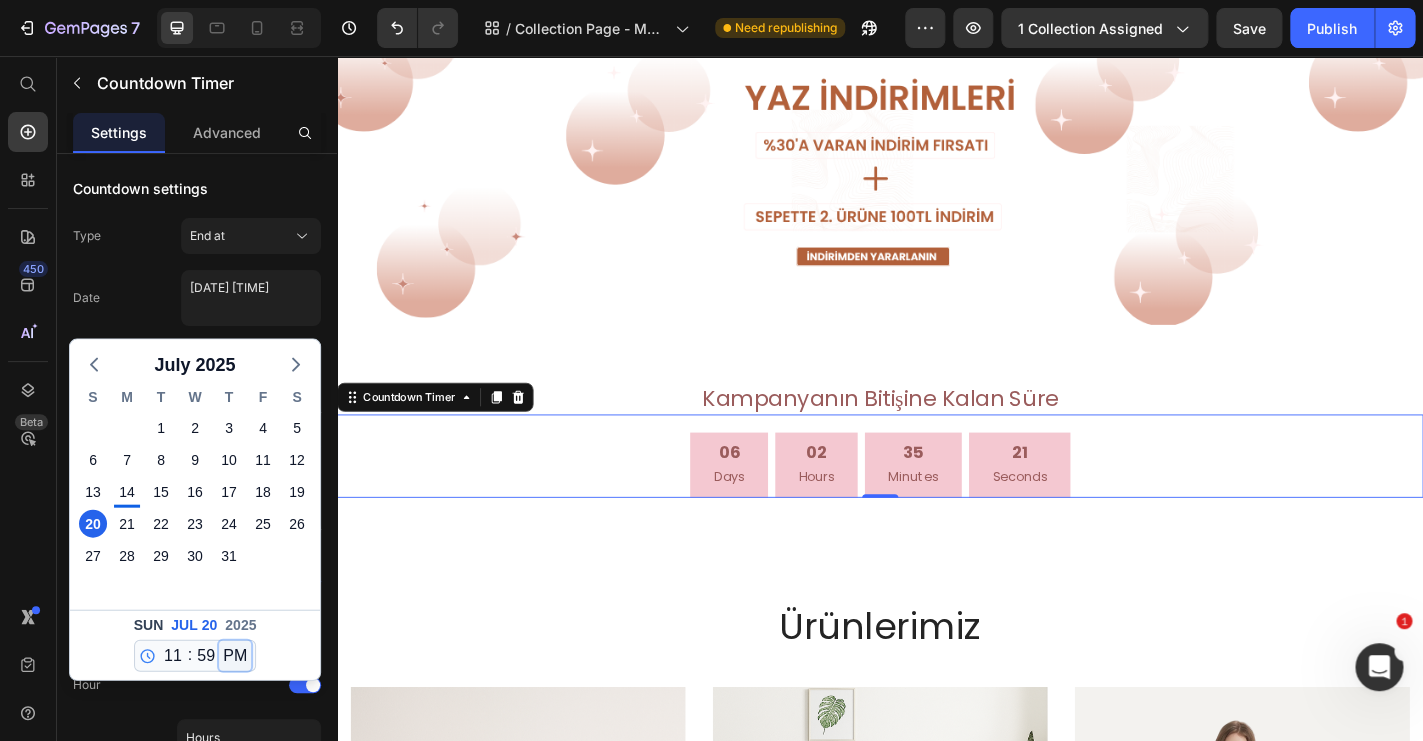 click on "PM" 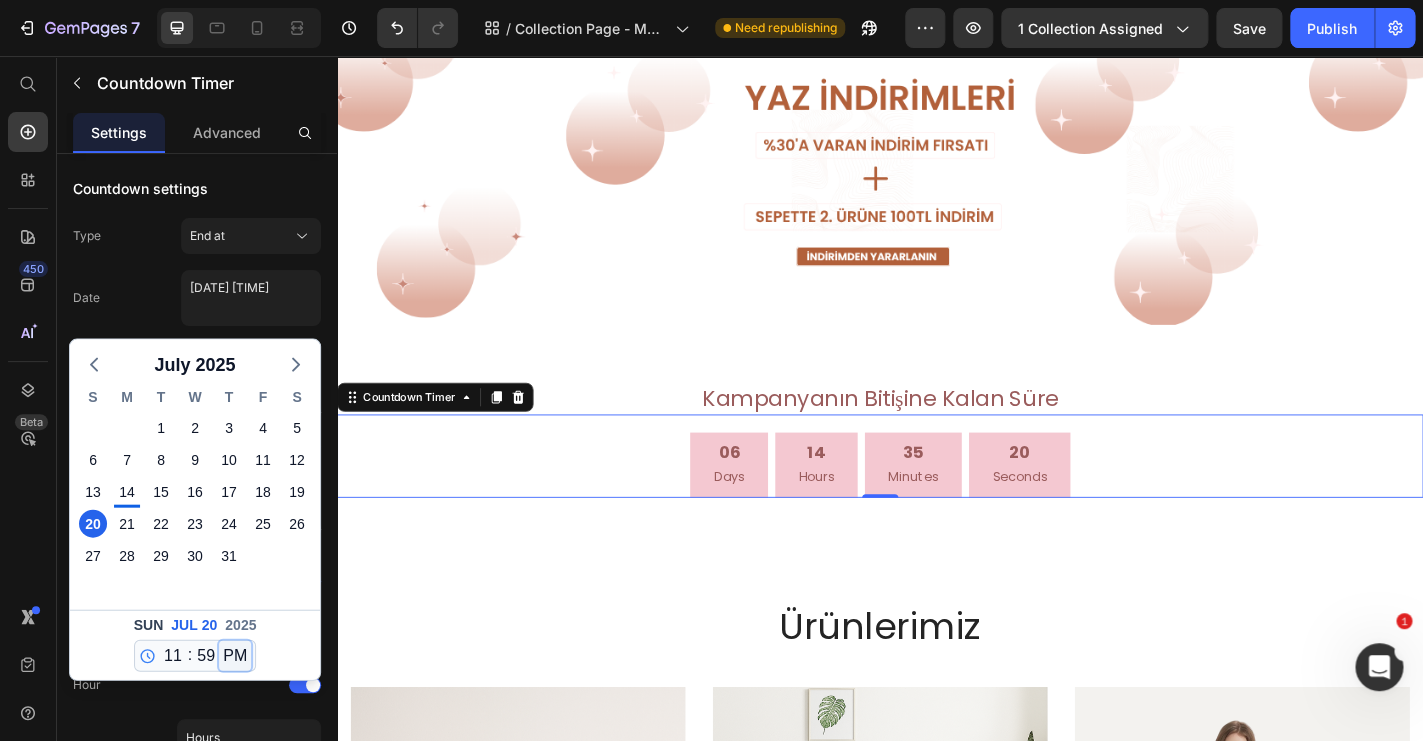 select on "23" 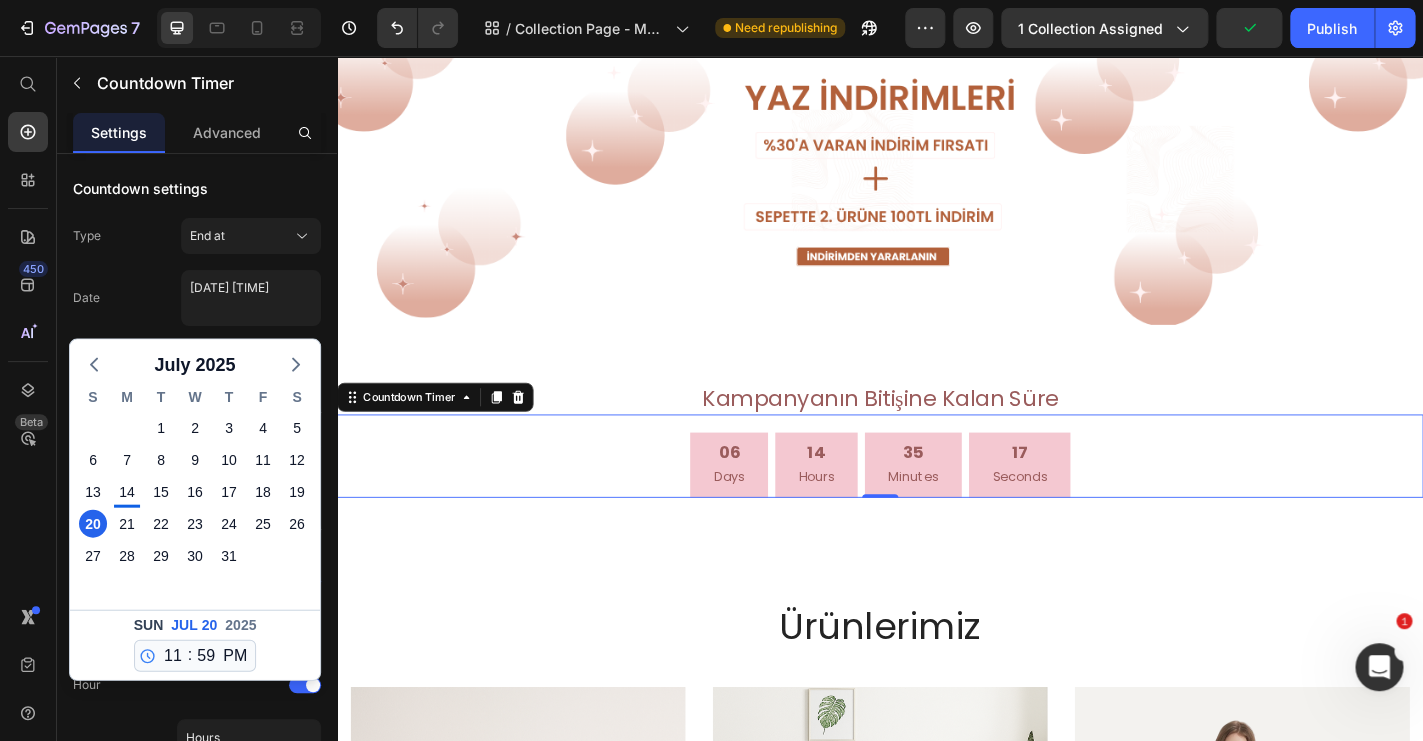 click on "Date July 20 2025 11:59 PM July 2025 S M T W T F S 29 30 1 2 3 4 5 6 7 8 9 10 11 12 13 14 15 16 17 18 19 20 21 22 23 24 25 26 27 28 29 30 31 1 2 3 4 5 6 7 8 9 Sun Jul 20 2025 12 1 2 3 4 5 6 7 8 9 10 11 : 00 01 02 03 04 05 06 07 08 09 10 11 12 13 14 15 16 17 18 19 20 21 22 23 24 25 26 27 28 29 30 31 32 33 34 35 36 37 38 39 40 41 42 43 44 45 46 47 48 49 50 51 52 53 54 55 56 57 58 59 AM PM" 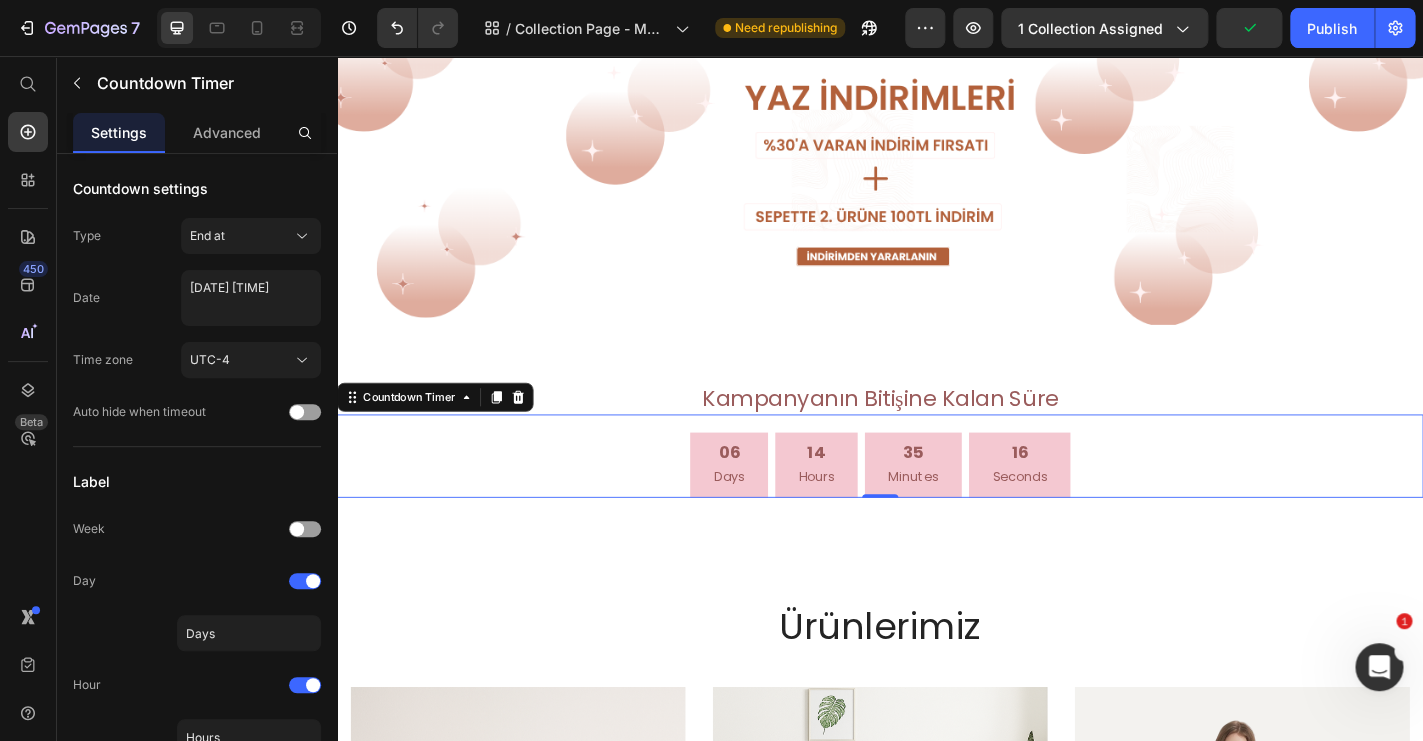 click on "Days" at bounding box center [770, 521] 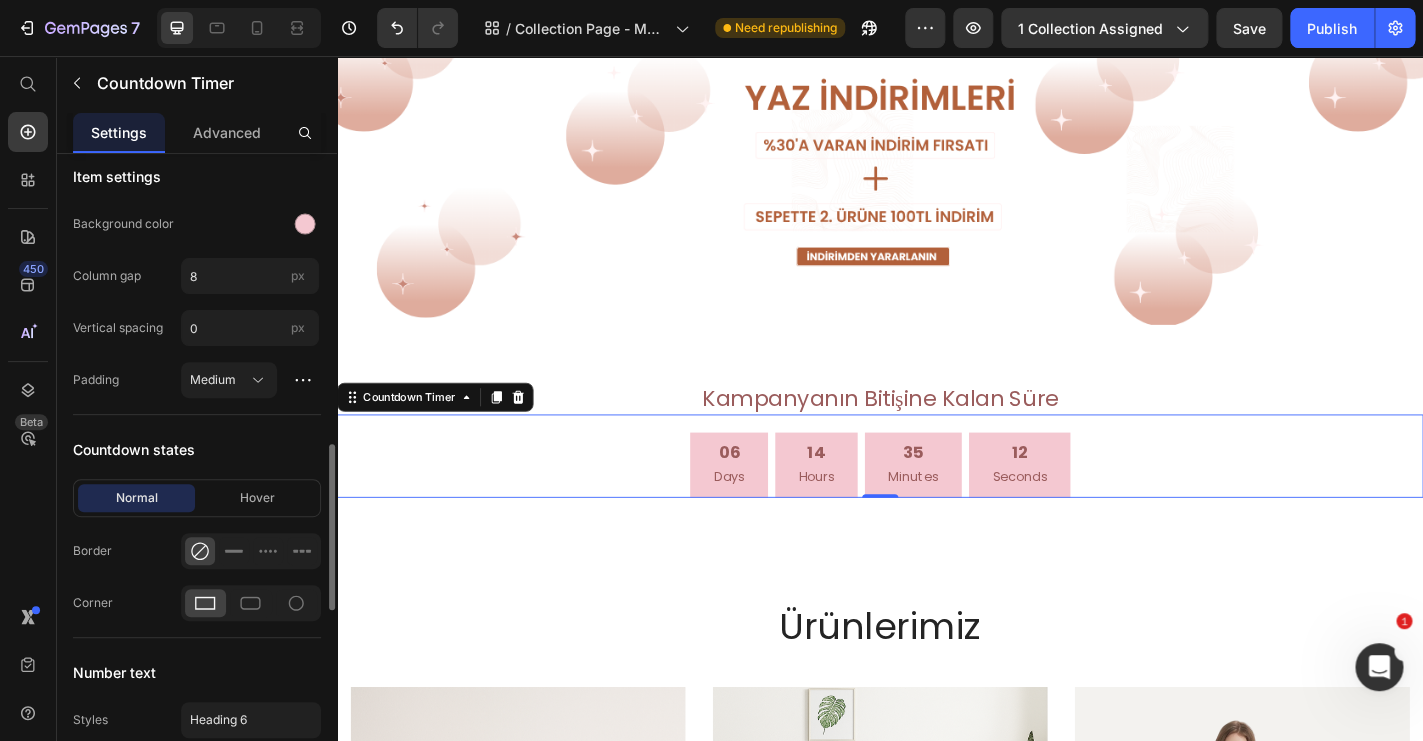 scroll, scrollTop: 1014, scrollLeft: 0, axis: vertical 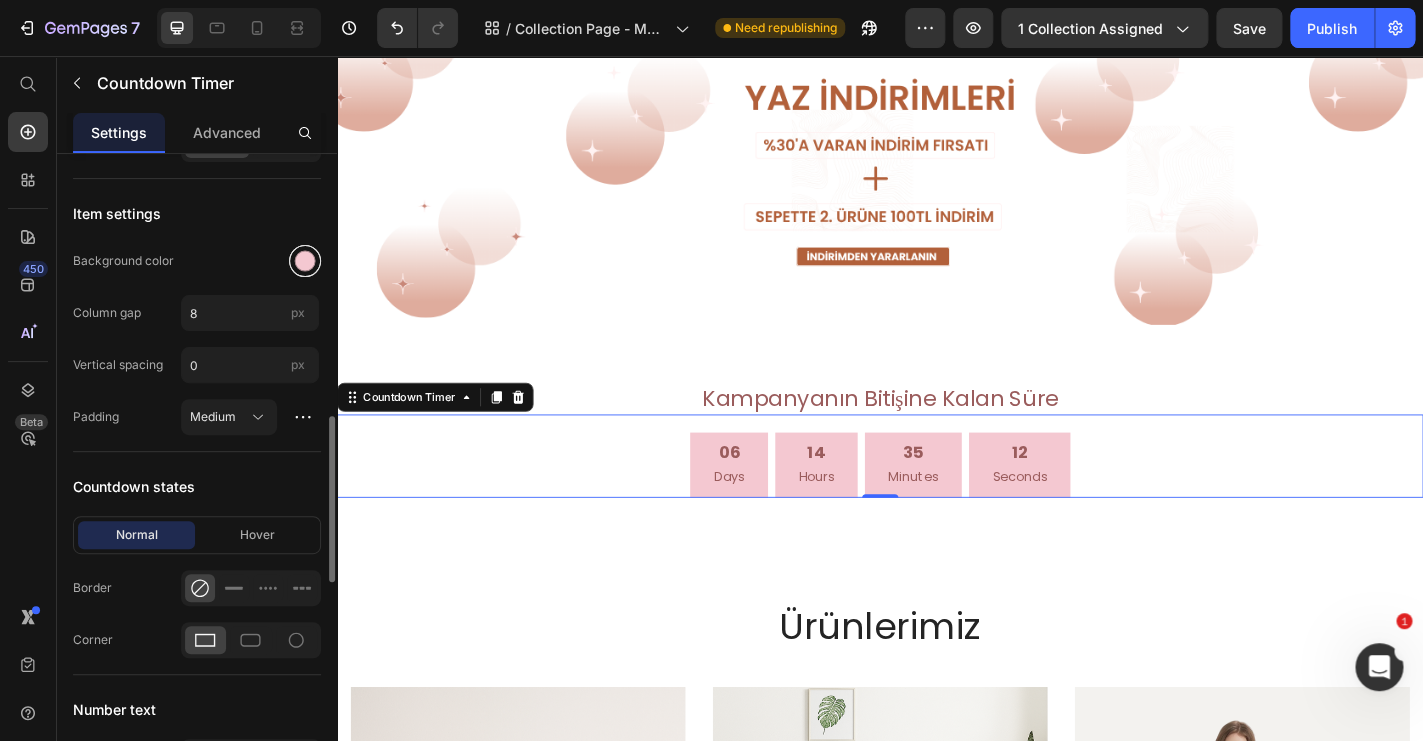 click at bounding box center (305, 261) 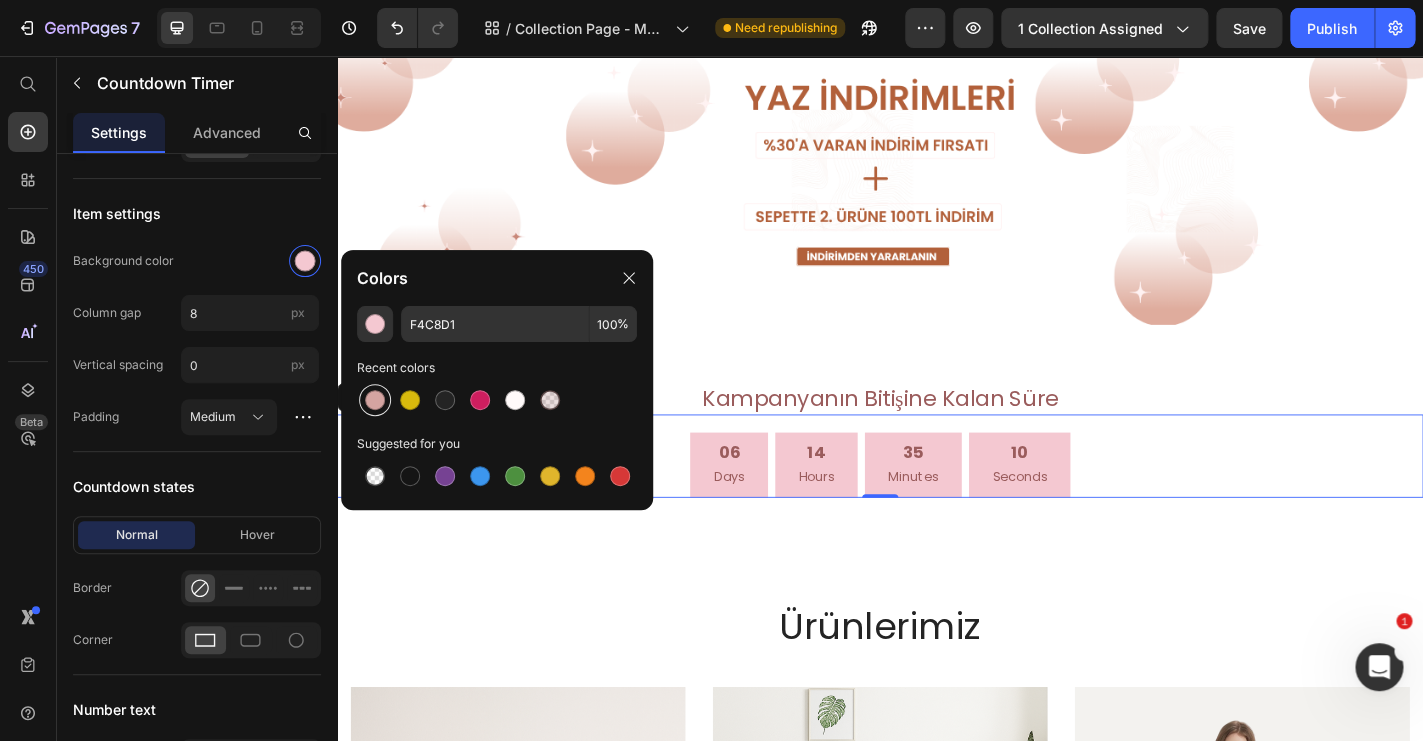 click at bounding box center (375, 400) 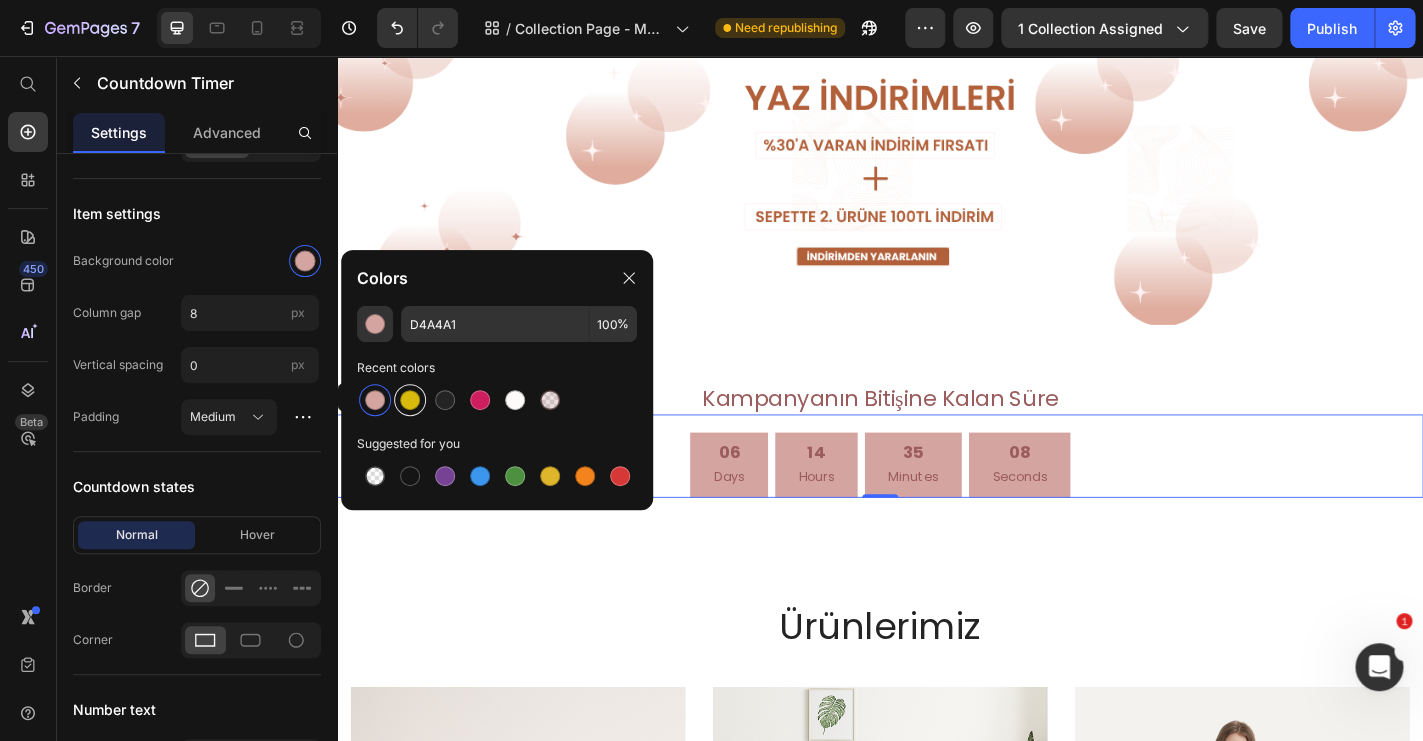 click at bounding box center [410, 400] 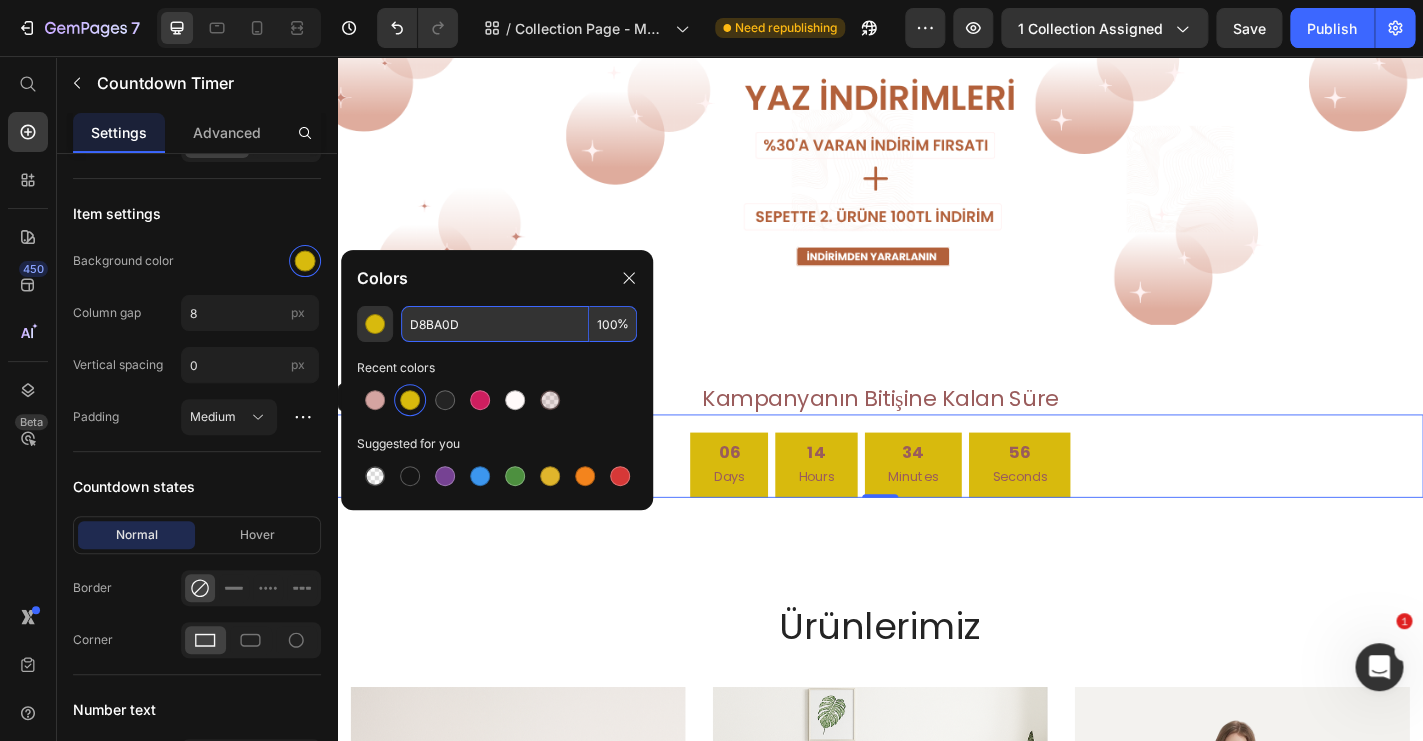 click on "D8BA0D" at bounding box center [495, 324] 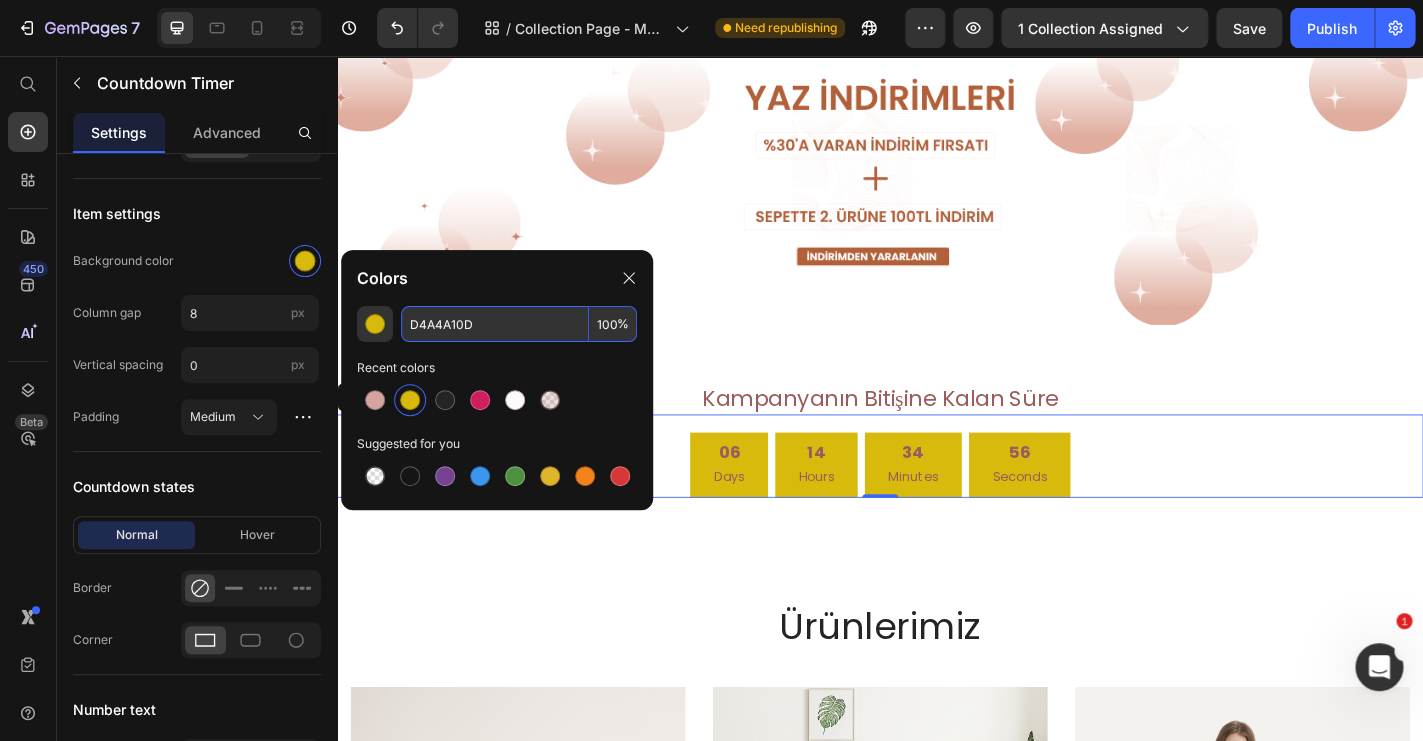 paste 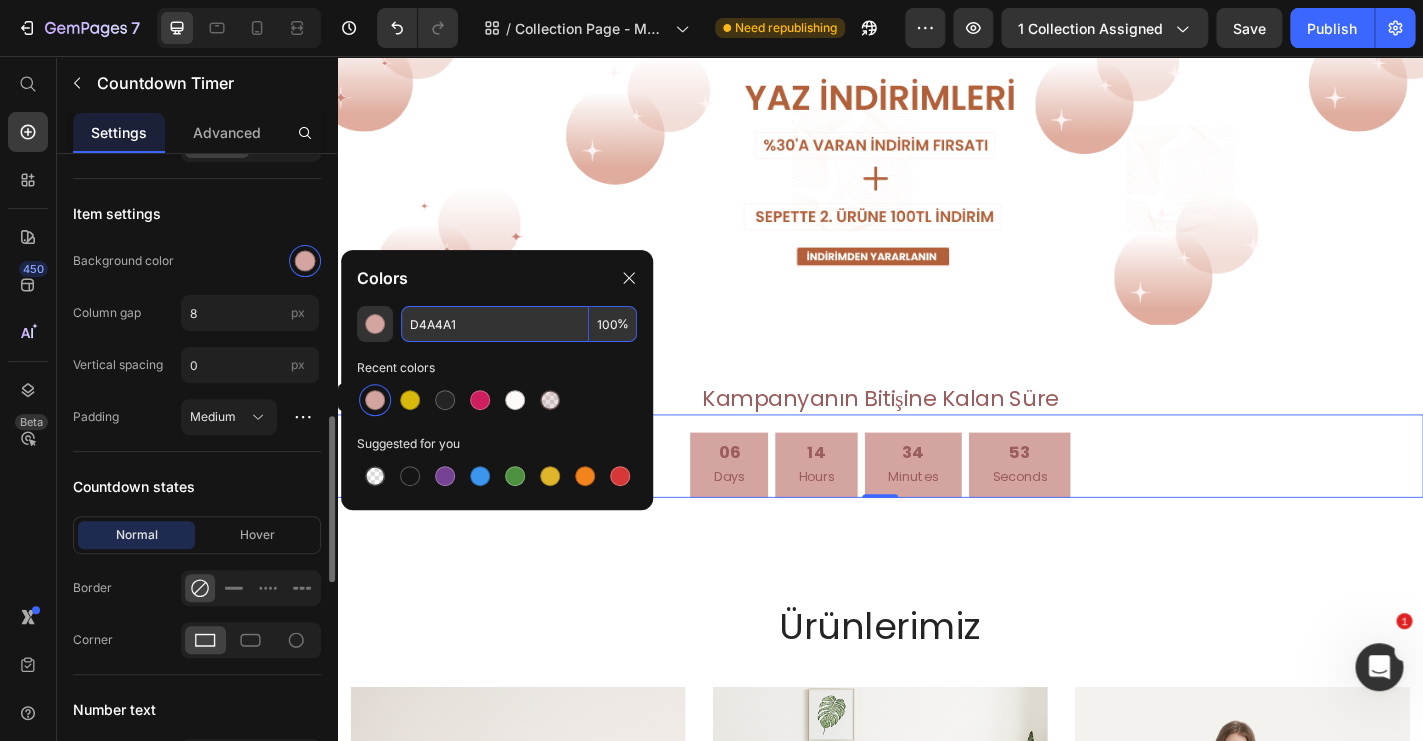 type on "D4A4A1" 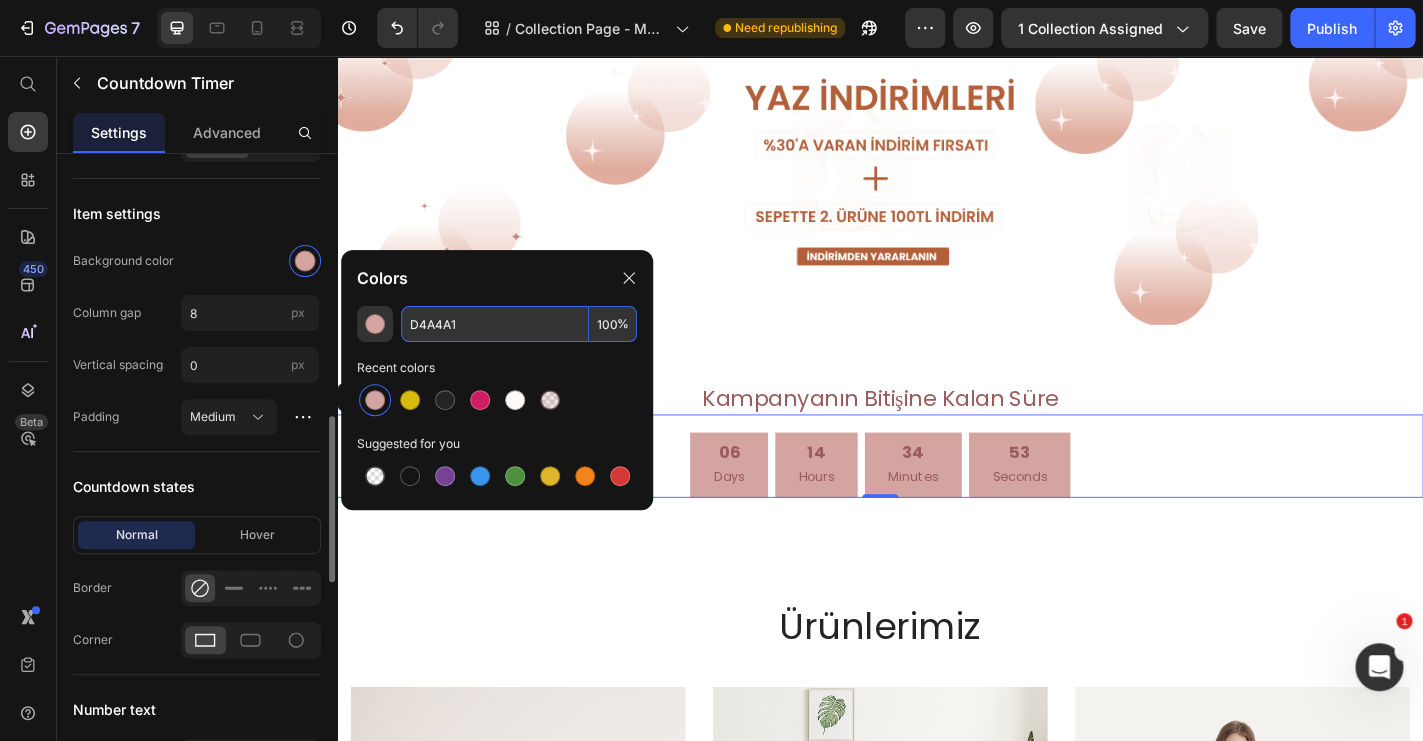 click on "Background color" 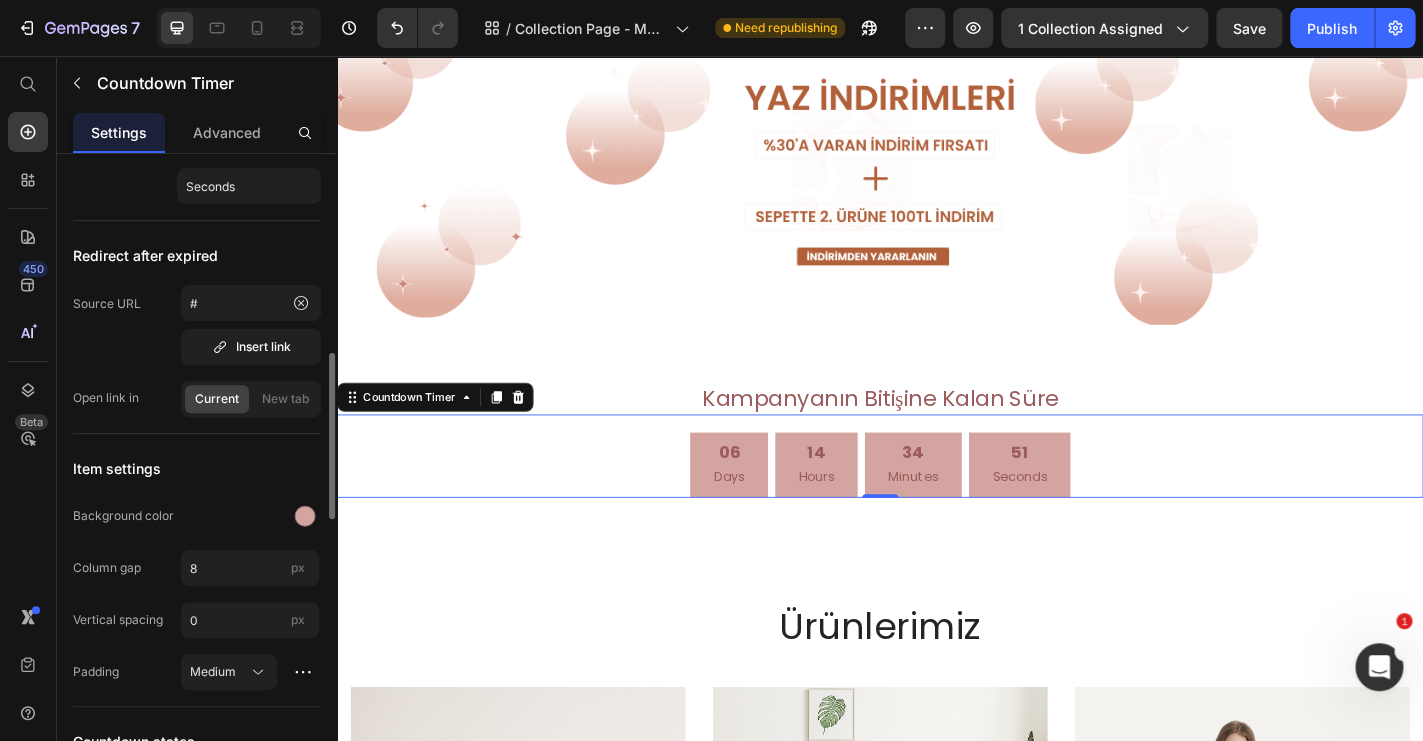 scroll, scrollTop: 758, scrollLeft: 0, axis: vertical 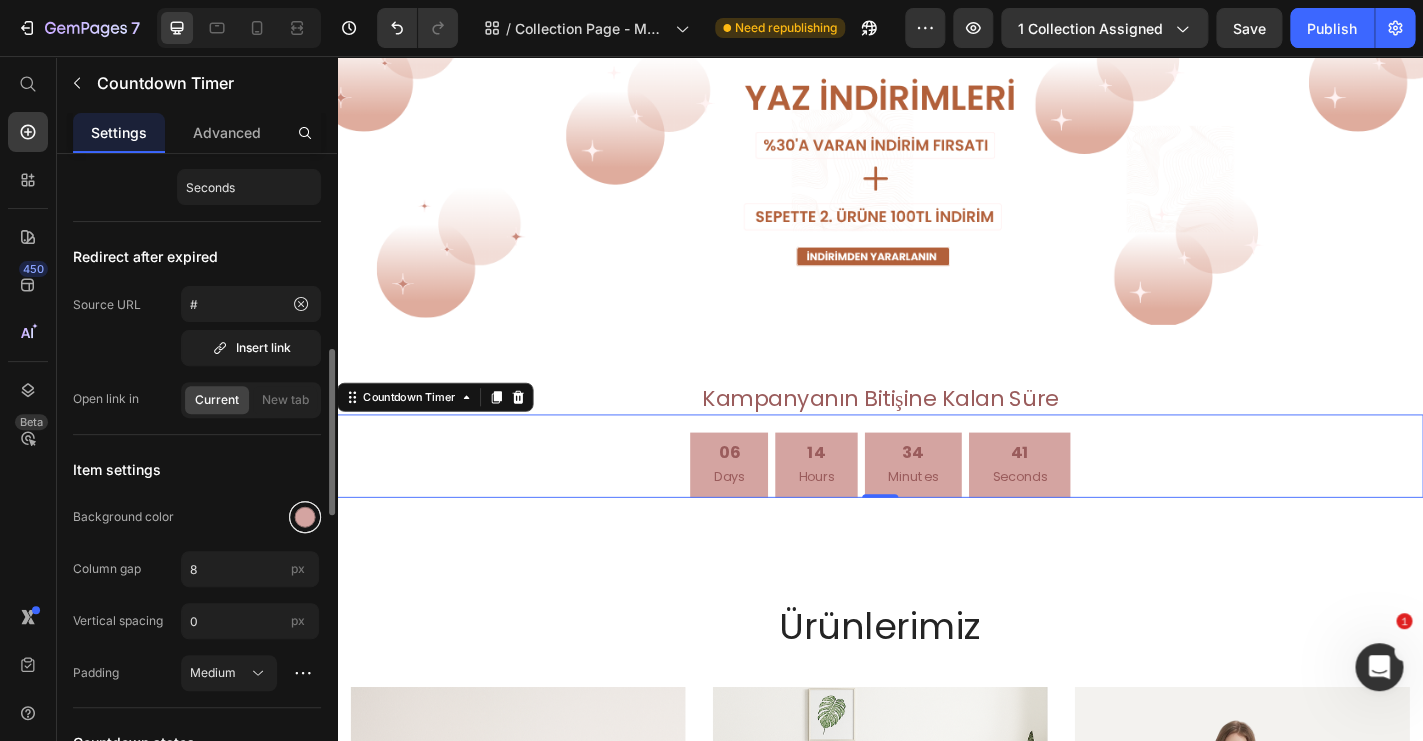 click at bounding box center [305, 517] 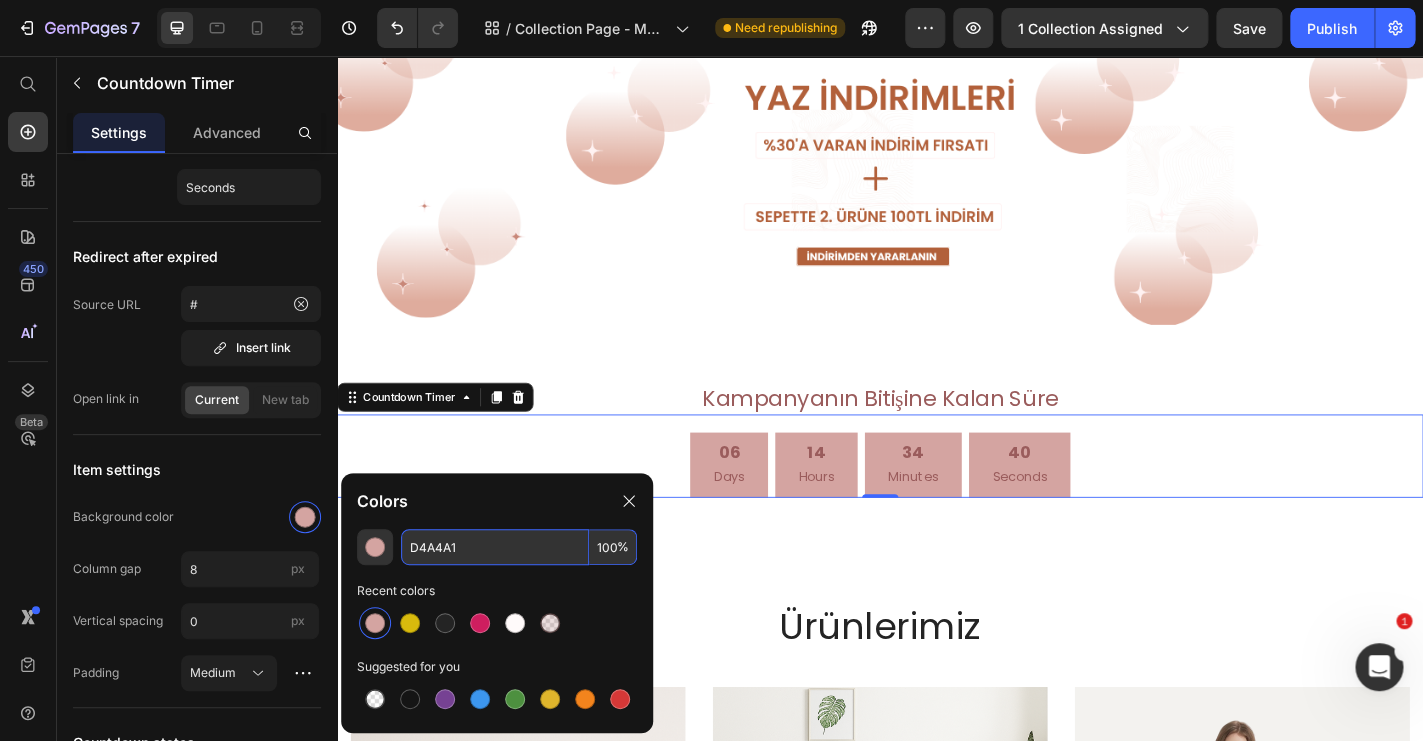 click on "D4A4A1" at bounding box center (495, 547) 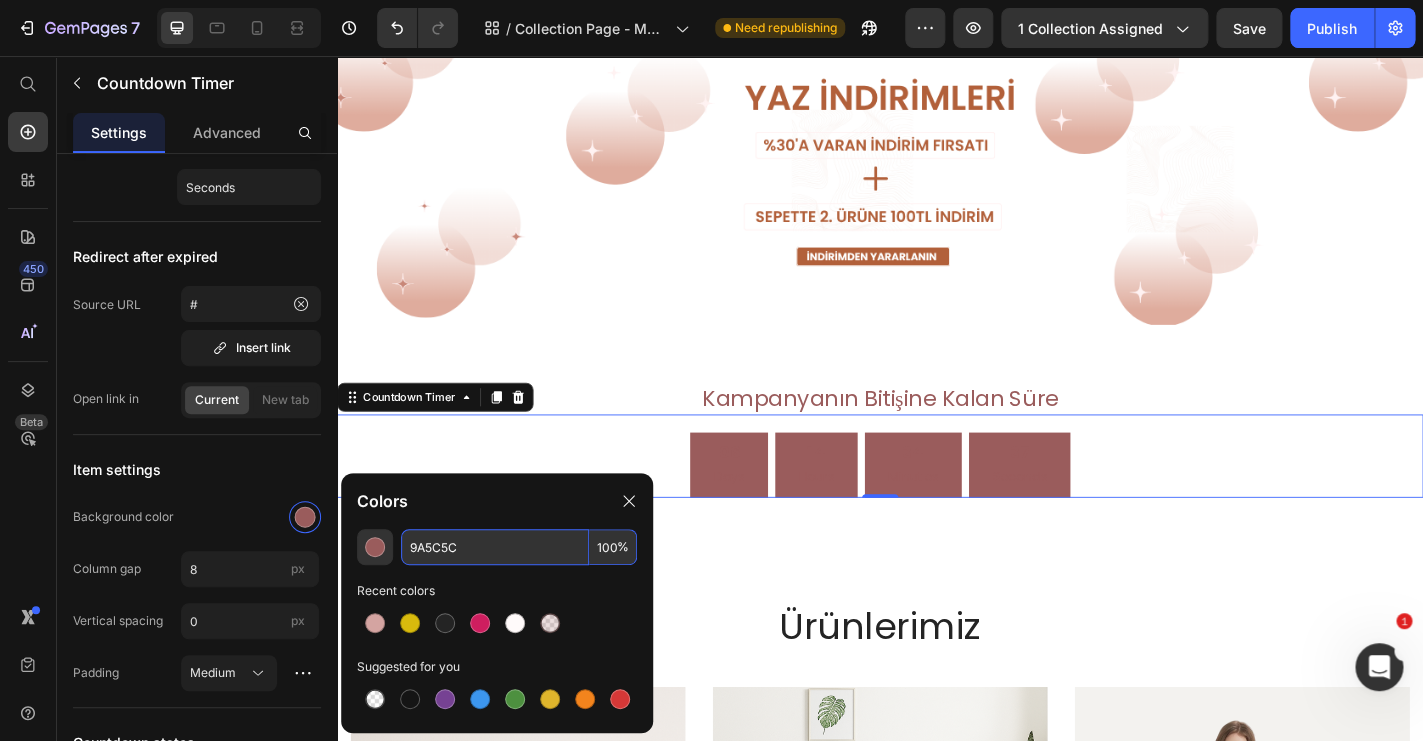 type on "D4A4A1" 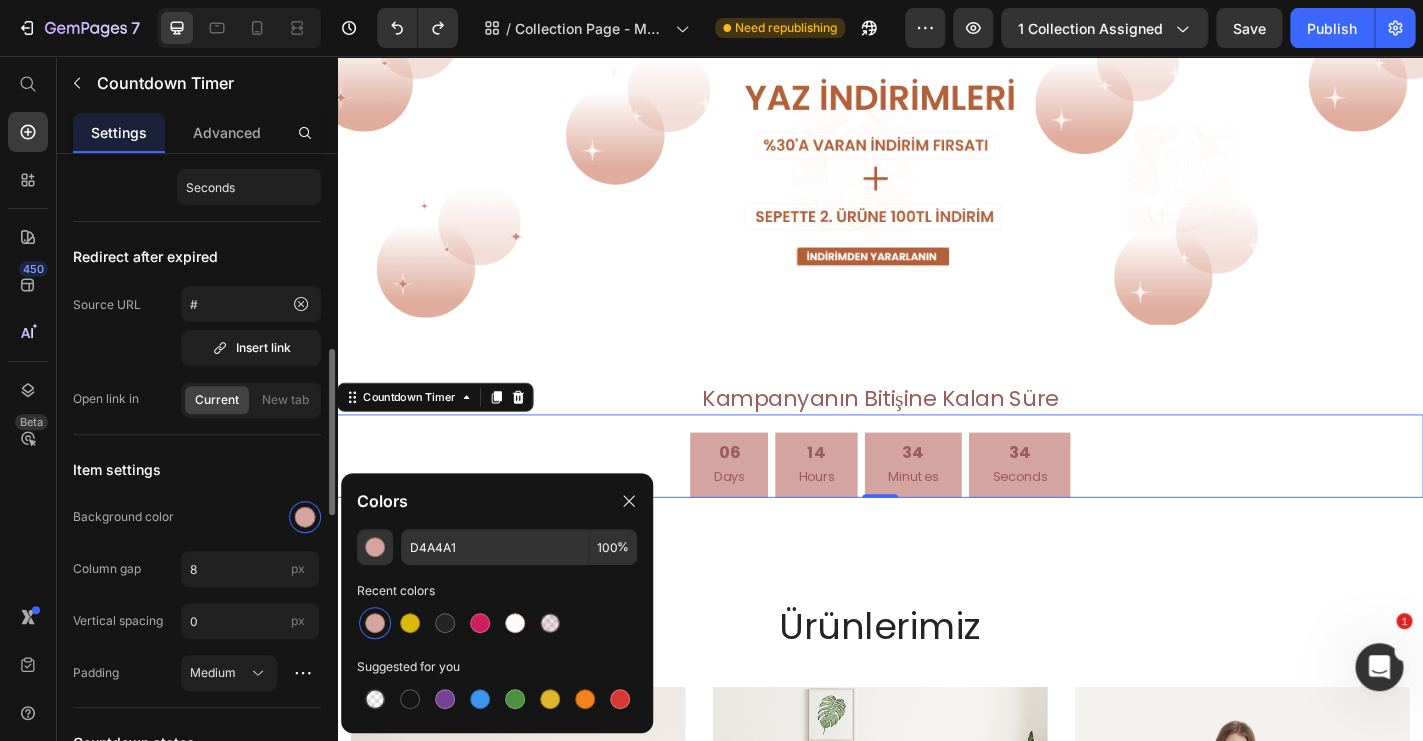 click on "Item settings" at bounding box center [197, 469] 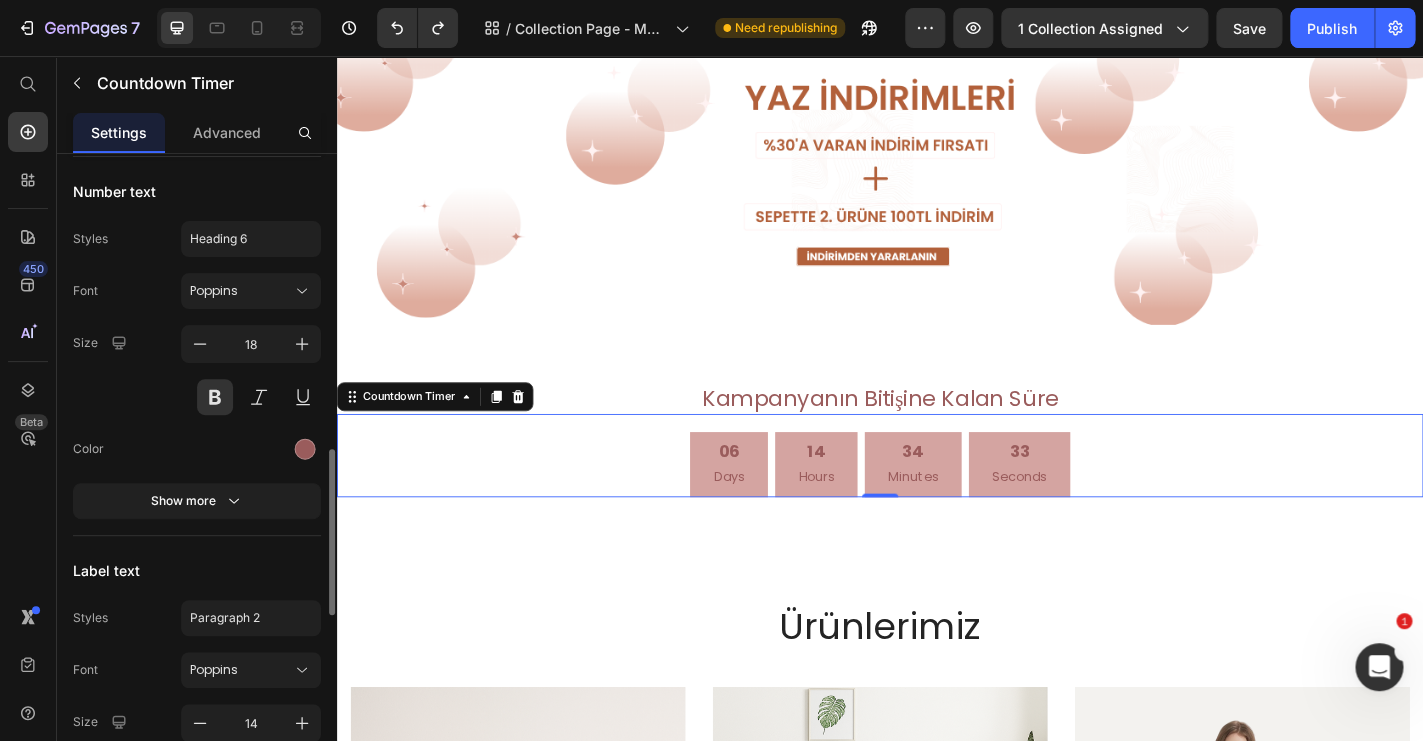 scroll, scrollTop: 1544, scrollLeft: 0, axis: vertical 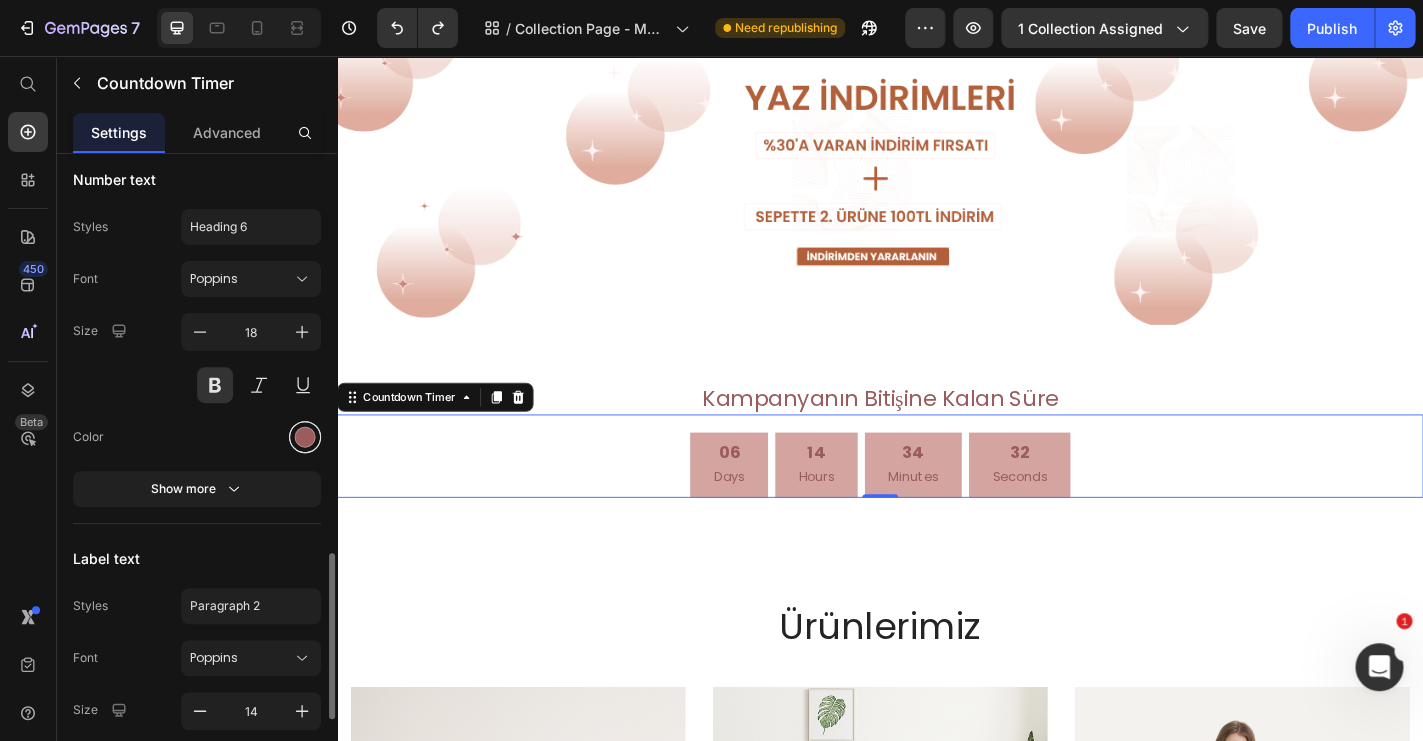 click at bounding box center [305, 437] 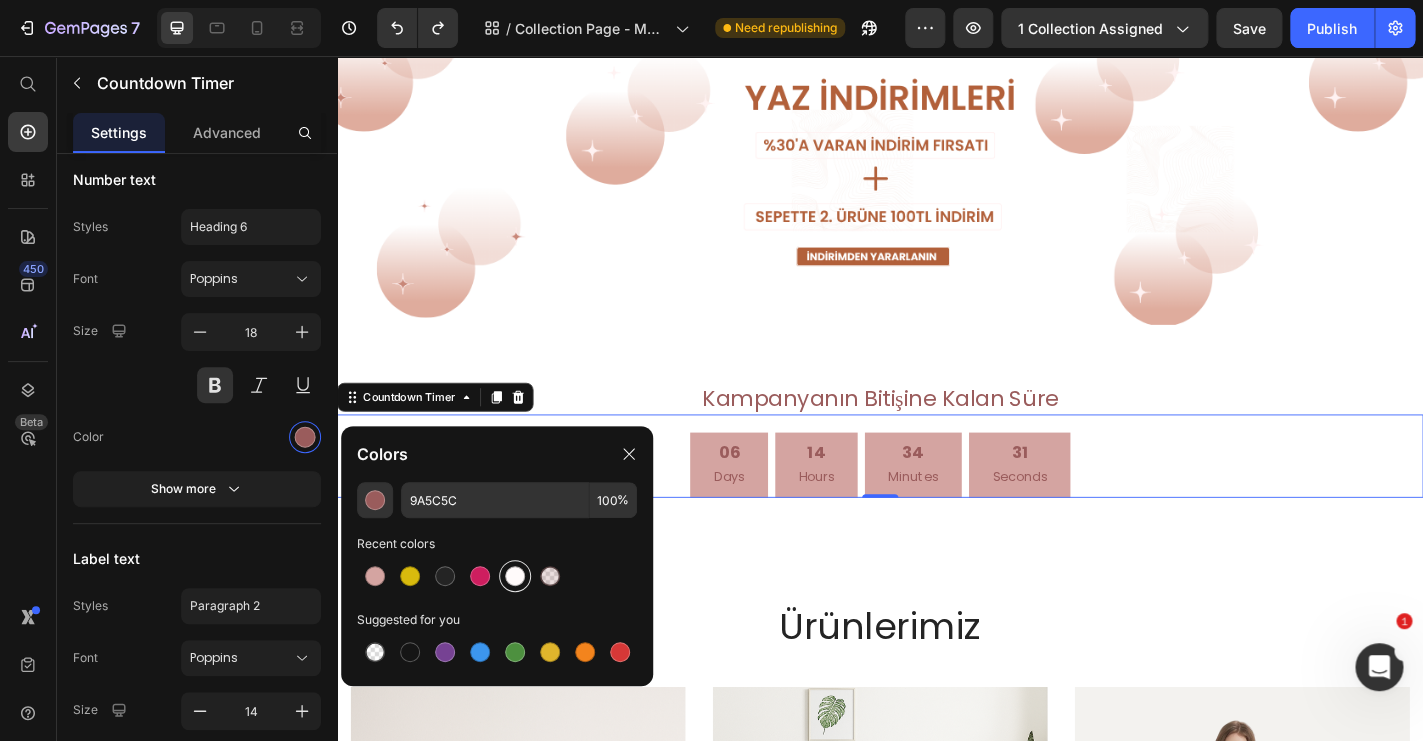 click at bounding box center (515, 576) 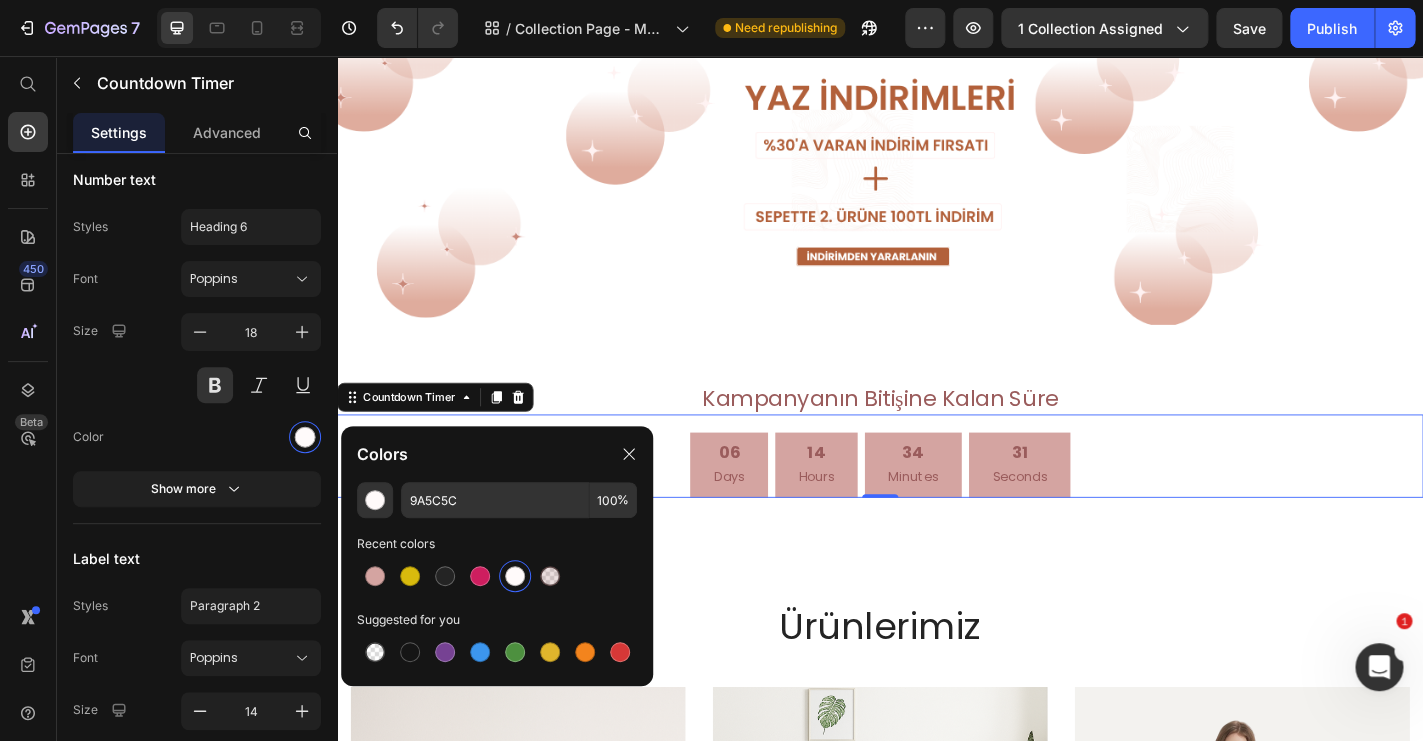 type on "FFFAFA" 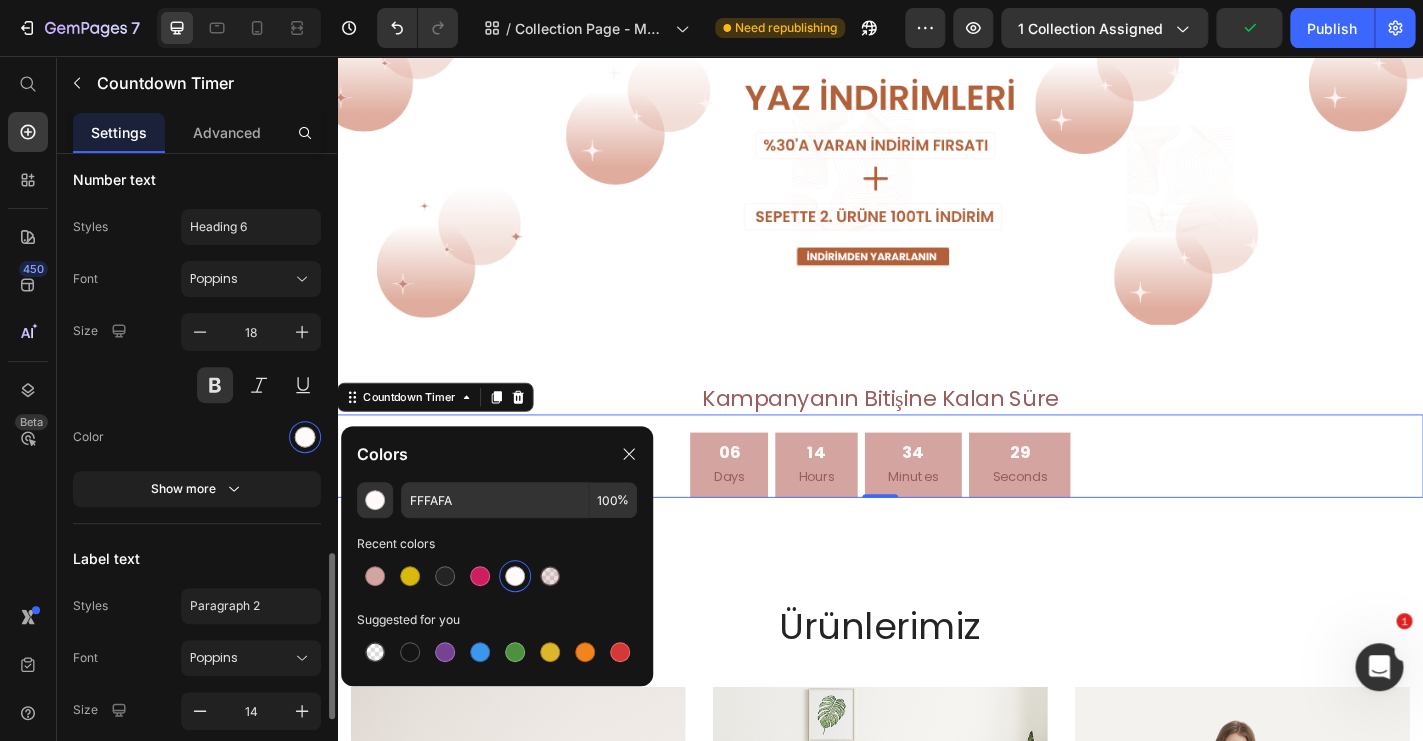 click on "Font Poppins Size 18 Color Show more" at bounding box center [197, 384] 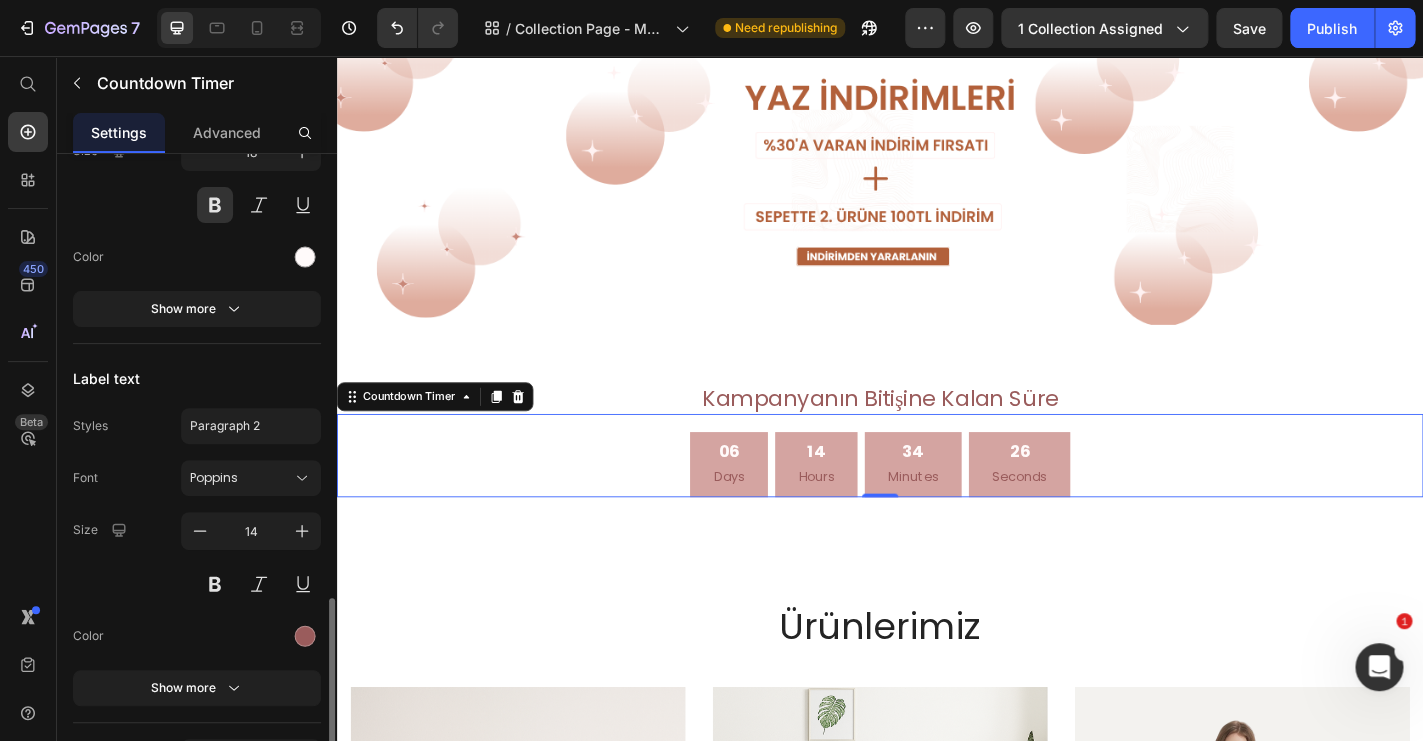 scroll, scrollTop: 1726, scrollLeft: 0, axis: vertical 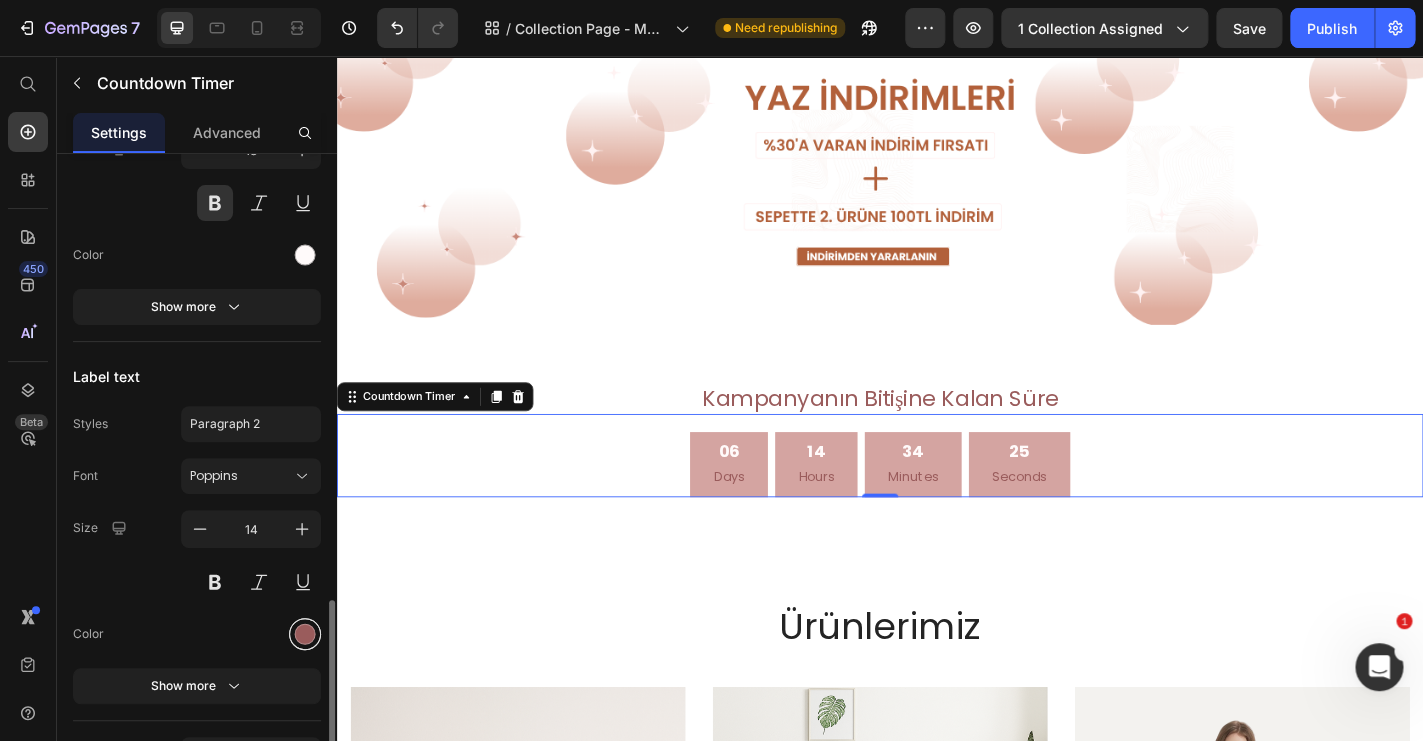 click at bounding box center [305, 634] 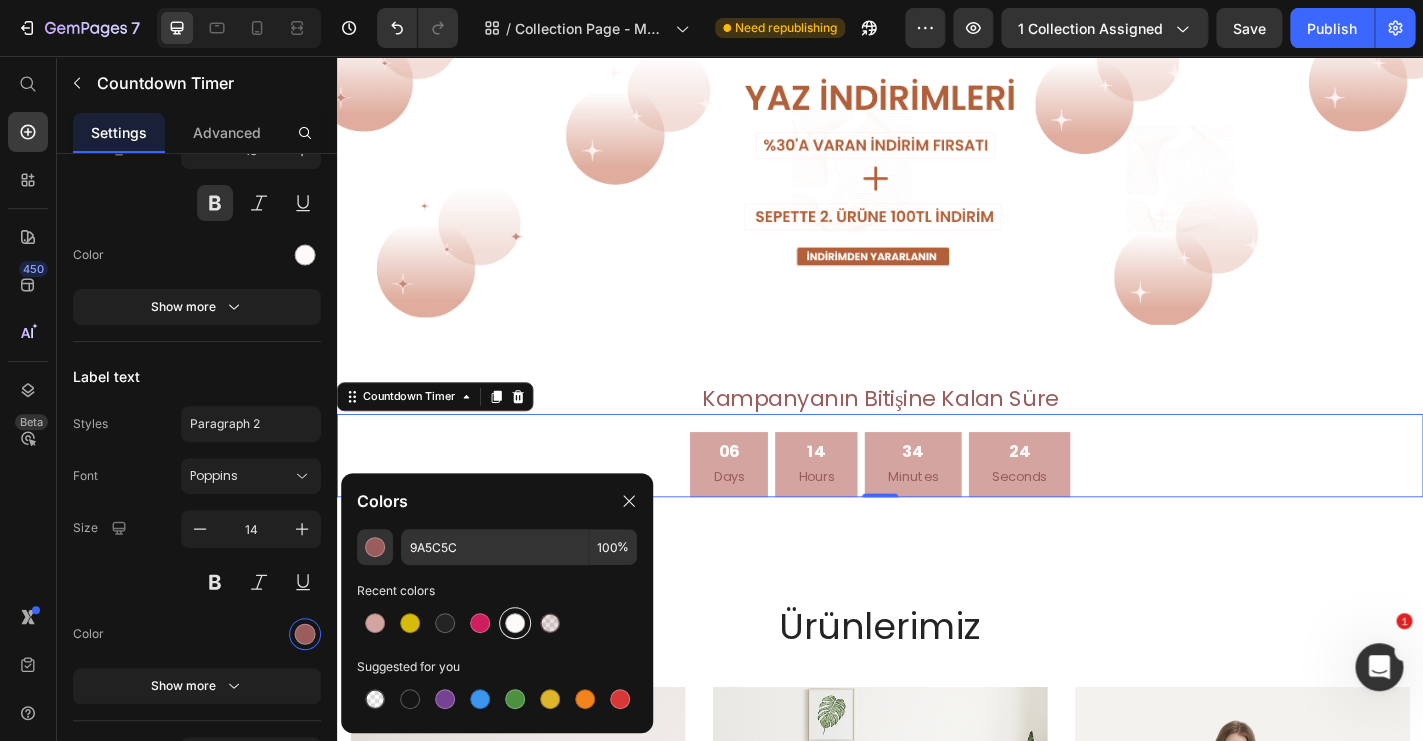 click at bounding box center (515, 623) 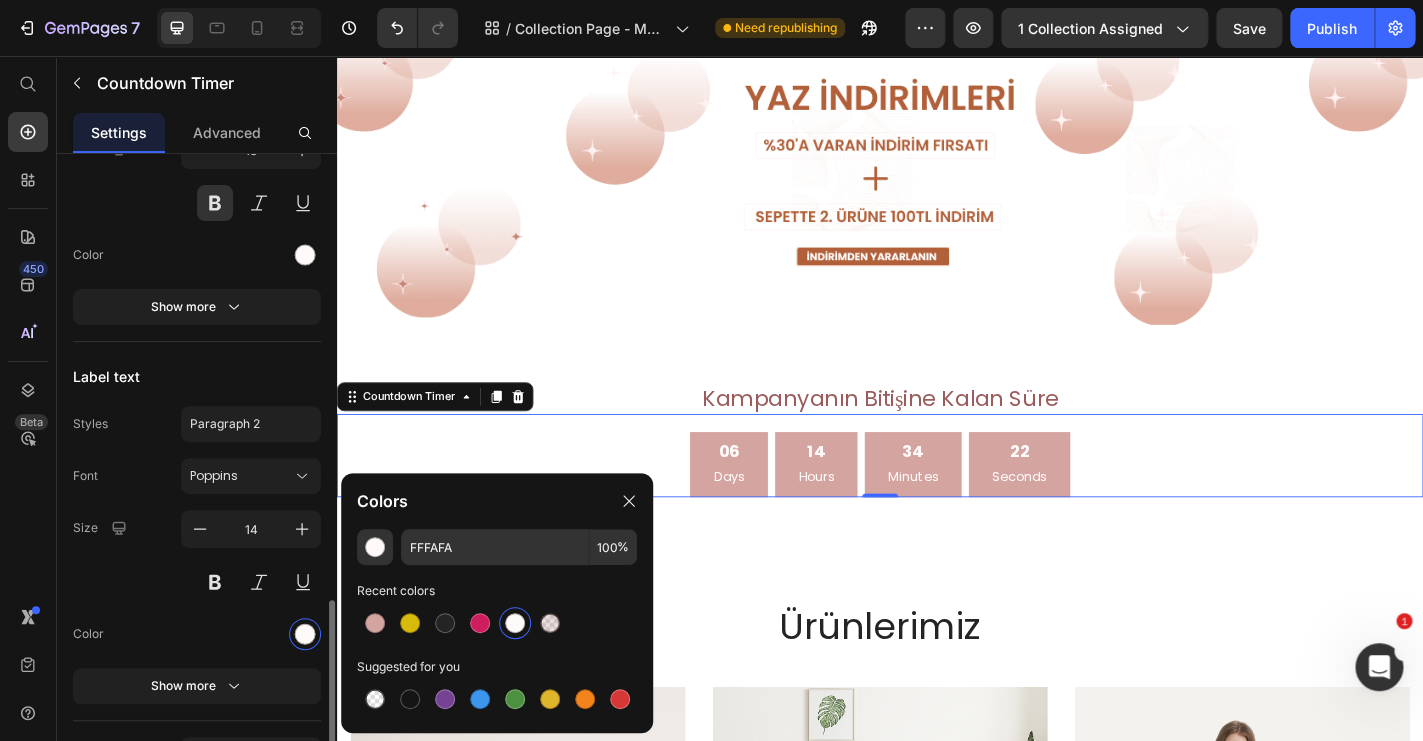 click on "Font Poppins Size 14 Color Show more" at bounding box center (197, 581) 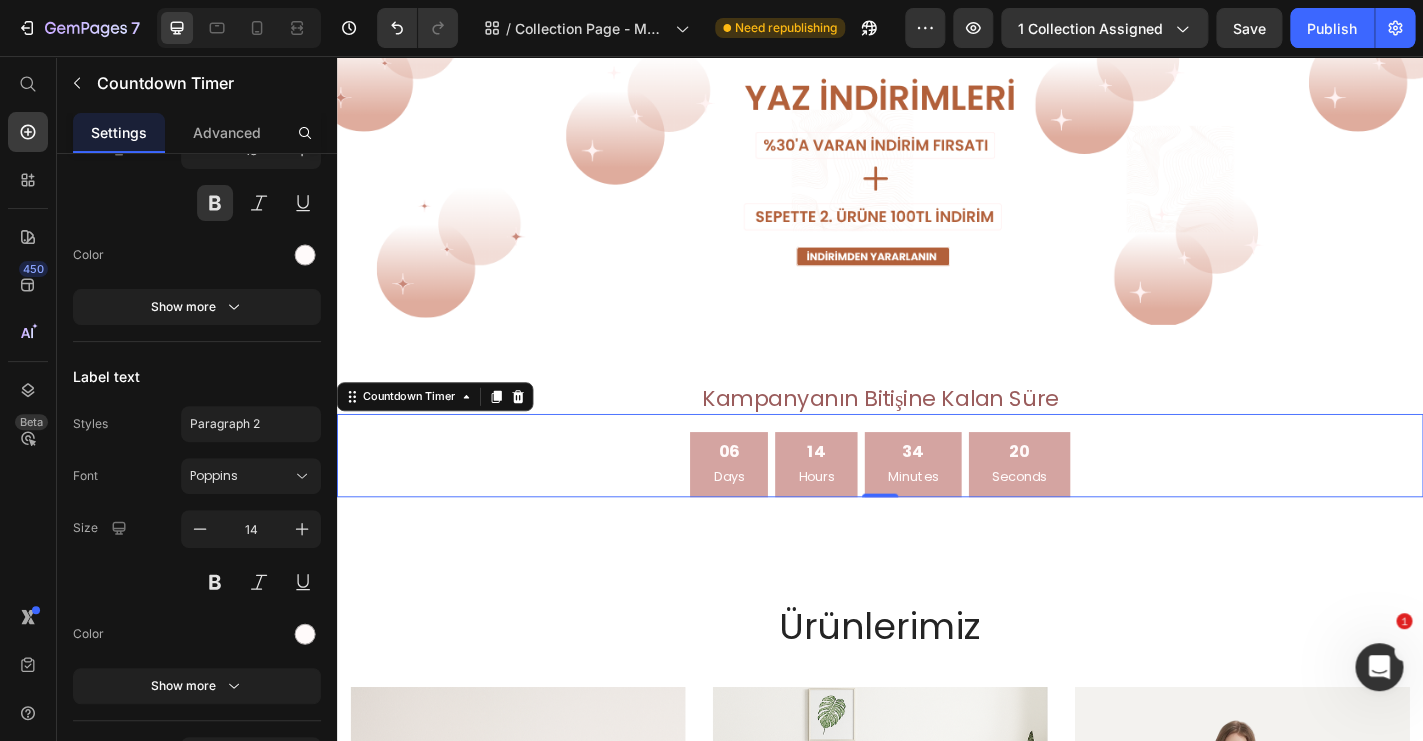 scroll, scrollTop: 1726, scrollLeft: 0, axis: vertical 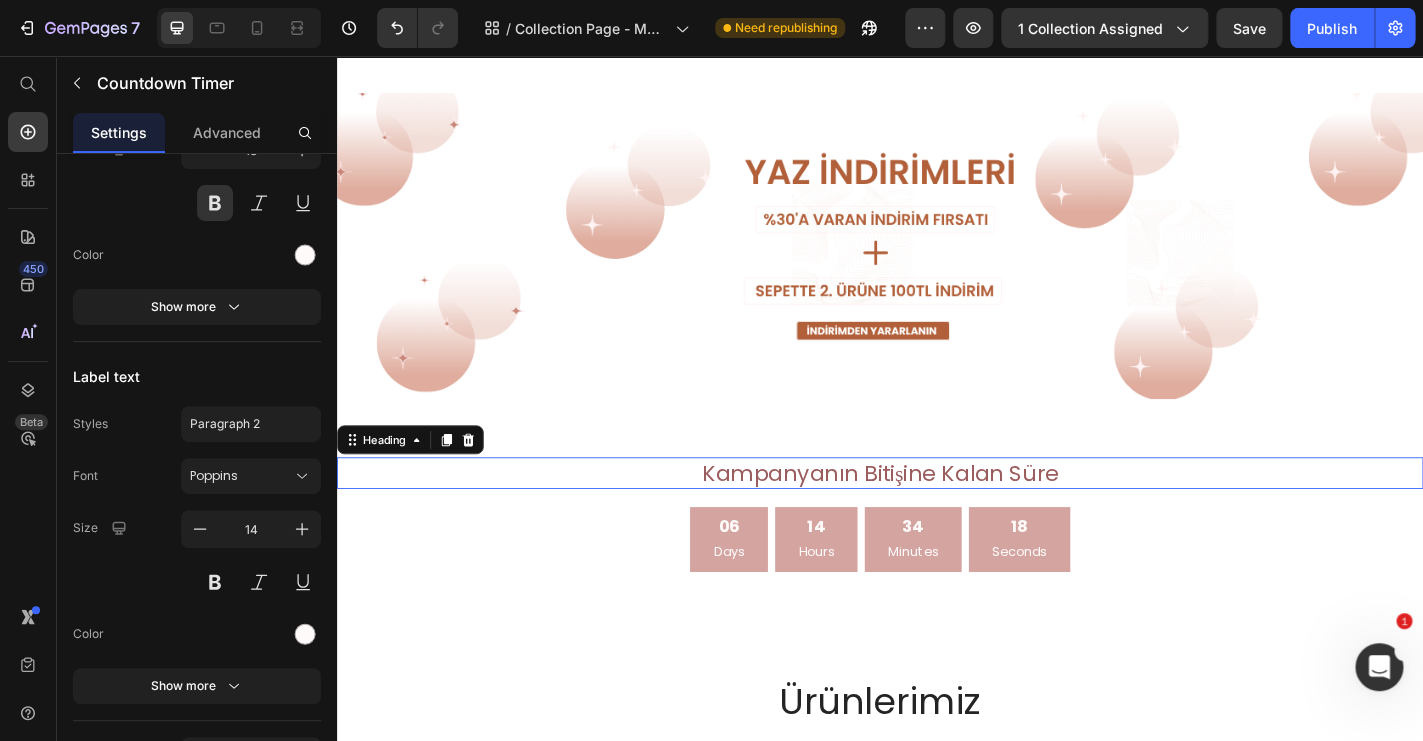 click on "Kampanyanın Bitişine Kalan Süre" at bounding box center (937, 516) 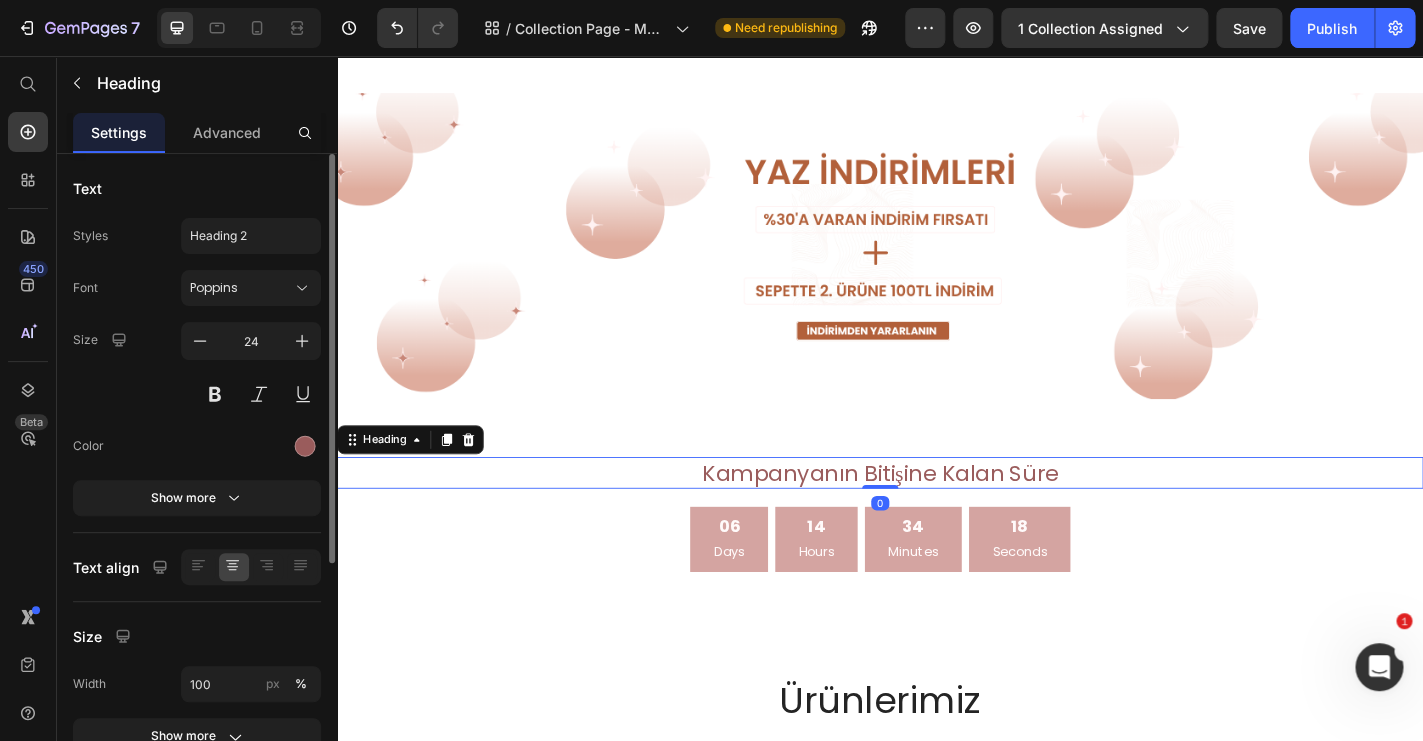 click on "Kampanyanın Bitişine Kalan Süre" at bounding box center (937, 516) 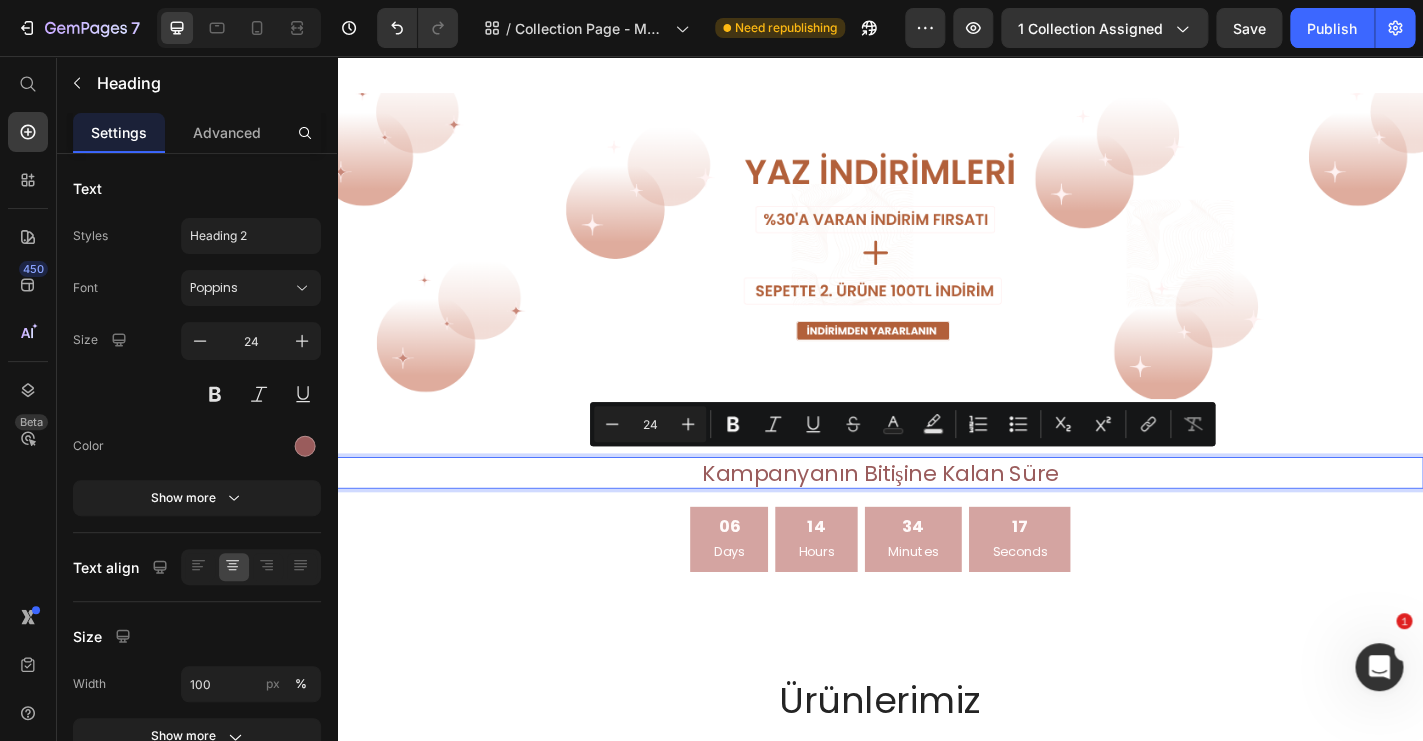 click on "Minus 24 Plus Bold Italic Underline       Strikethrough
Text Color
Text Background Color Numbered List Bulleted List Subscript Superscript       link Remove Format" at bounding box center [902, 424] 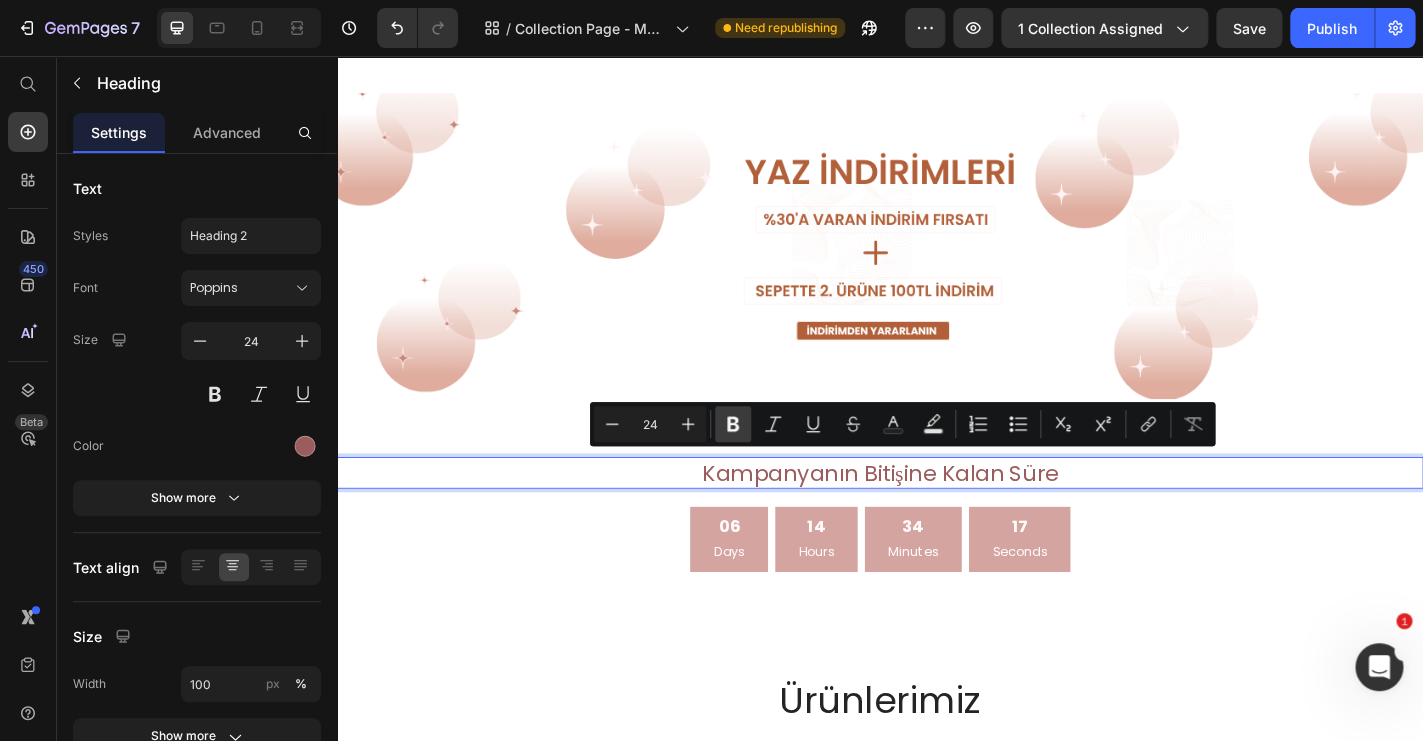 click on "Bold" at bounding box center [733, 424] 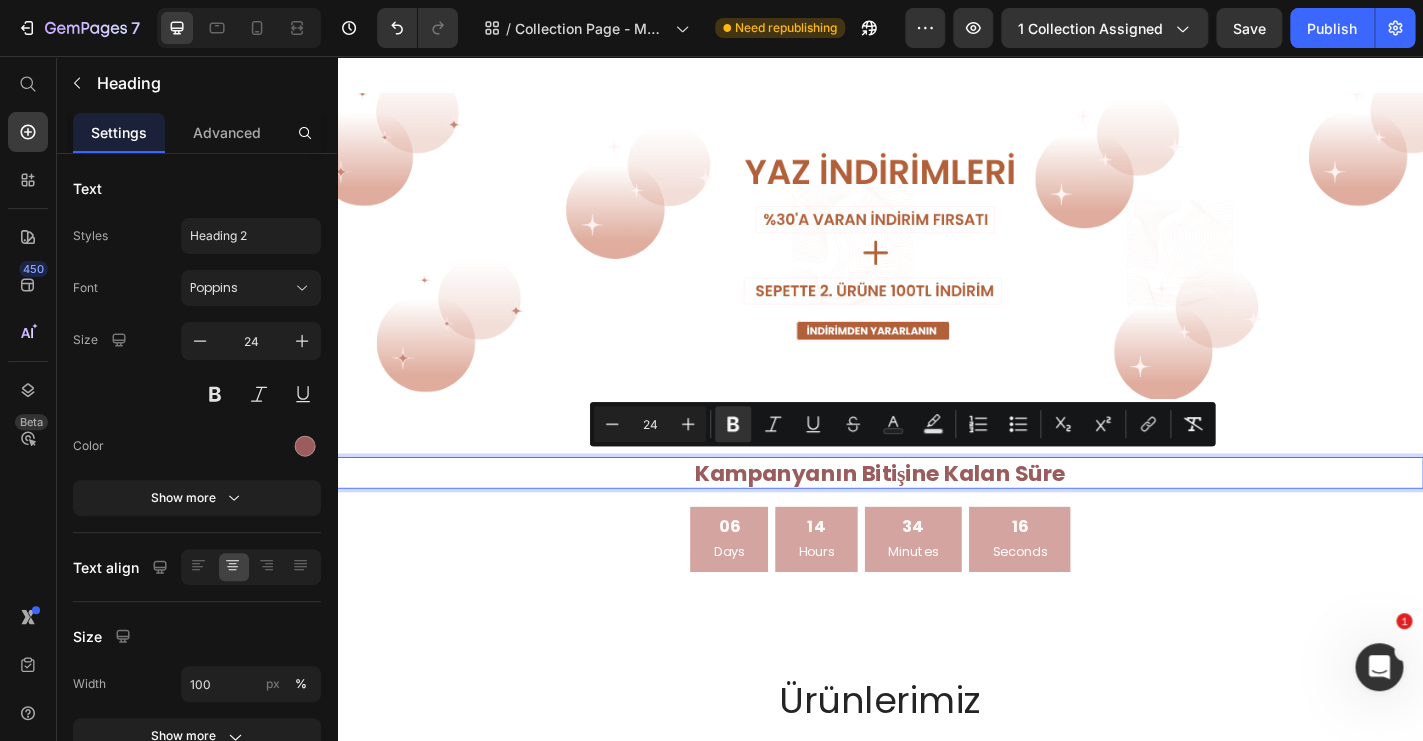 click on "Kampanyanın Bitişine Kalan Süre" at bounding box center (936, 516) 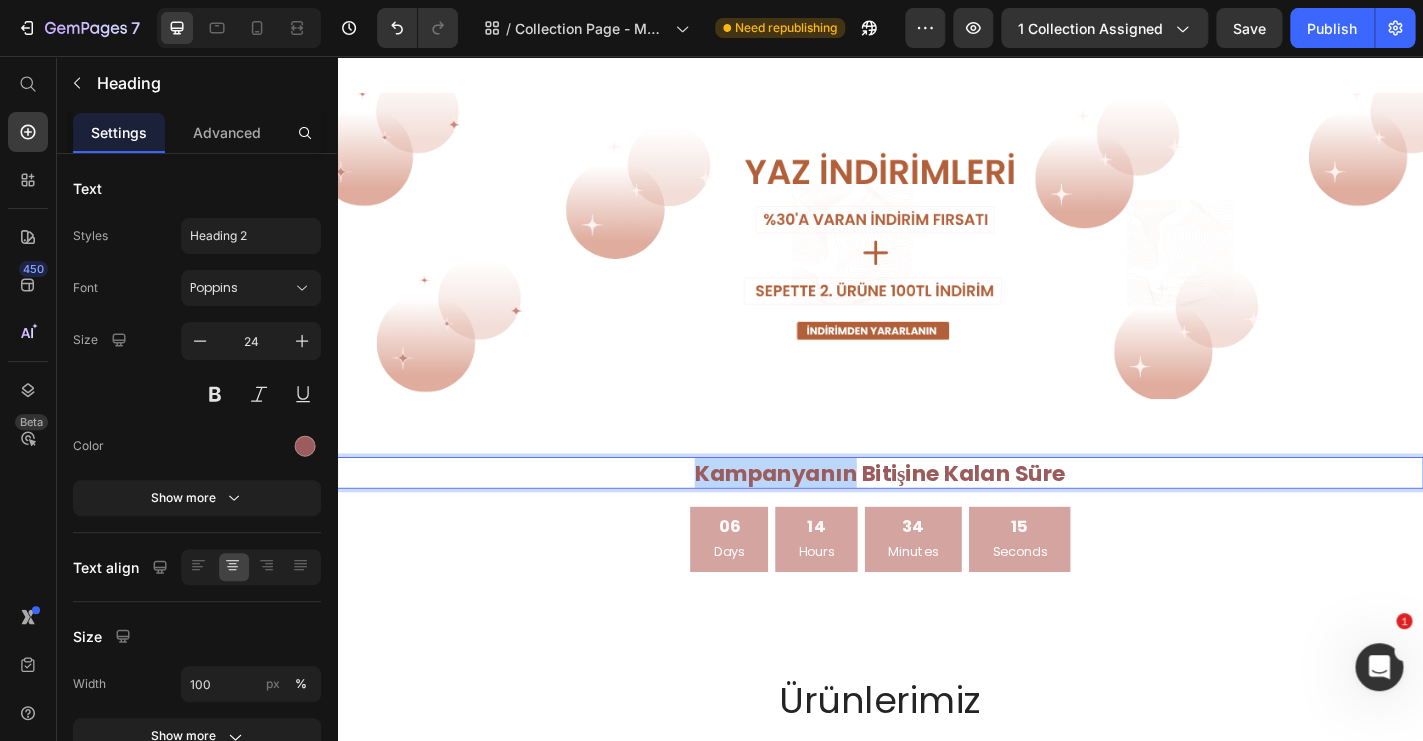 click on "Kampanyanın Bitişine Kalan Süre" at bounding box center [936, 516] 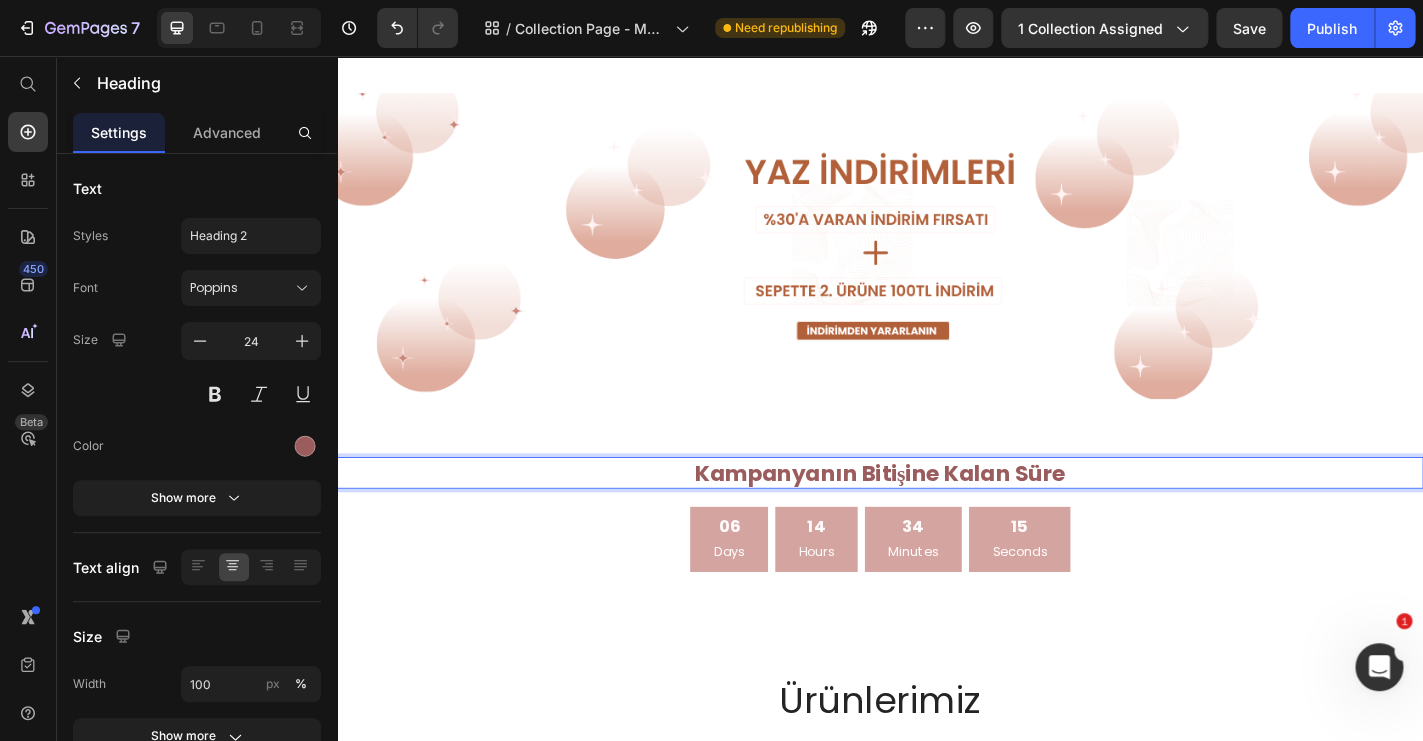 click on "Kampanyanın Bitişine Kalan Süre" at bounding box center (936, 516) 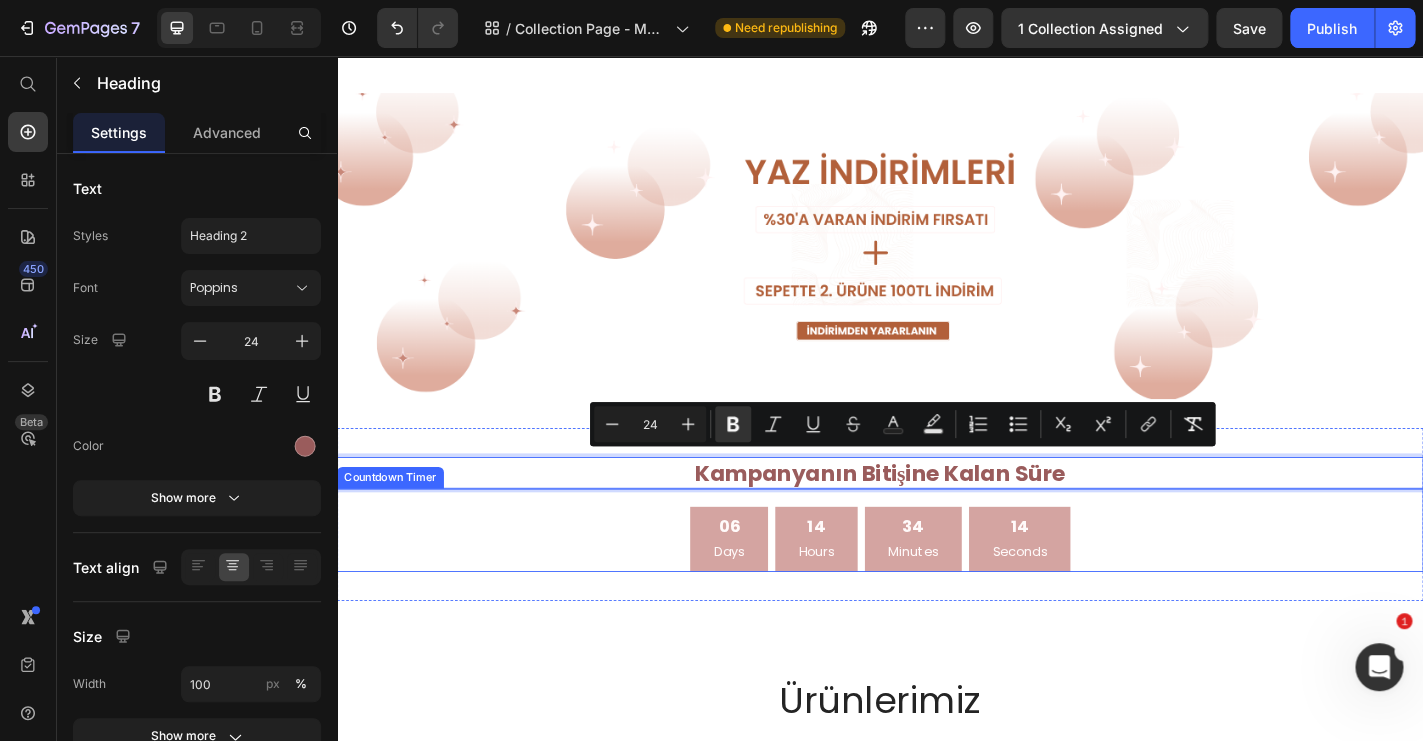 click on "06 Days 14 Hours 34 Minutes 14 Seconds" at bounding box center (937, 590) 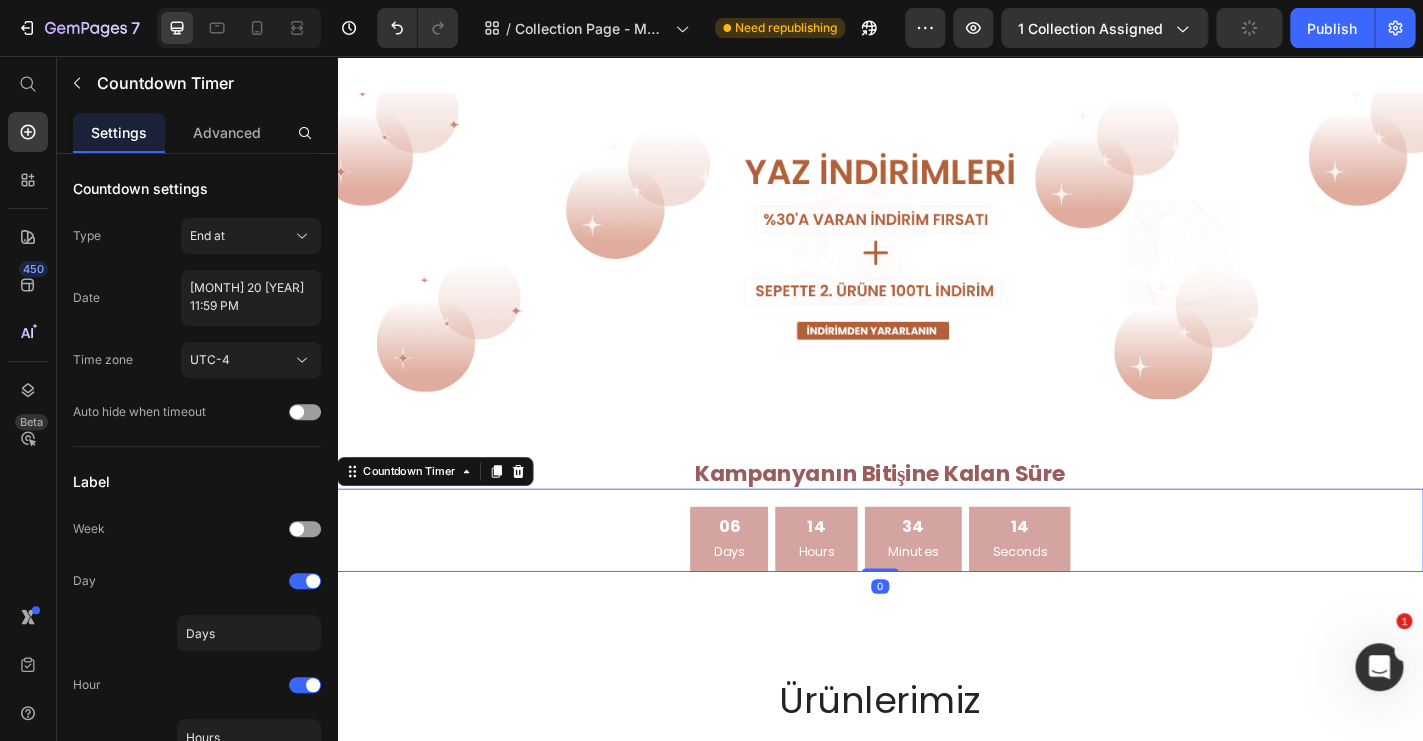 click on "06 Days 14 Hours 34 Minutes 14 Seconds" at bounding box center [937, 590] 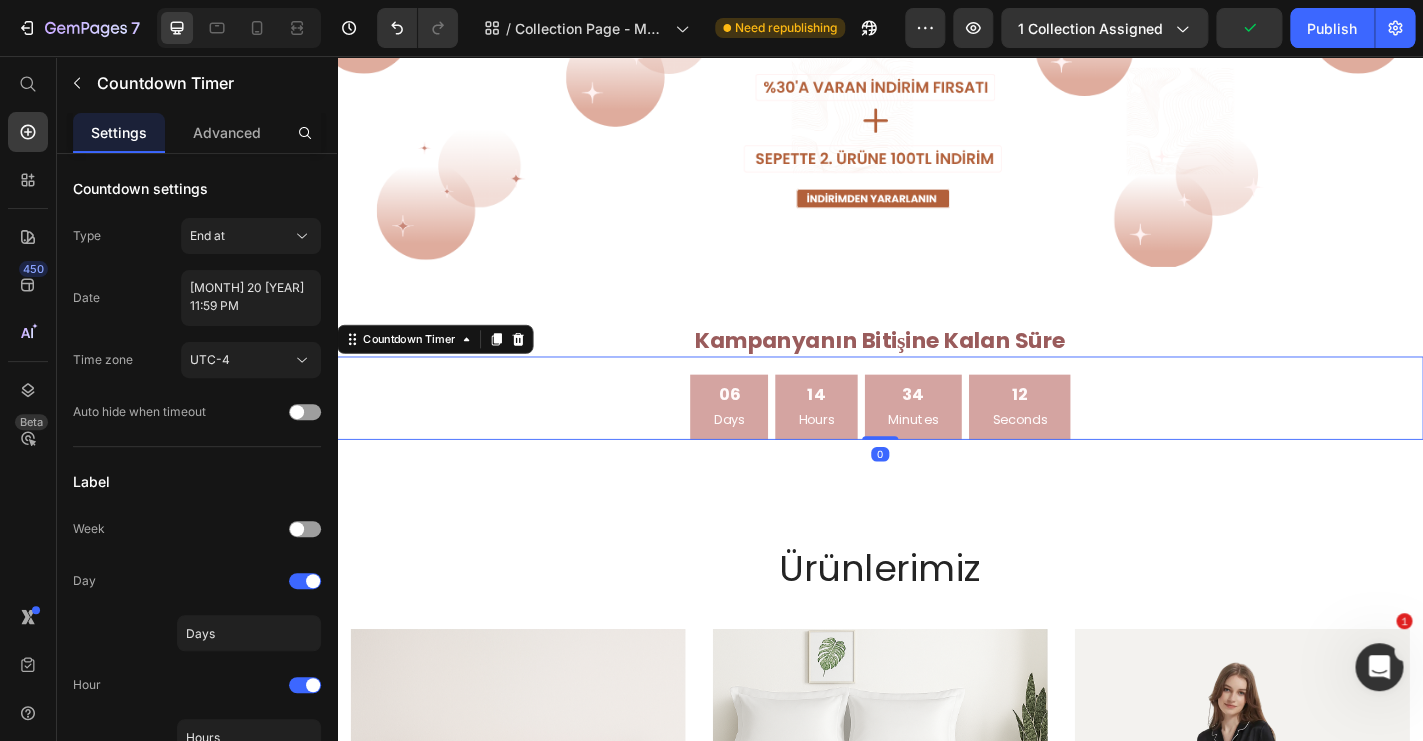 scroll, scrollTop: 522, scrollLeft: 0, axis: vertical 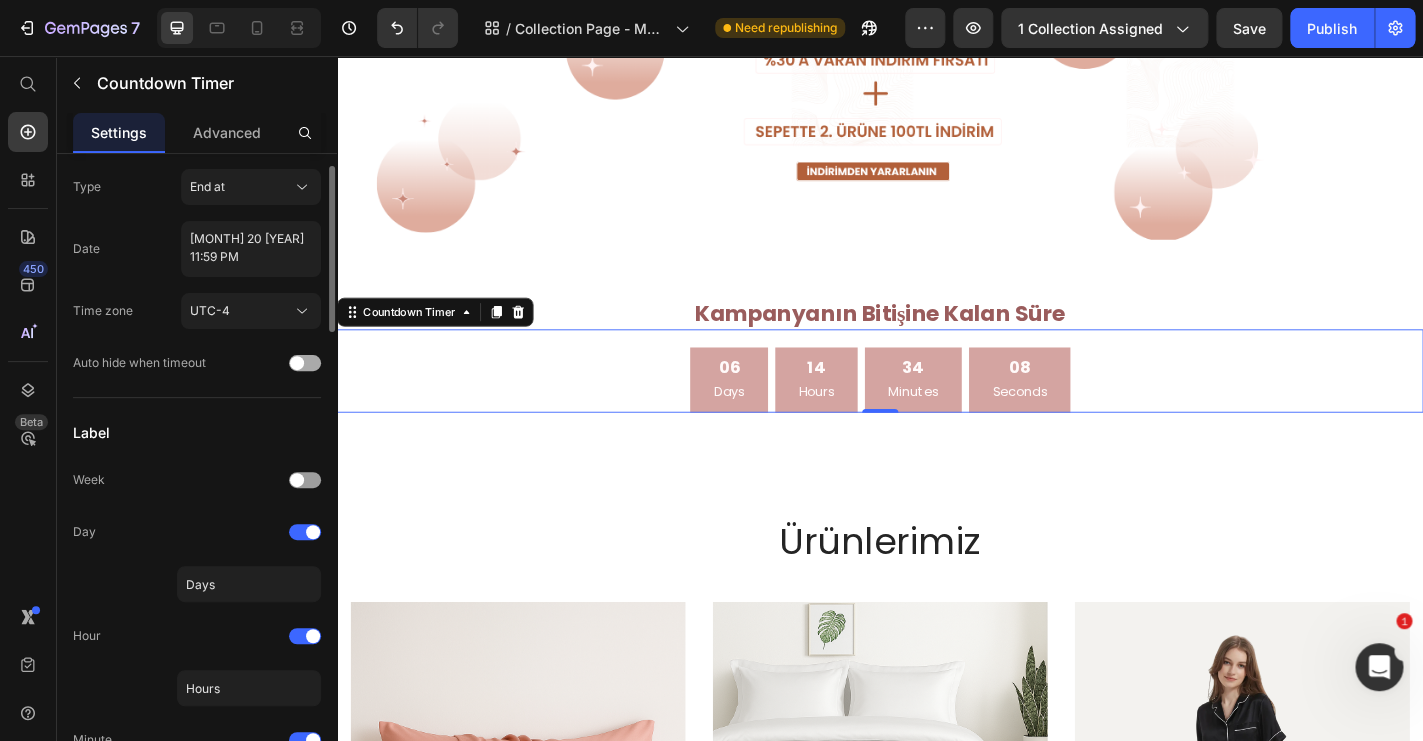 click at bounding box center (297, 363) 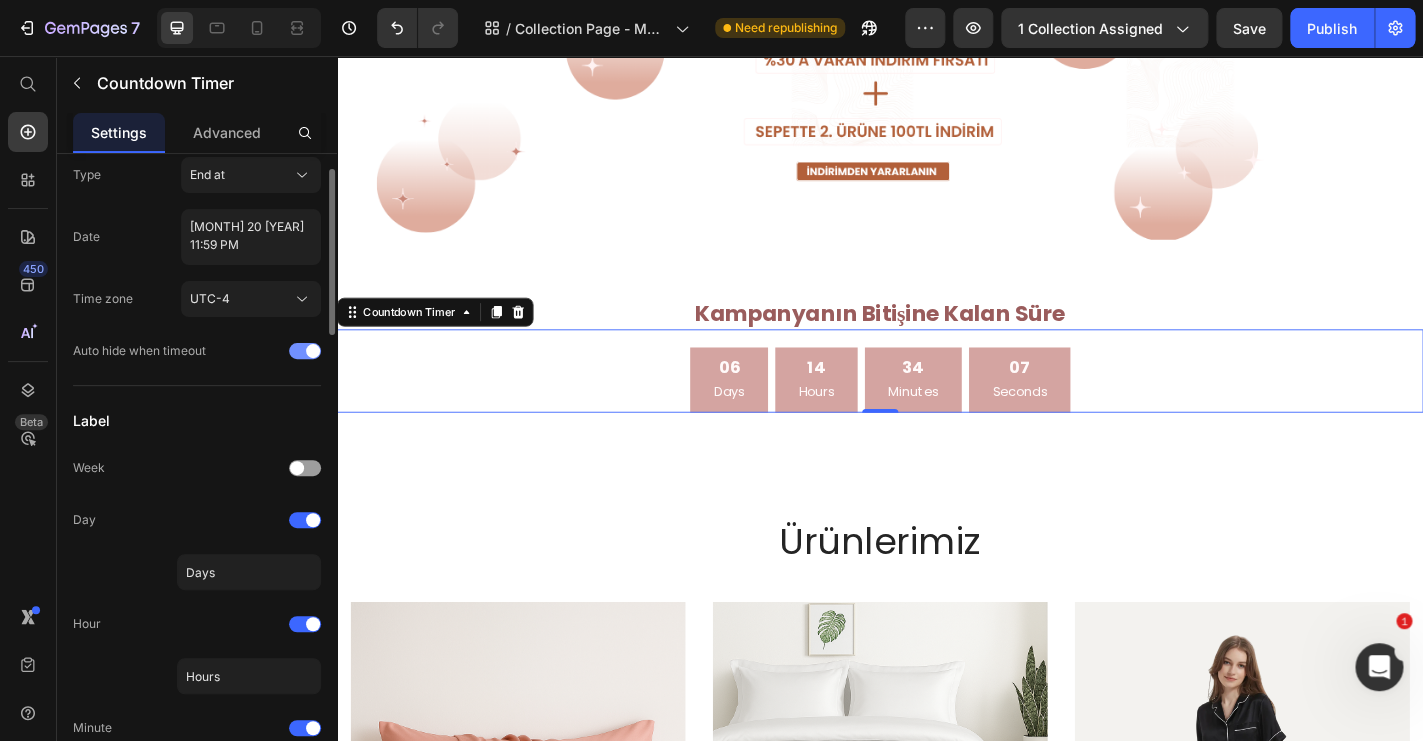 scroll, scrollTop: 60, scrollLeft: 0, axis: vertical 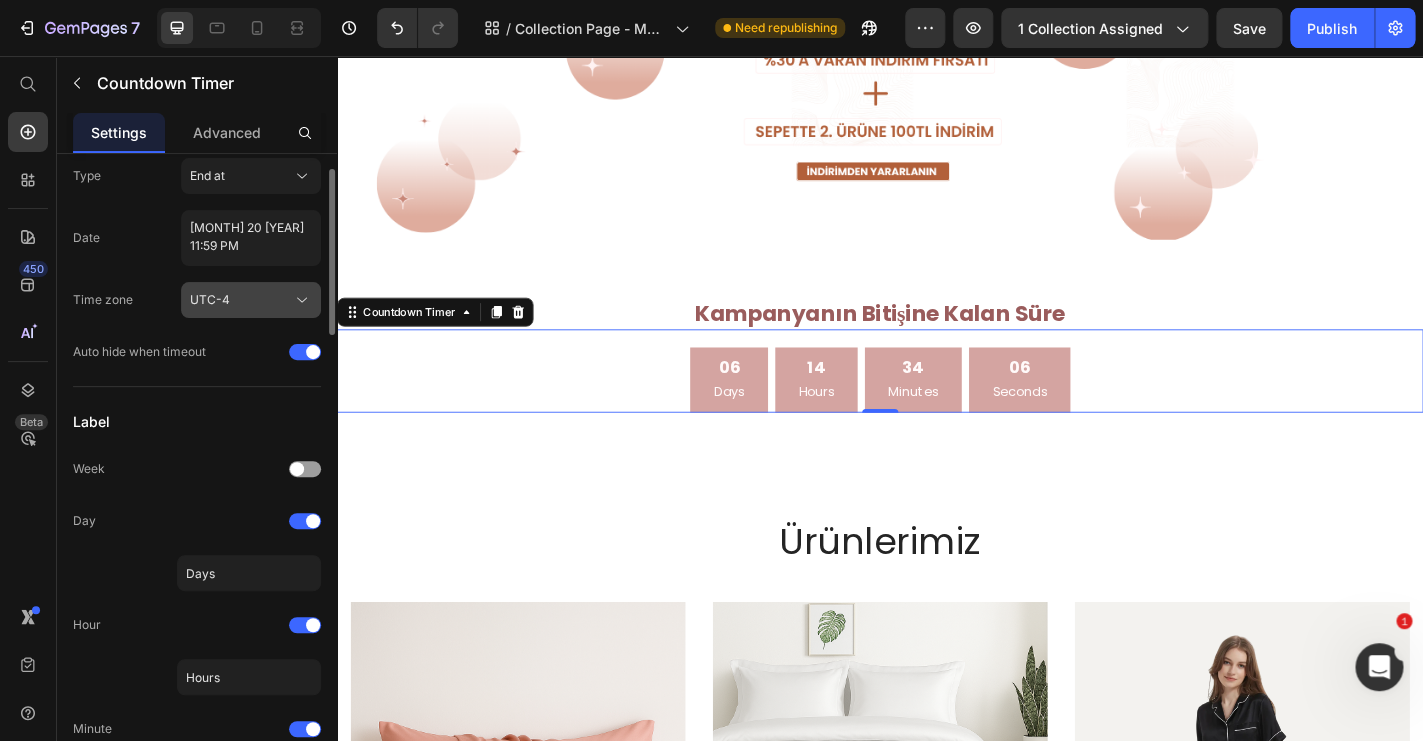 click on "UTC-4" at bounding box center (251, 300) 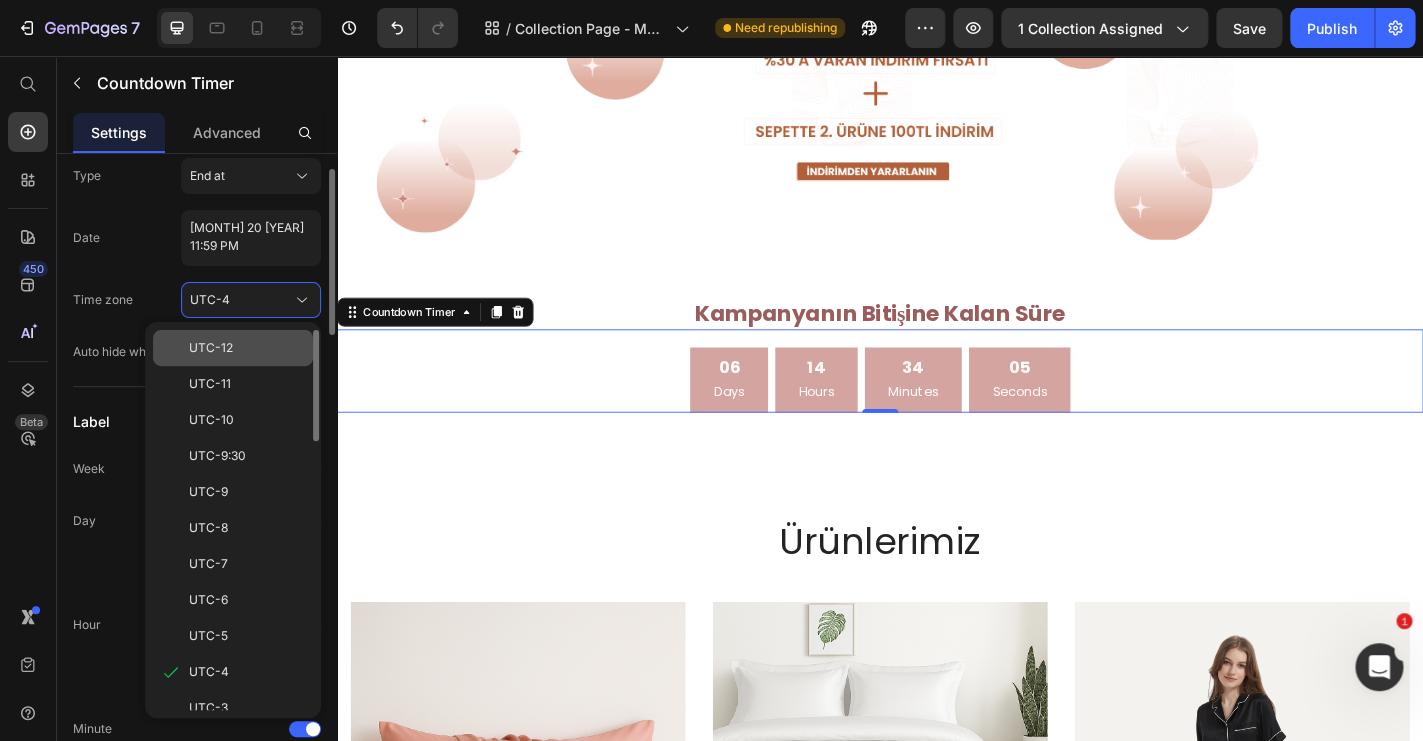 type 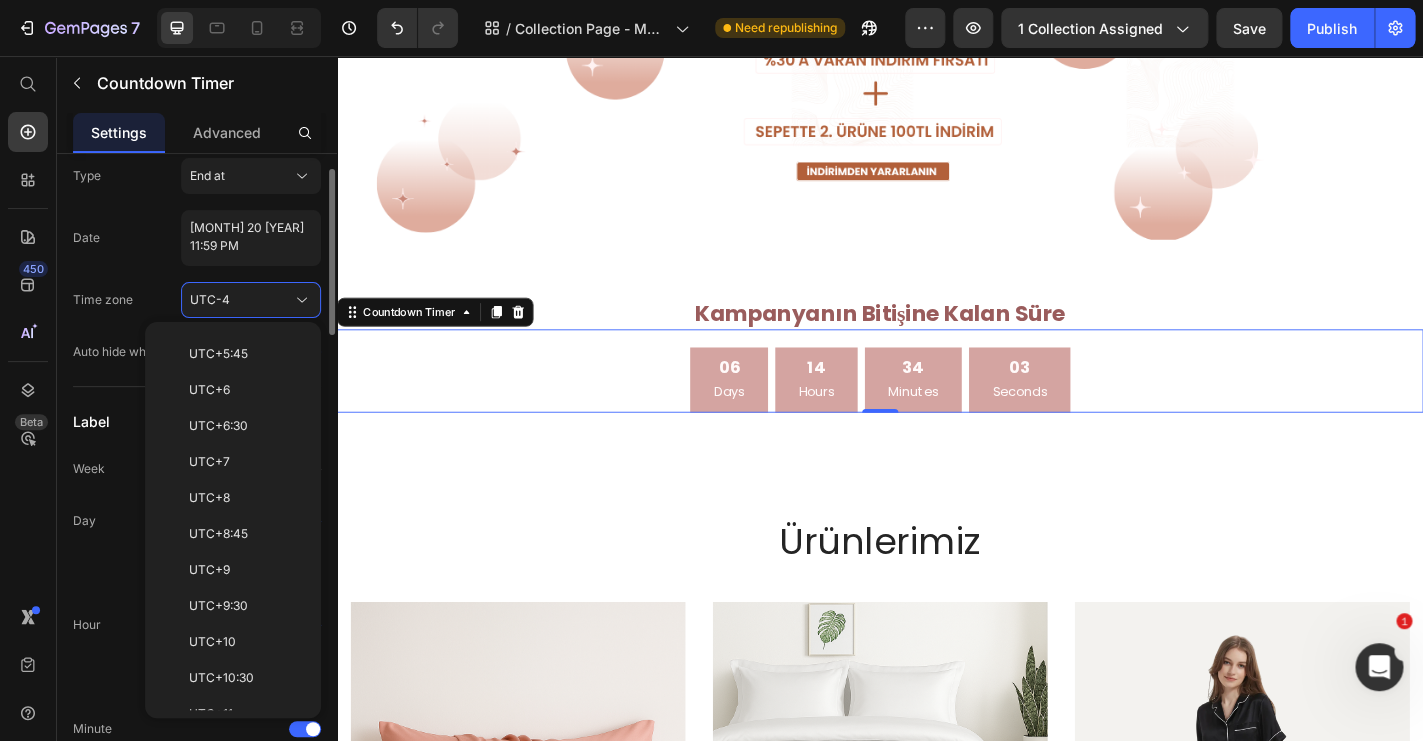 scroll, scrollTop: 916, scrollLeft: 0, axis: vertical 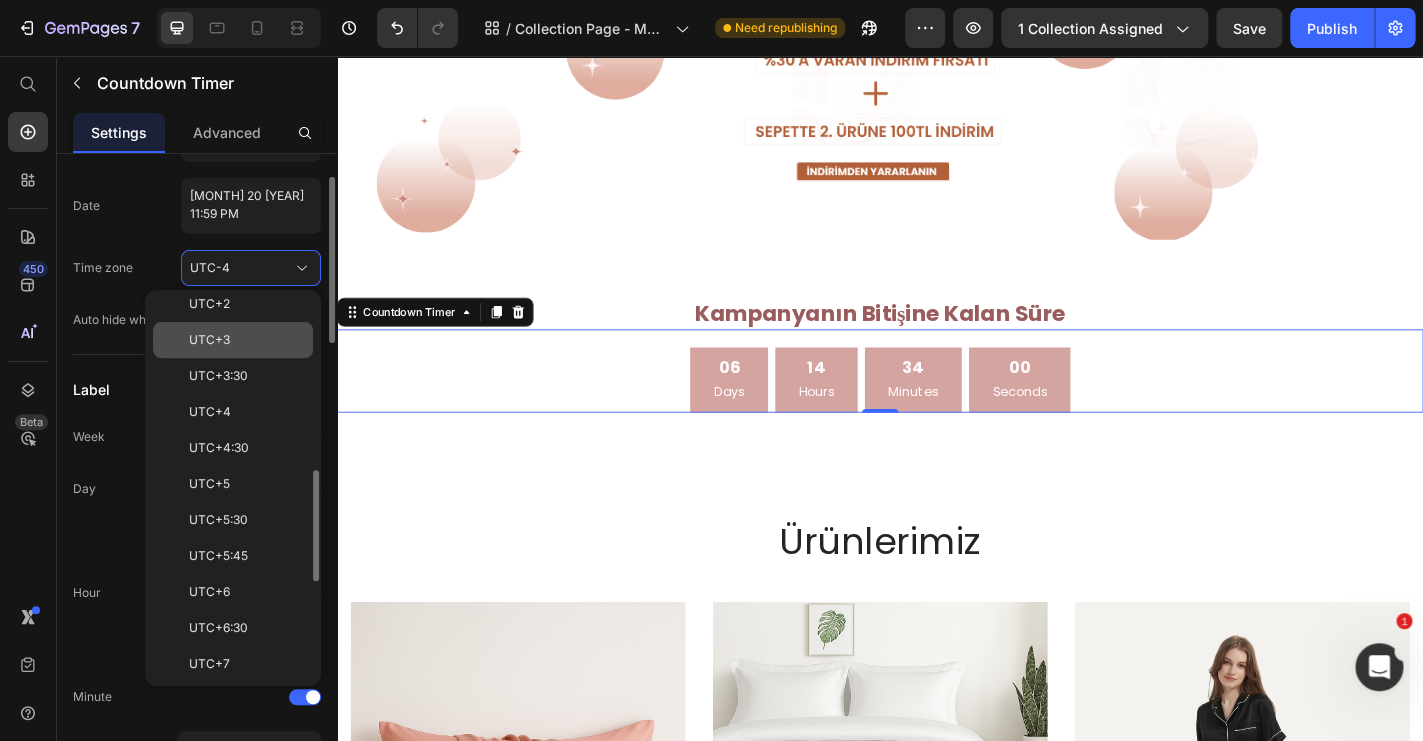 click on "UTC+3" at bounding box center (247, 340) 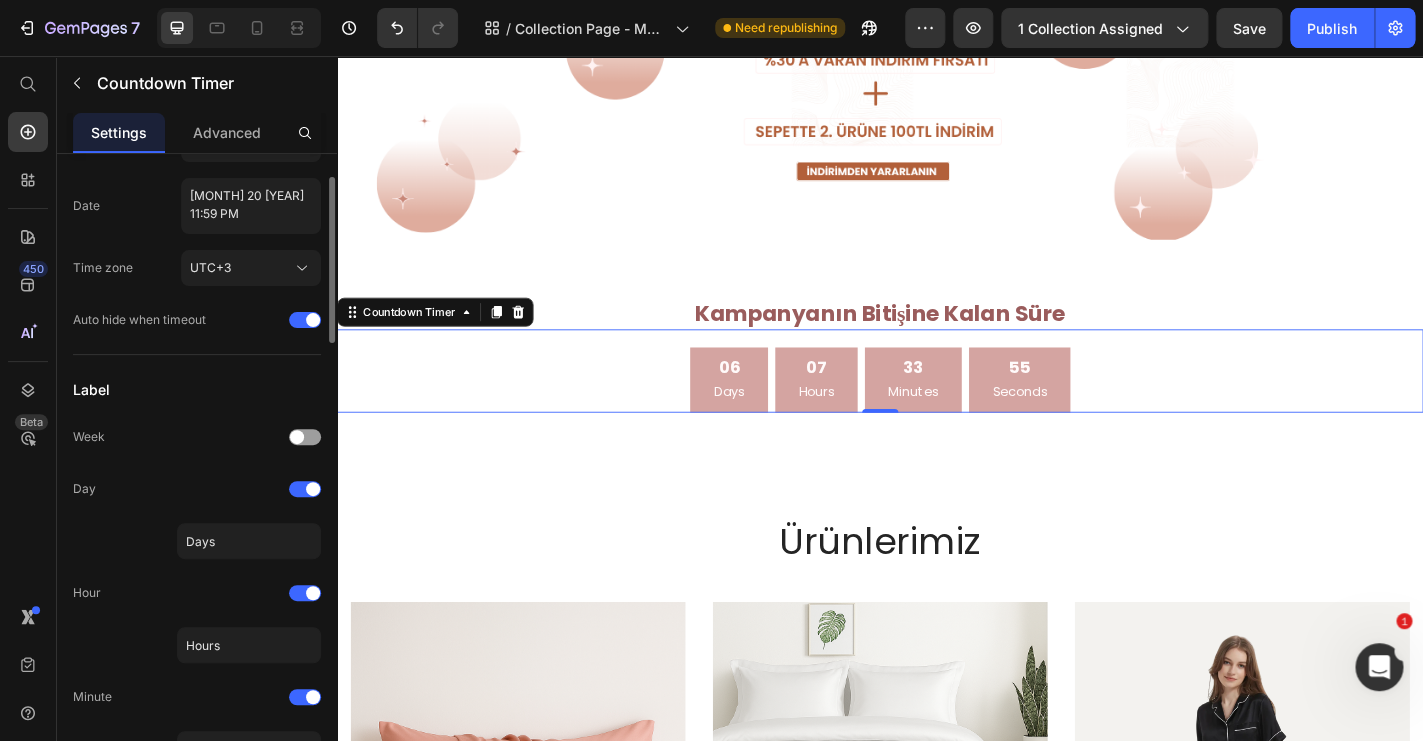 click on "Label" at bounding box center (197, 389) 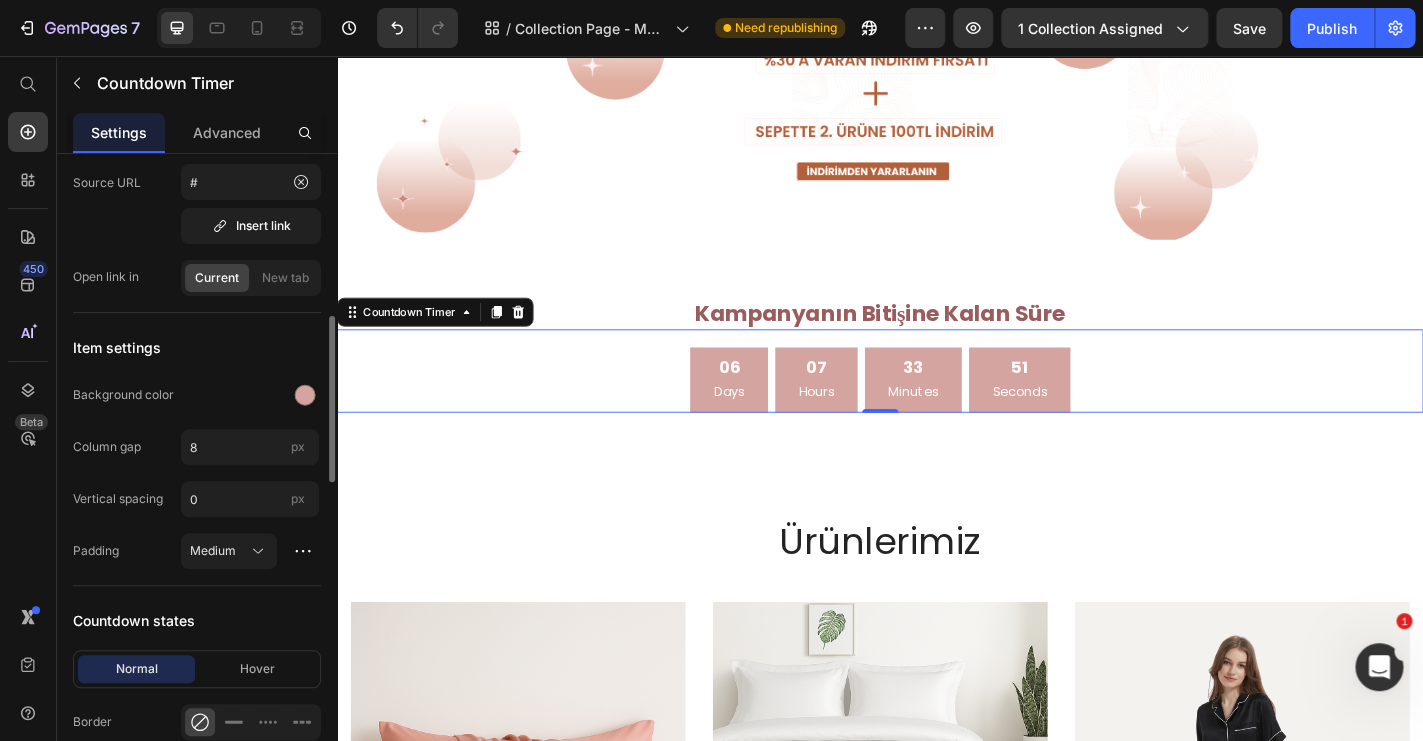 scroll, scrollTop: 886, scrollLeft: 0, axis: vertical 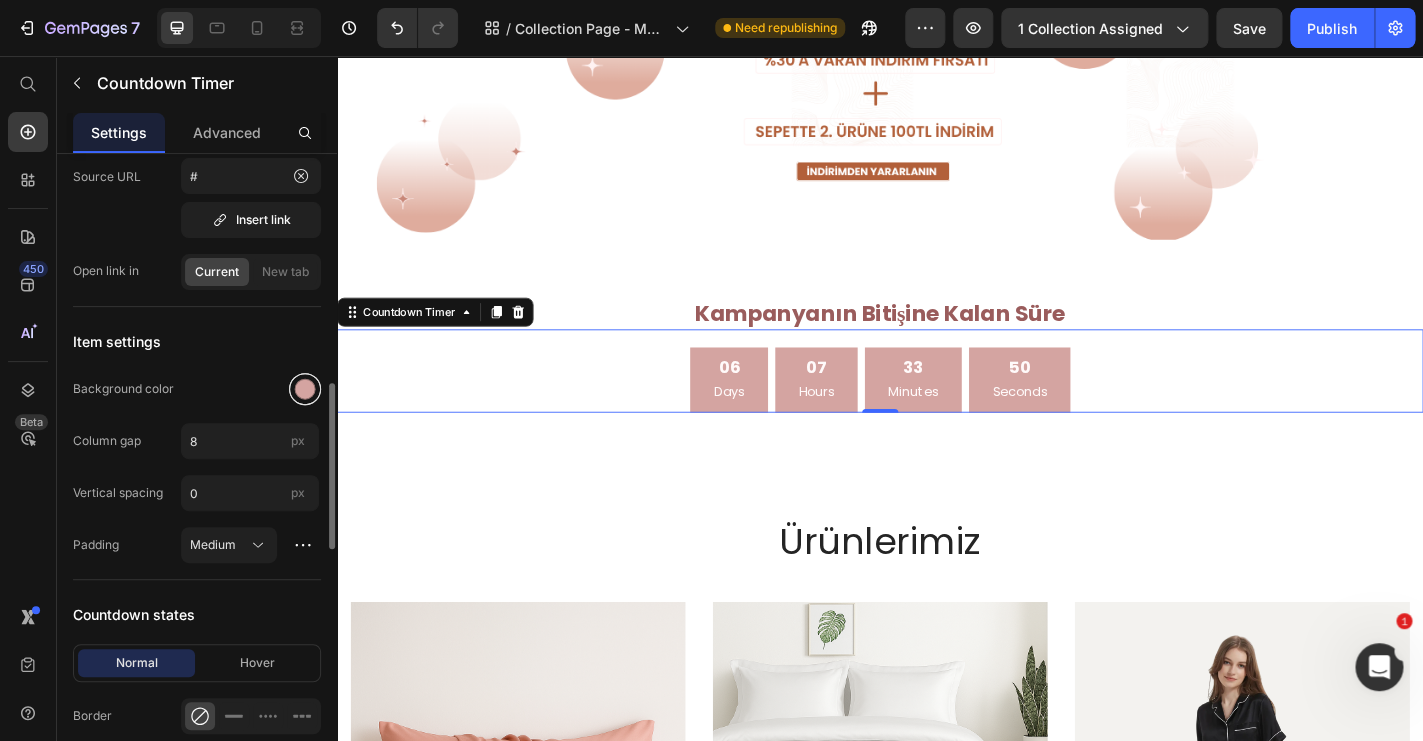 click at bounding box center (305, 389) 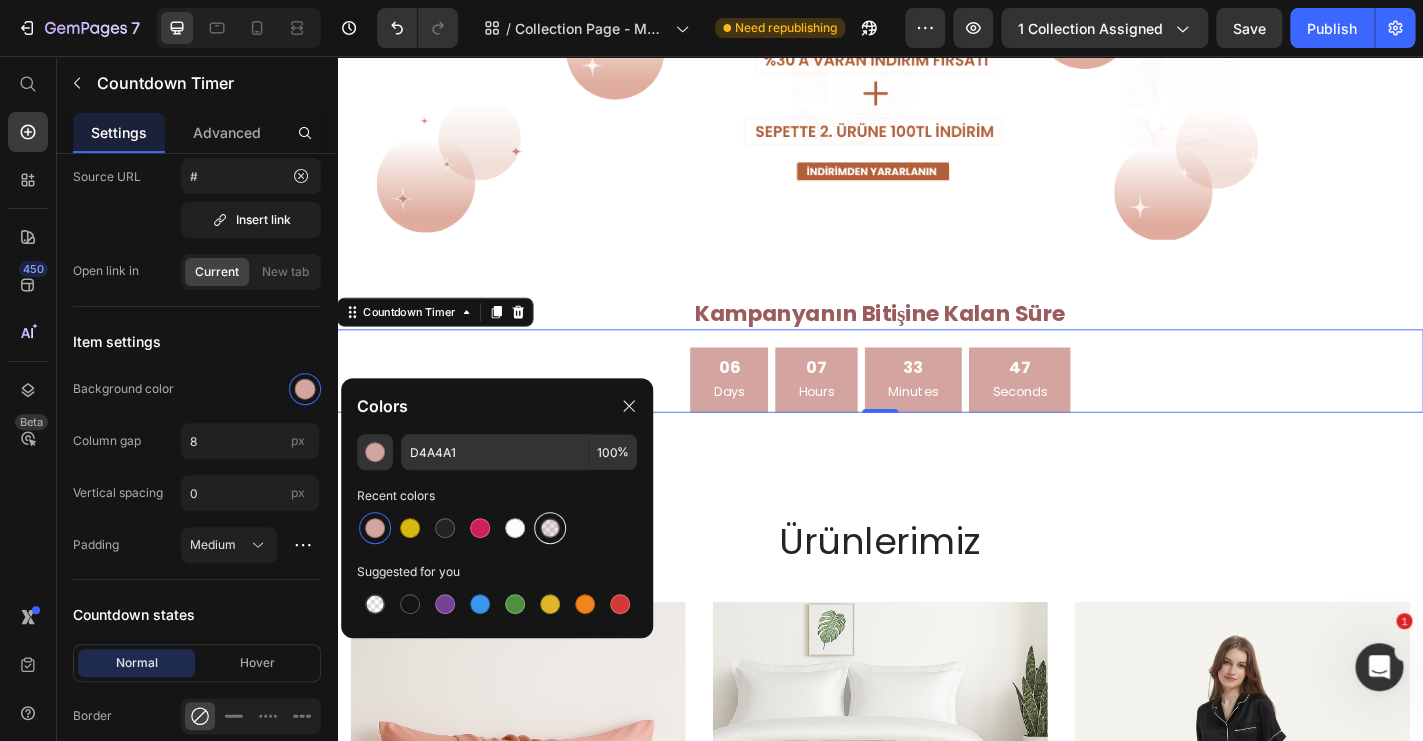 click at bounding box center [550, 528] 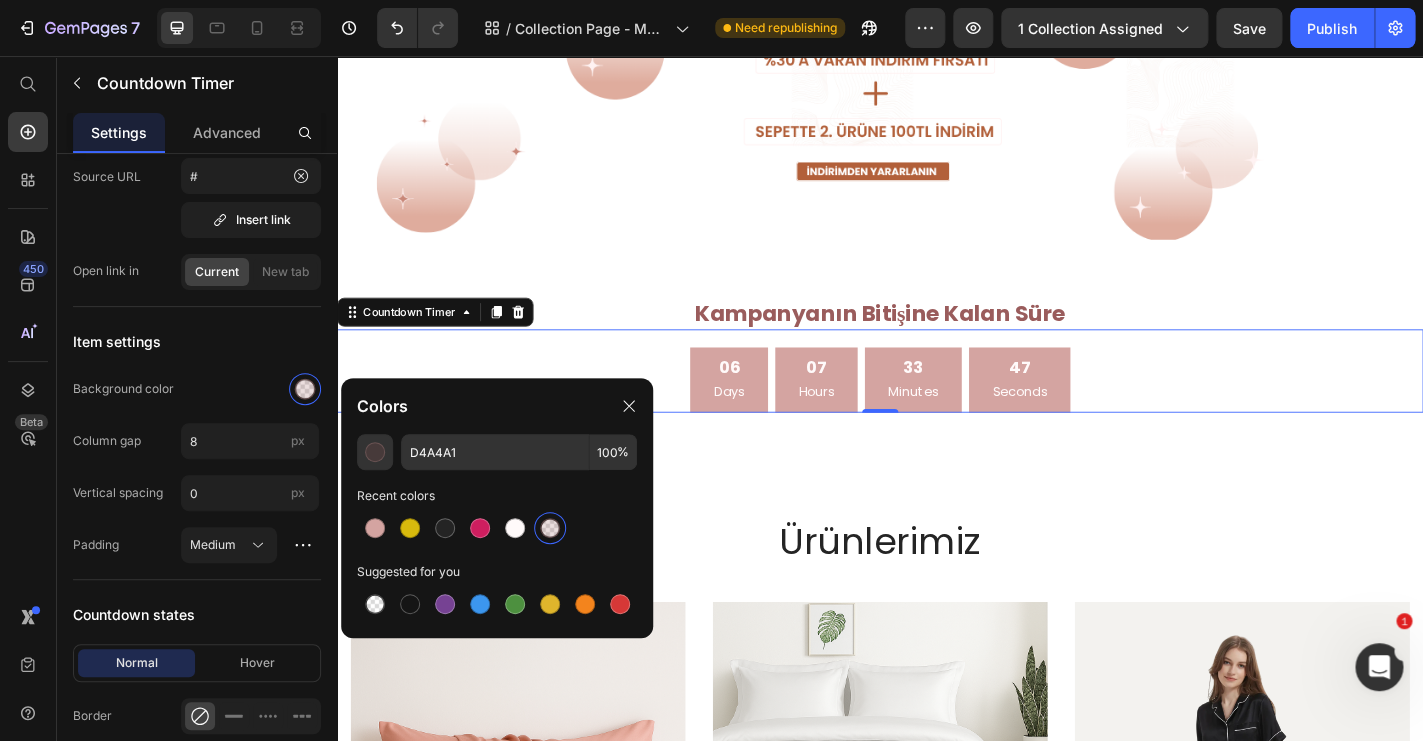 type on "9A5C5C" 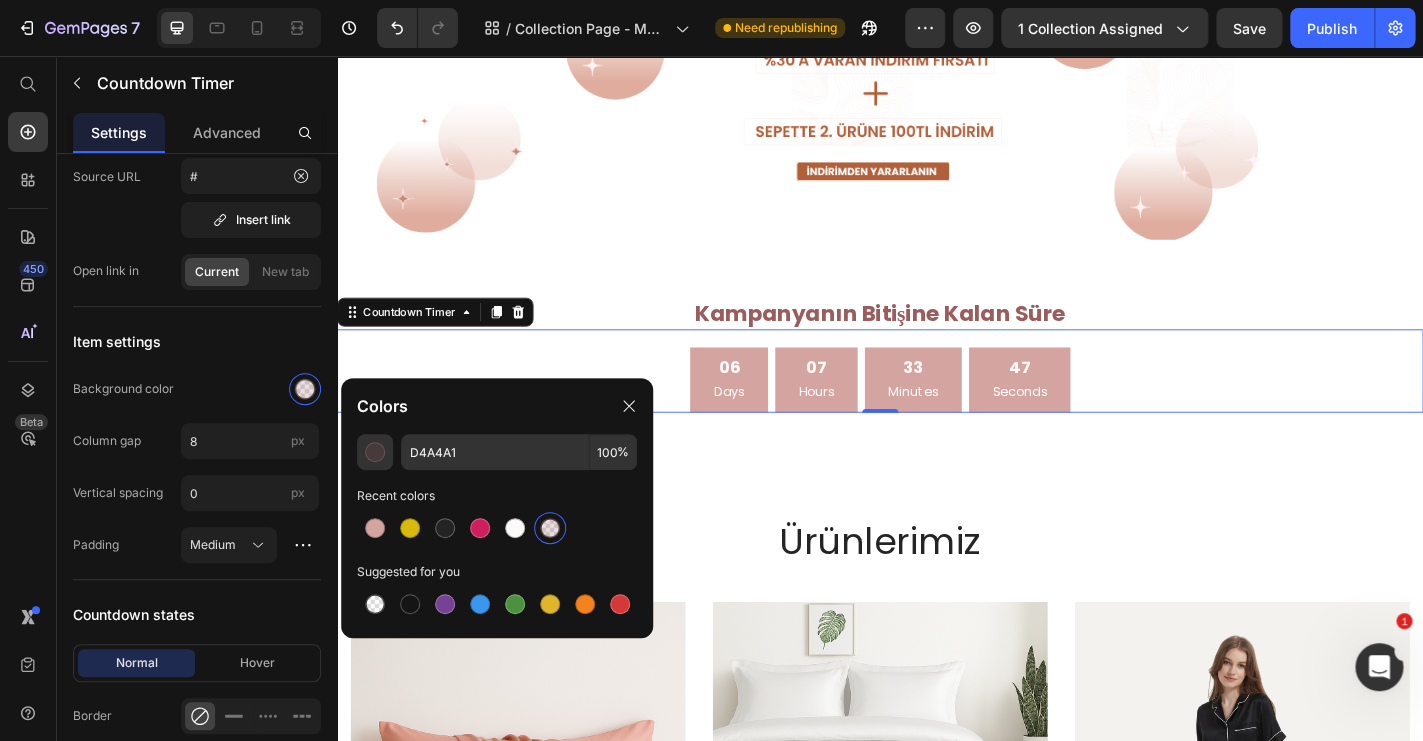 type on "20" 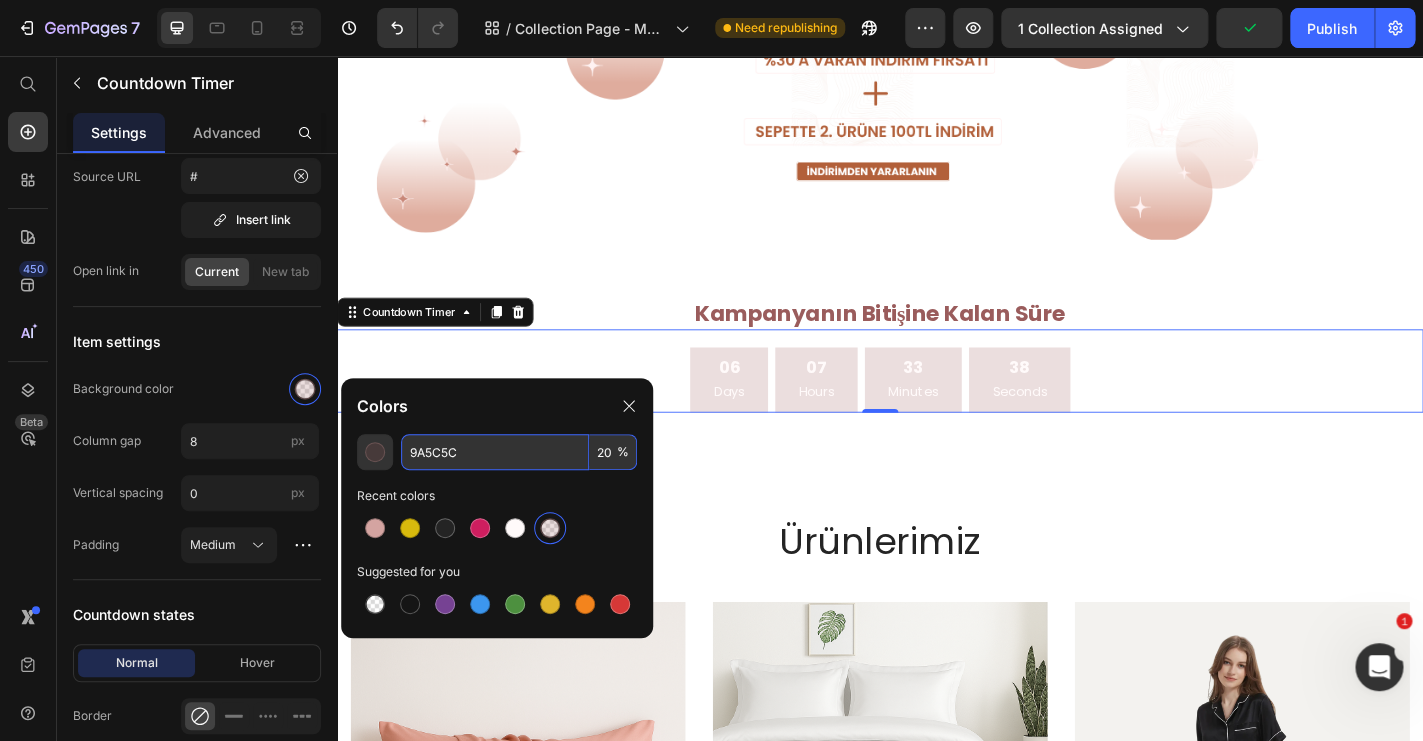 click on "9A5C5C" at bounding box center (495, 452) 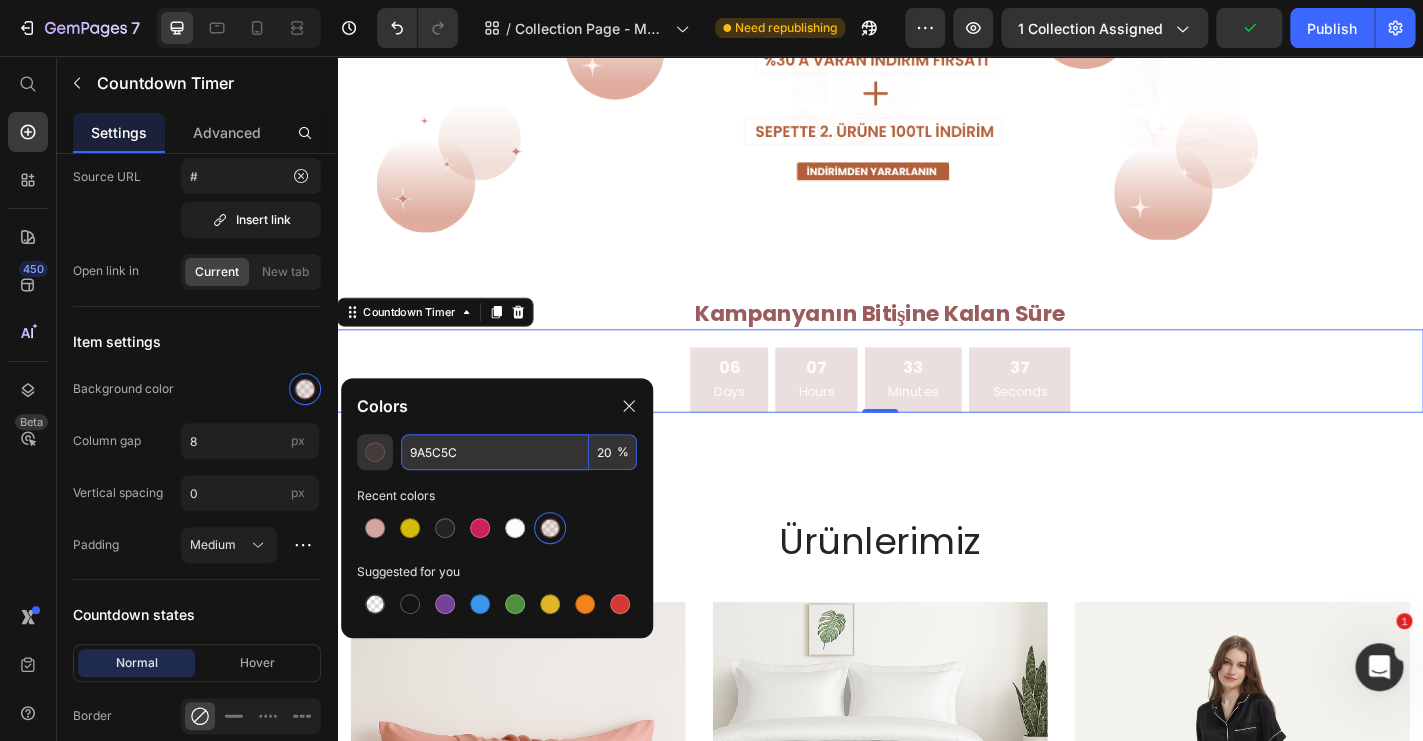 paste on "FFF2F2" 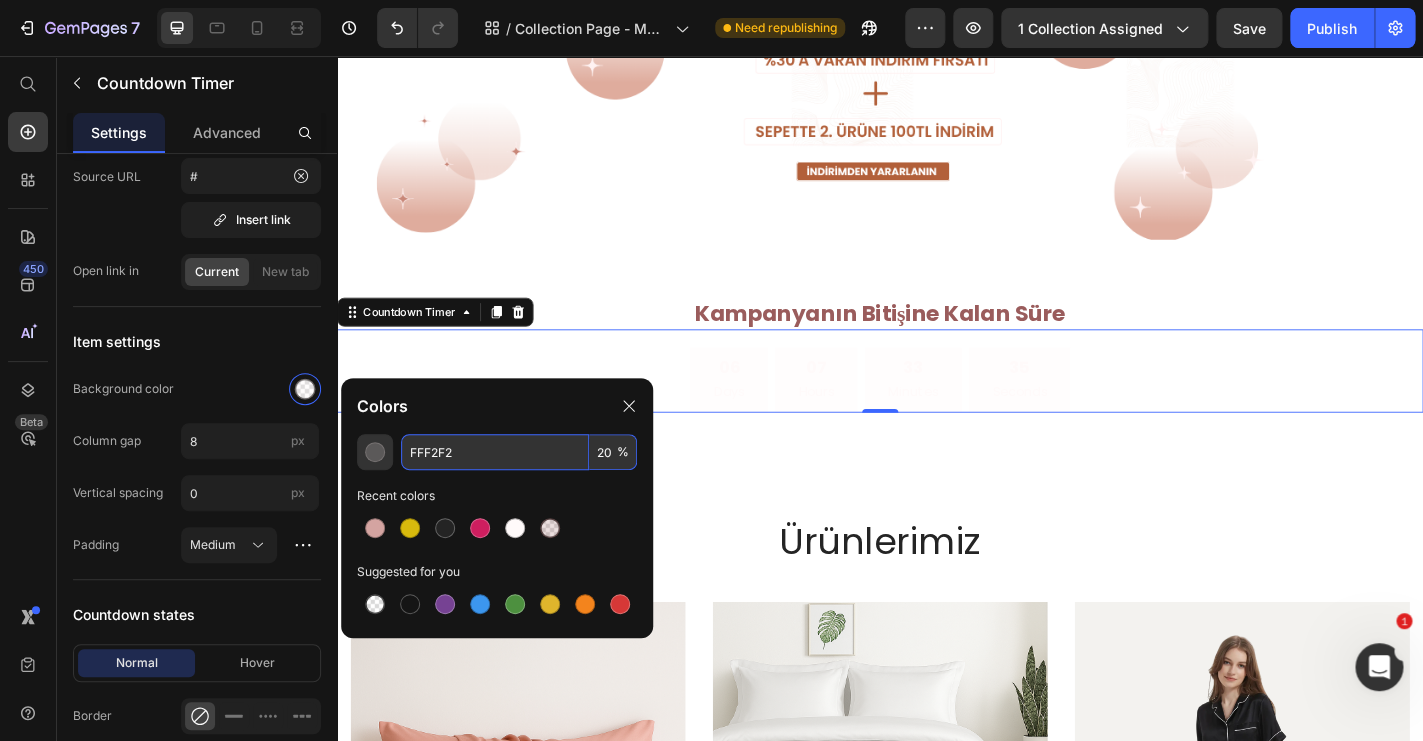 click on "20" at bounding box center (613, 452) 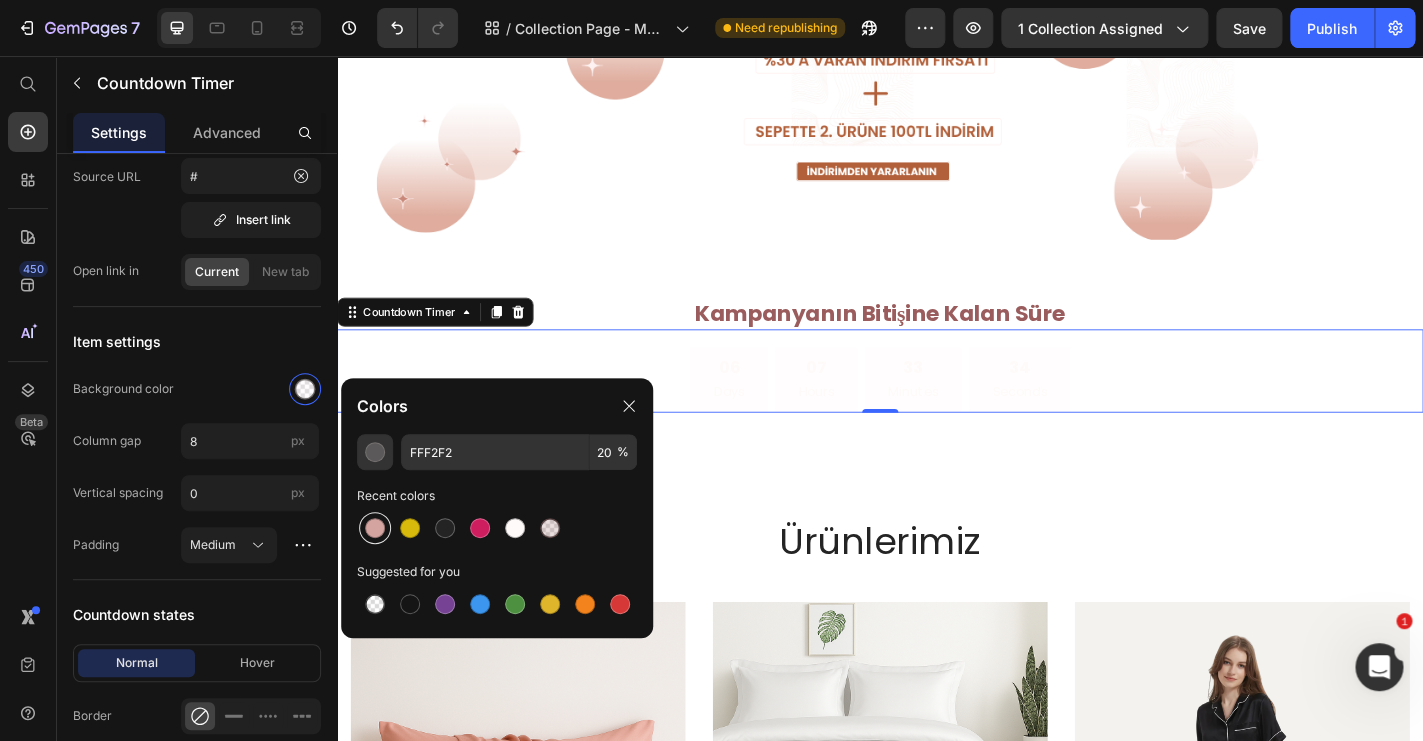 click at bounding box center (375, 528) 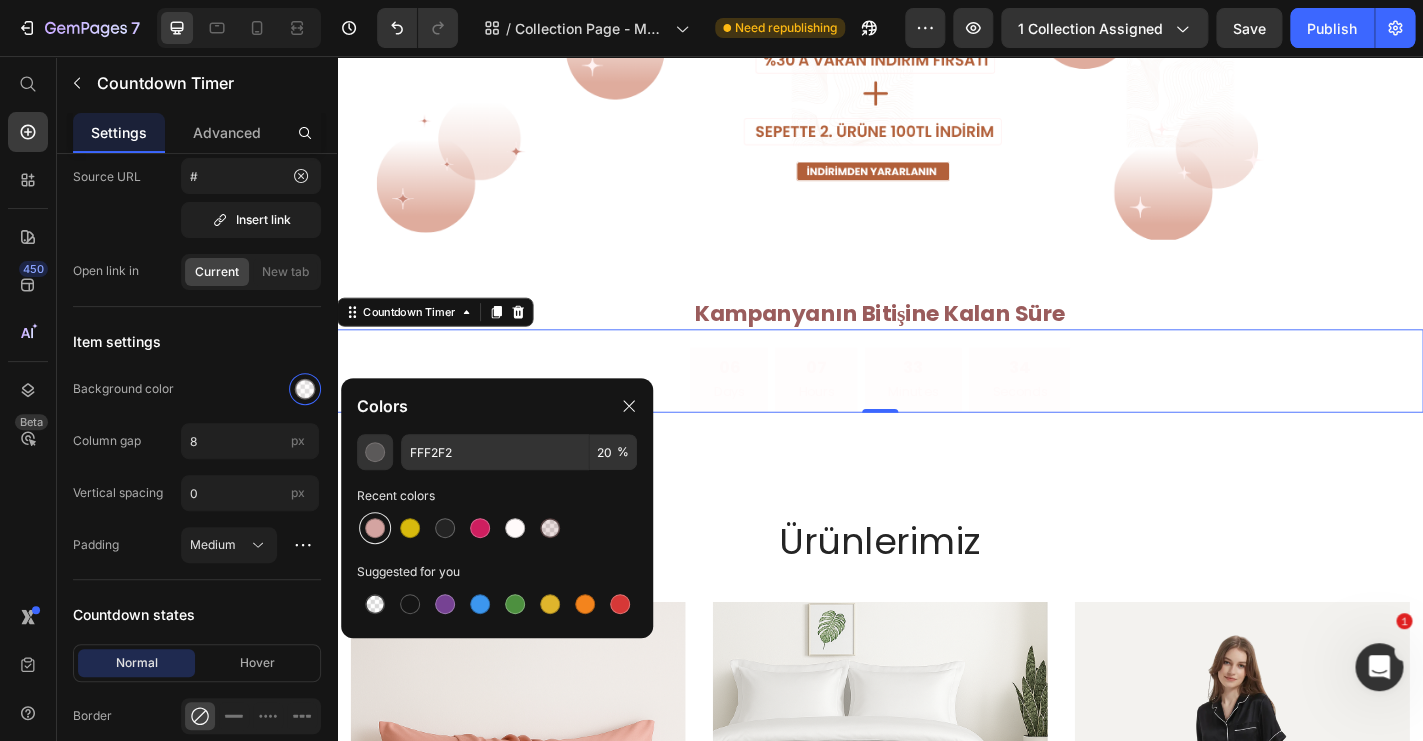 type on "D4A4A1" 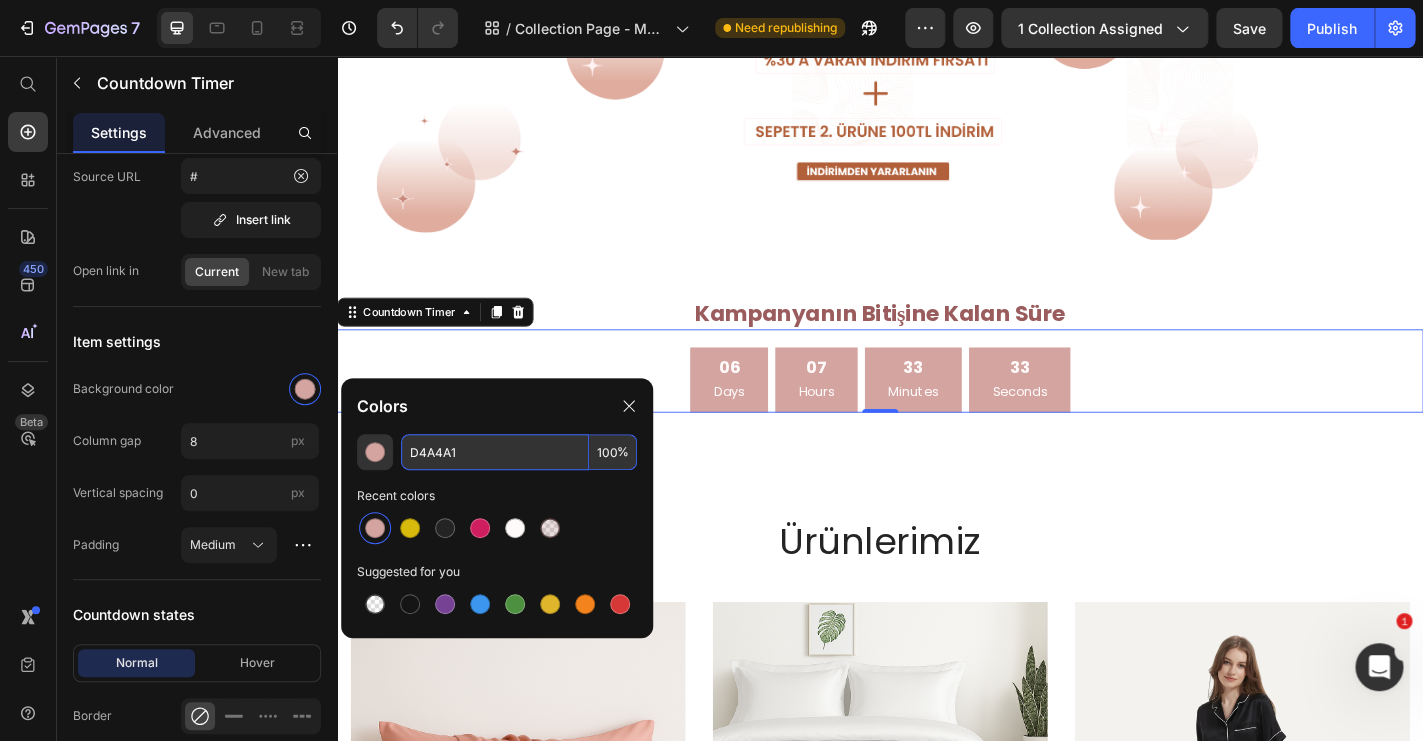 click on "100" at bounding box center [613, 452] 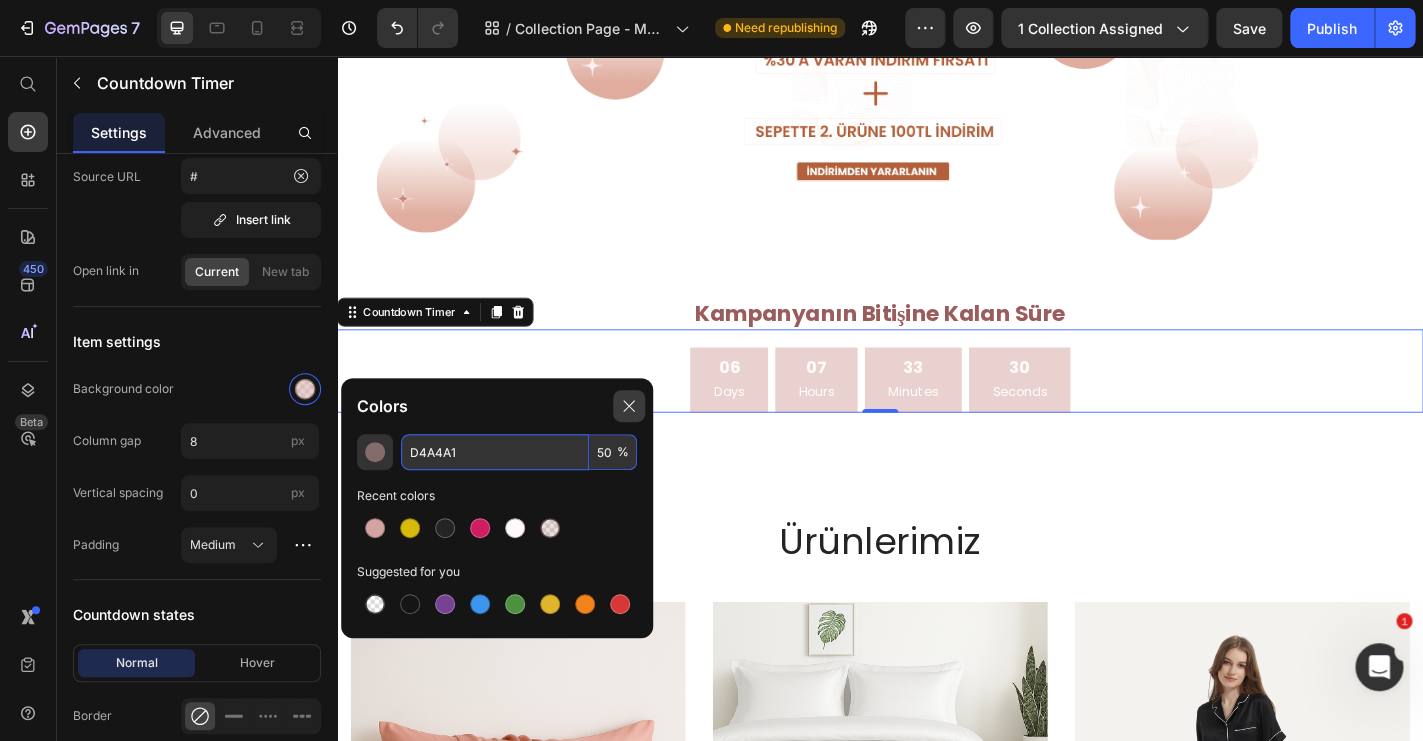 type on "5" 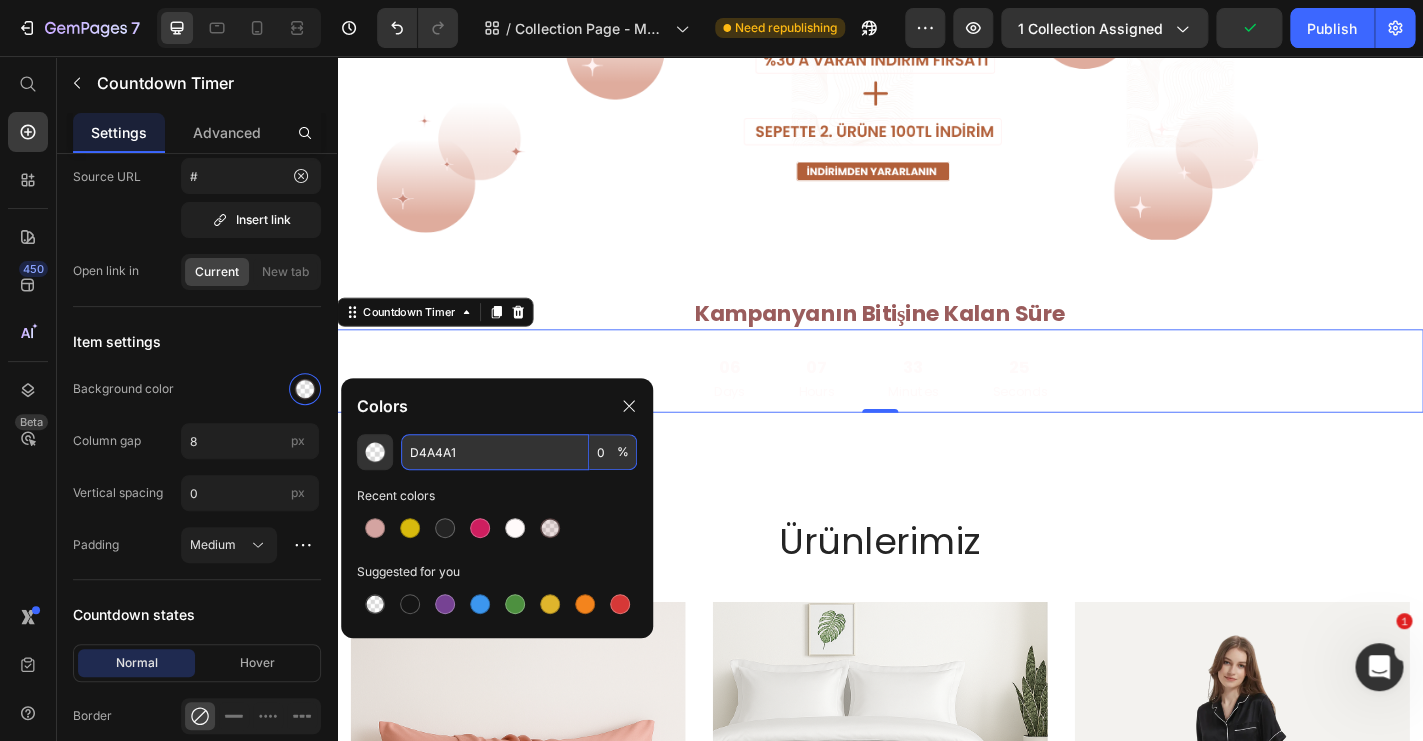 type on "0" 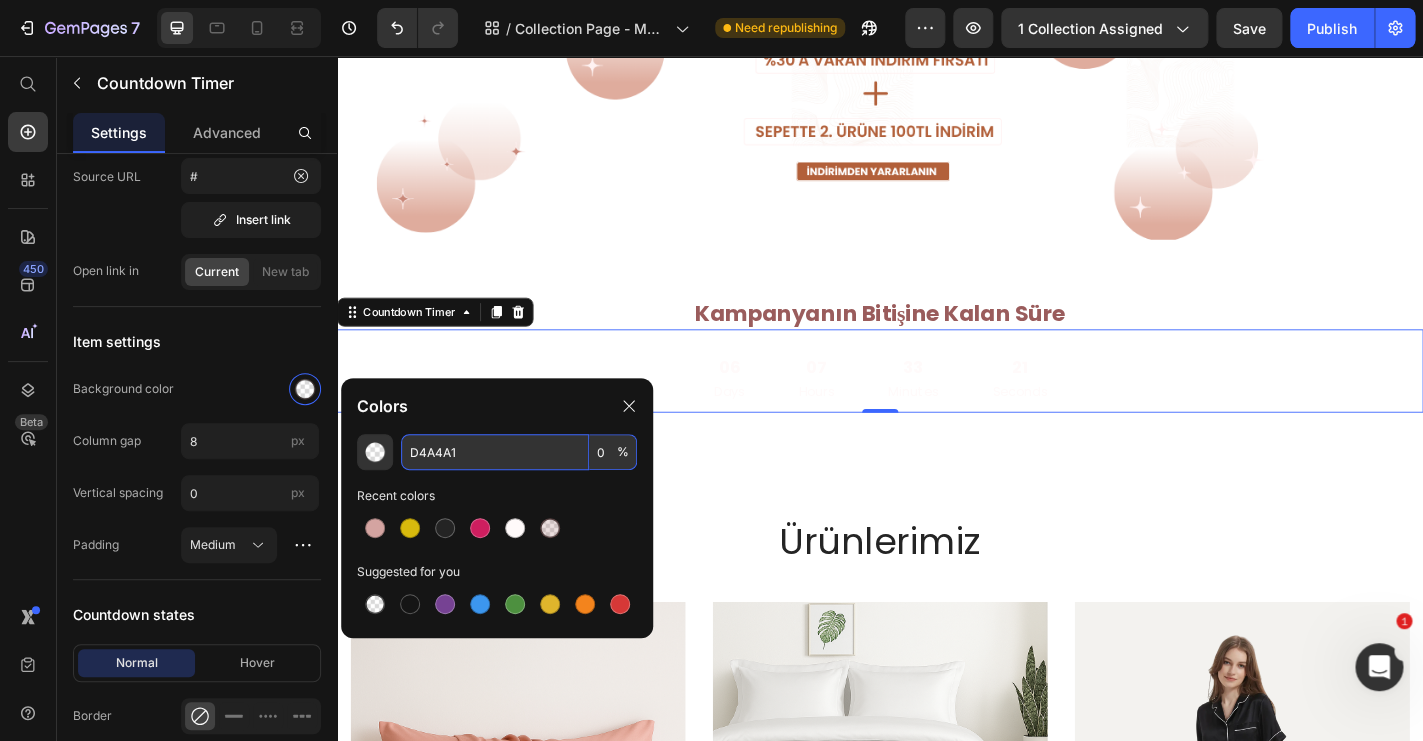 click on "D4A4A1" at bounding box center [495, 452] 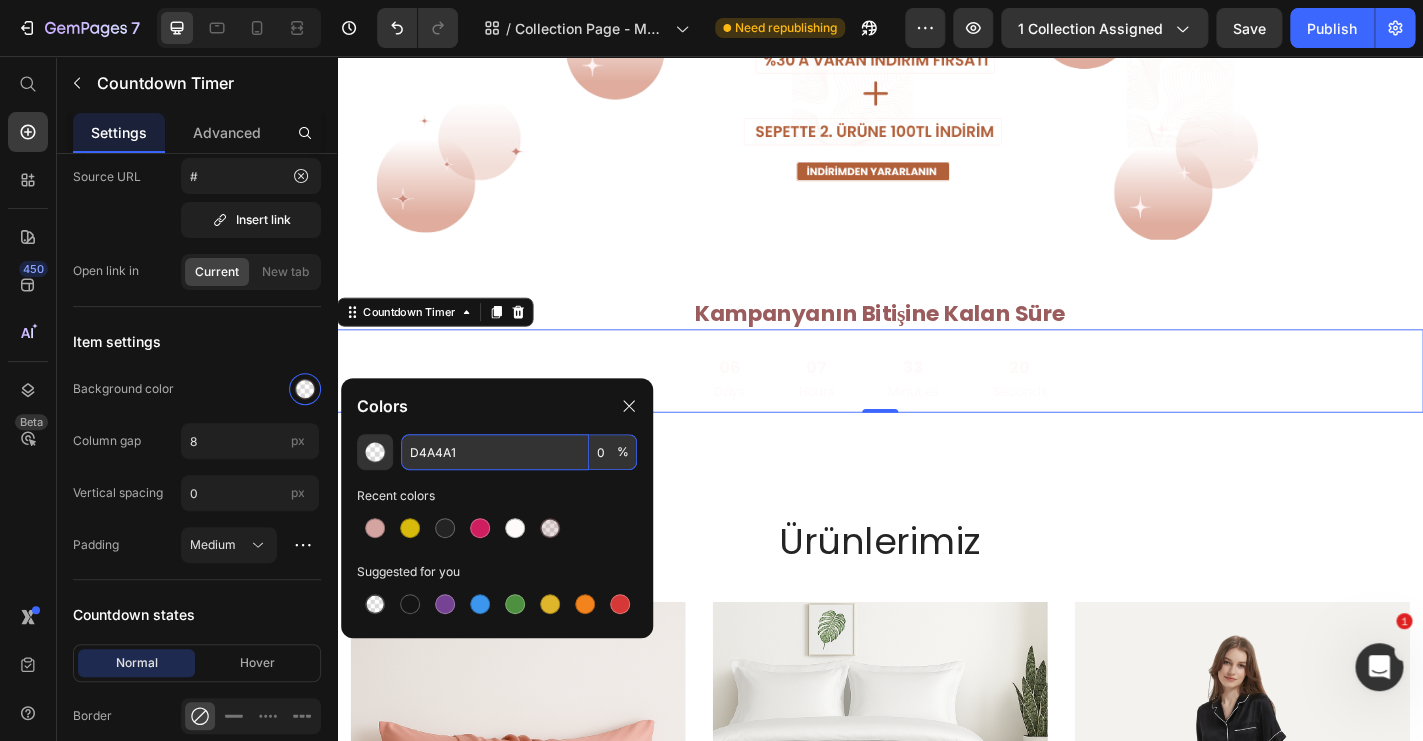 paste on "FFF2F2" 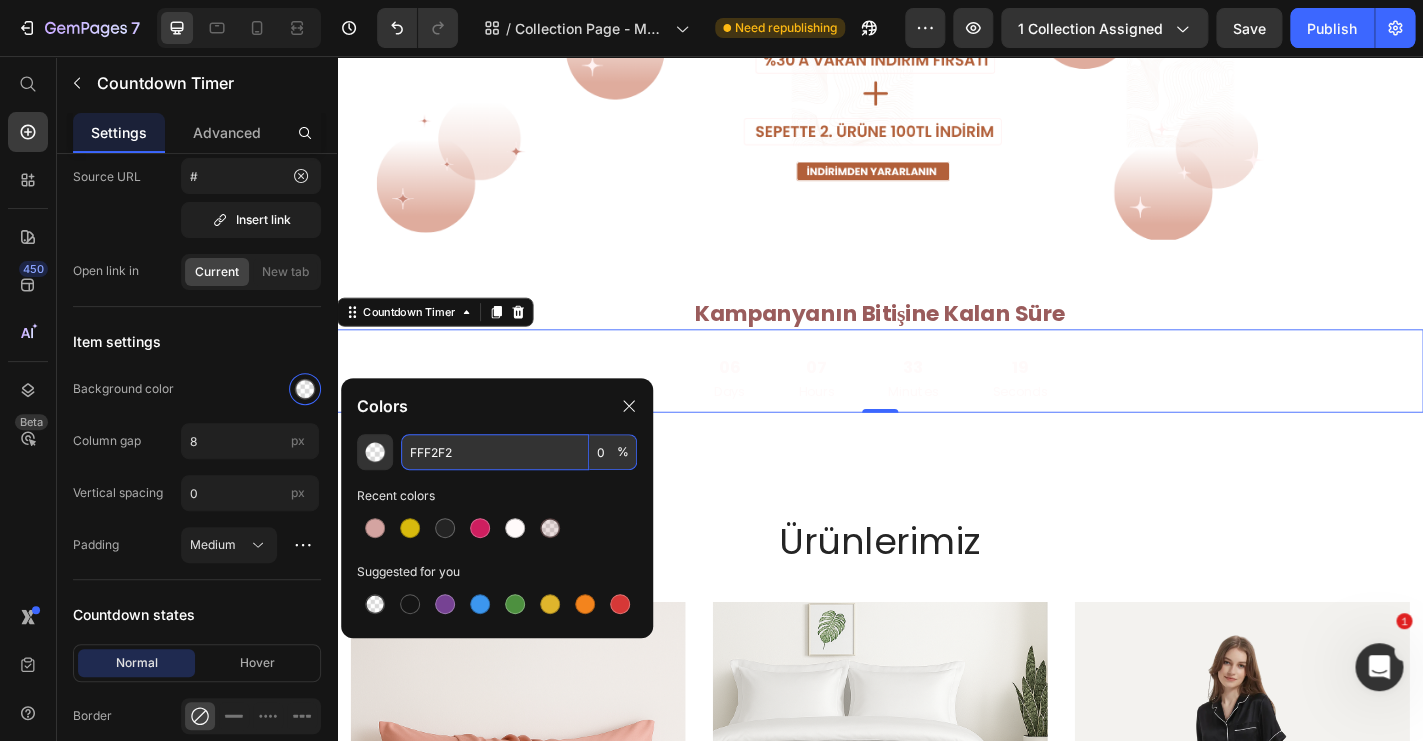 type on "FFF2F2" 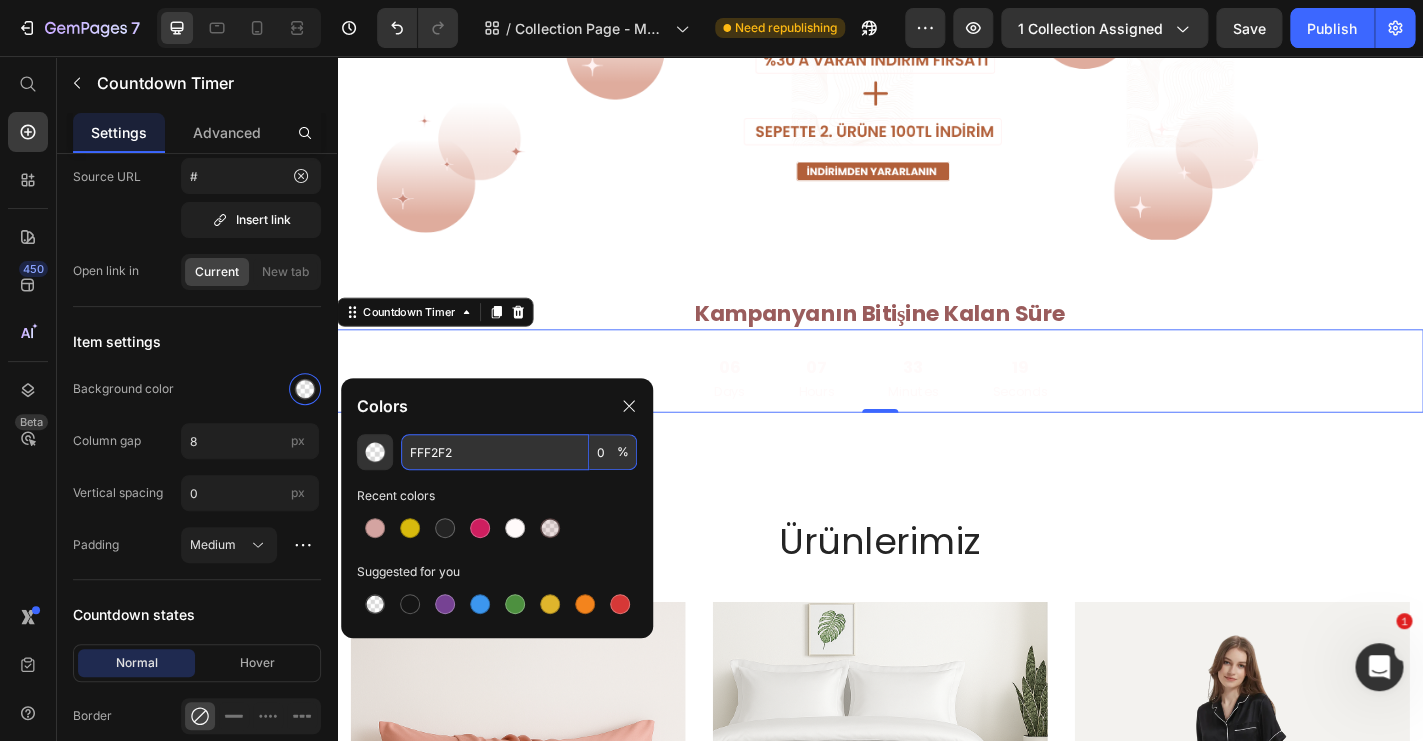 click on "0" at bounding box center [613, 452] 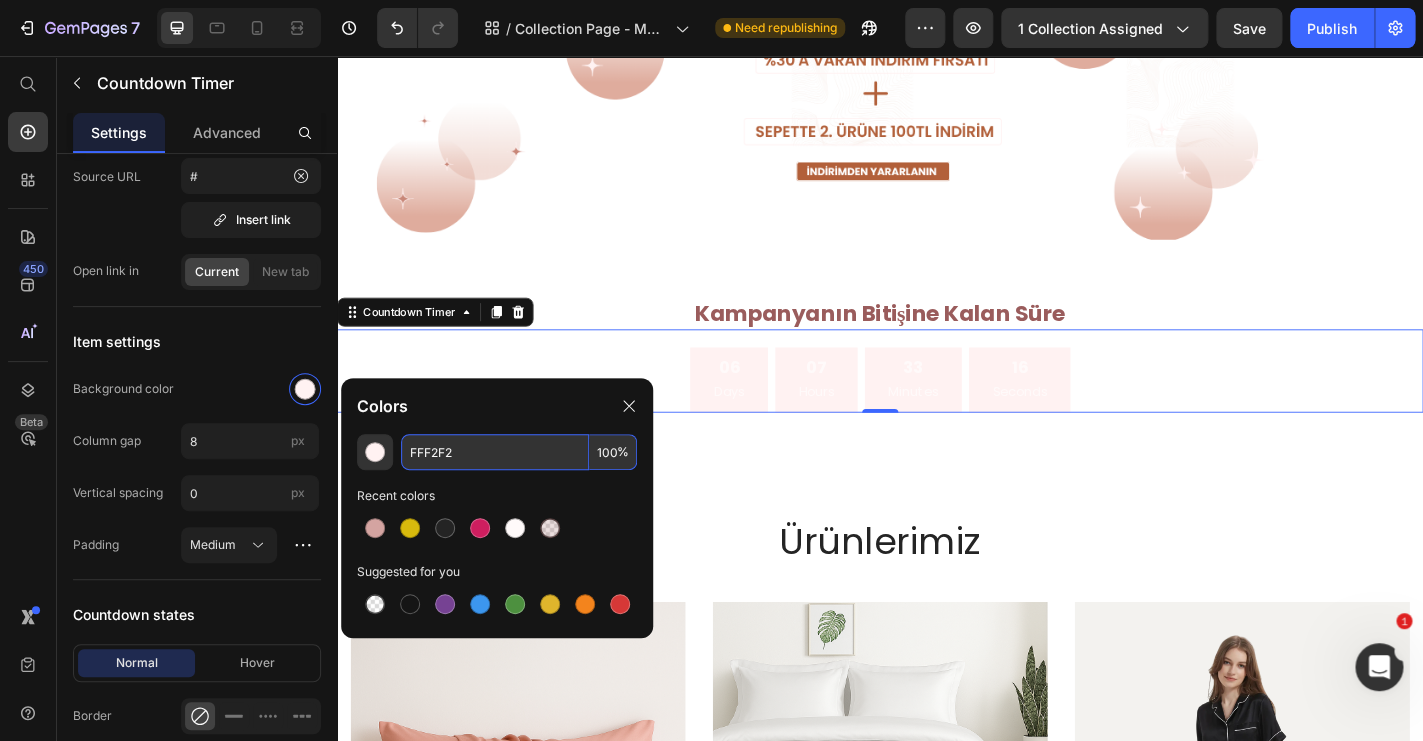 type on "100" 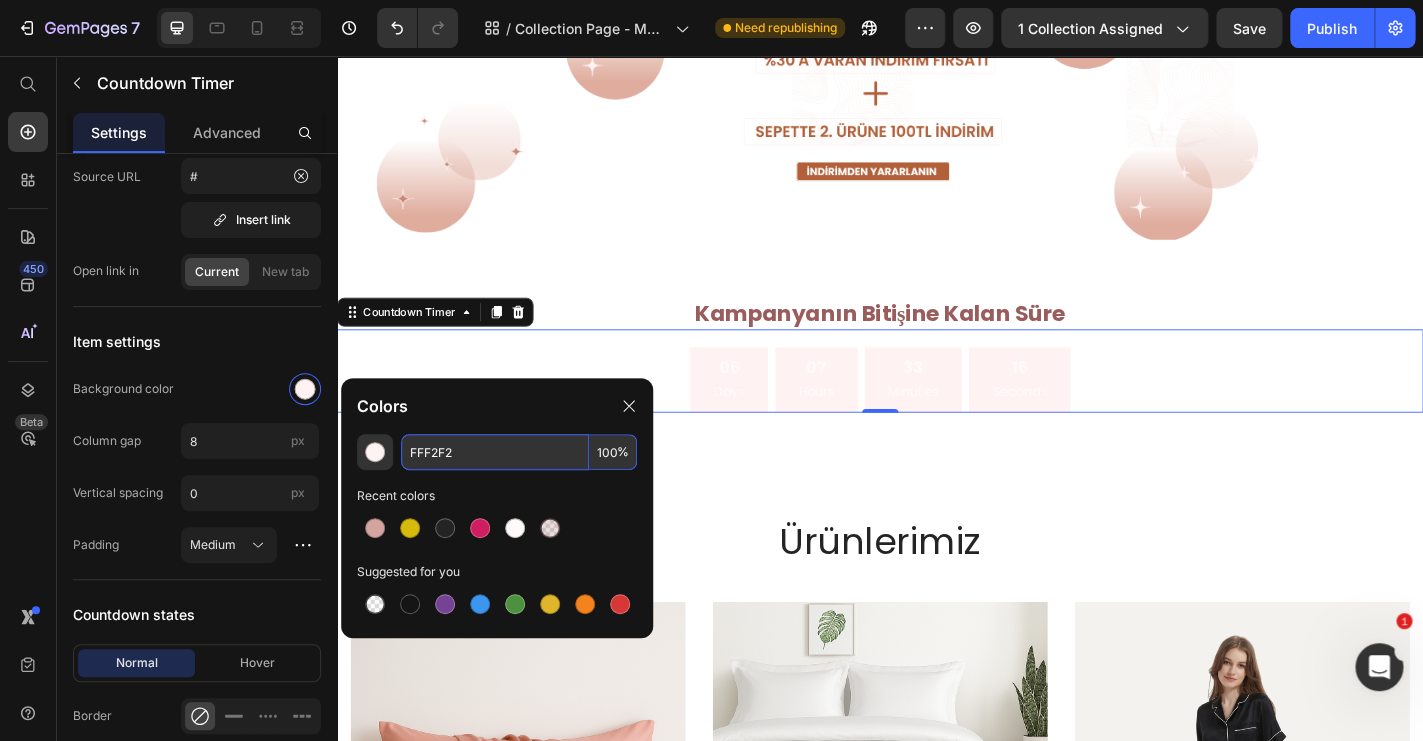 click on "FFF2F2" at bounding box center [495, 452] 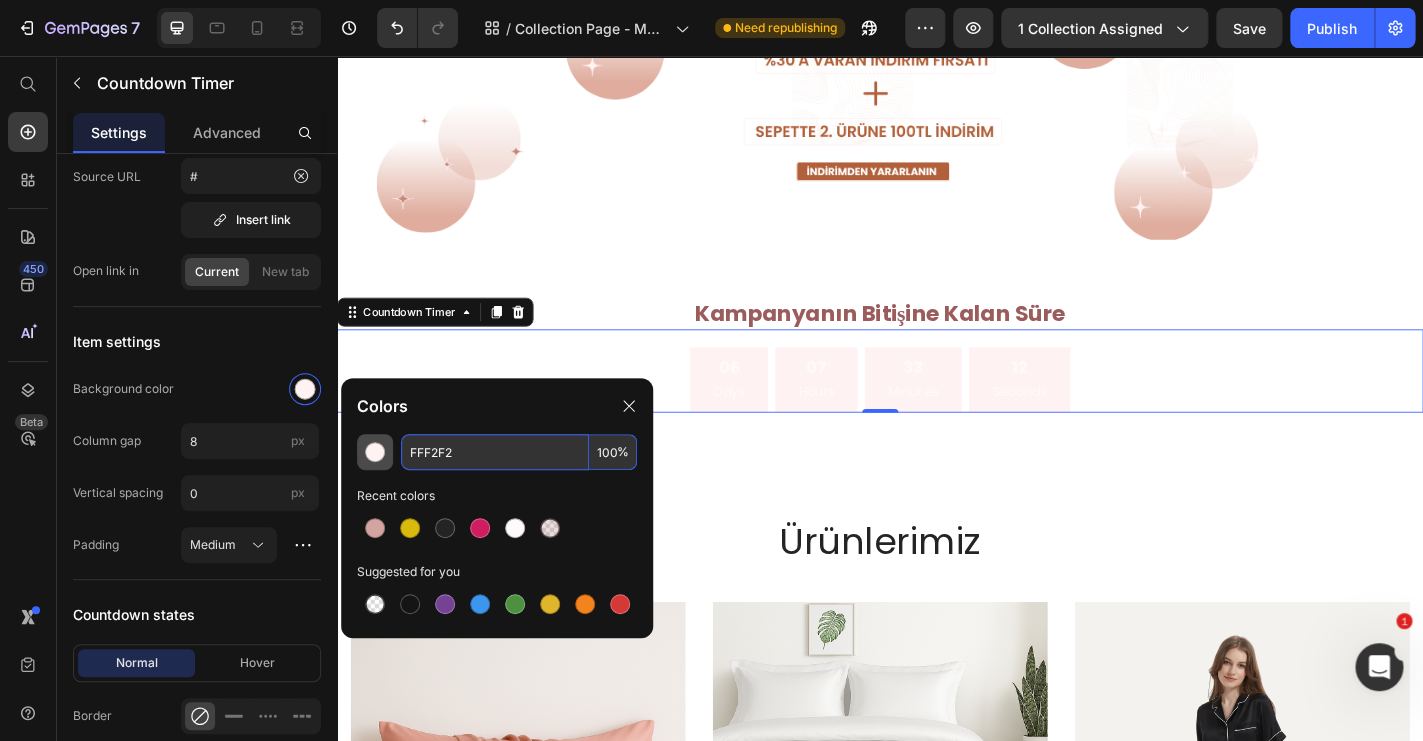click at bounding box center (375, 452) 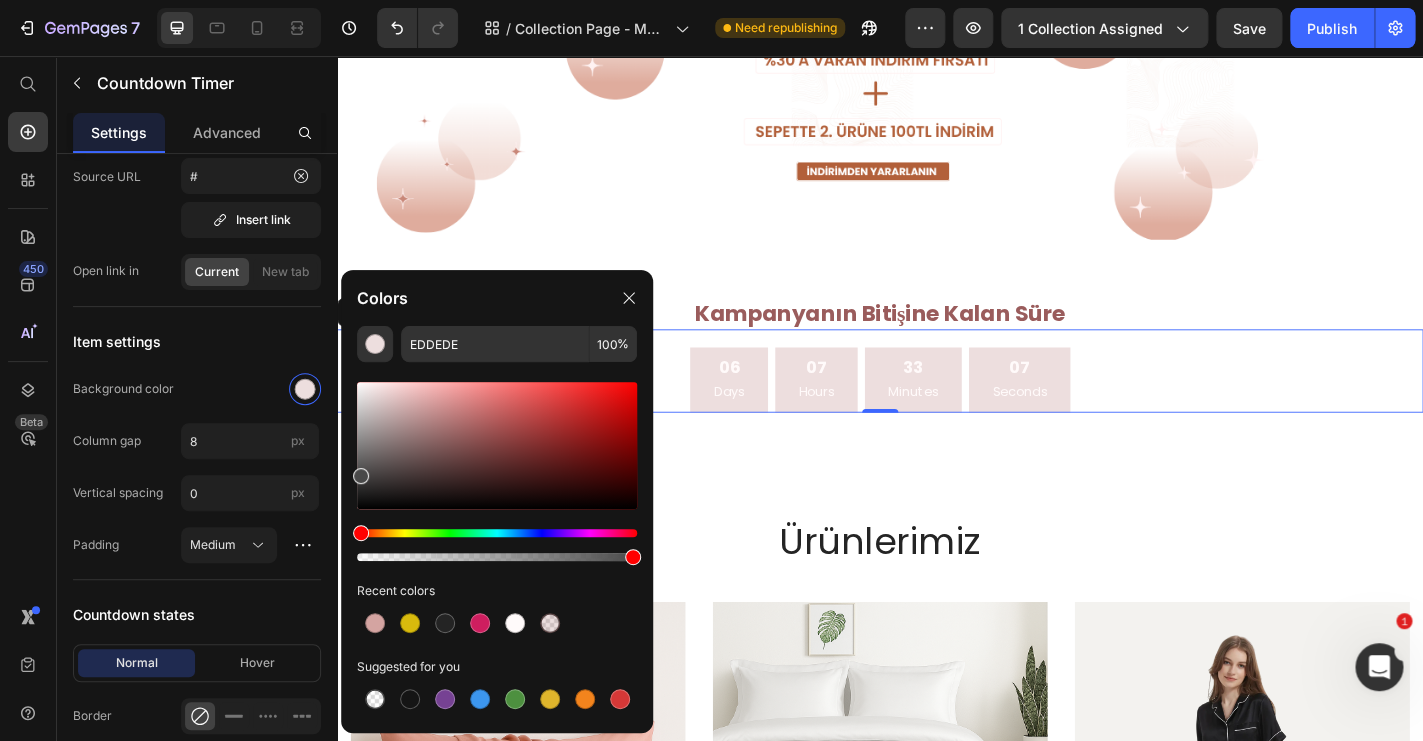 drag, startPoint x: 375, startPoint y: 390, endPoint x: 357, endPoint y: 467, distance: 79.07591 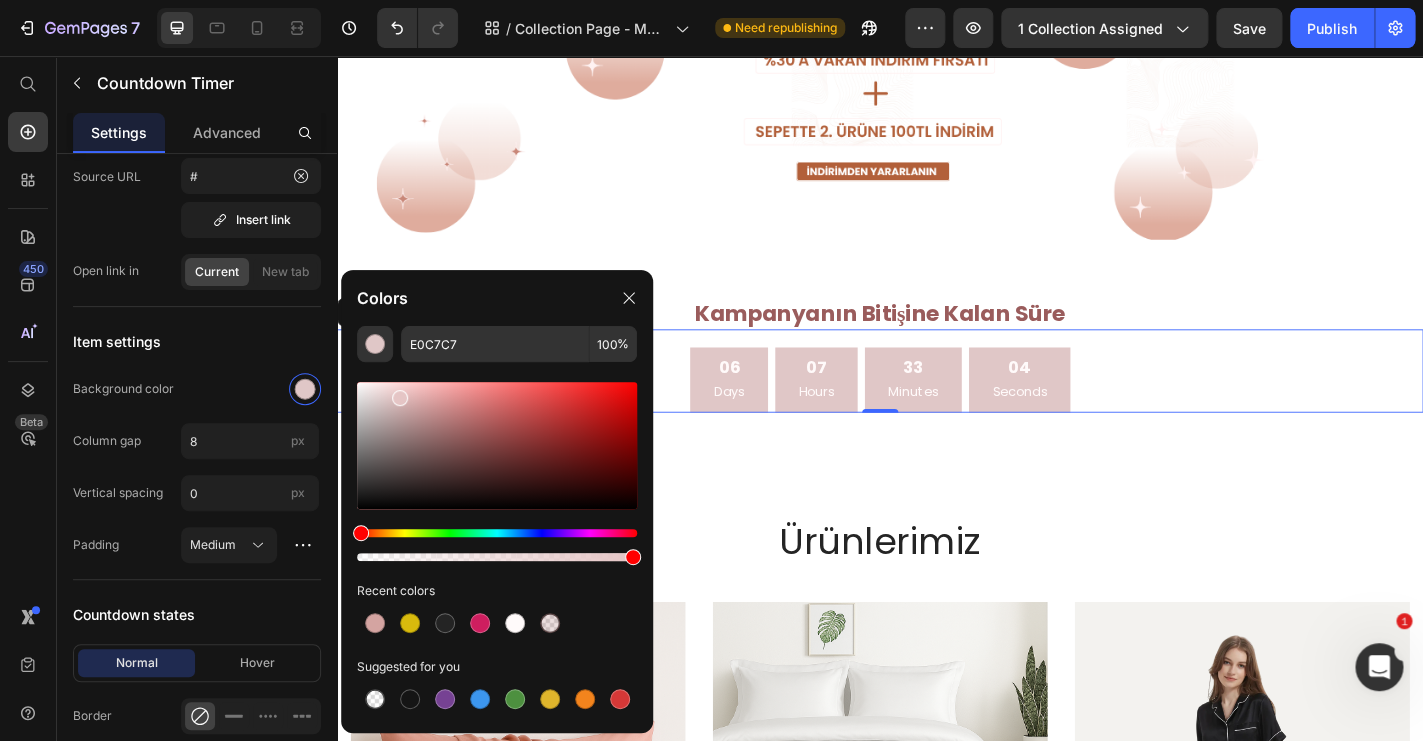 drag, startPoint x: 359, startPoint y: 475, endPoint x: 397, endPoint y: 393, distance: 90.37699 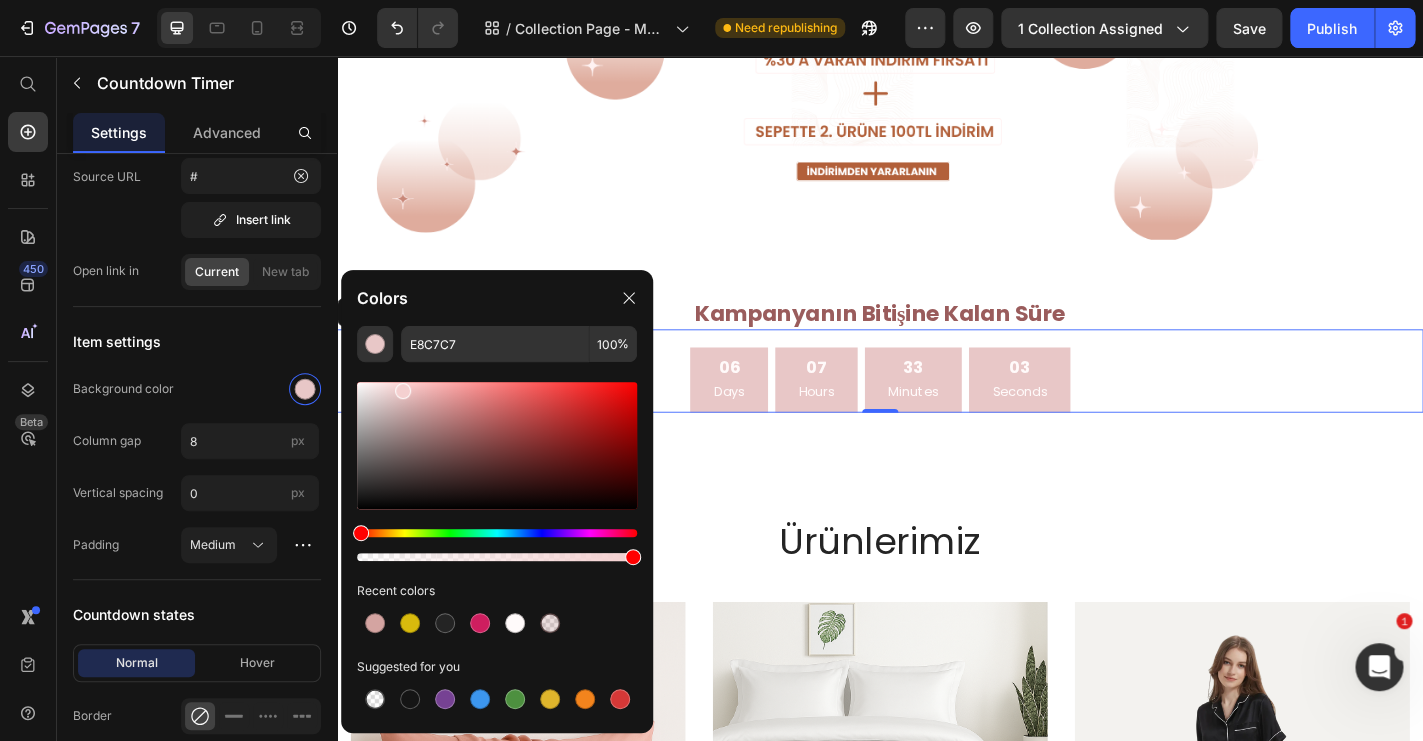 click at bounding box center [403, 391] 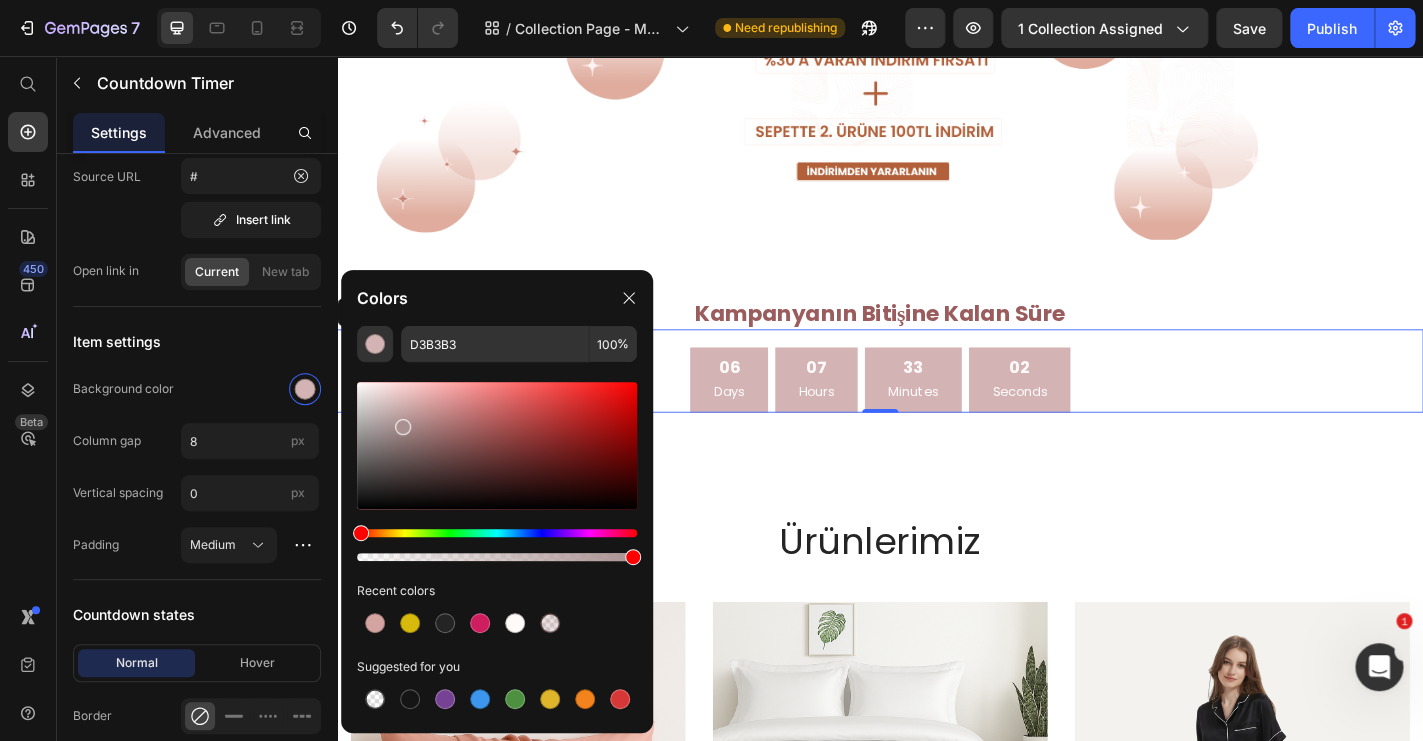 drag, startPoint x: 401, startPoint y: 403, endPoint x: 400, endPoint y: 422, distance: 19.026299 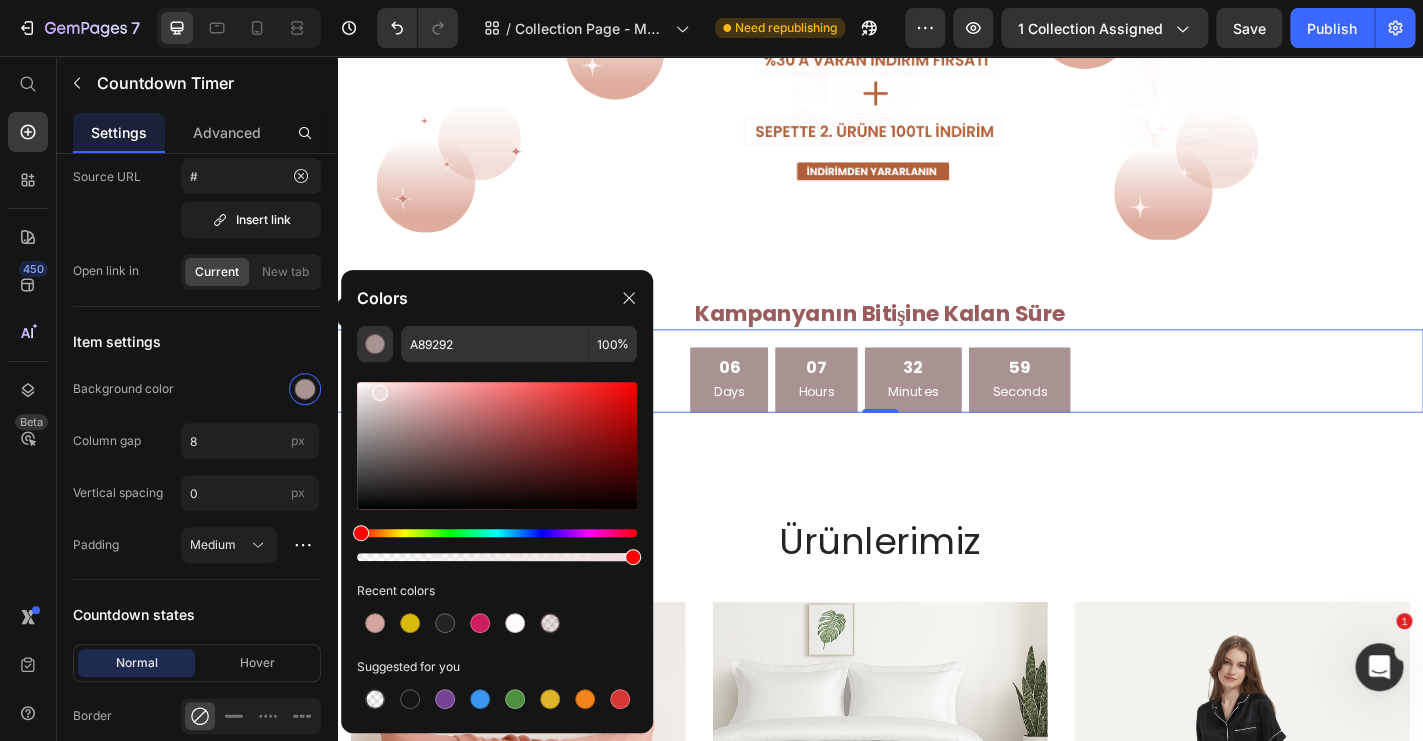 drag, startPoint x: 396, startPoint y: 425, endPoint x: 376, endPoint y: 389, distance: 41.18252 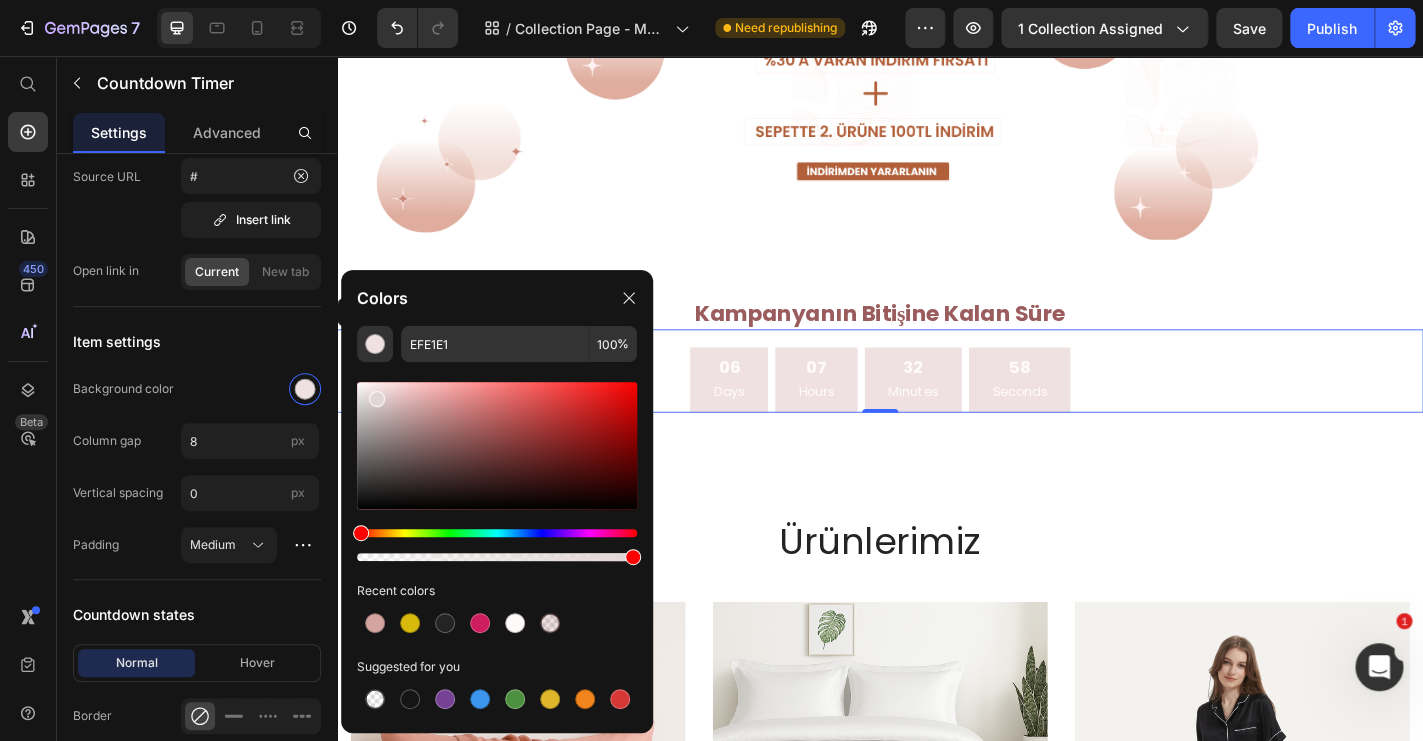 drag, startPoint x: 376, startPoint y: 389, endPoint x: 374, endPoint y: 417, distance: 28.071337 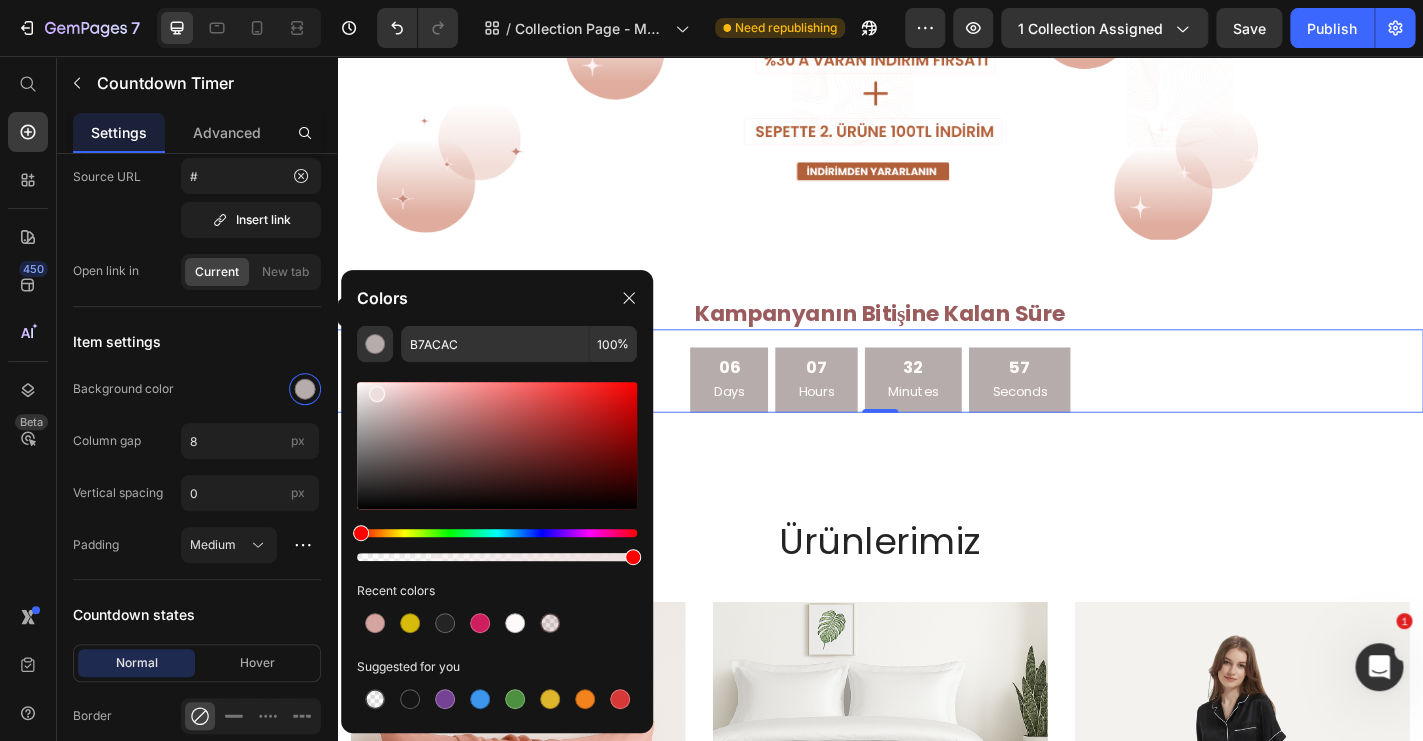 drag, startPoint x: 374, startPoint y: 413, endPoint x: 374, endPoint y: 362, distance: 51 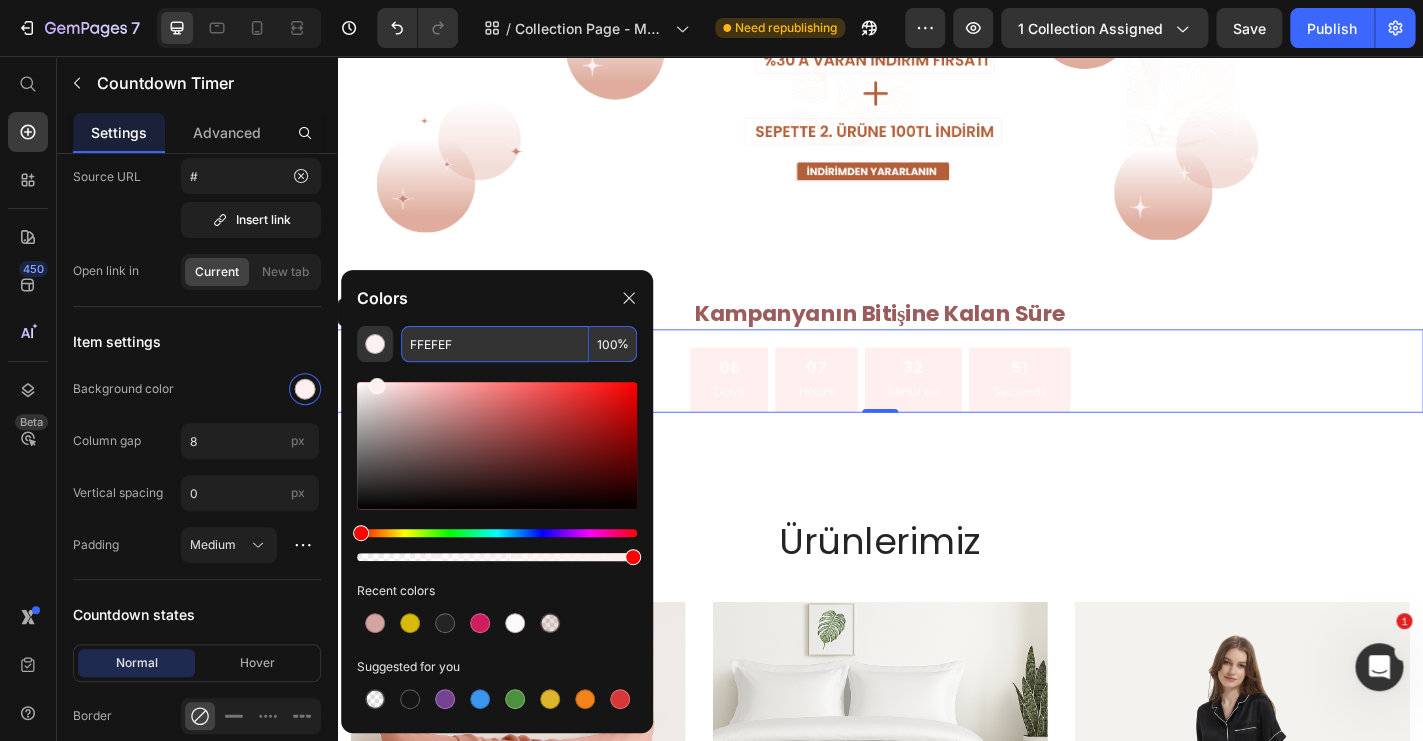click on "FFEFEF" at bounding box center [495, 344] 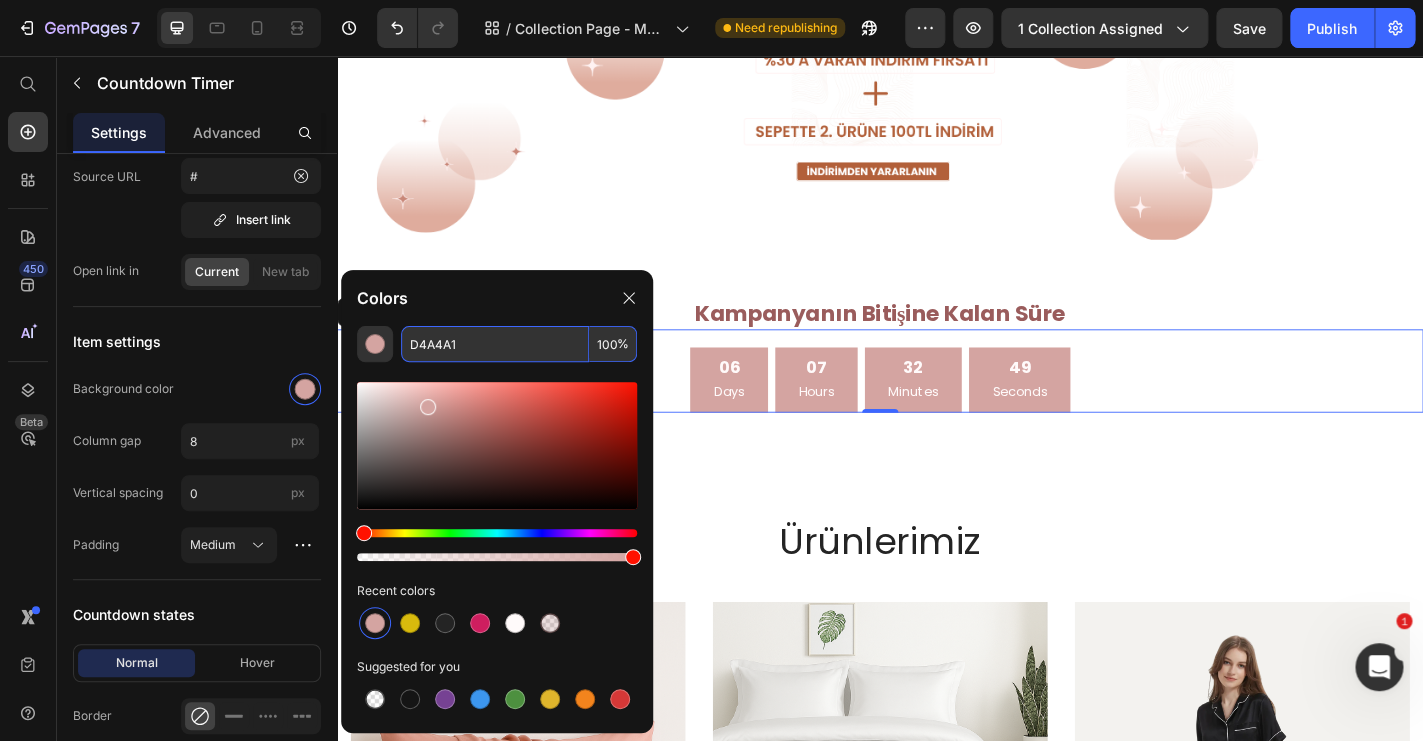 type on "D4A4A1" 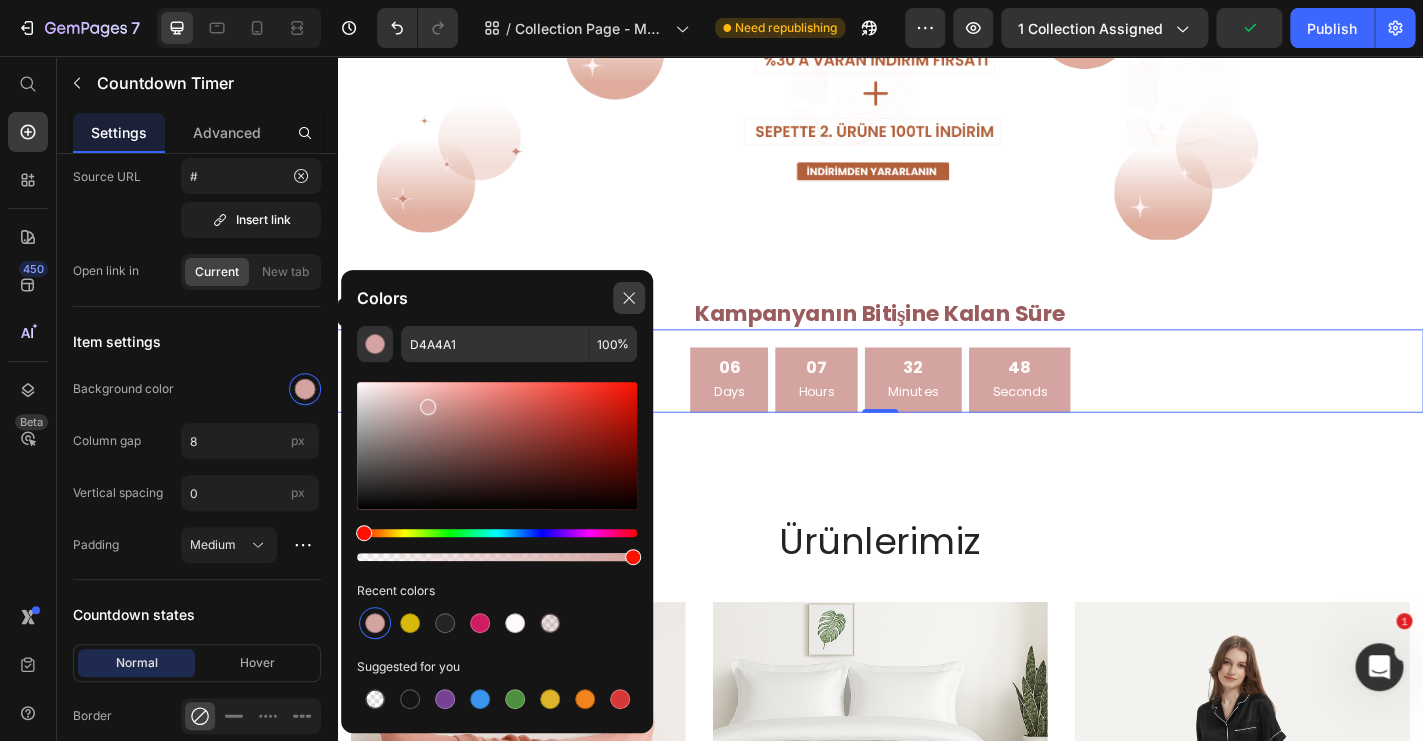 click 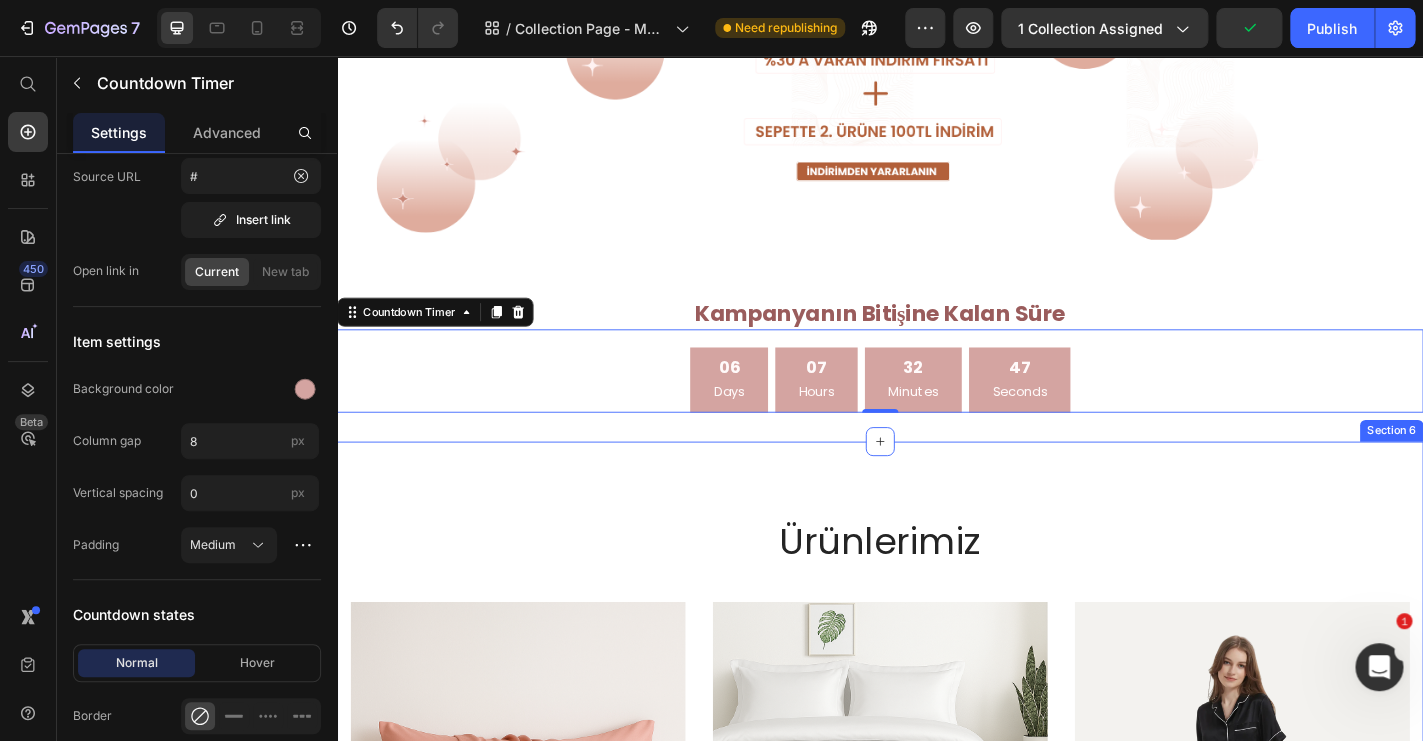 click on "Ürünlerimiz Heading Product Images & Gallery Row CARE YOU %100 Saf İpek Yastık Kılıfı (P) Title 1,799.00TL (P) Price 2,299.00TL (P) Price Row Row Product Images & Gallery Row CARE YOU %100 Saf İpek Nevresim Takımı (P) Title 28,499.00TL (P) Price 34,999.00TL (P) Price Row Row Product Images & Gallery Row CARE YOU %100 Saf İpek Kısa Pijama Takımı (P) Title 5,999.00TL (P) Price 6,999.00TL (P) Price Row Row Product Images & Gallery Row CARE YOU %100 Saf İpek Uzun Pijama Takımı (P) Title 7,299.00TL (P) Price 7,699.00TL (P) Price Row Row Product Images & Gallery Row CARE YOU %100 Saf İpek Gecelik (P) Title 4,299.00TL (P) Price 4,899.00TL (P) Price Row Row Product Images & Gallery Row CARE YOU %100 Saf İpek Sabahlık (P) Title 6,299.00TL (P) Price 7,299.00TL (P) Price Row Row Product Images & Gallery Row CARE YOU %100 Saf İpek Fular (P) Title 1,199.00TL (P) Price 1,599.00TL (P) Price Row Row Product Images & Gallery Row CARE YOU %100 Saf İpek Derin Uyku Maskesi (P) Title 1,599.00TL (P) Price Row" at bounding box center (937, 1287) 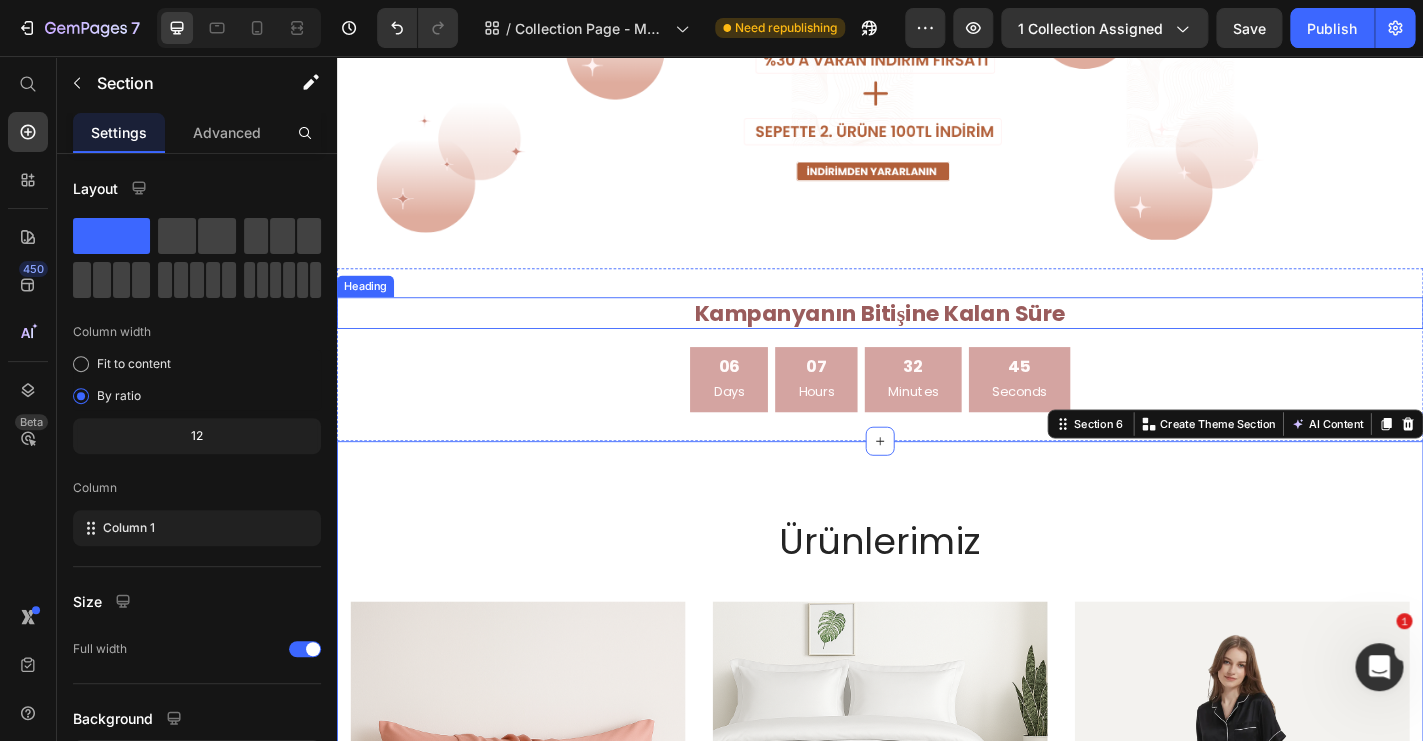 click on "Kampanyanın Bitişine Kalan Süre" at bounding box center (936, 340) 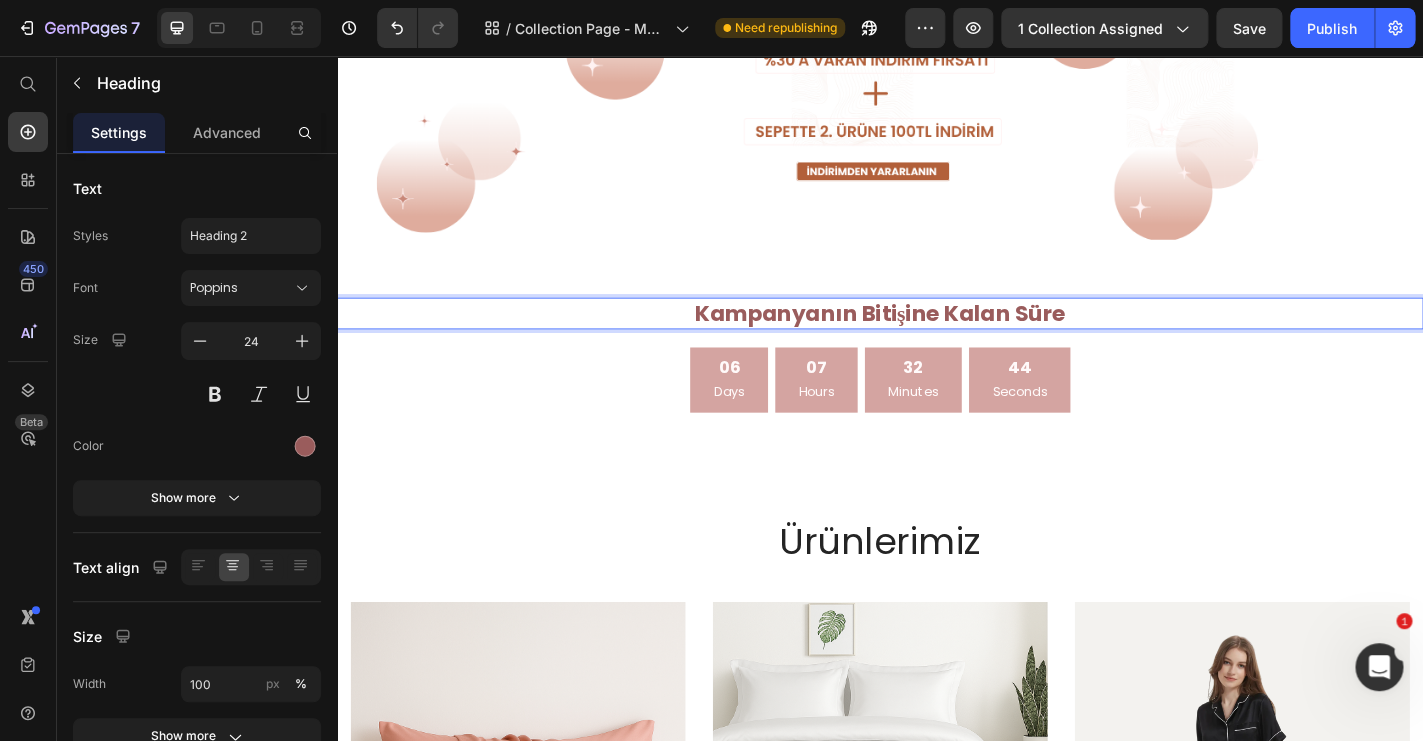 click on "Kampanyanın Bitişine Kalan Süre" at bounding box center [936, 340] 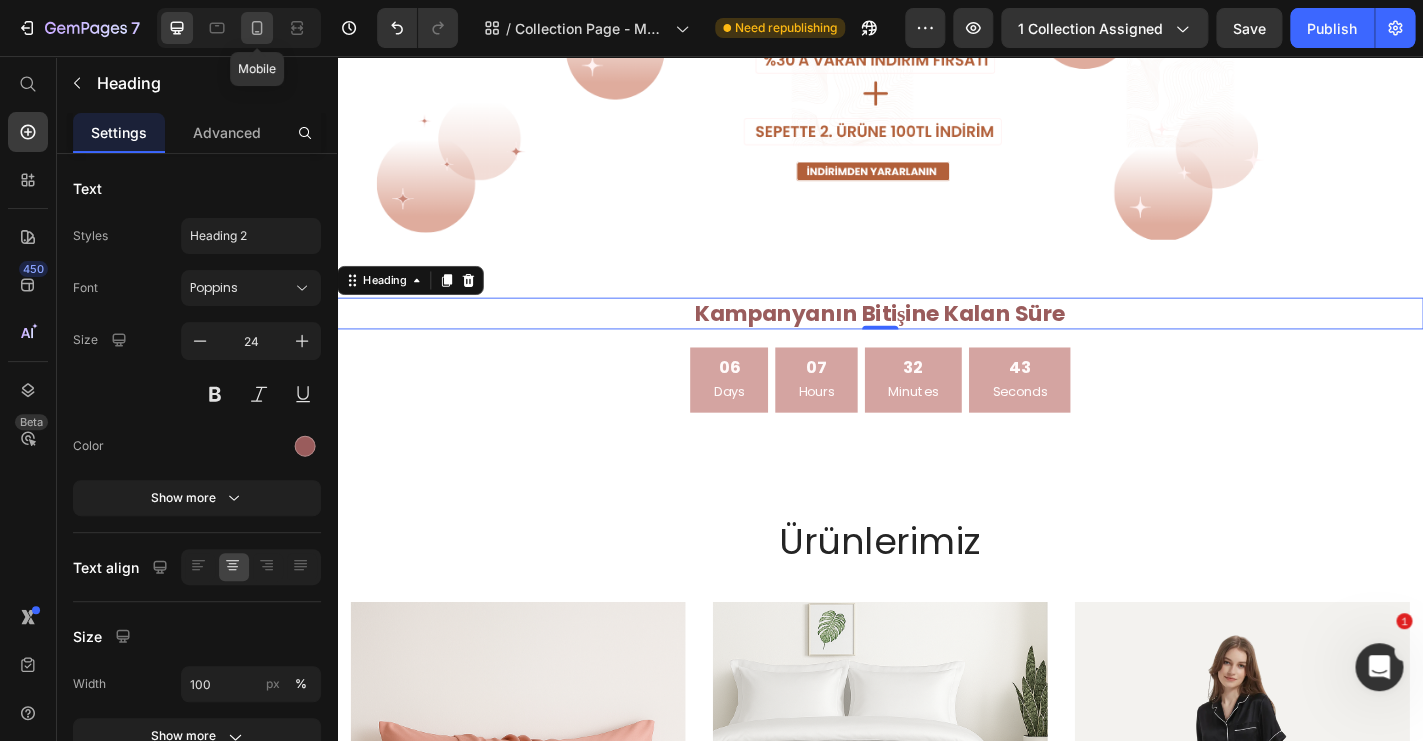 click 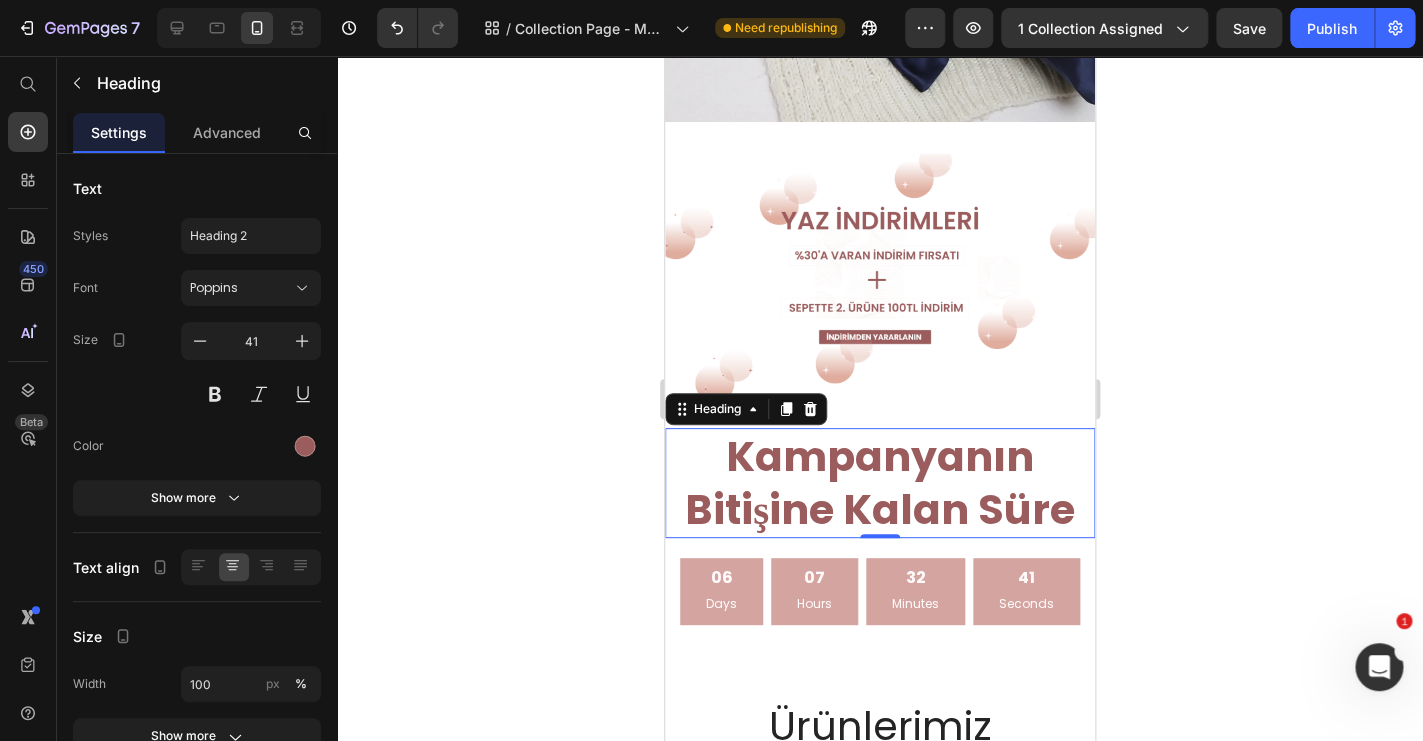 scroll, scrollTop: 525, scrollLeft: 0, axis: vertical 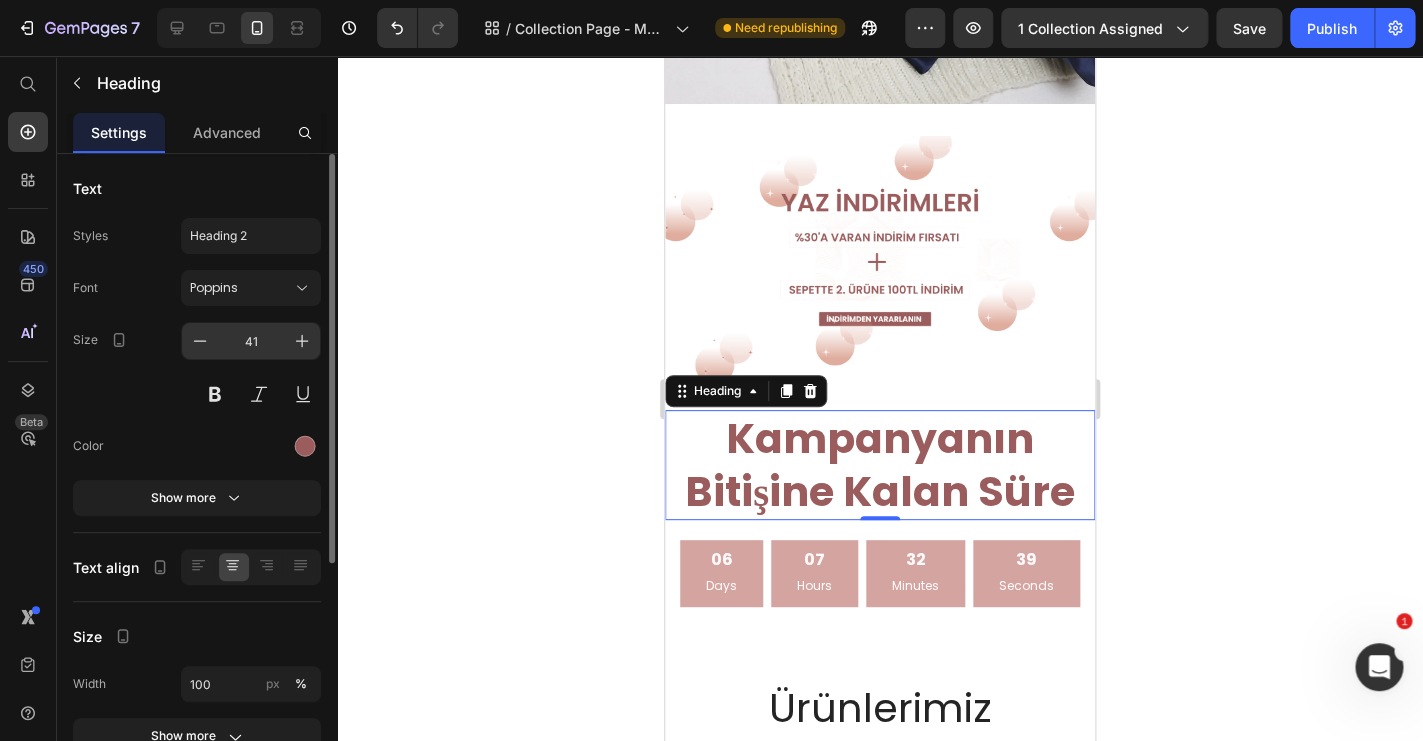 click on "41" at bounding box center (251, 341) 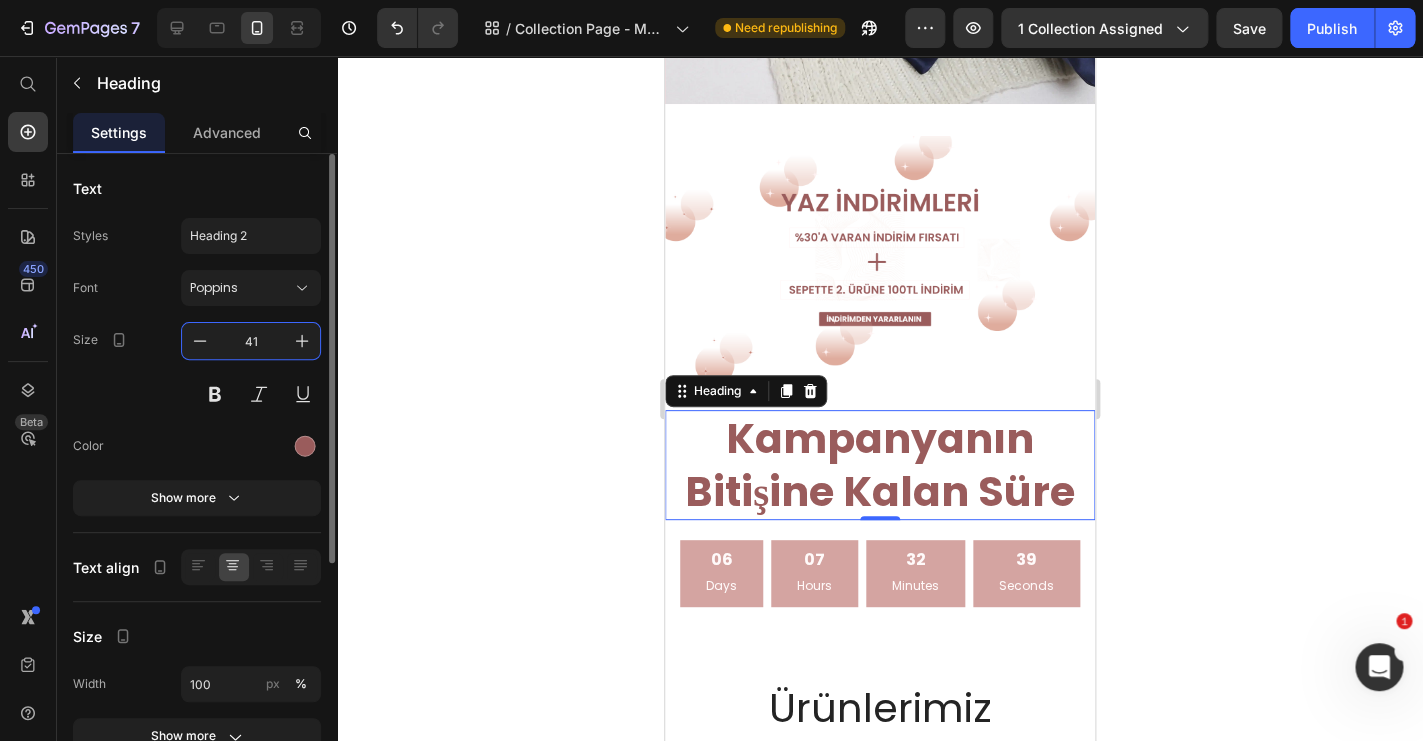 click on "41" at bounding box center [251, 341] 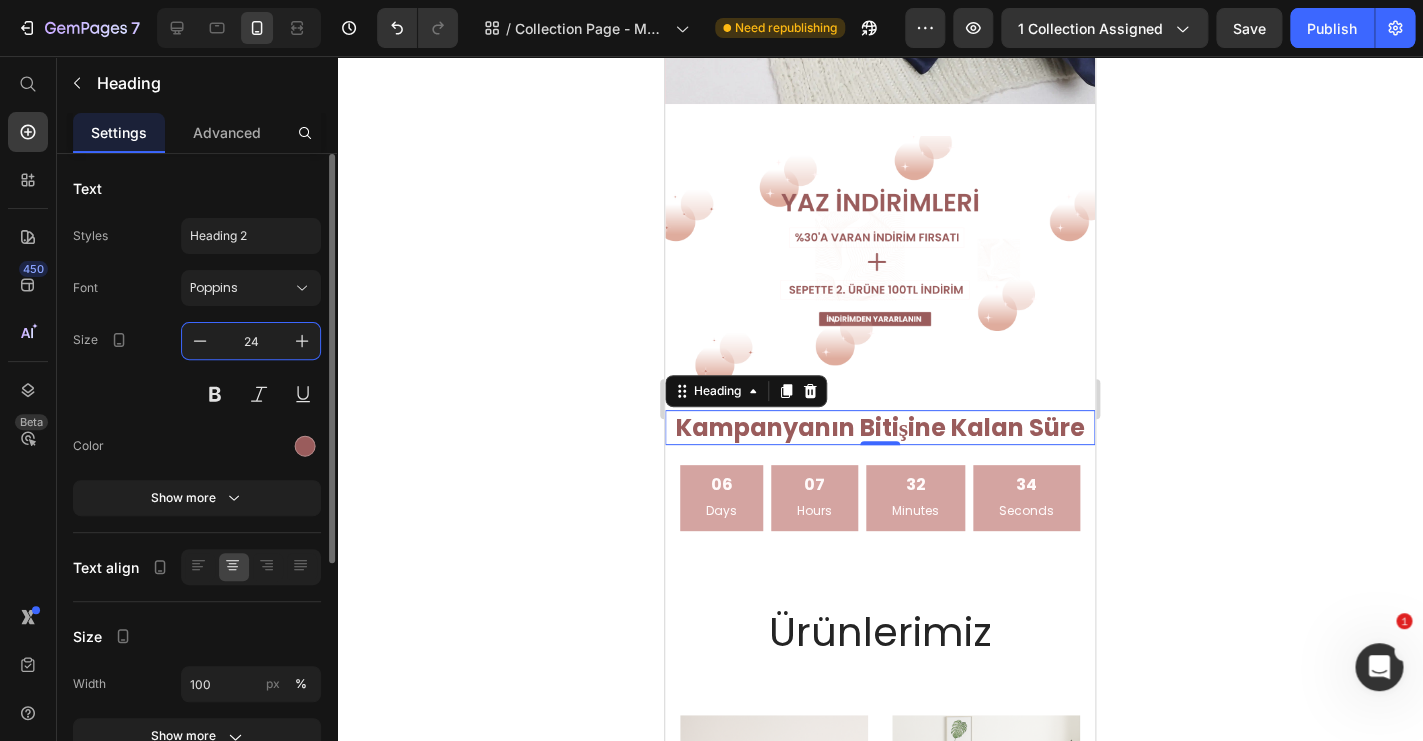 click on "24" at bounding box center (251, 341) 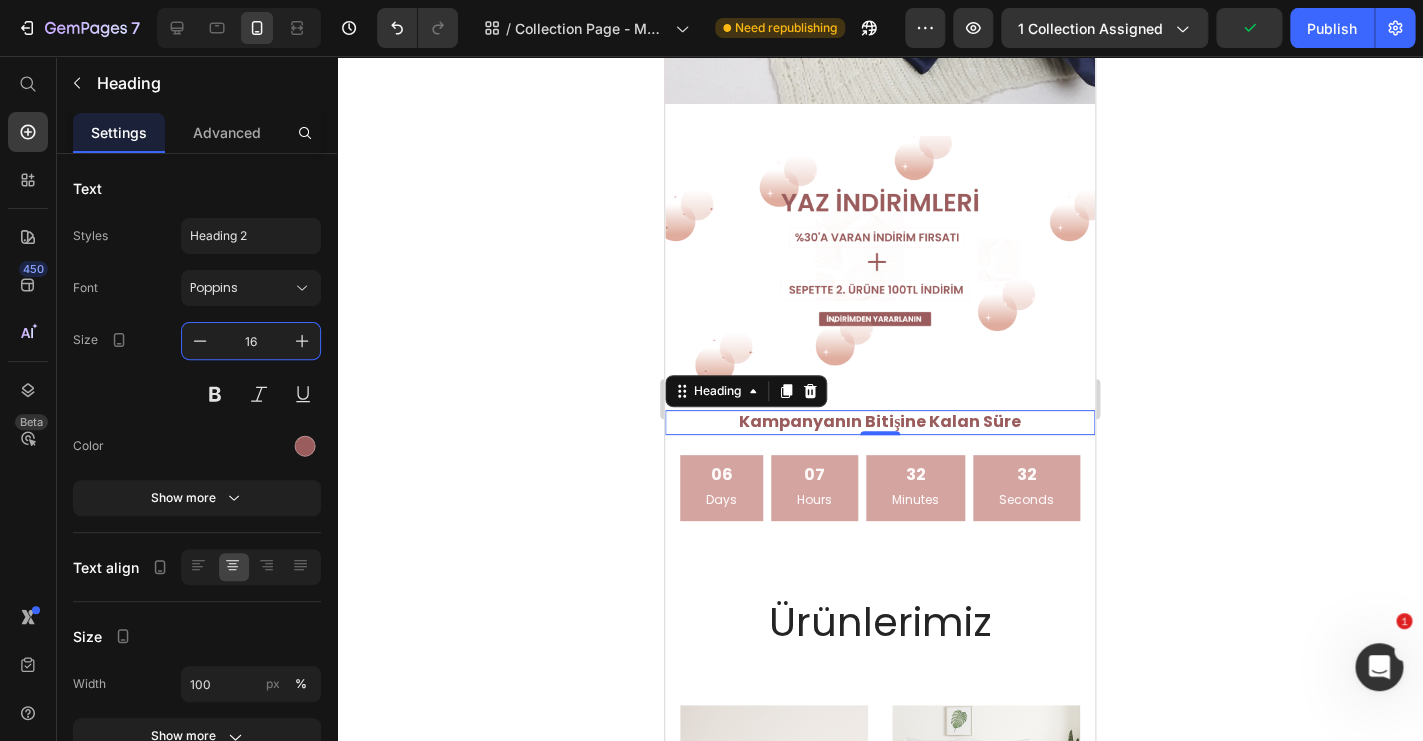 type on "16" 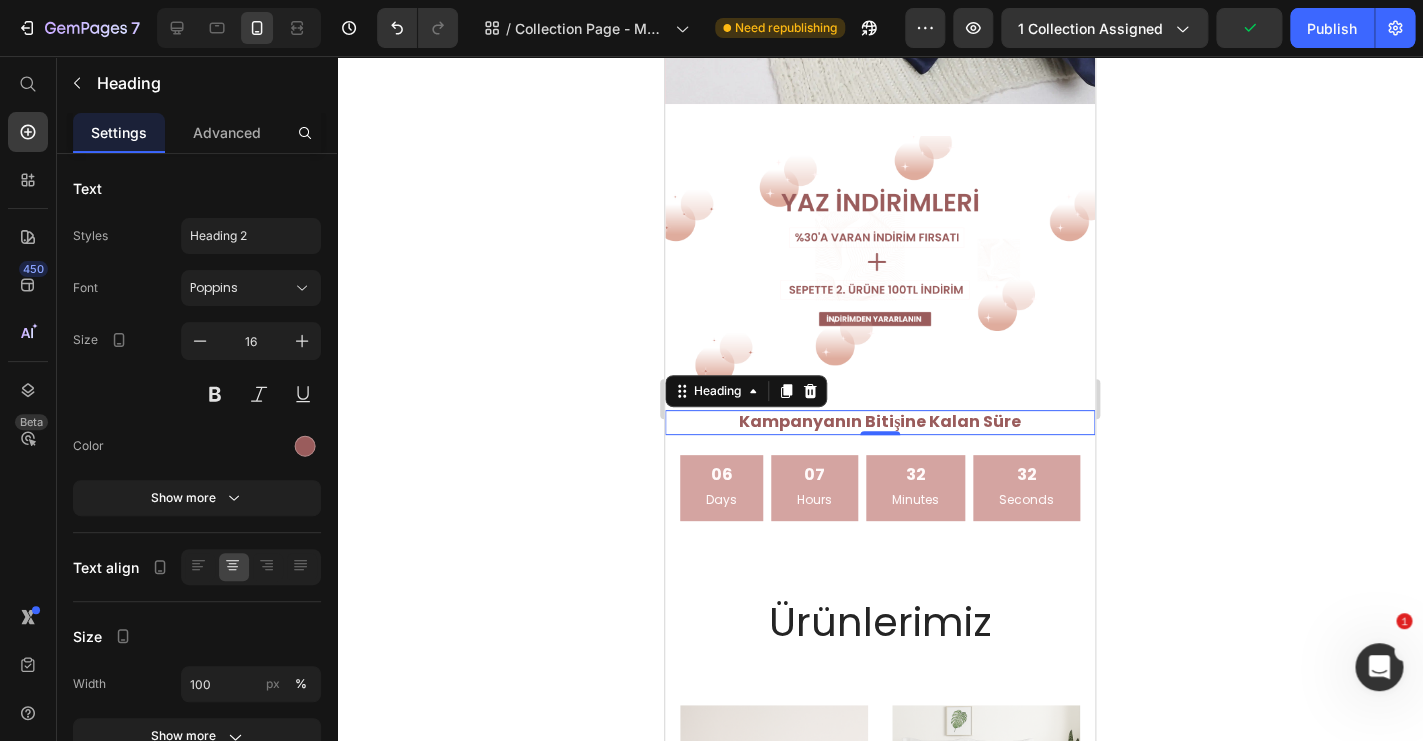 click 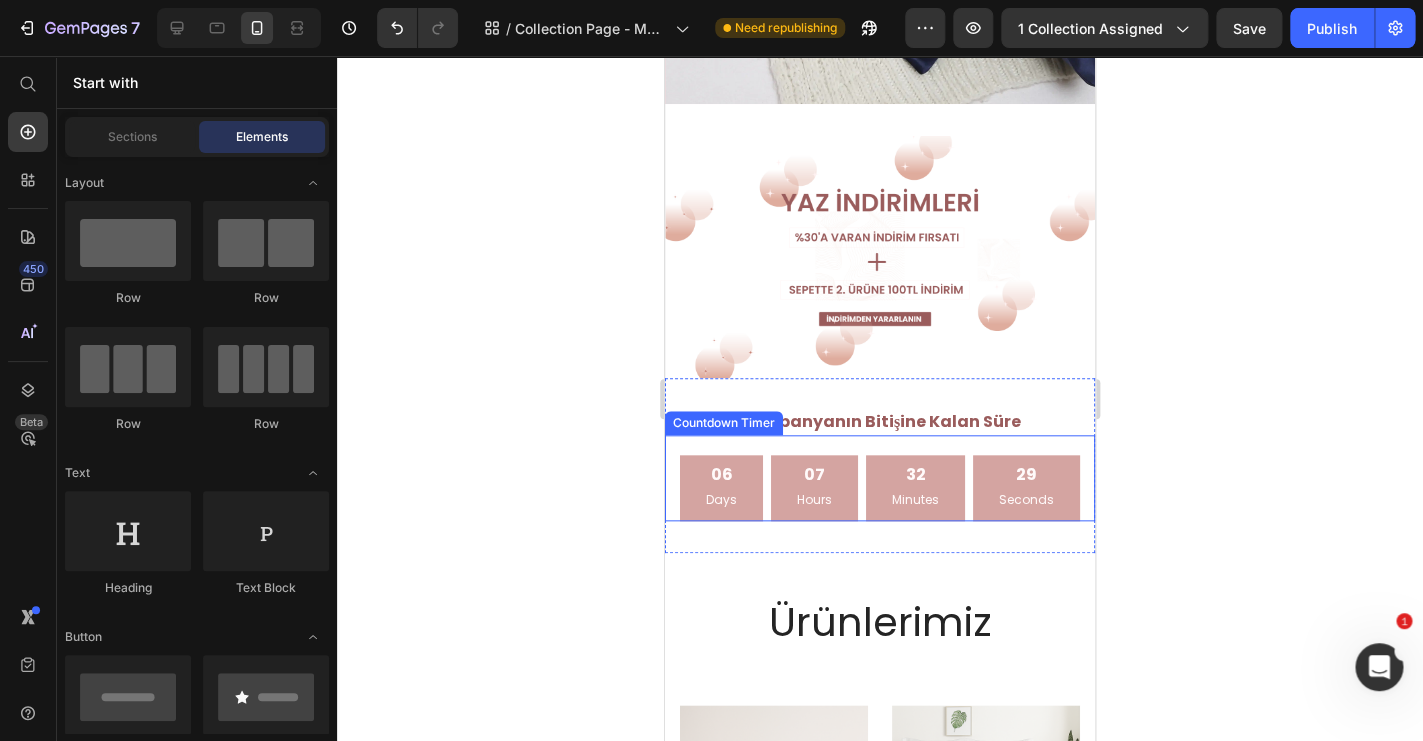 click on "07 Hours" at bounding box center [814, 488] 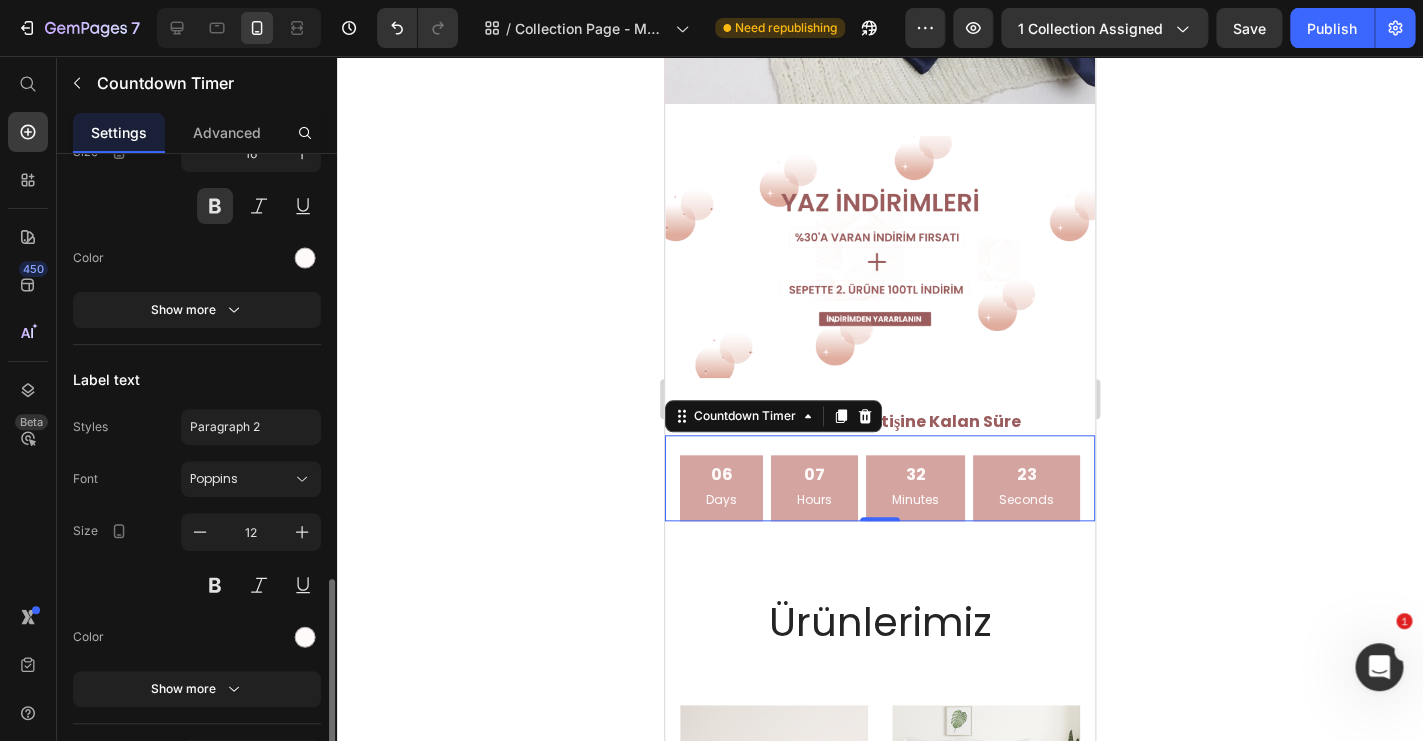 scroll, scrollTop: 1695, scrollLeft: 0, axis: vertical 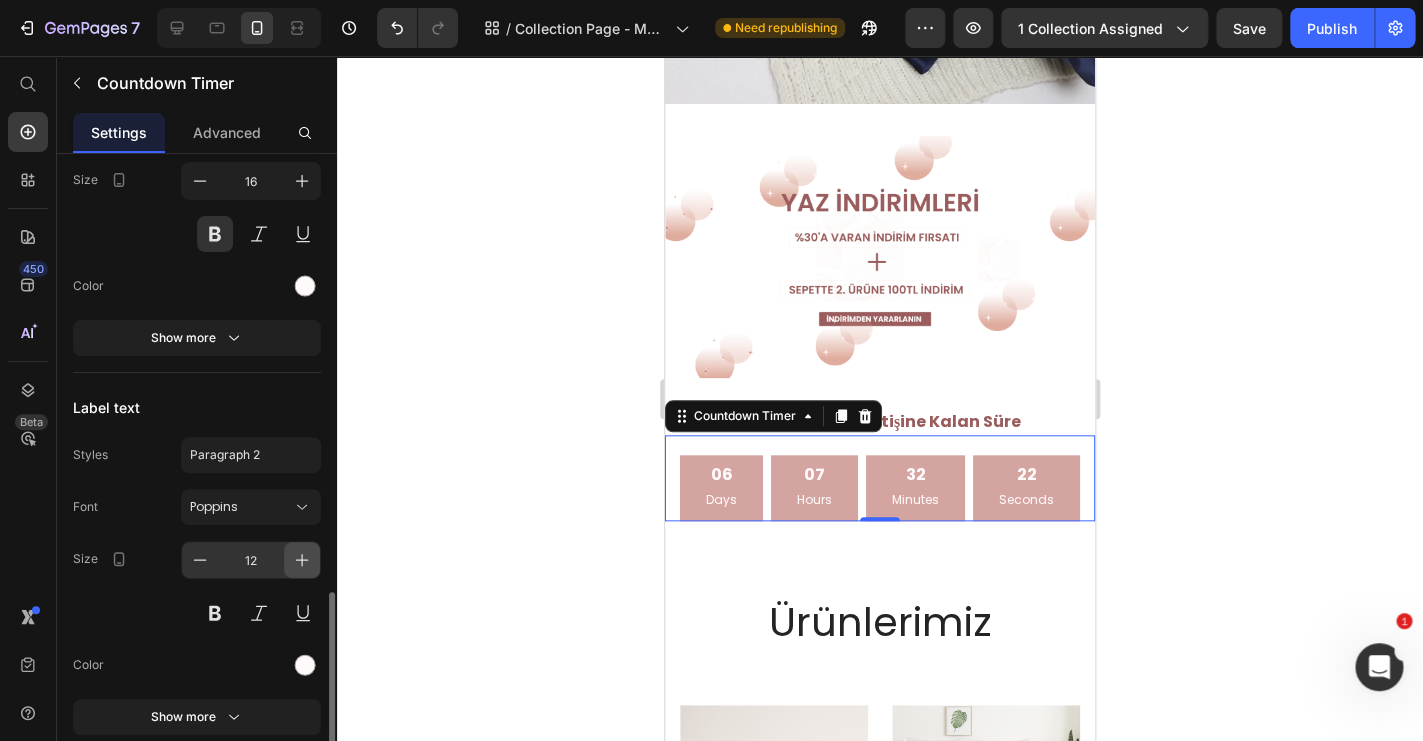 click at bounding box center (302, 560) 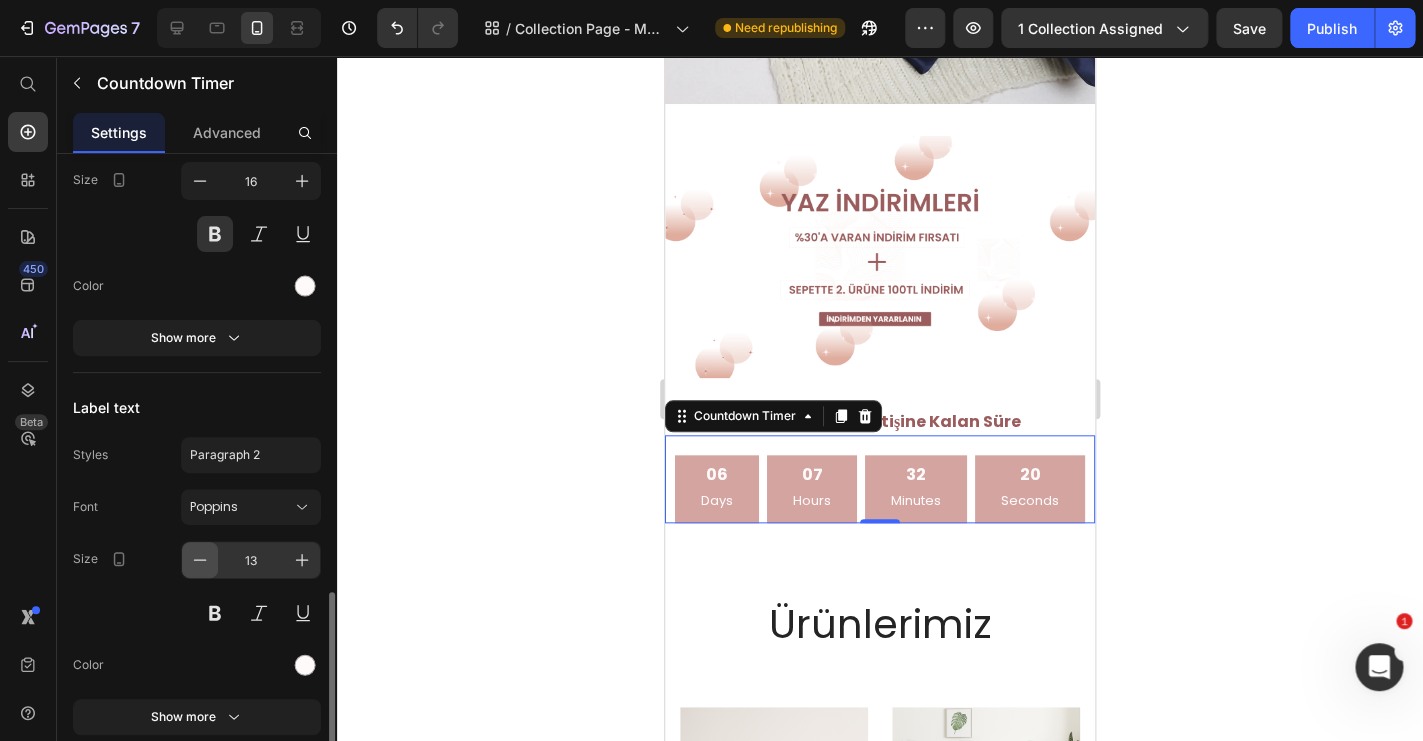 click at bounding box center (200, 560) 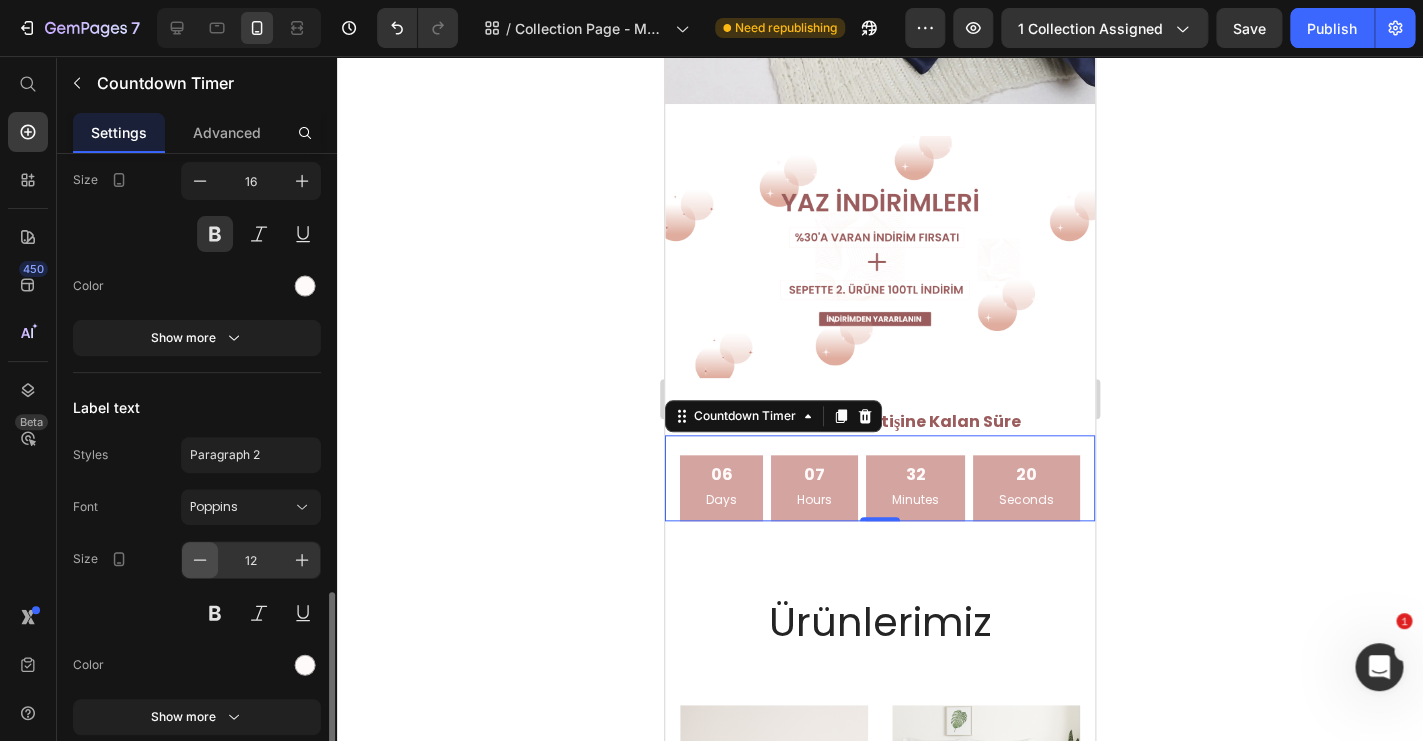 click at bounding box center [200, 560] 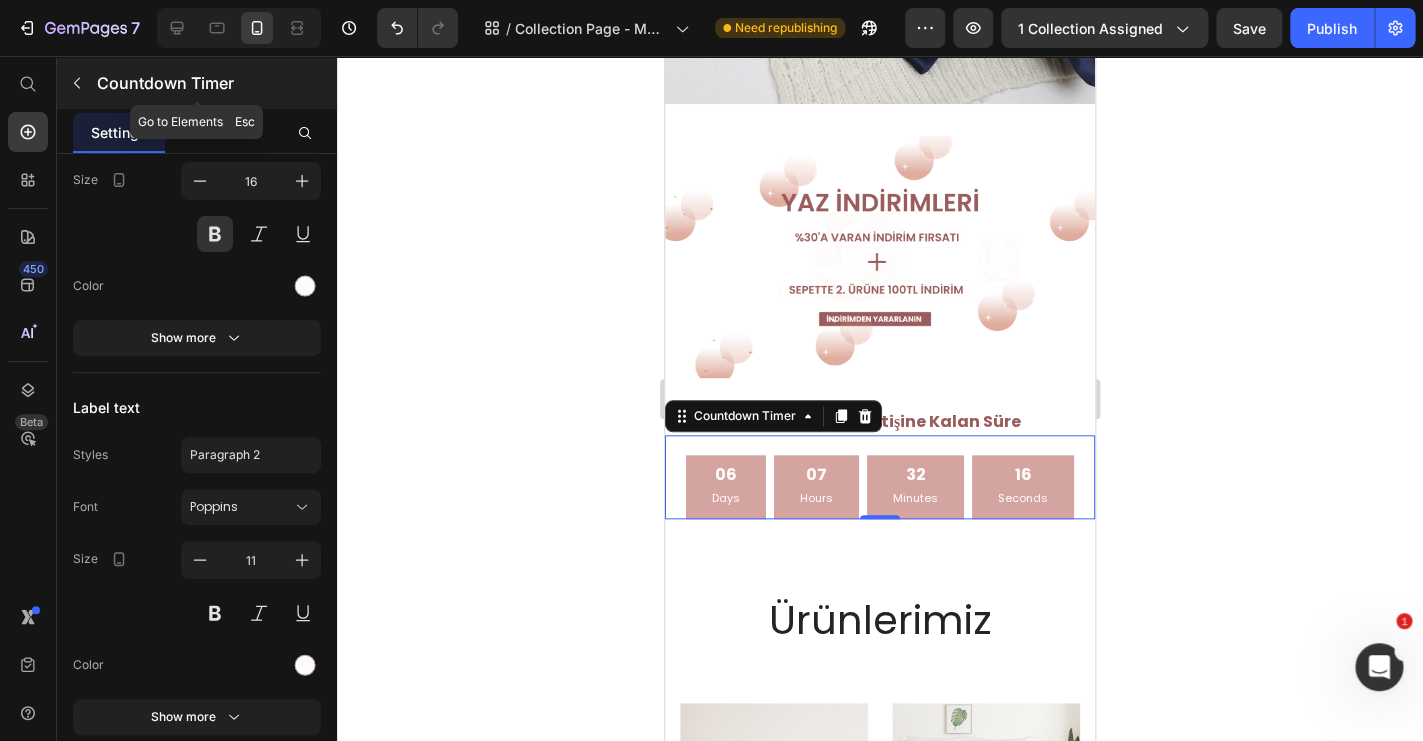 click at bounding box center (77, 83) 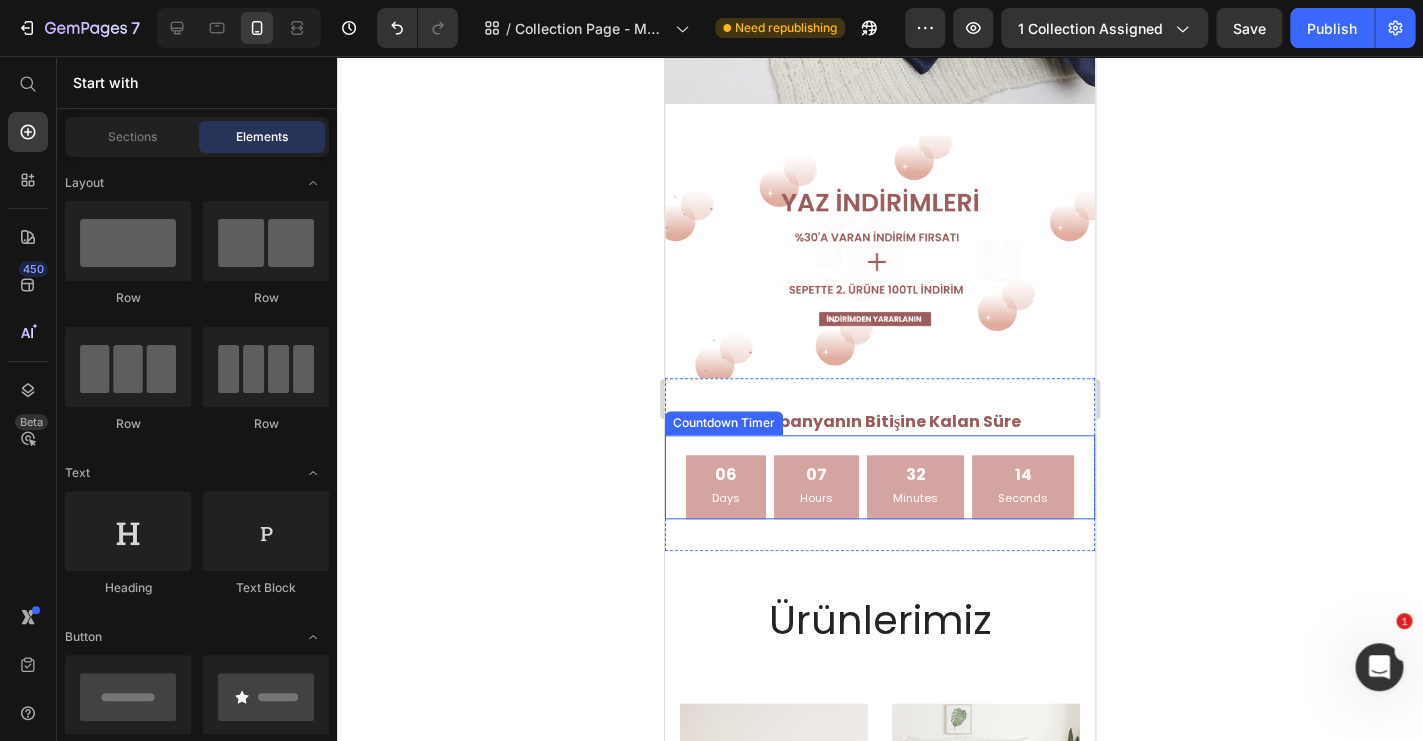 click on "07 Hours" at bounding box center (816, 487) 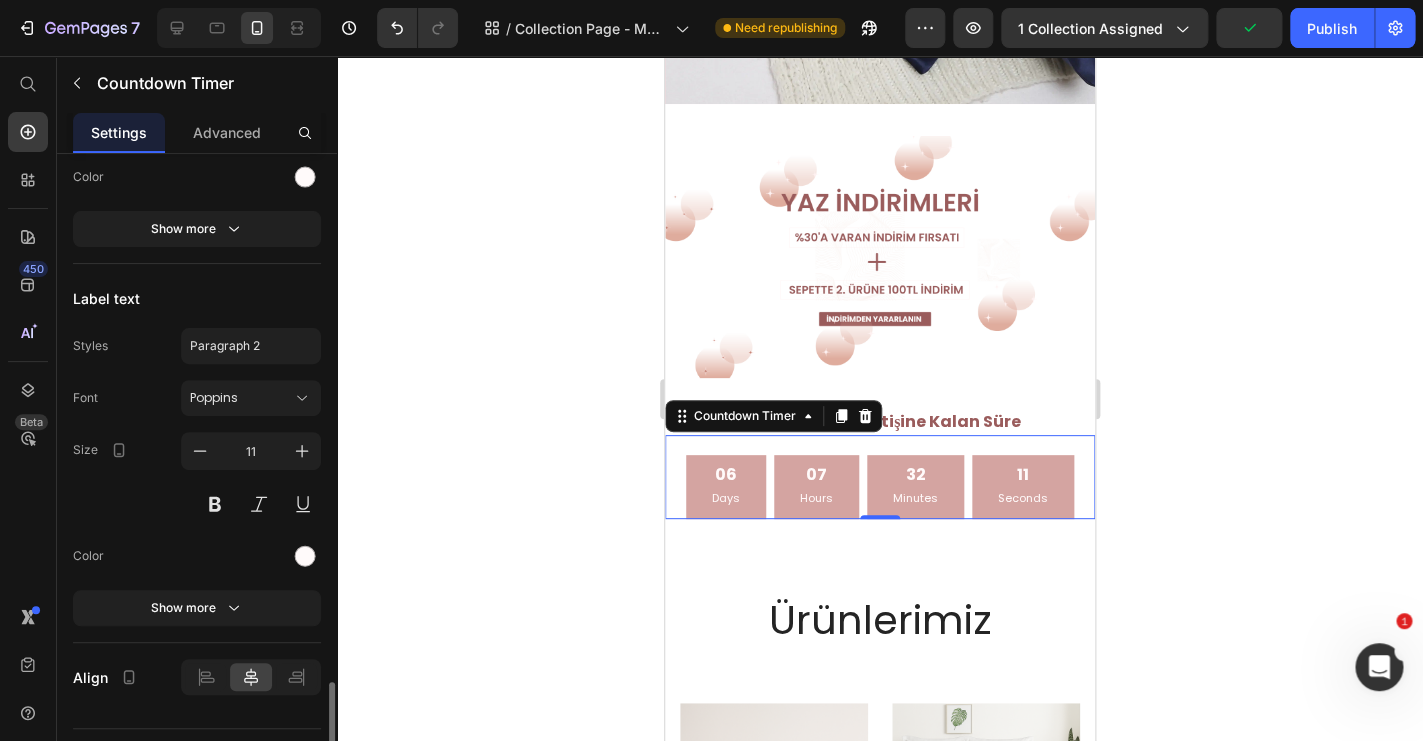 scroll, scrollTop: 1861, scrollLeft: 0, axis: vertical 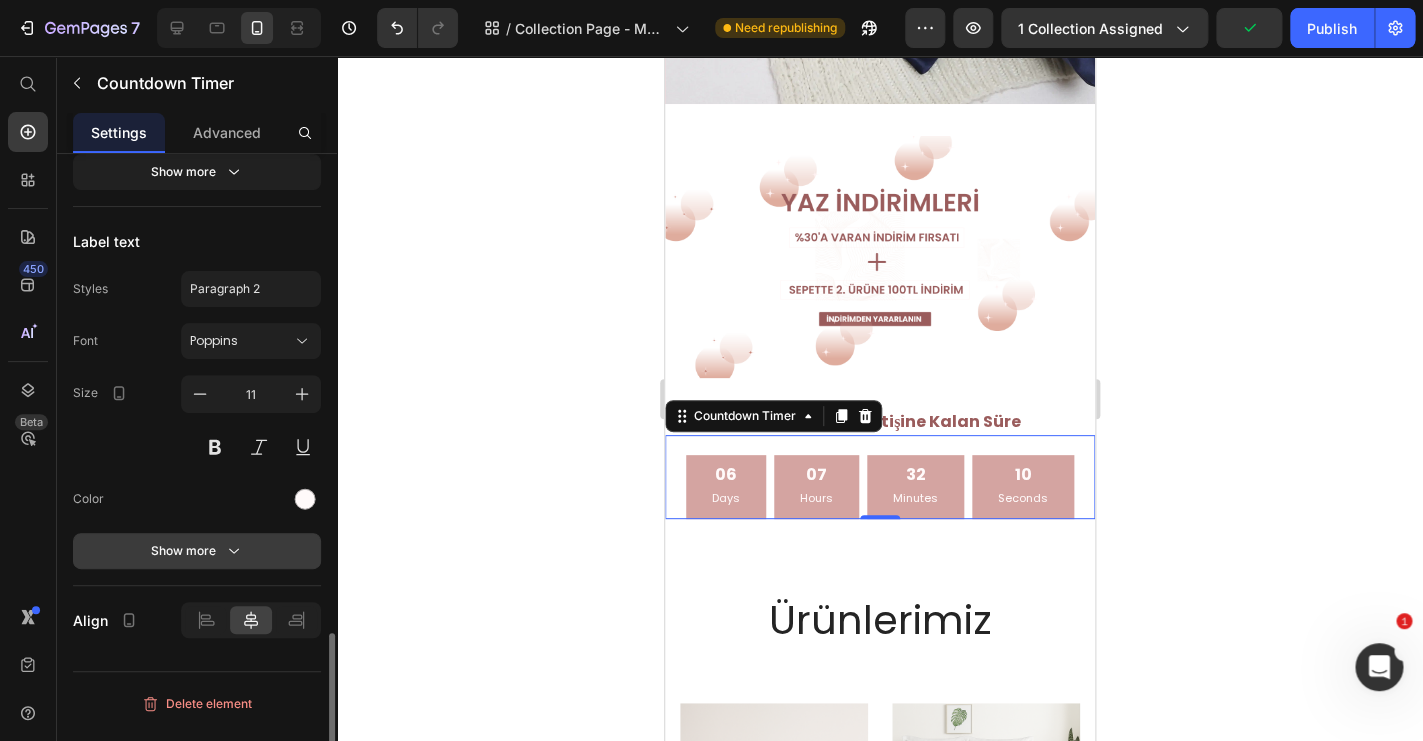 click on "Show more" at bounding box center (197, 551) 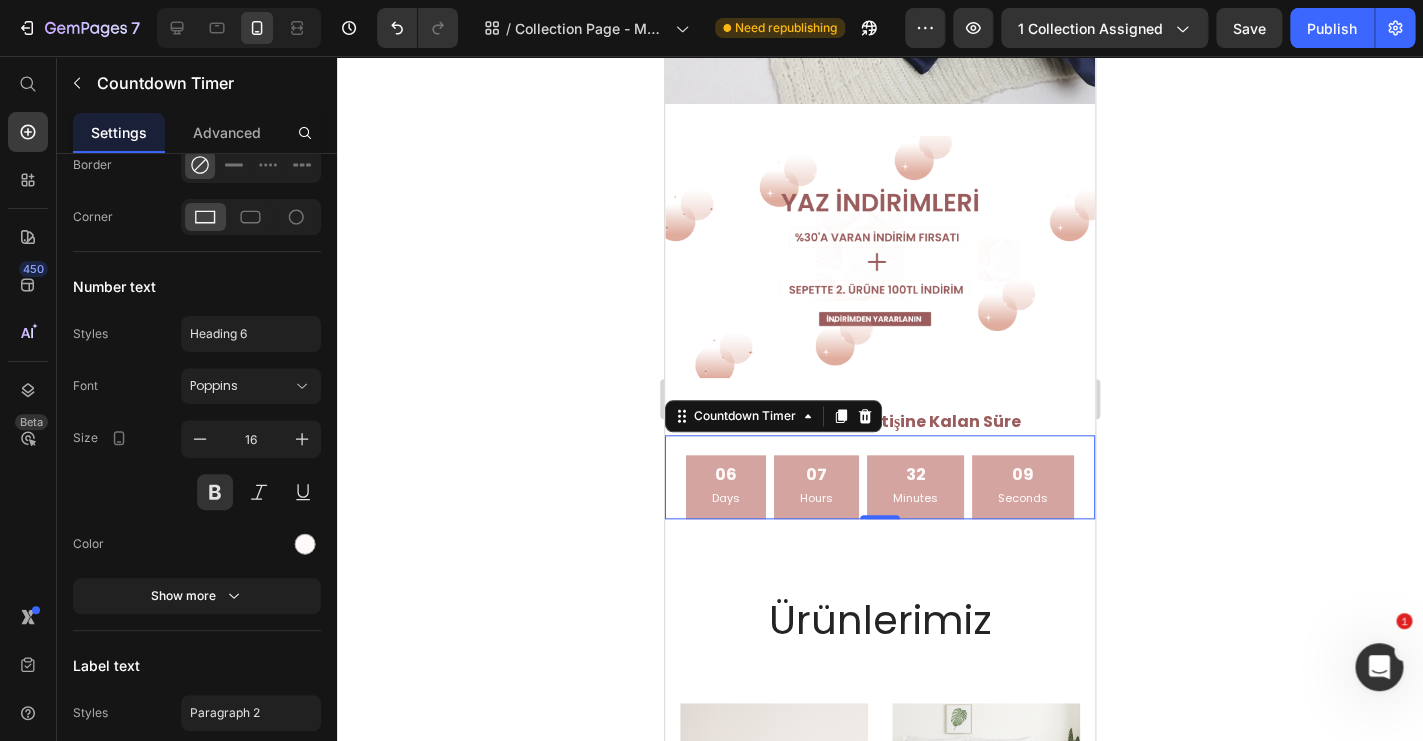 scroll, scrollTop: 1411, scrollLeft: 0, axis: vertical 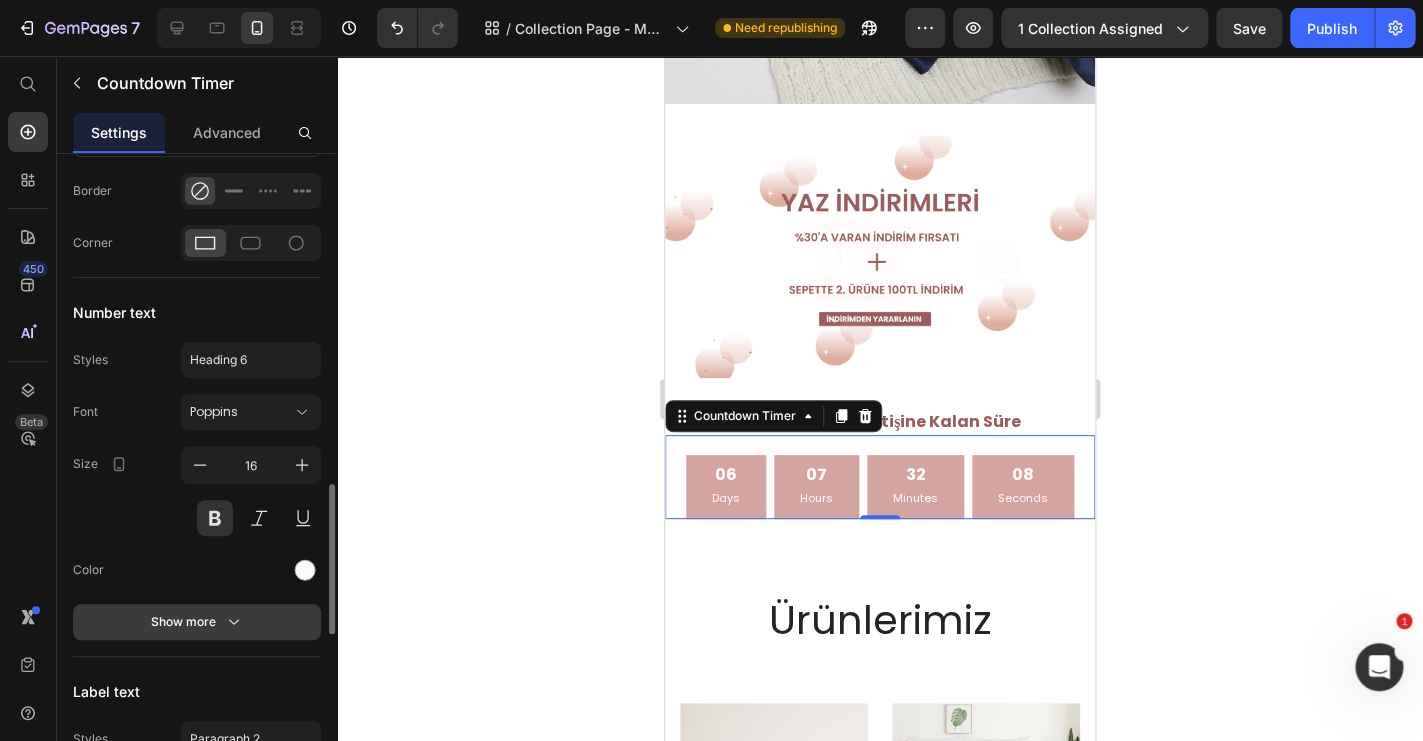 click on "Show more" at bounding box center (197, 622) 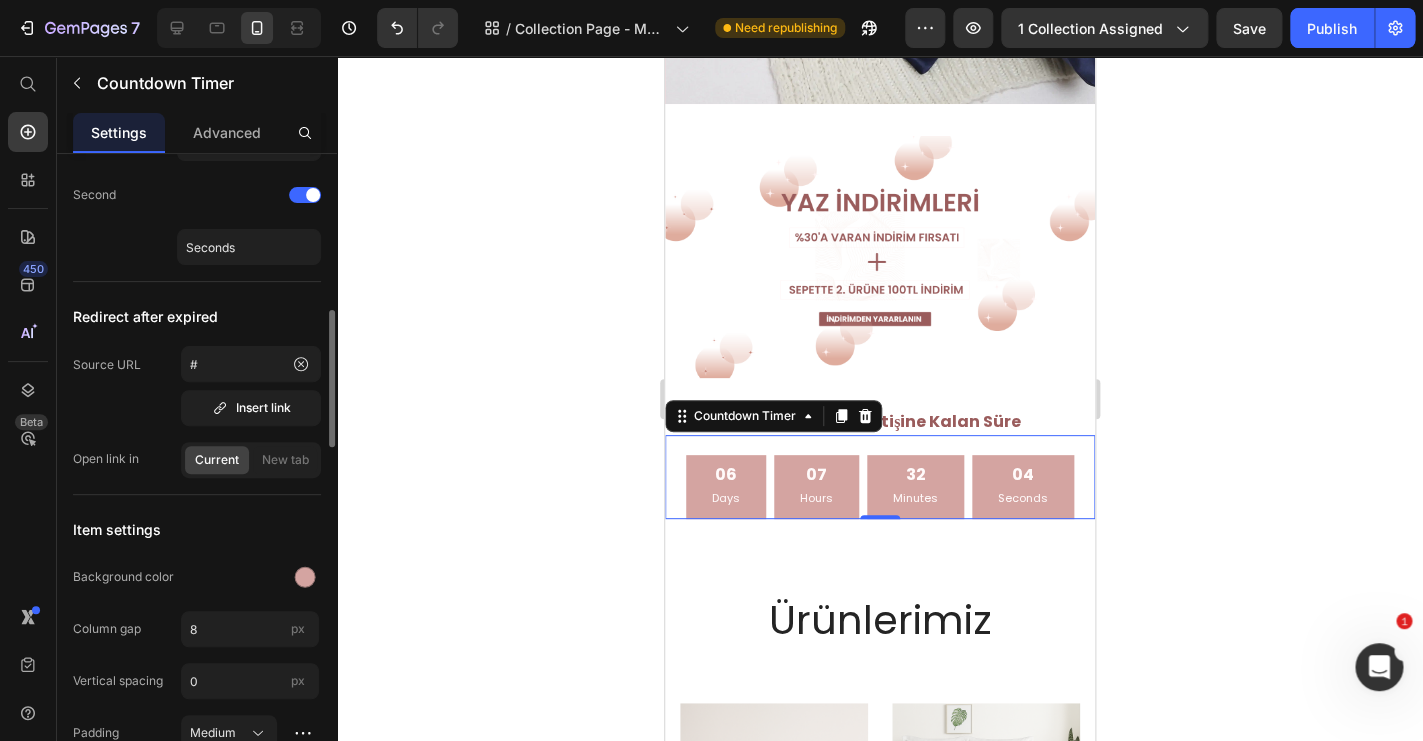scroll, scrollTop: 686, scrollLeft: 0, axis: vertical 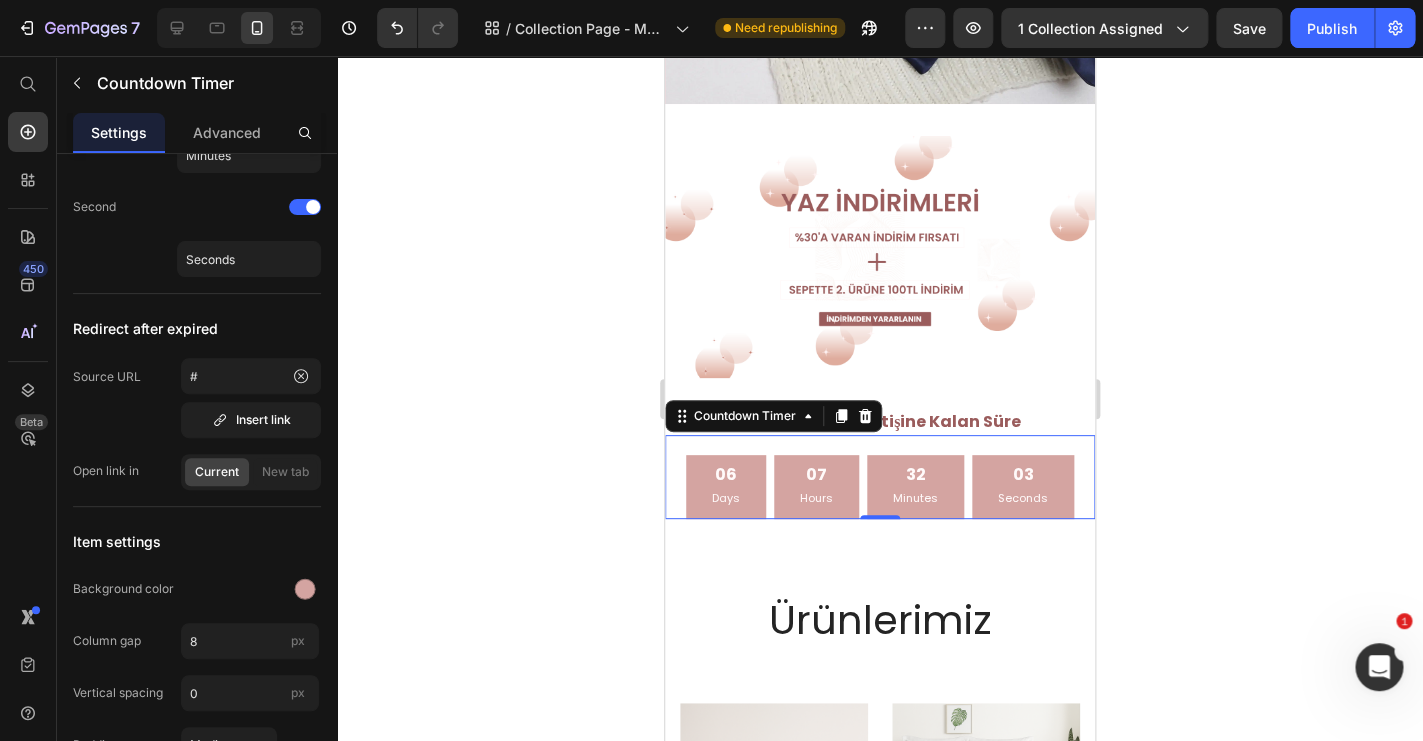 click on "Days" at bounding box center [726, 499] 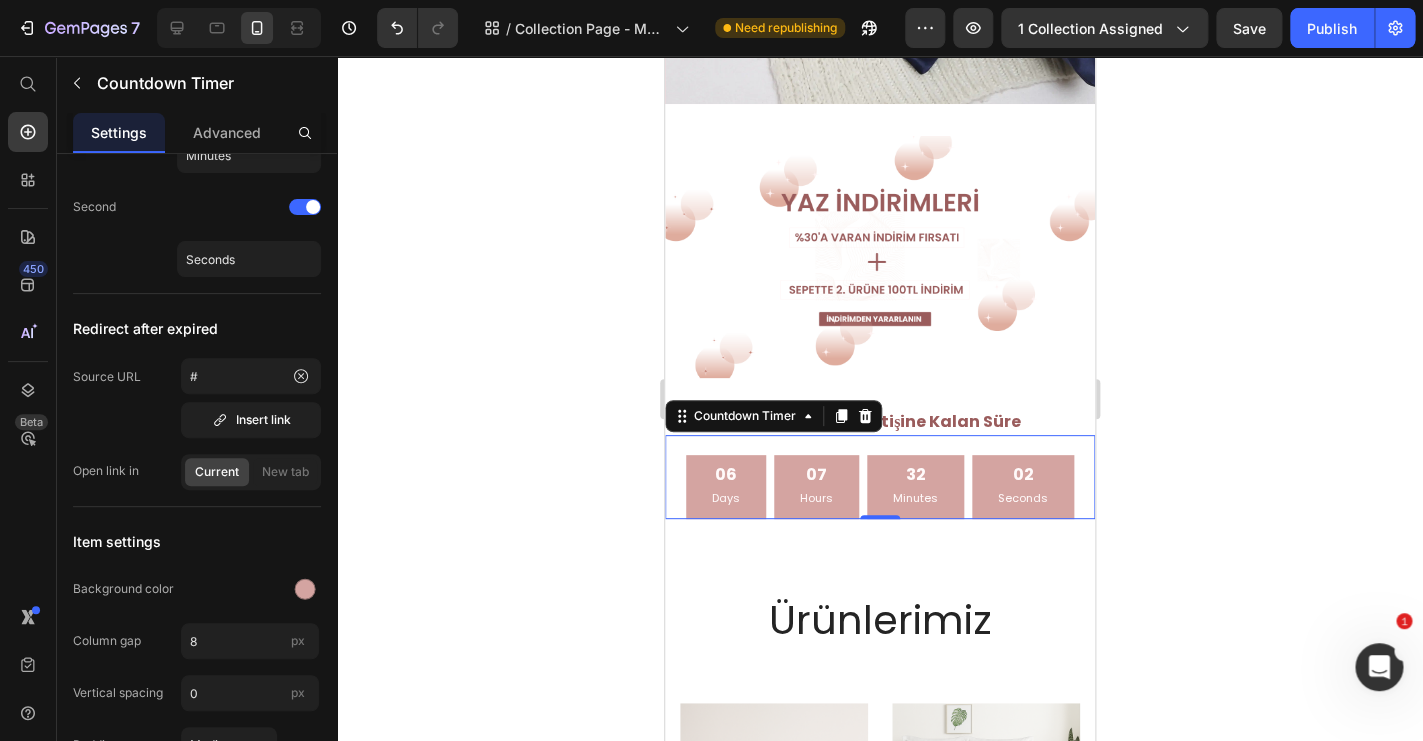 click on "Days" at bounding box center (726, 499) 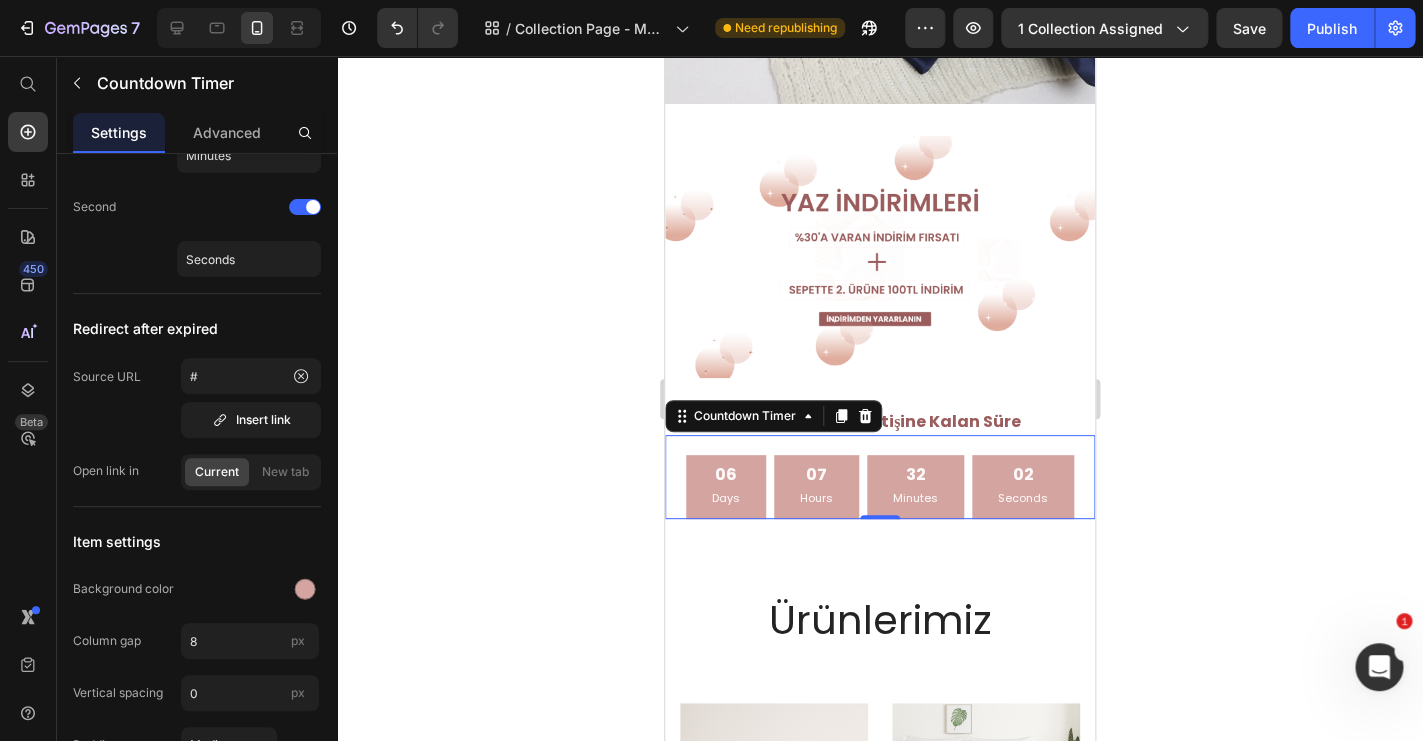 click on "Days" at bounding box center [726, 499] 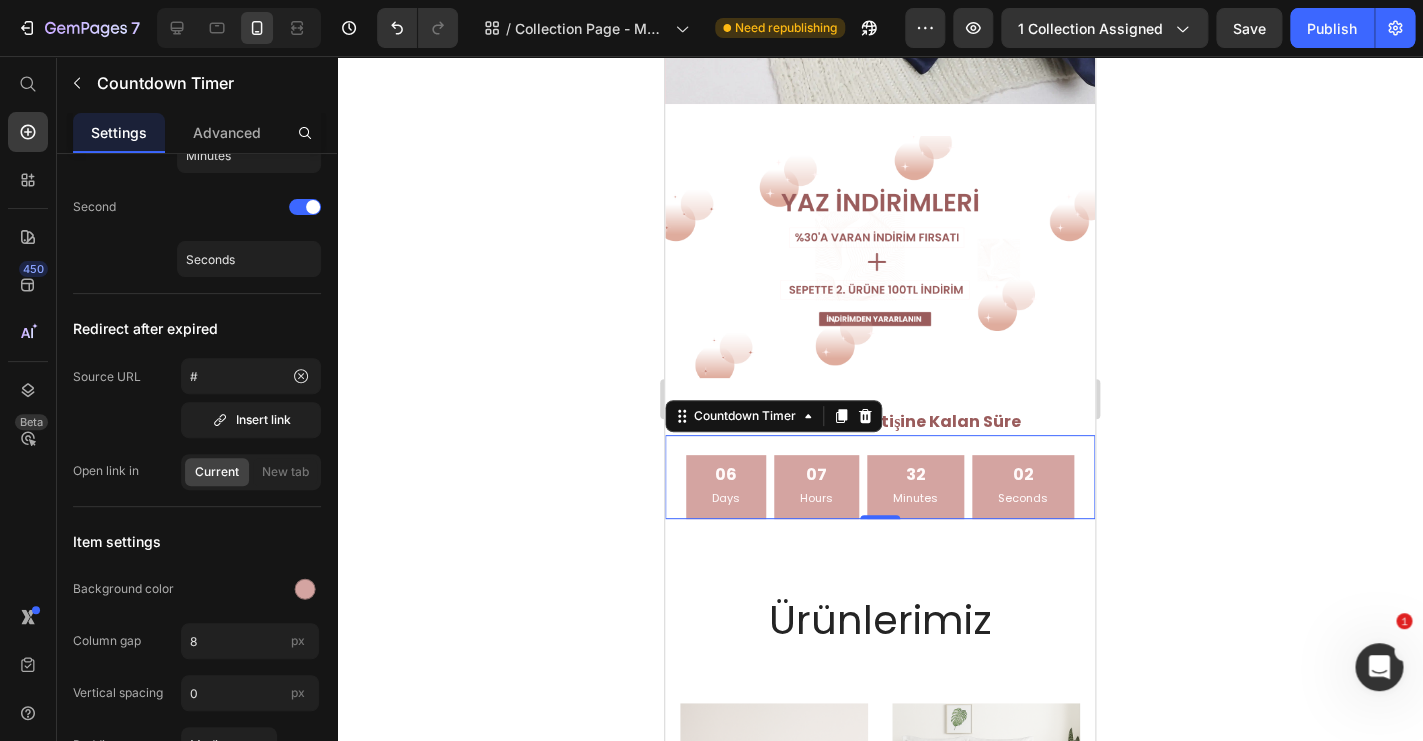 click on "Days" at bounding box center [726, 499] 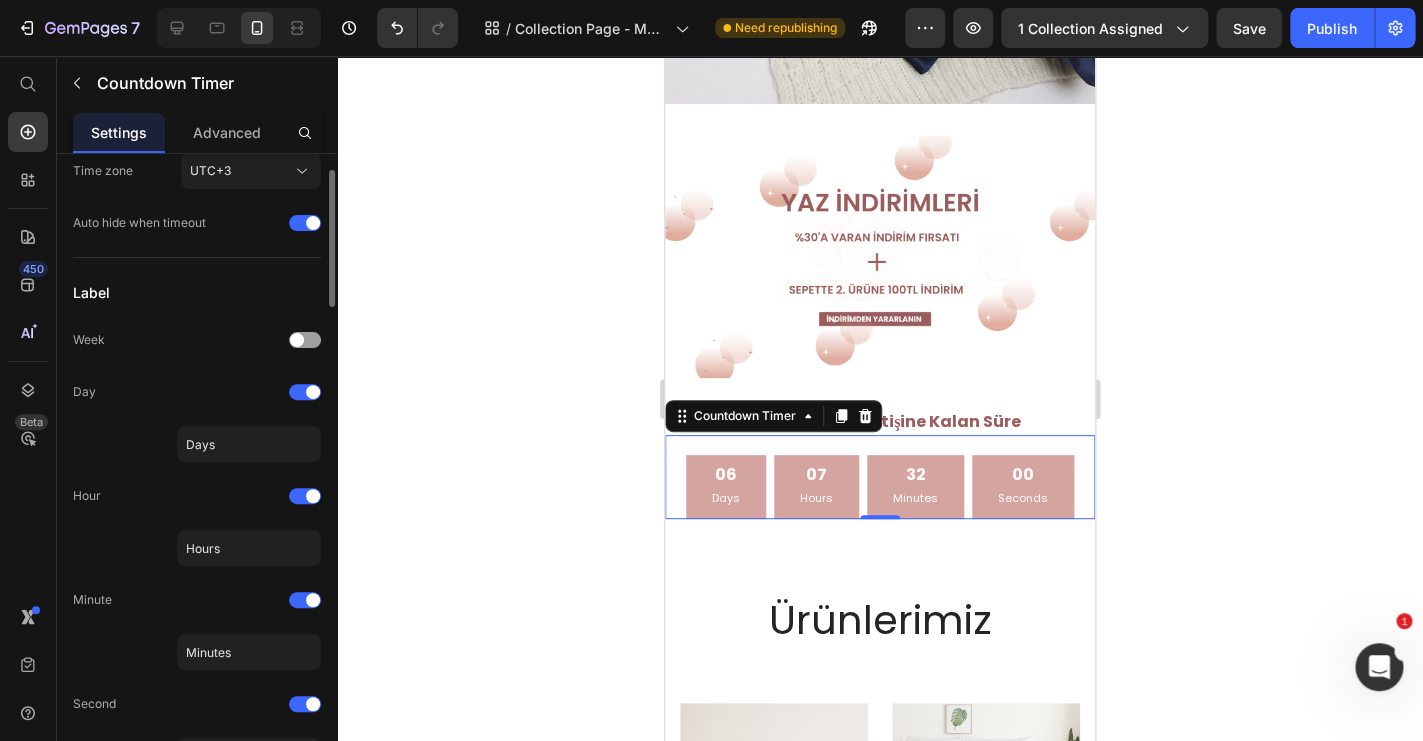 scroll, scrollTop: 169, scrollLeft: 0, axis: vertical 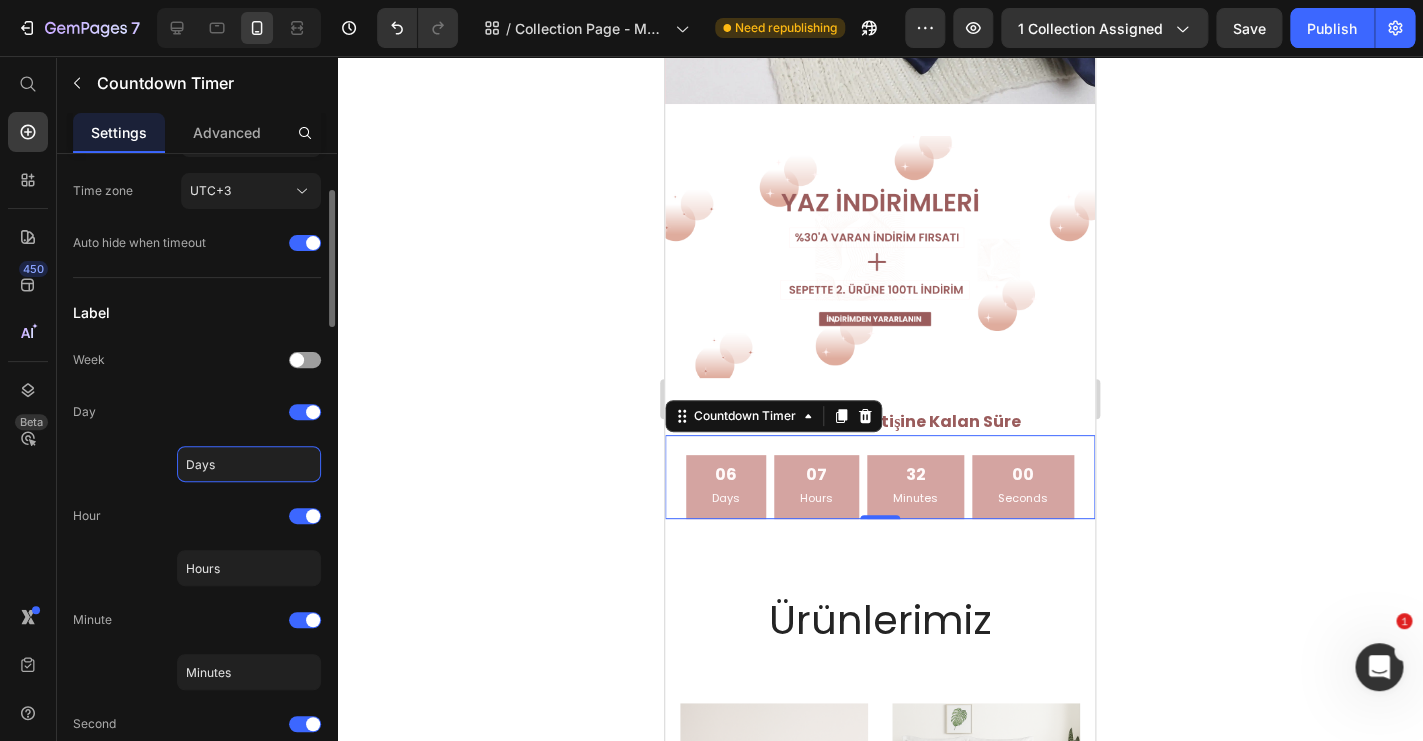 click on "Days" 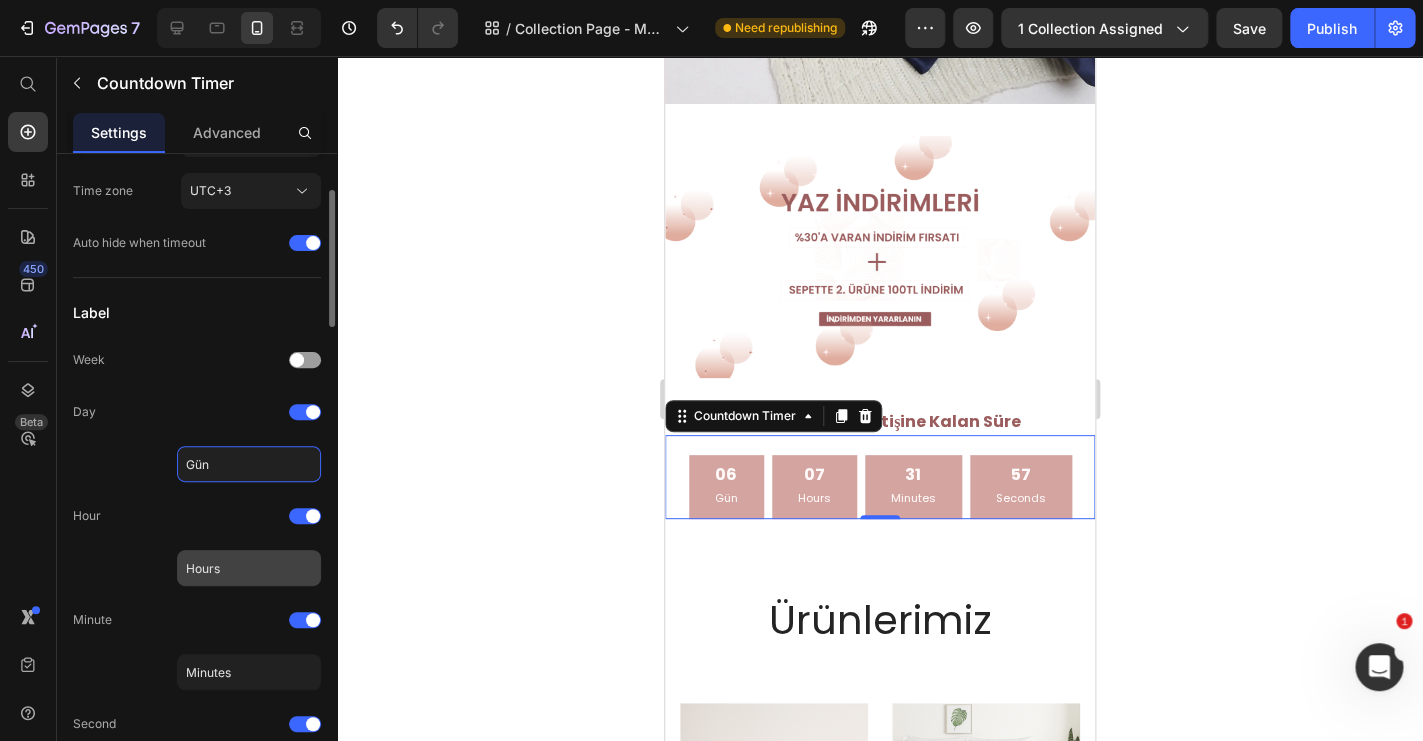 type on "Gün" 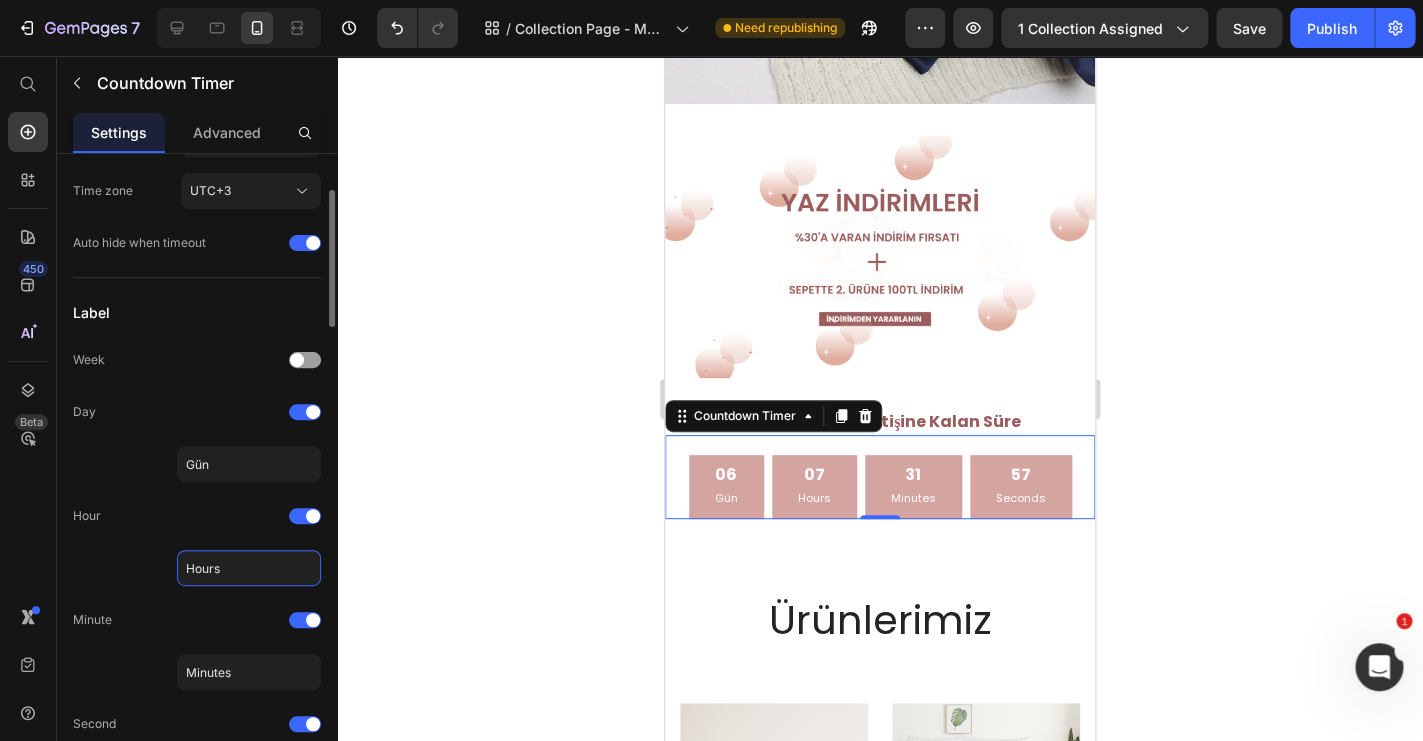 click on "Hours" 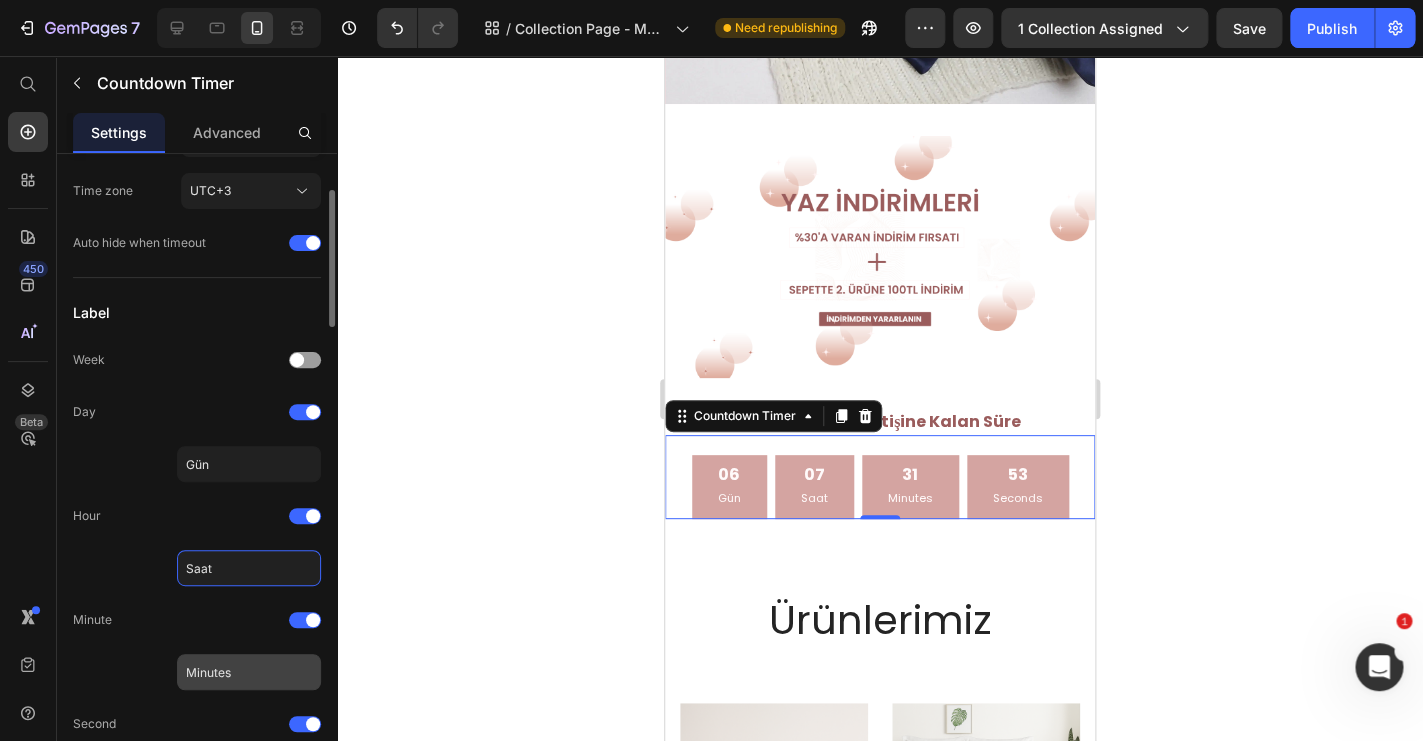 type on "Saat" 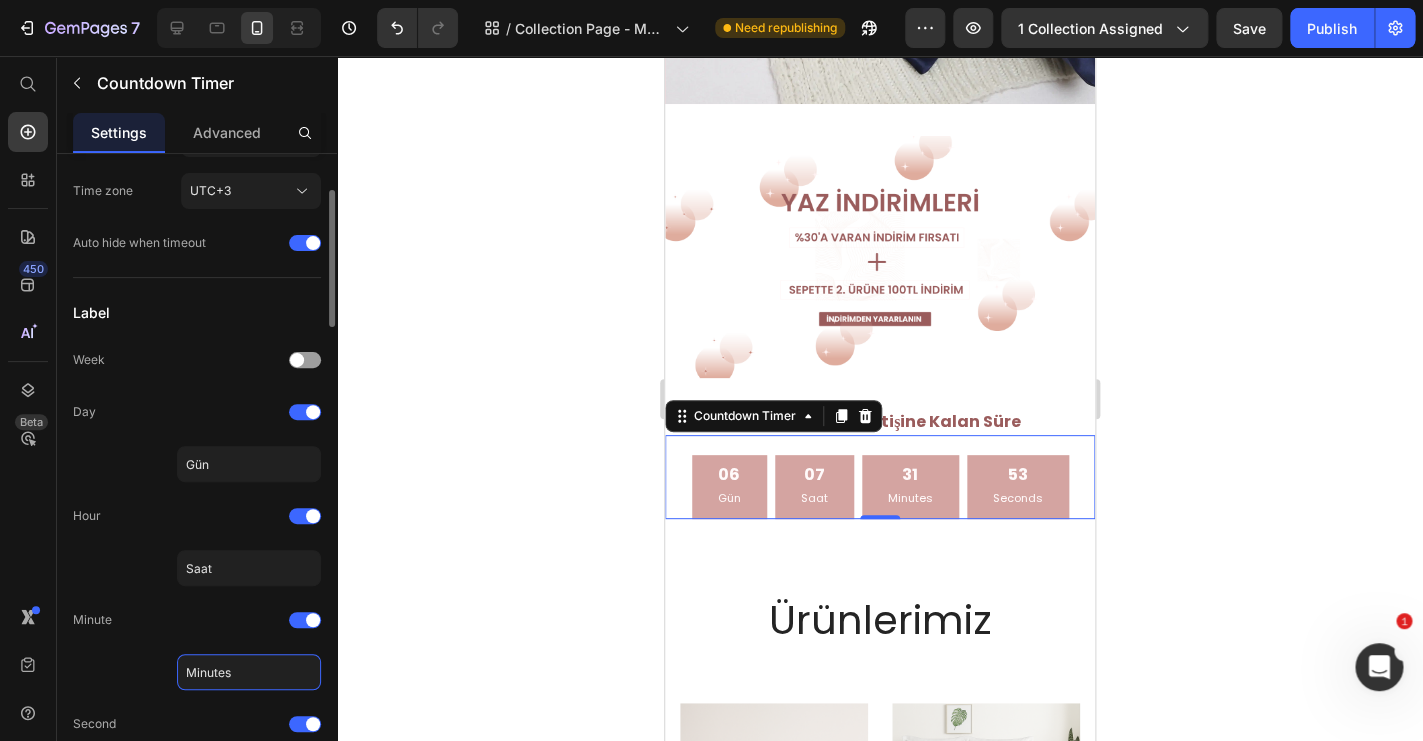 click on "Minutes" 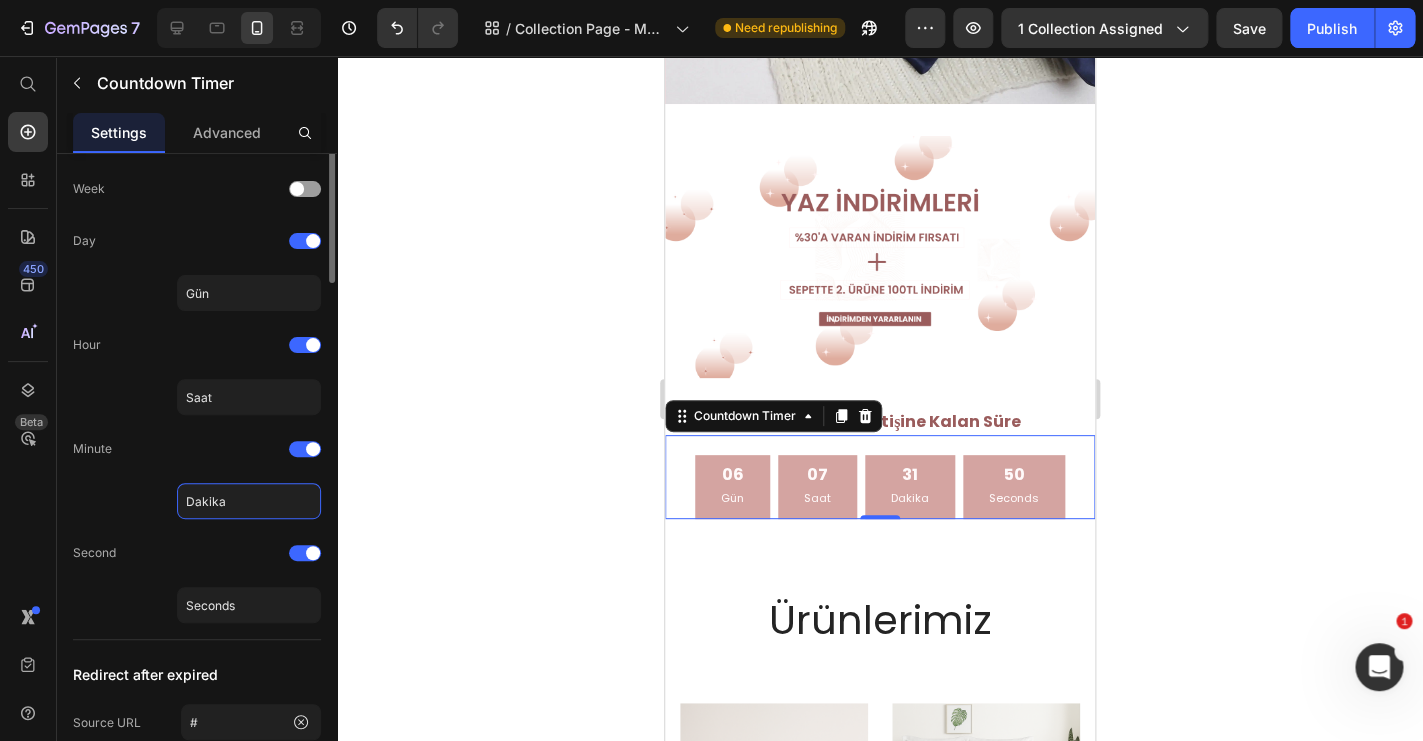 scroll, scrollTop: 415, scrollLeft: 0, axis: vertical 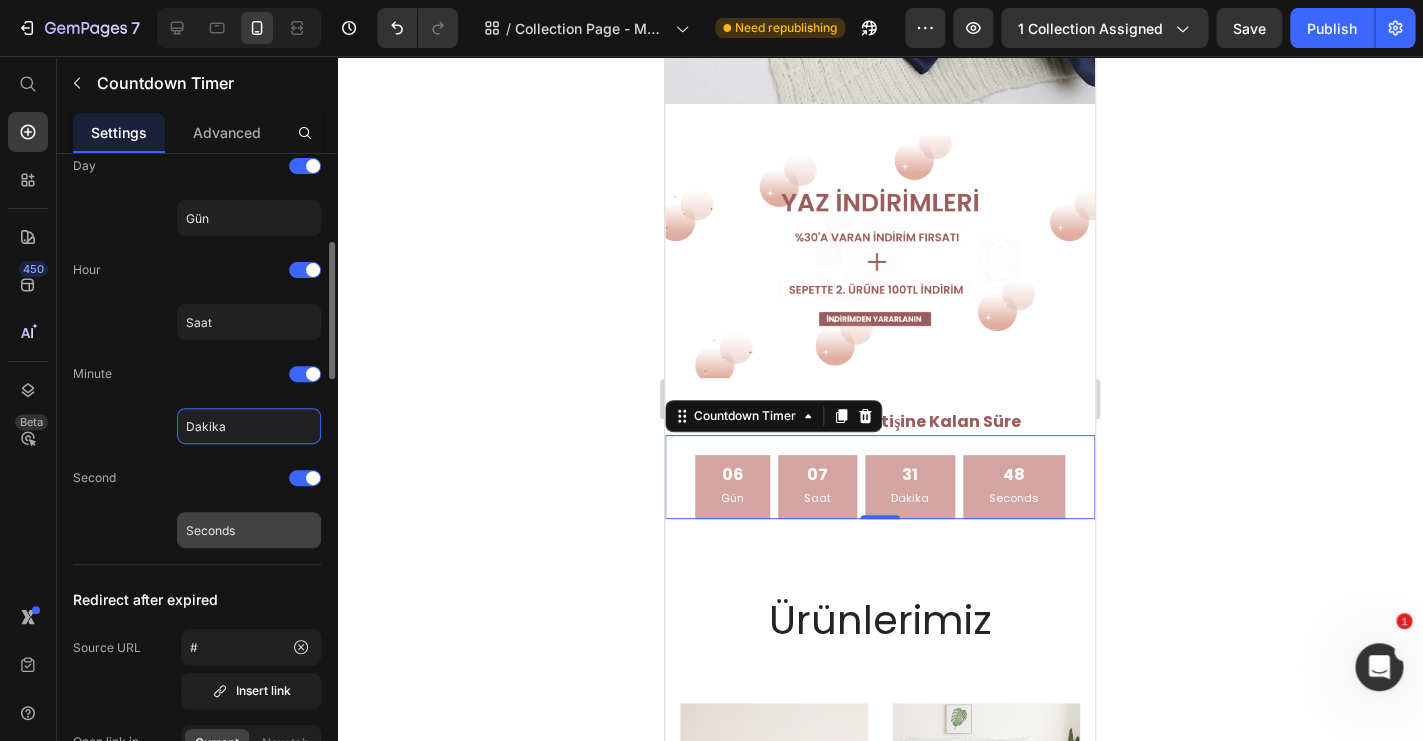 type on "Dakika" 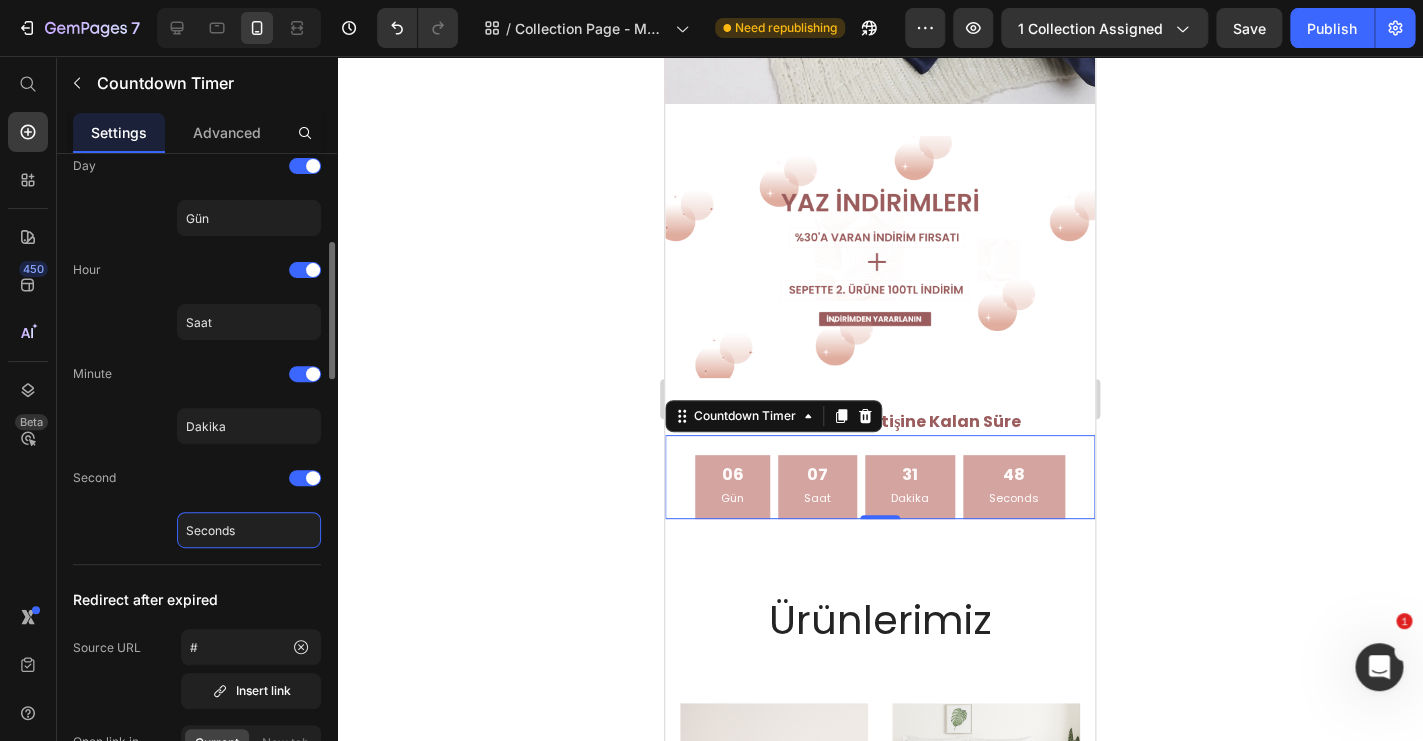 click on "Seconds" 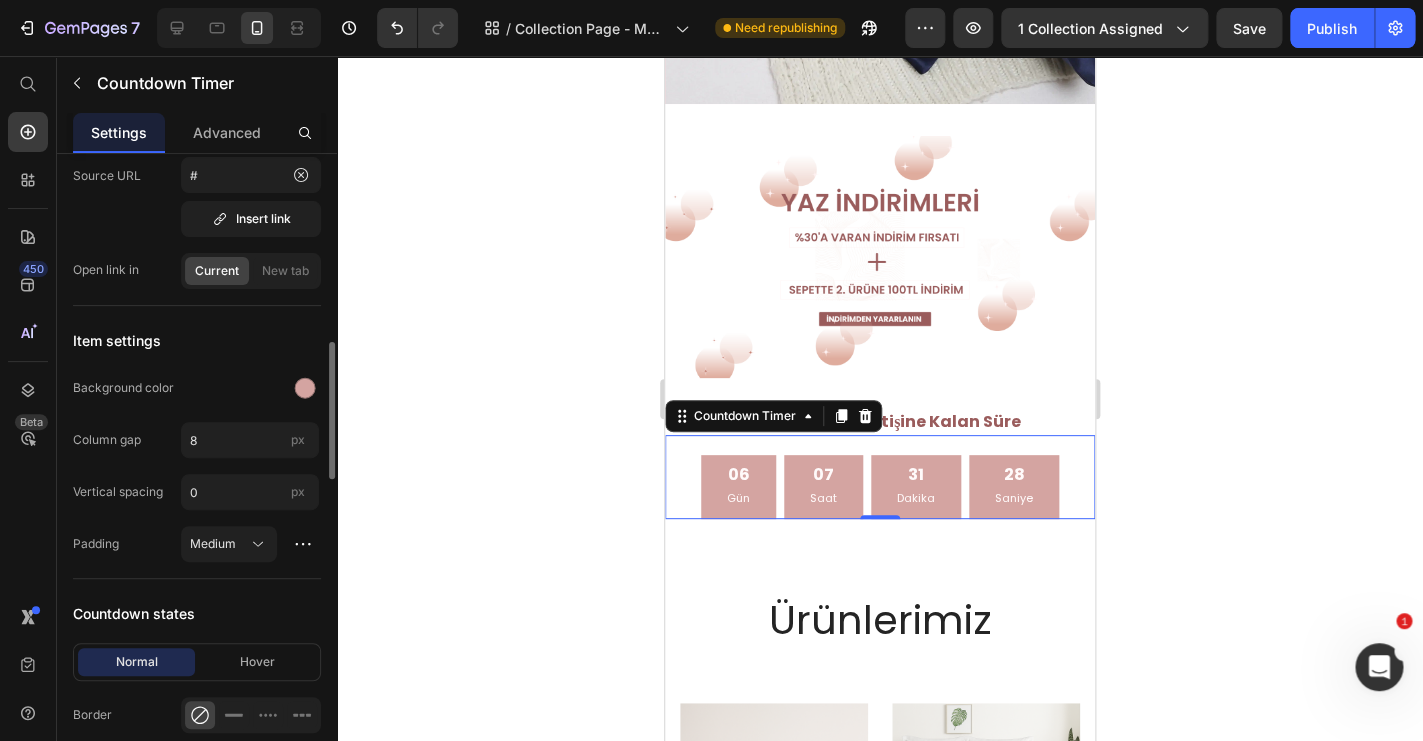 scroll, scrollTop: 886, scrollLeft: 0, axis: vertical 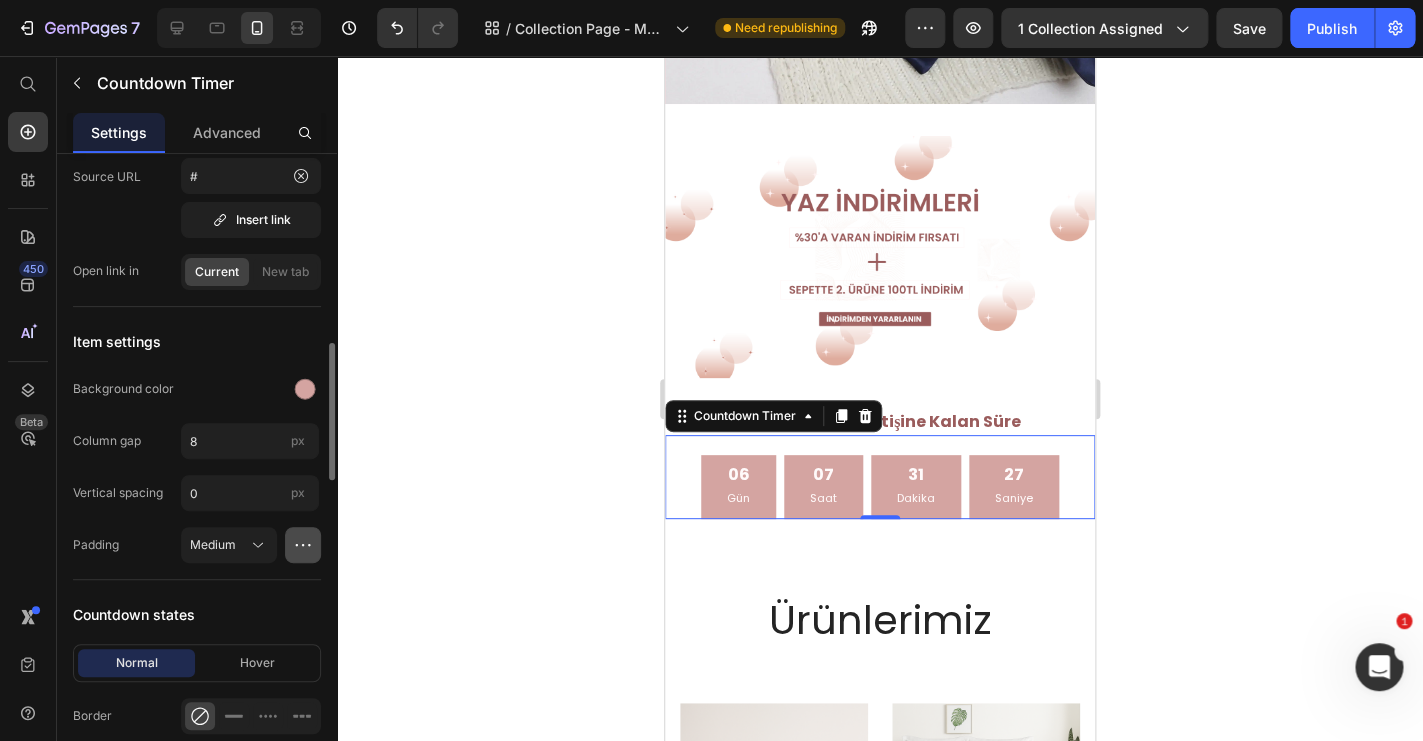 type on "Saniye" 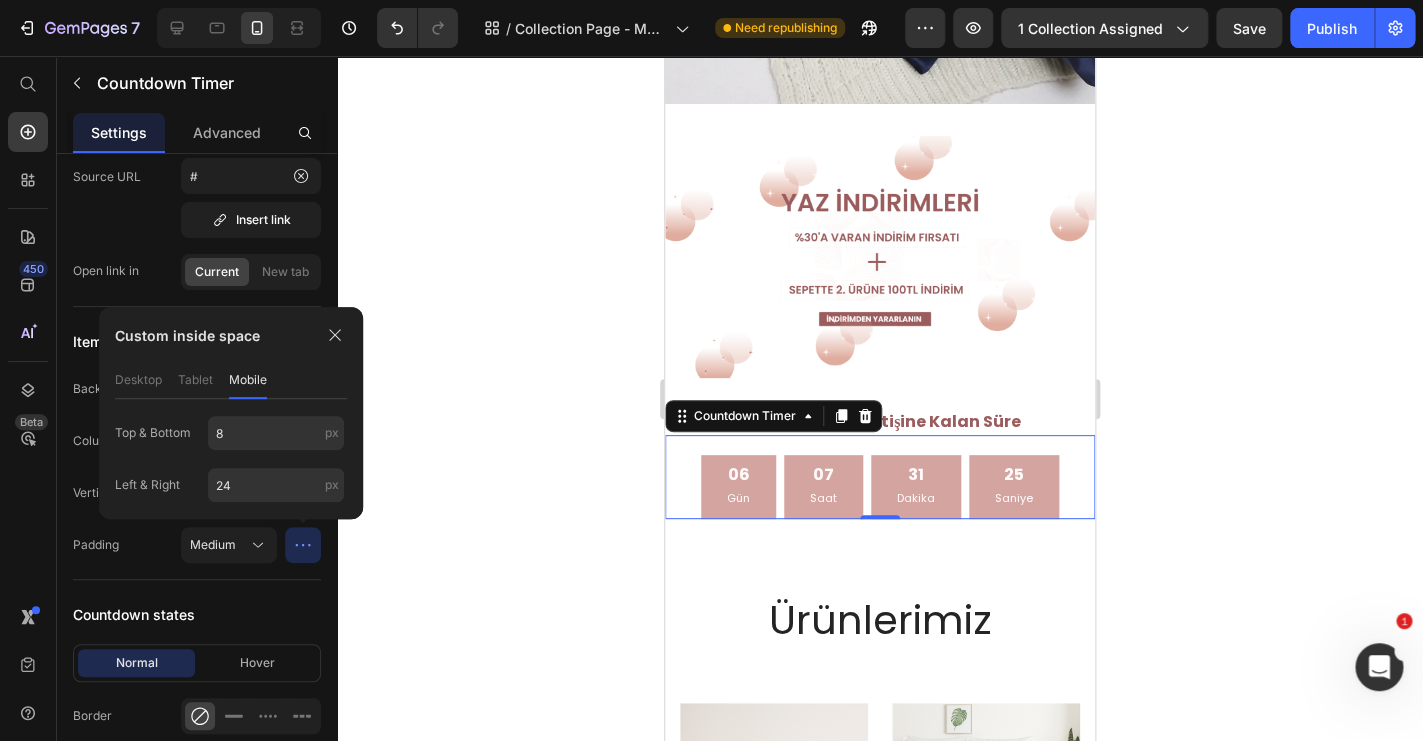 click 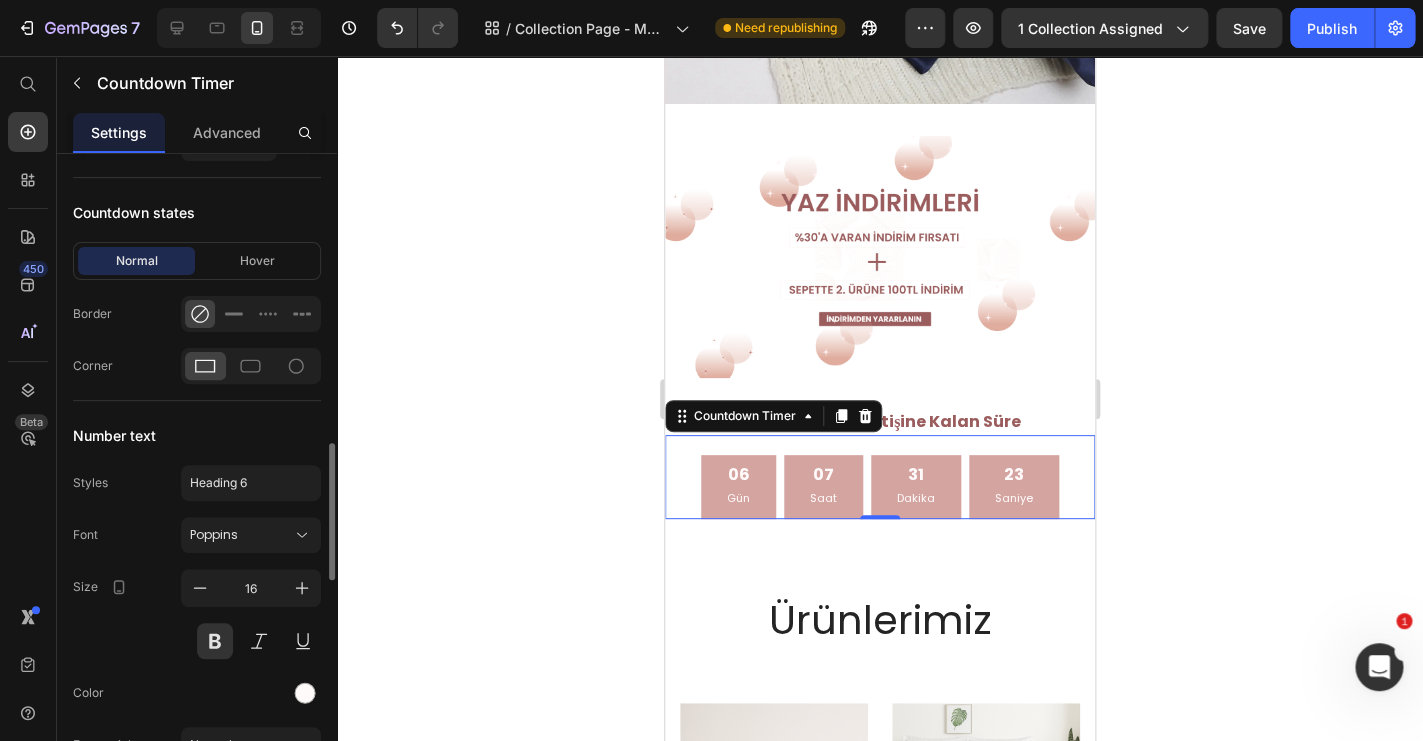 scroll, scrollTop: 1303, scrollLeft: 0, axis: vertical 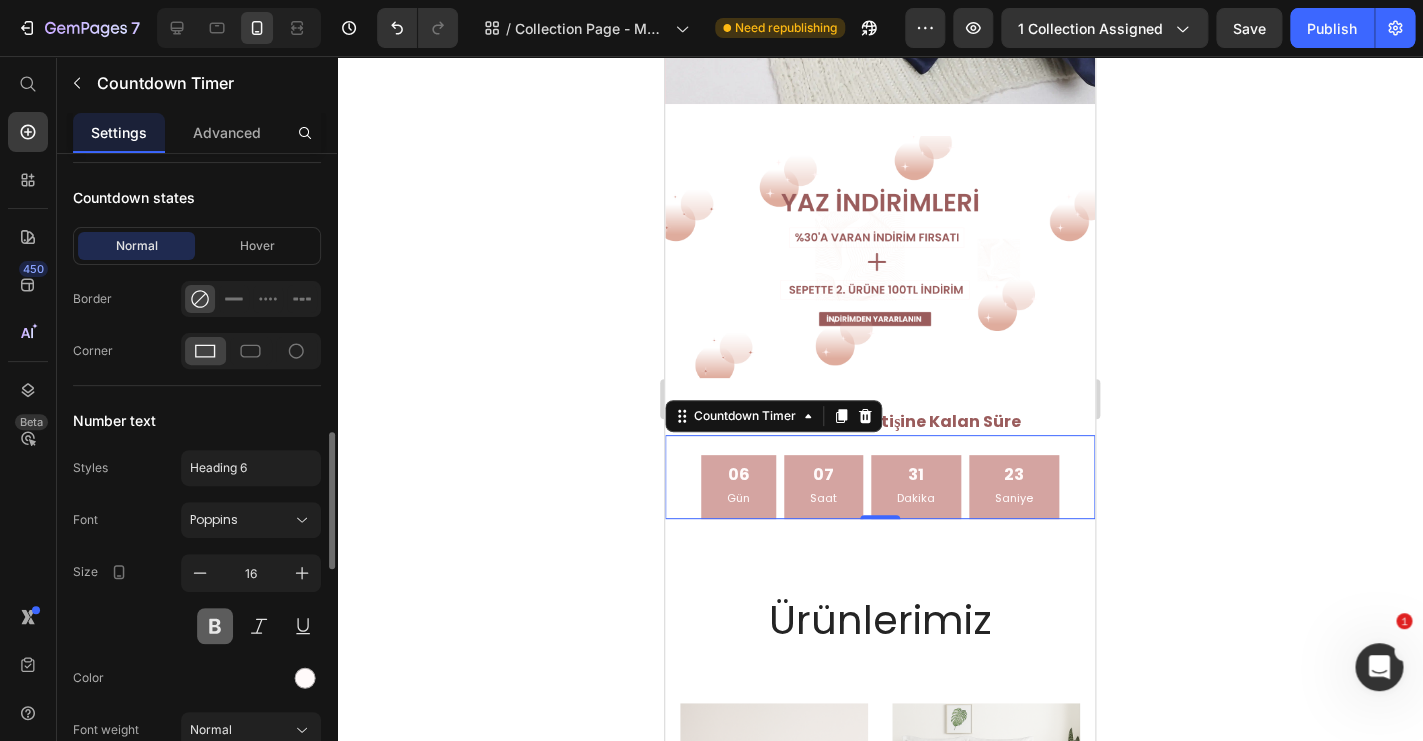 click at bounding box center [215, 626] 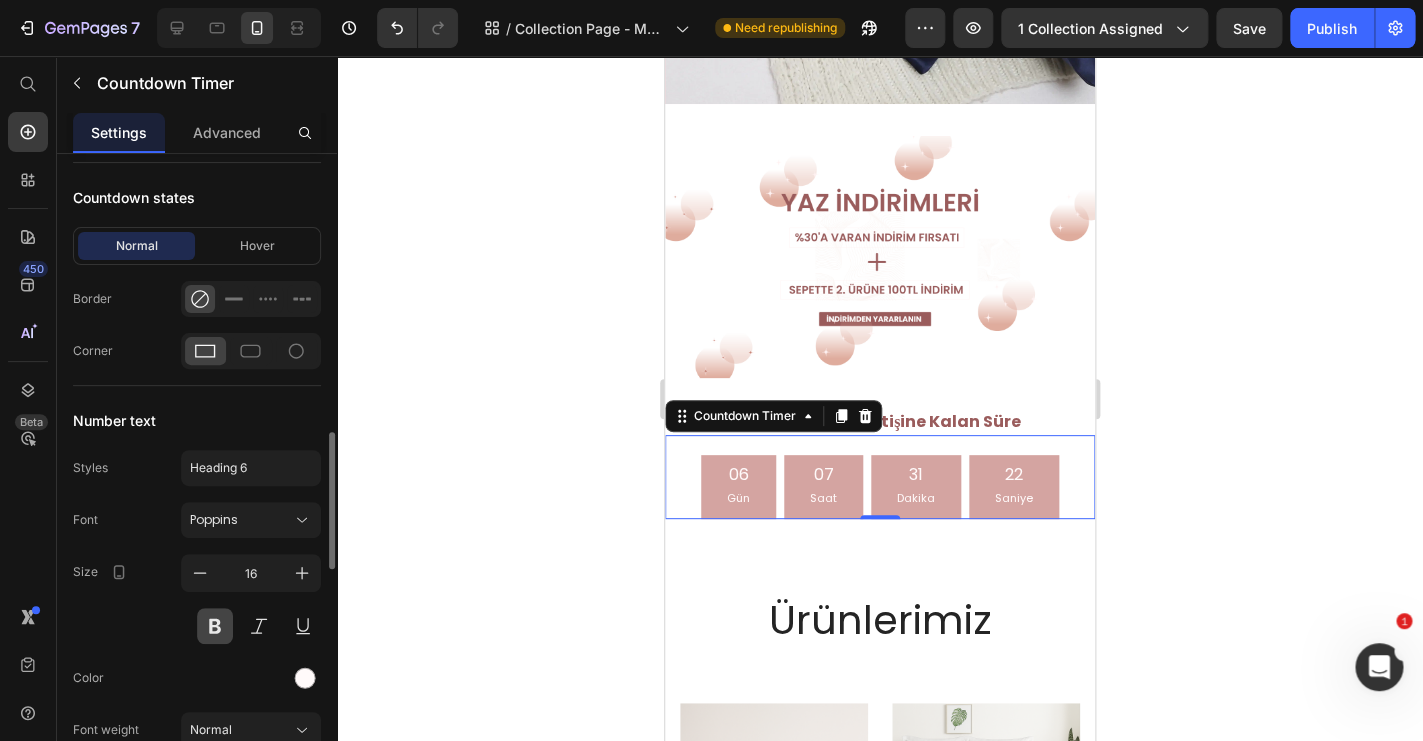 click at bounding box center [215, 626] 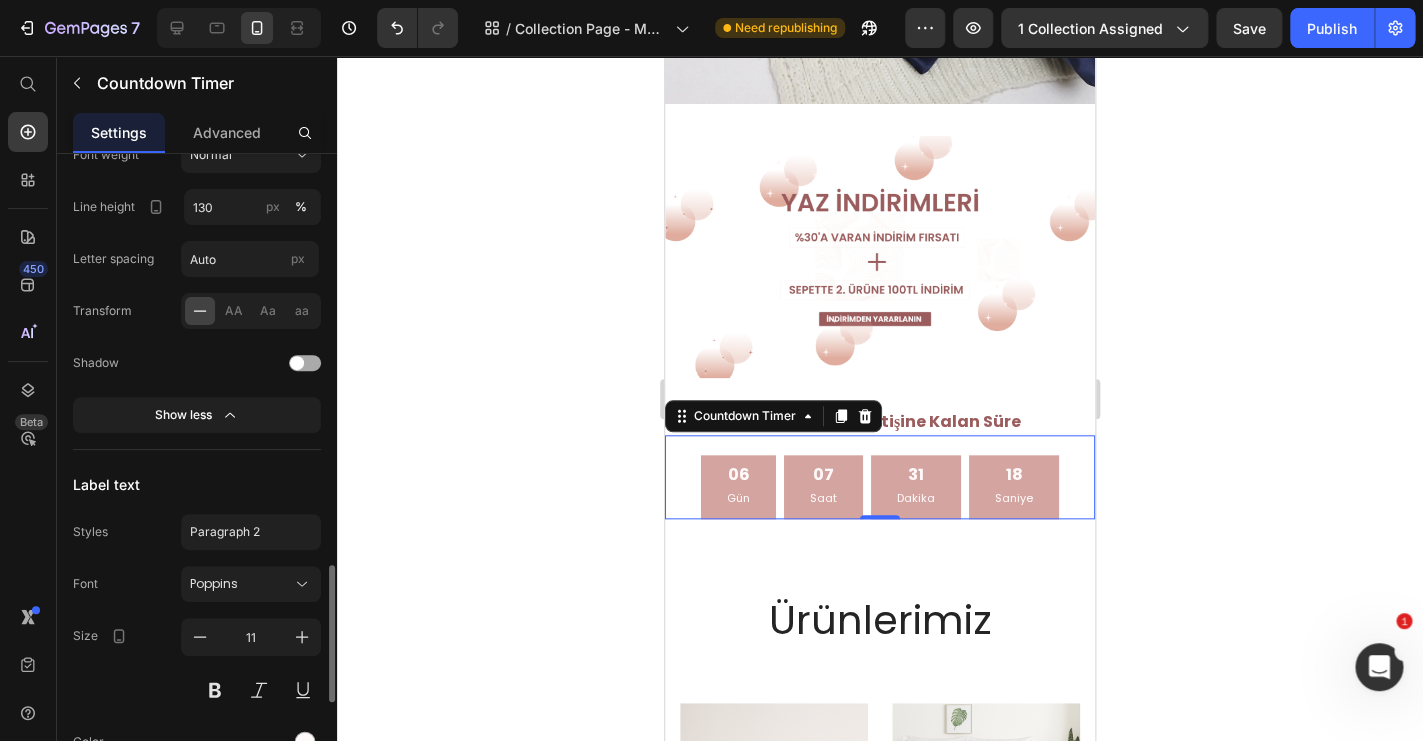 scroll, scrollTop: 1886, scrollLeft: 0, axis: vertical 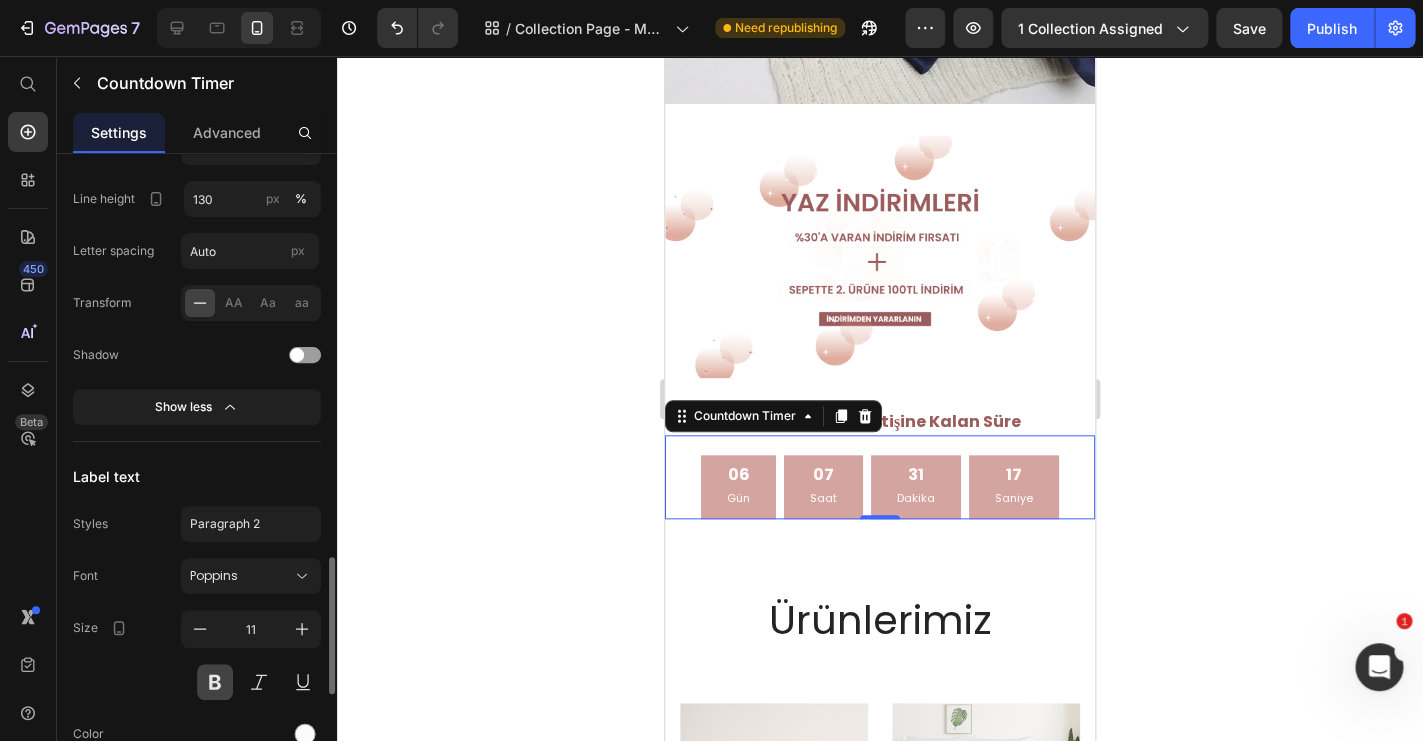 click at bounding box center (215, 682) 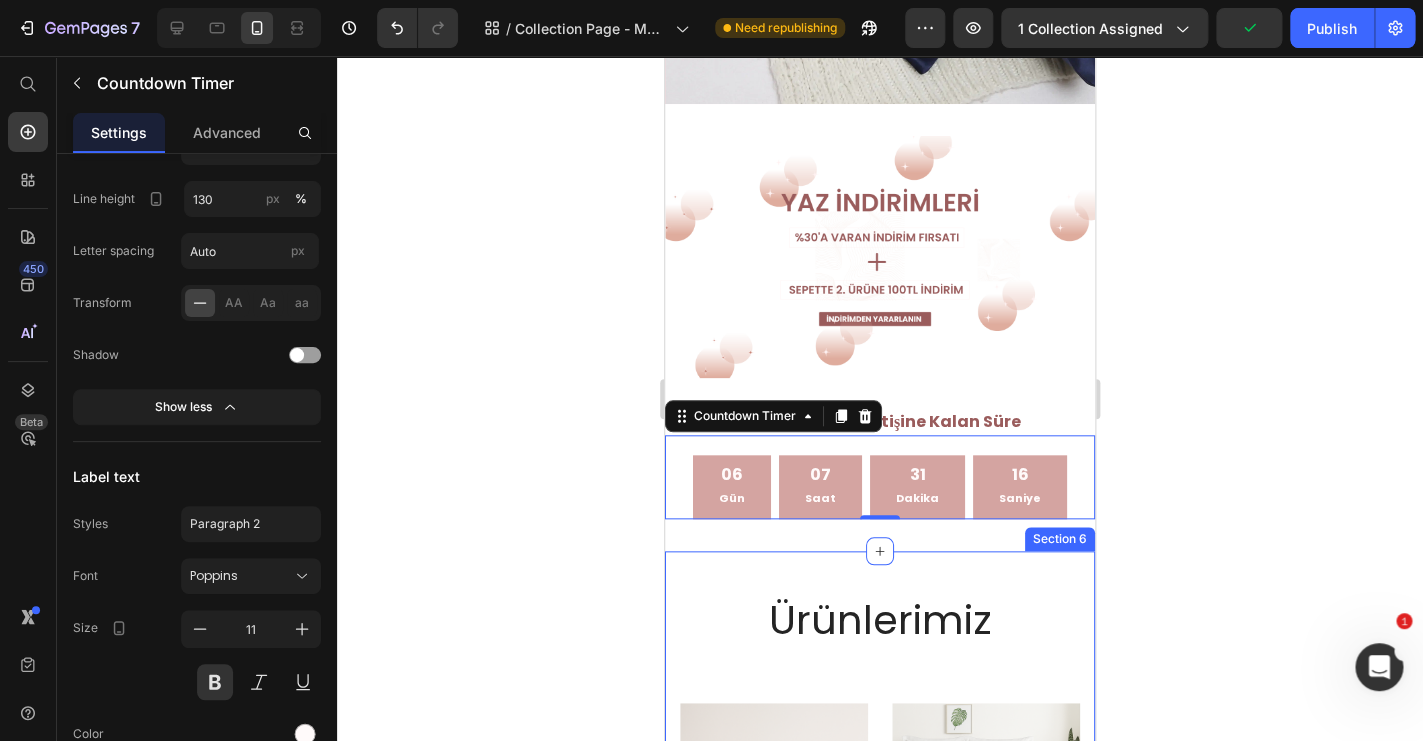 click 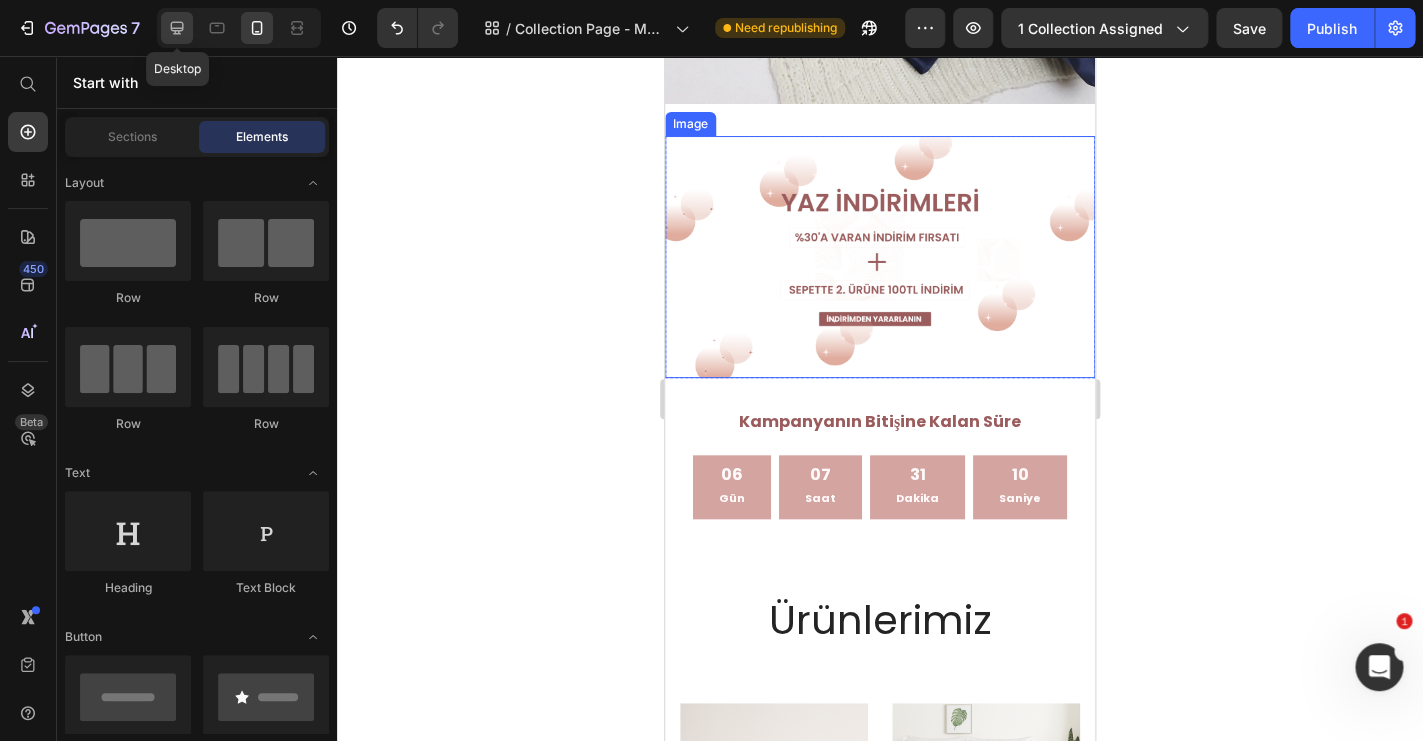 click 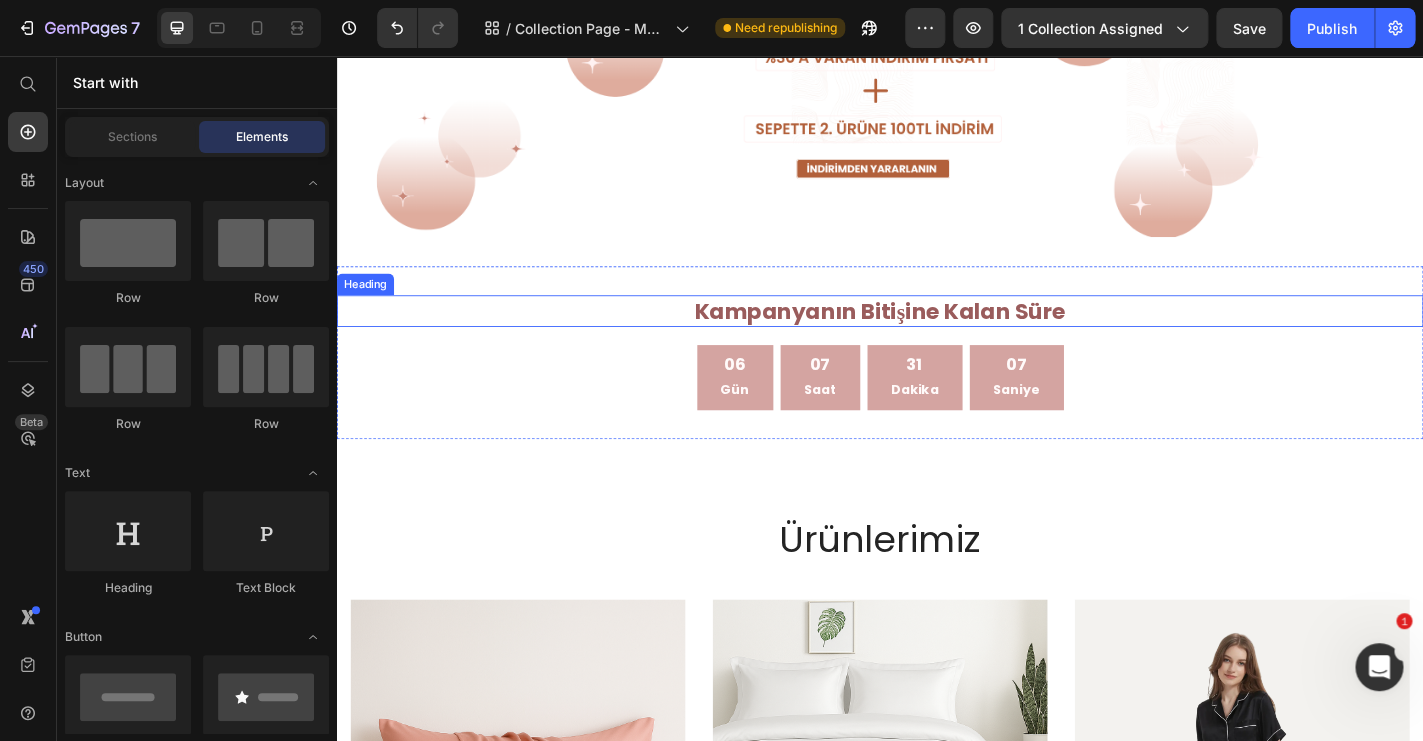 click on "Kampanyanın Bitişine Kalan Süre" at bounding box center (936, 337) 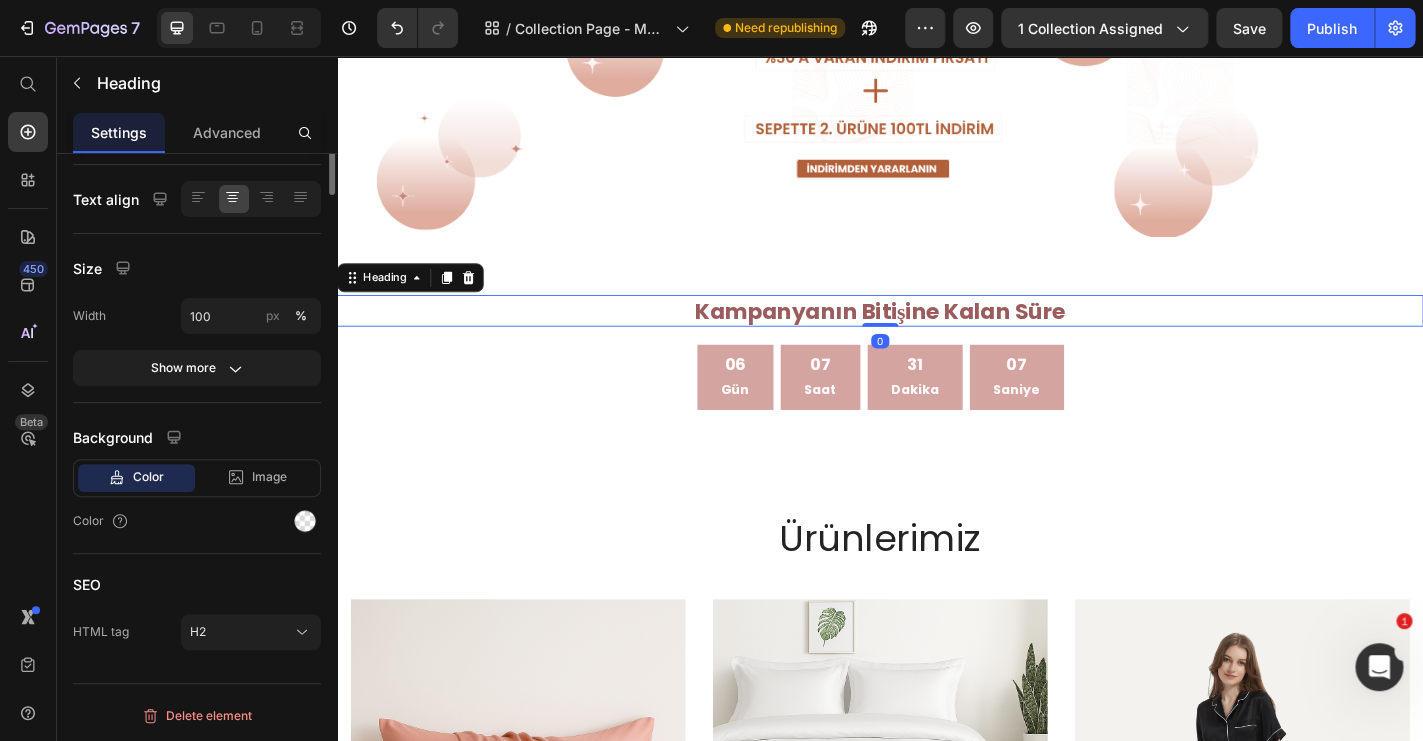 scroll, scrollTop: 0, scrollLeft: 0, axis: both 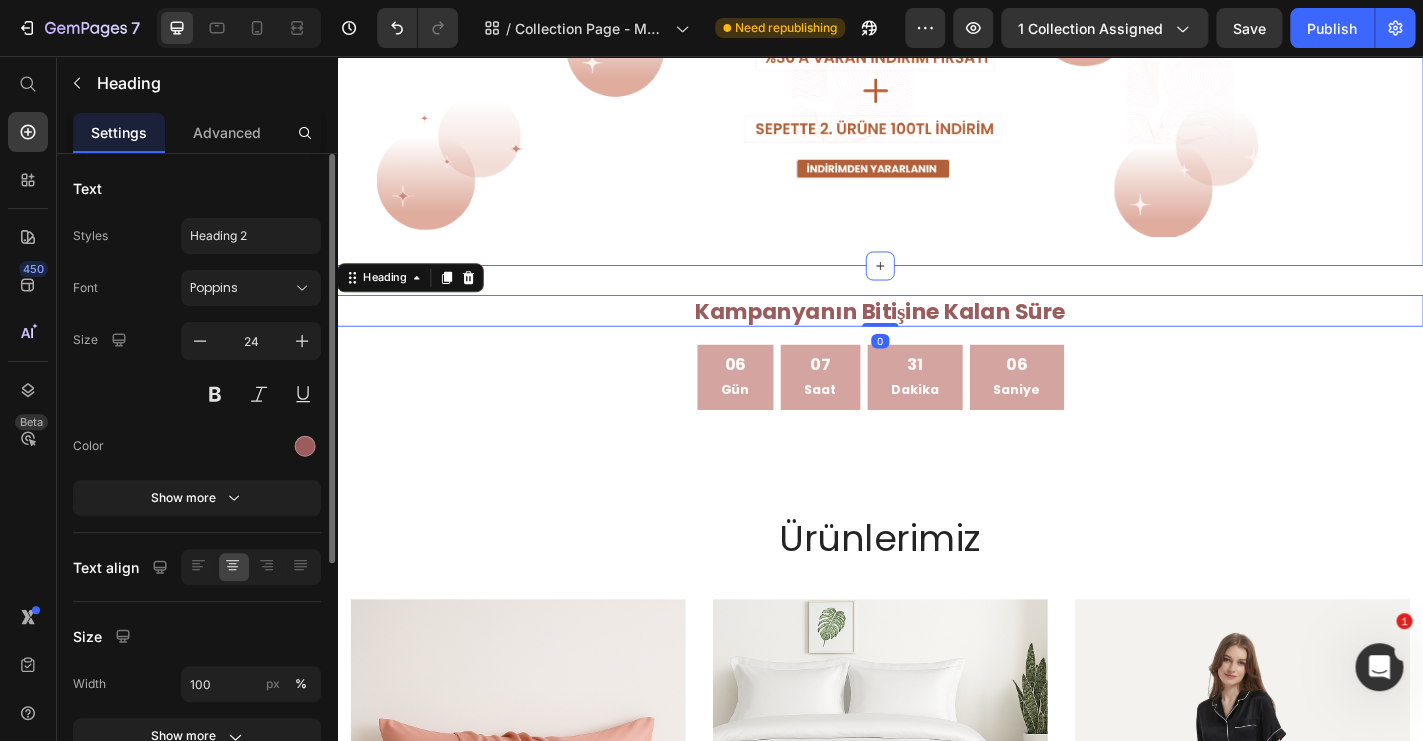 click on "Image Section 4" at bounding box center (937, 87) 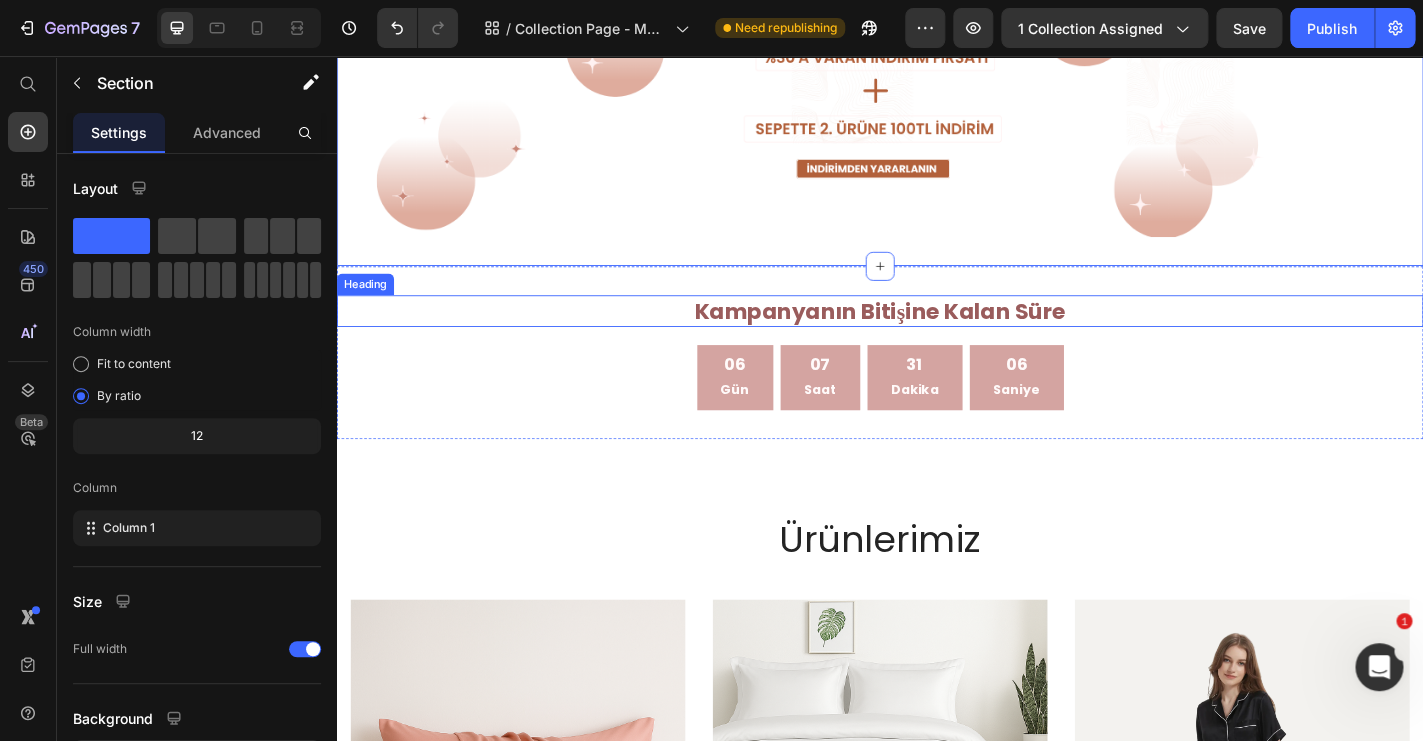 click on "Kampanyanın Bitişine Kalan Süre" at bounding box center (936, 337) 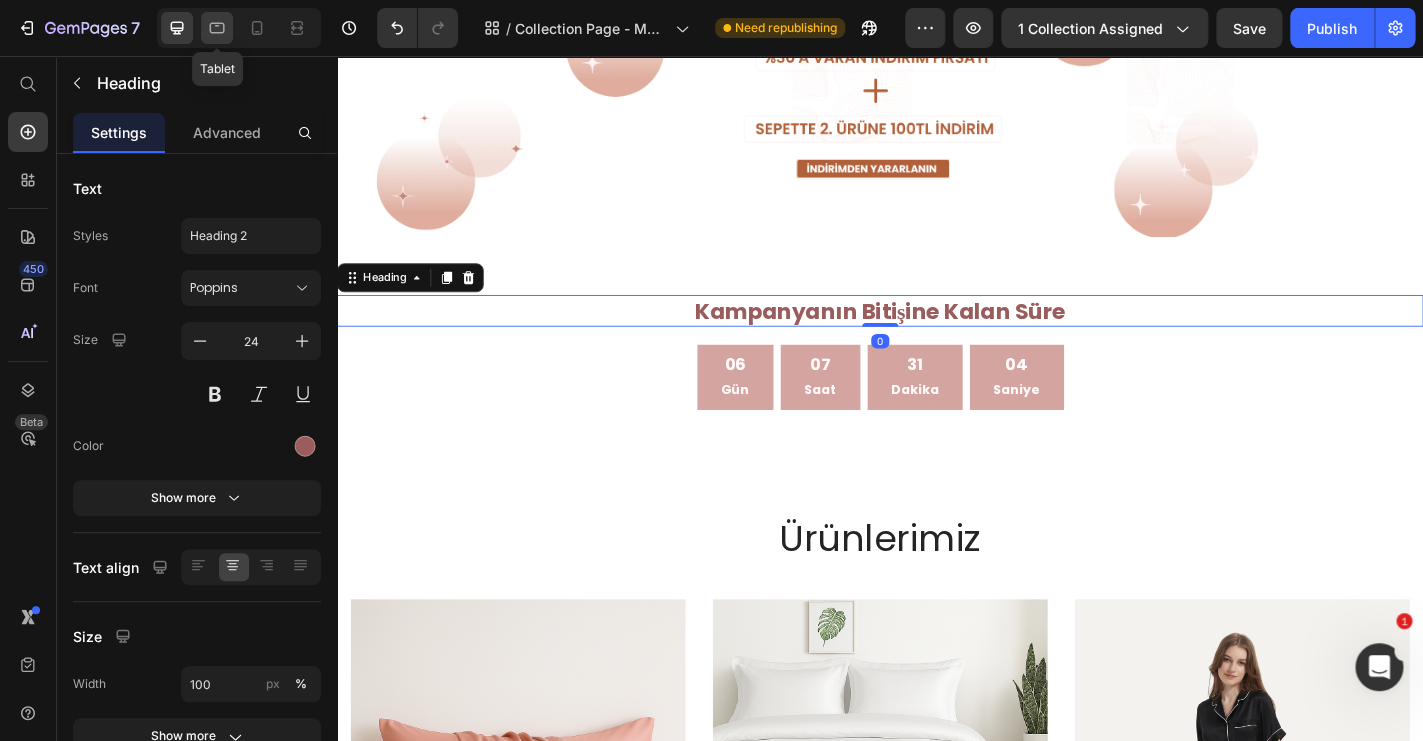 click 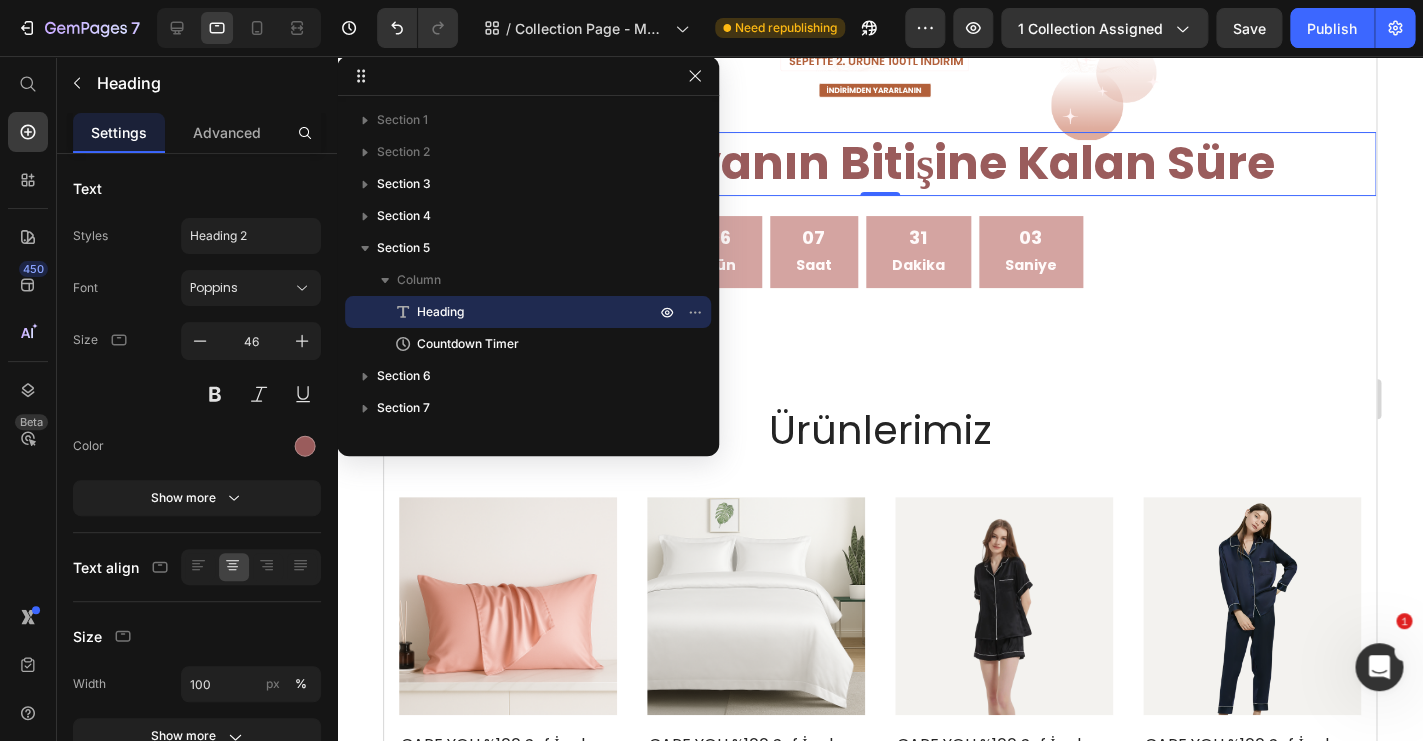 scroll, scrollTop: 573, scrollLeft: 0, axis: vertical 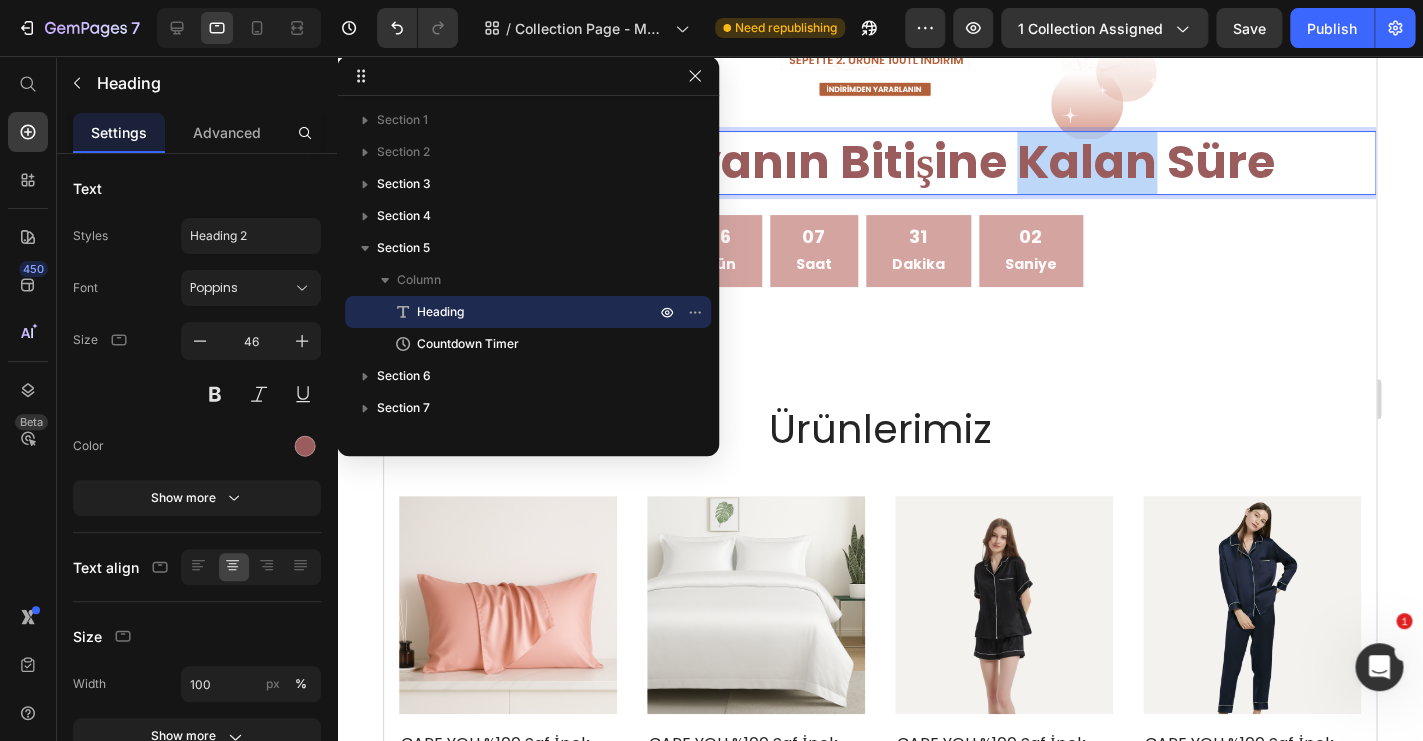 click on "Kampanyanın Bitişine Kalan Süre" at bounding box center (880, 162) 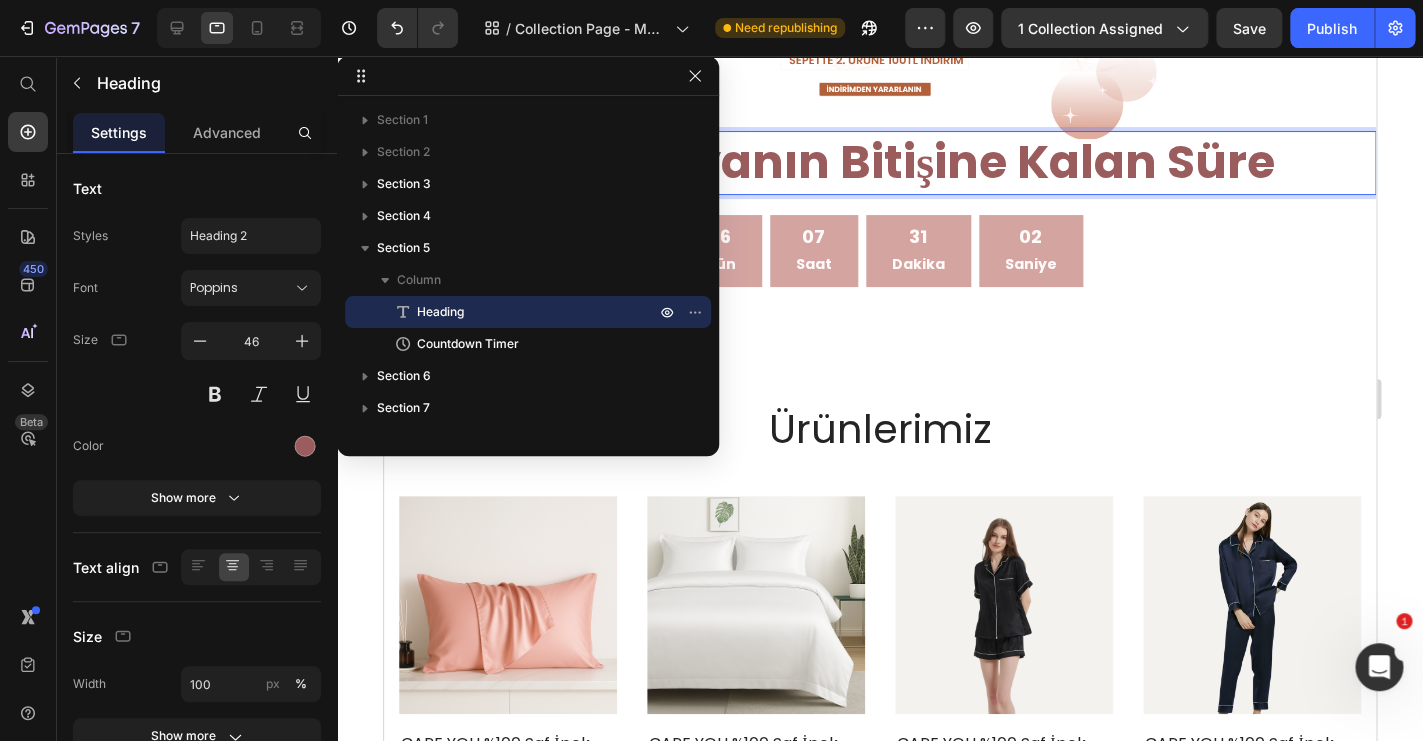 click on "Kampanyanın Bitişine Kalan Süre" at bounding box center [880, 162] 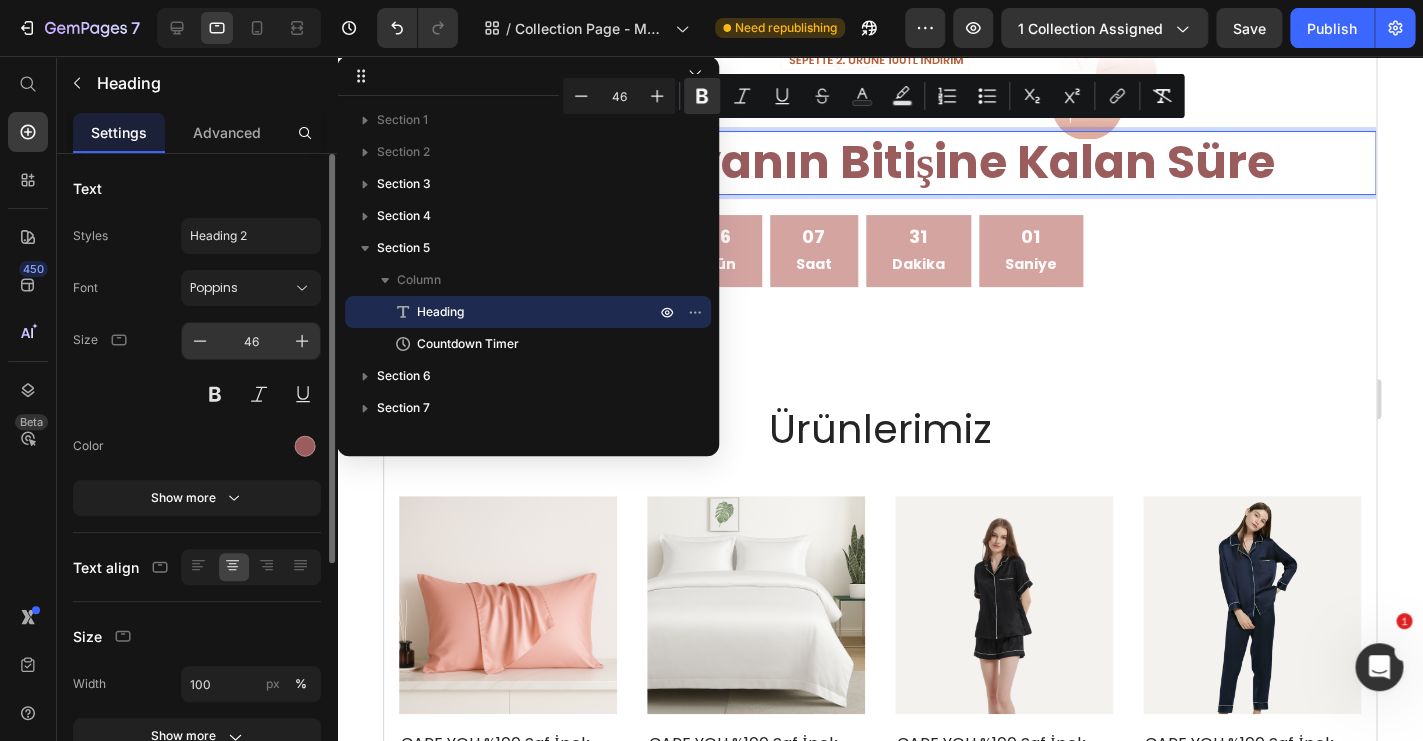 click on "46" at bounding box center [251, 341] 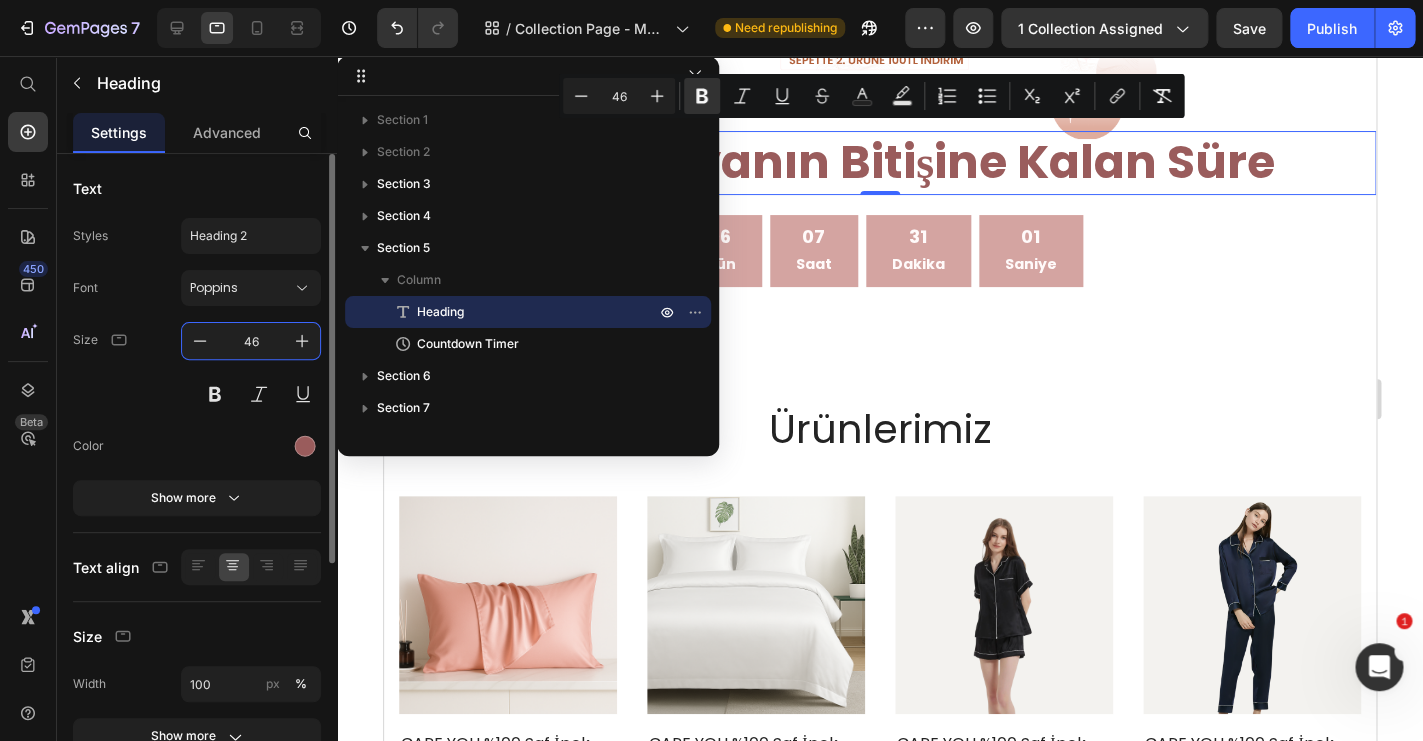 click on "46" at bounding box center [251, 341] 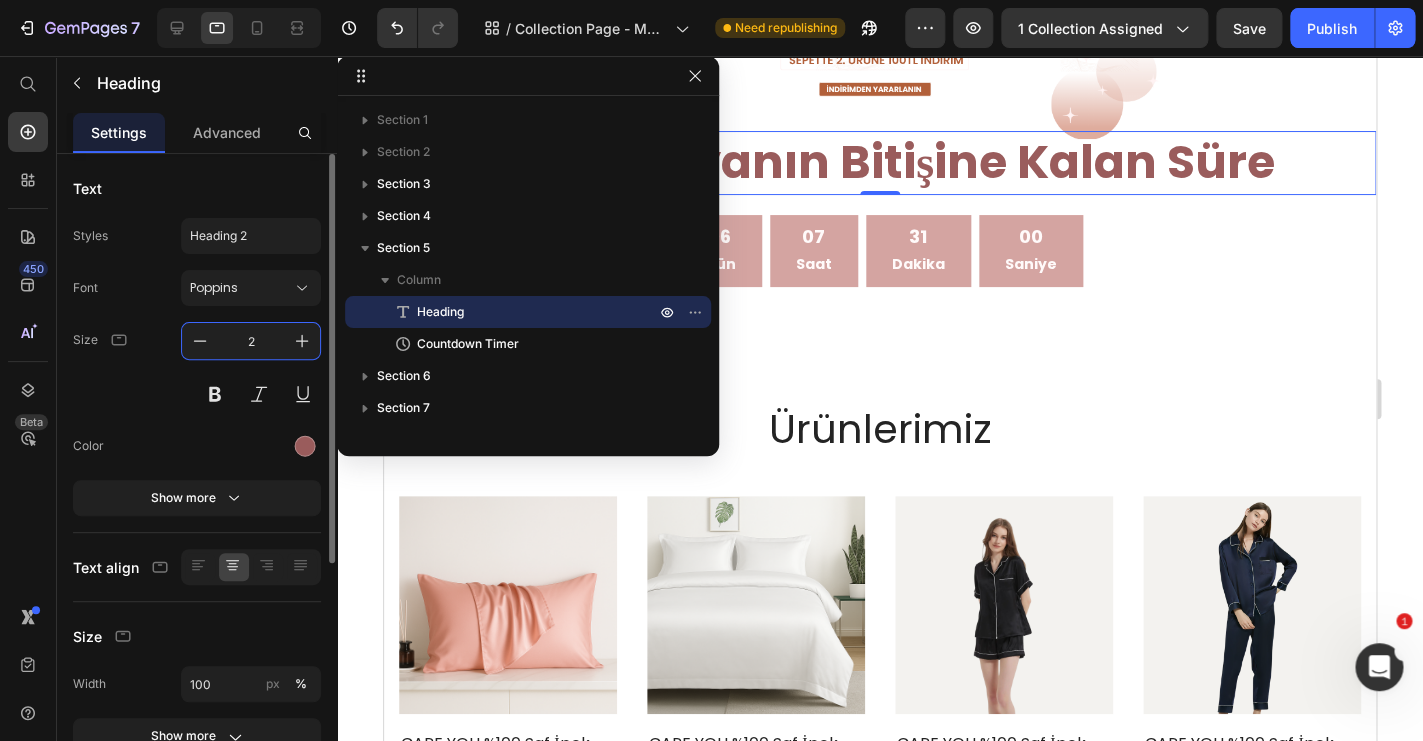 type on "24" 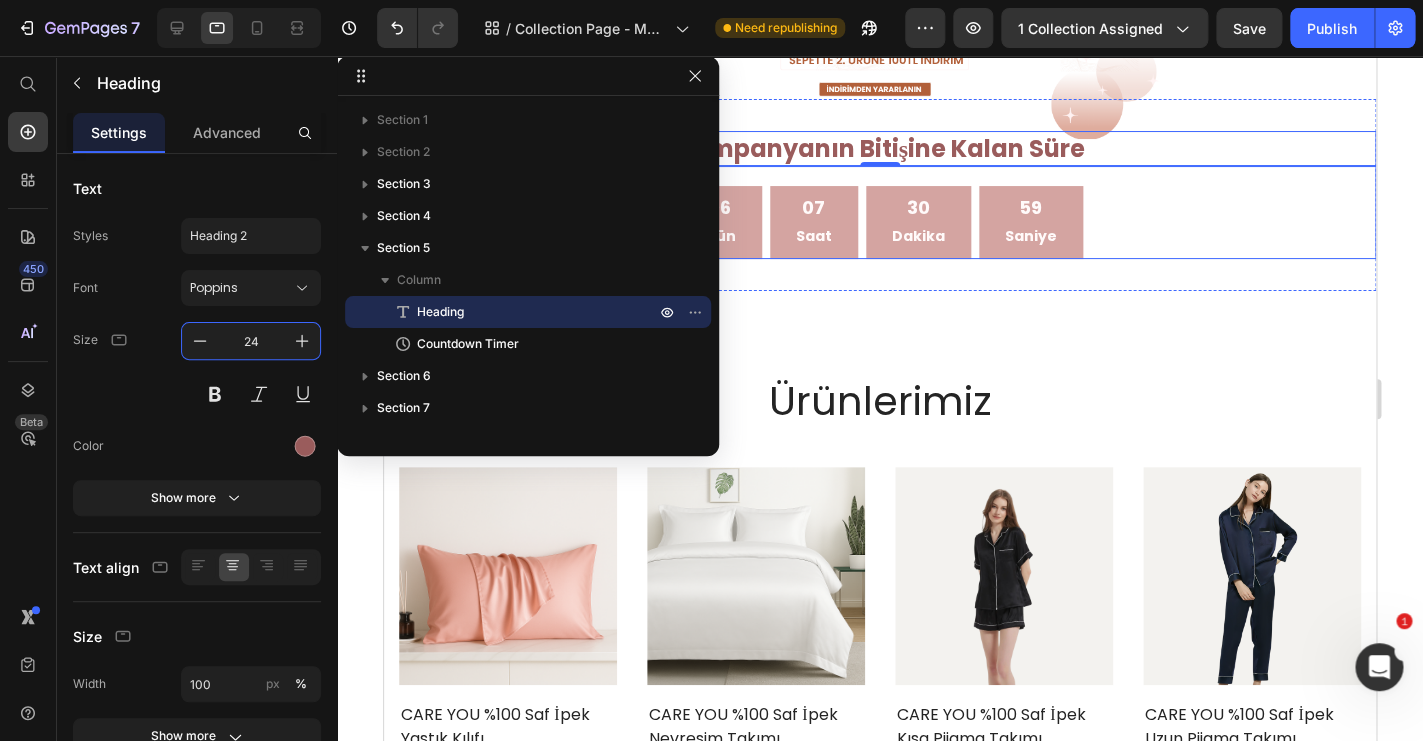 click on "06 Gün 07 Saat 30 Dakika 59 Saniye" at bounding box center [880, 222] 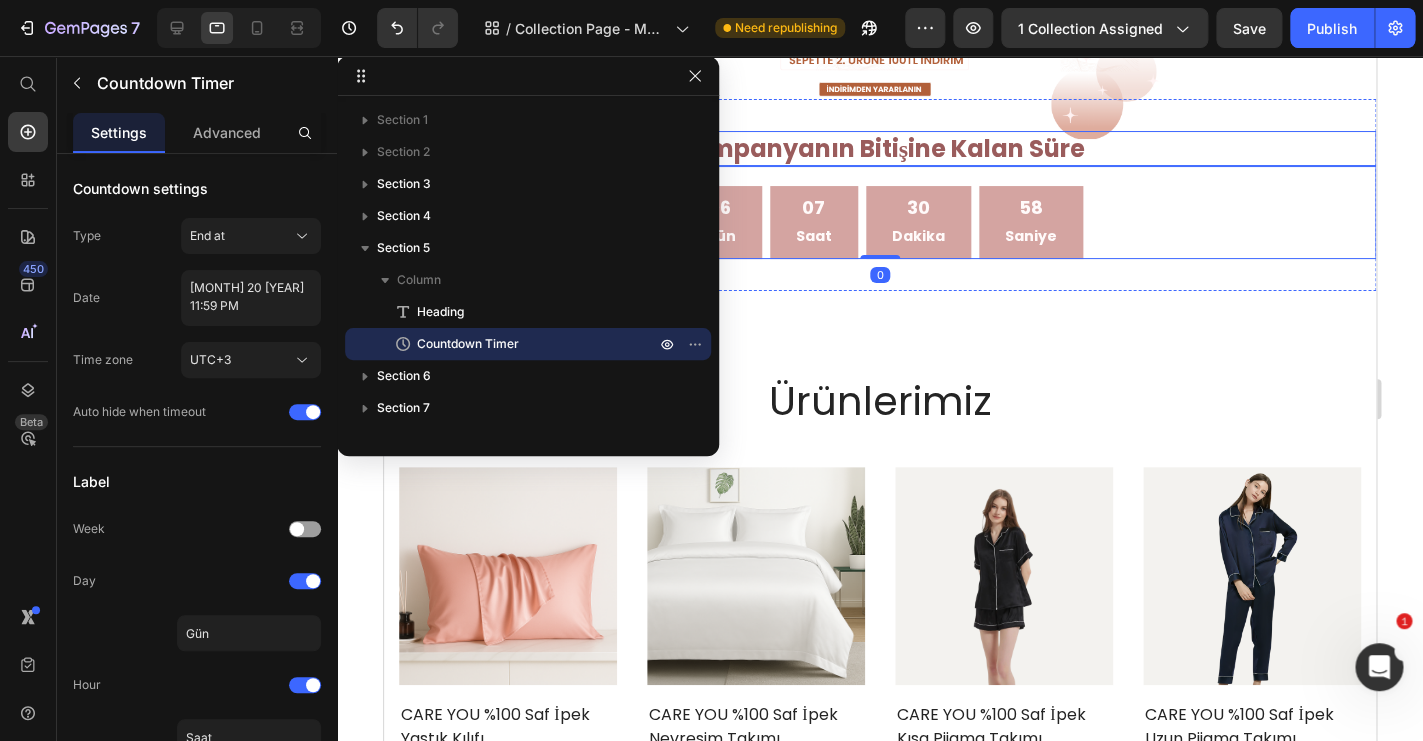 click on "Kampanyanın Bitişine Kalan Süre" at bounding box center [879, 148] 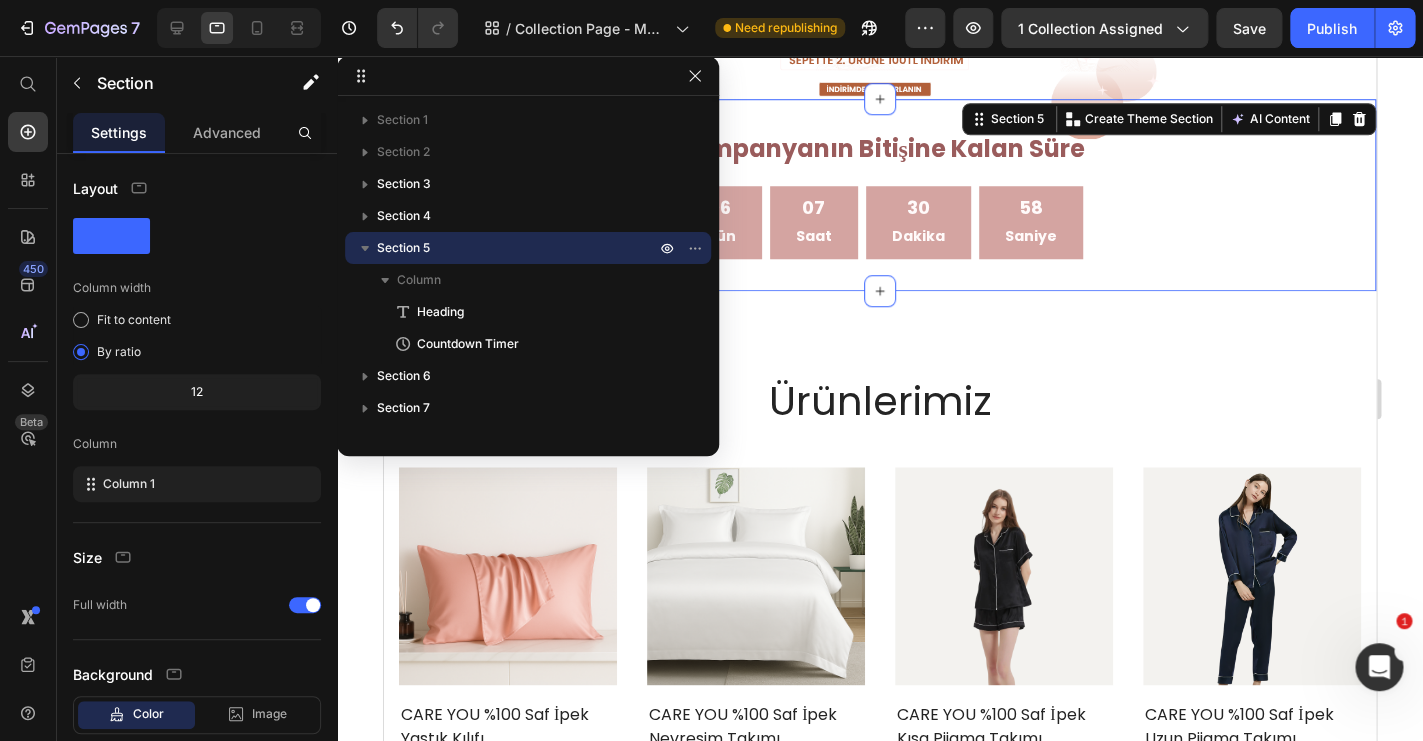 click on "⁠⁠⁠⁠⁠⁠⁠ Kampanyanın Bitişine Kalan Süre Heading 06 Gün 07 Saat 30 Dakika 58 Saniye Countdown Timer Section 5   You can create reusable sections Create Theme Section AI Content Write with GemAI What would you like to describe here? Tone and Voice Persuasive Product Show more Generate" at bounding box center [880, 195] 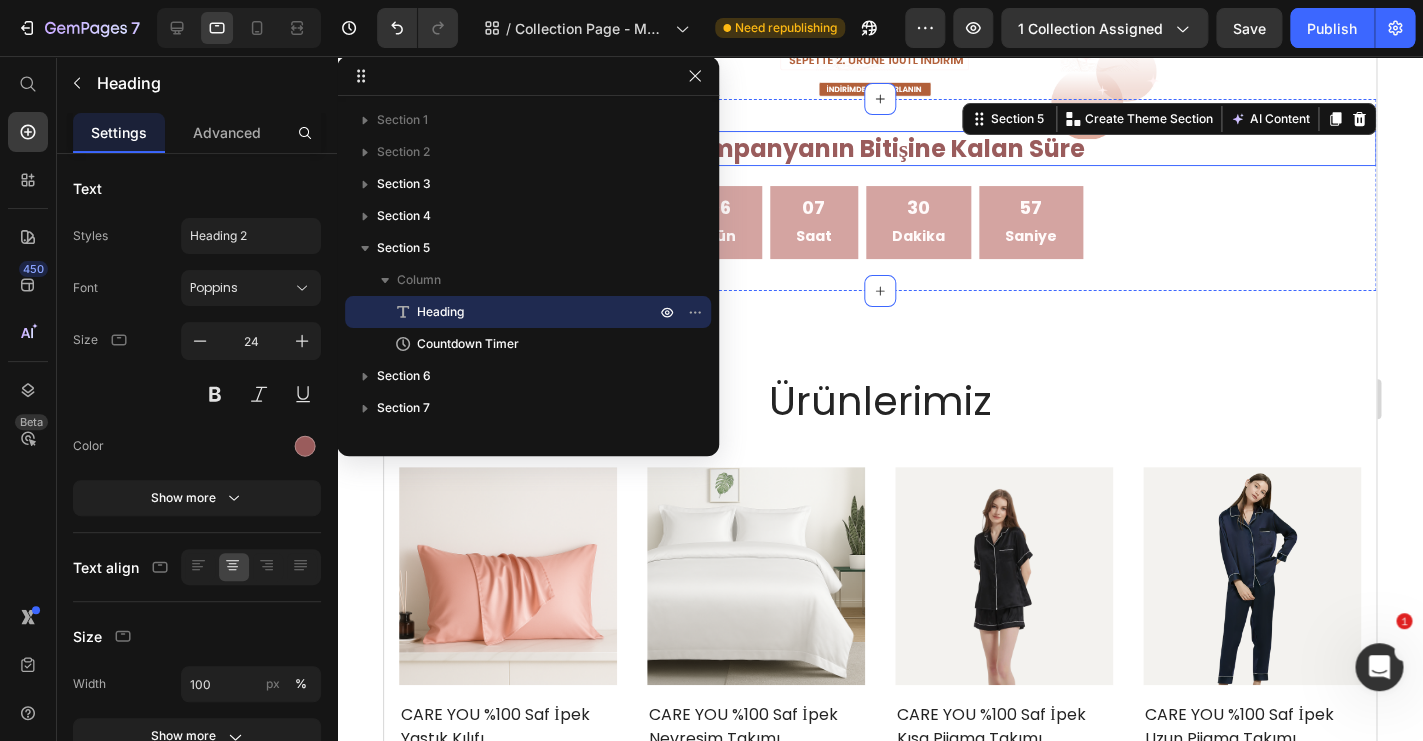 click on "Kampanyanın Bitişine Kalan Süre" at bounding box center [879, 148] 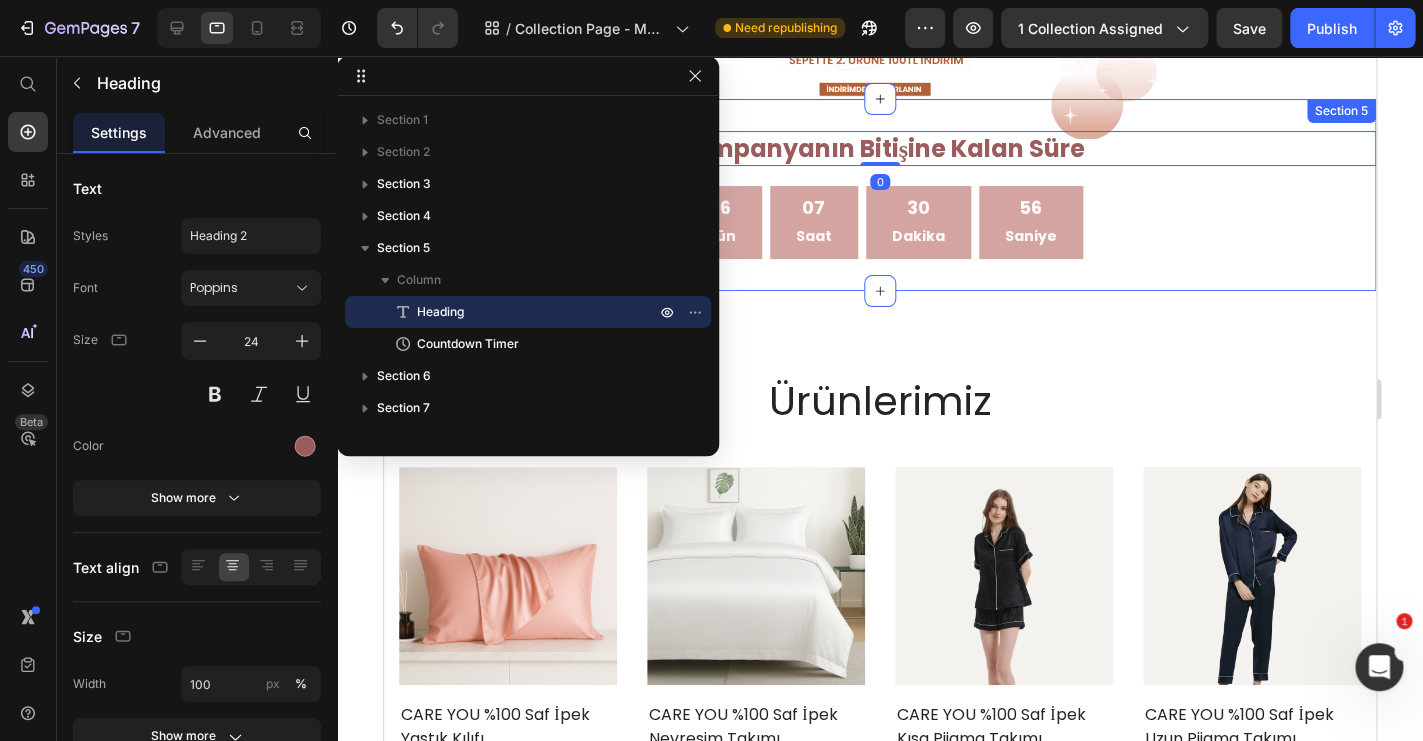 click on "⁠⁠⁠⁠⁠⁠⁠ Kampanyanın Bitişine Kalan Süre Heading   0 06 Gün 07 Saat 30 Dakika 56 Saniye Countdown Timer Section 5" at bounding box center (880, 195) 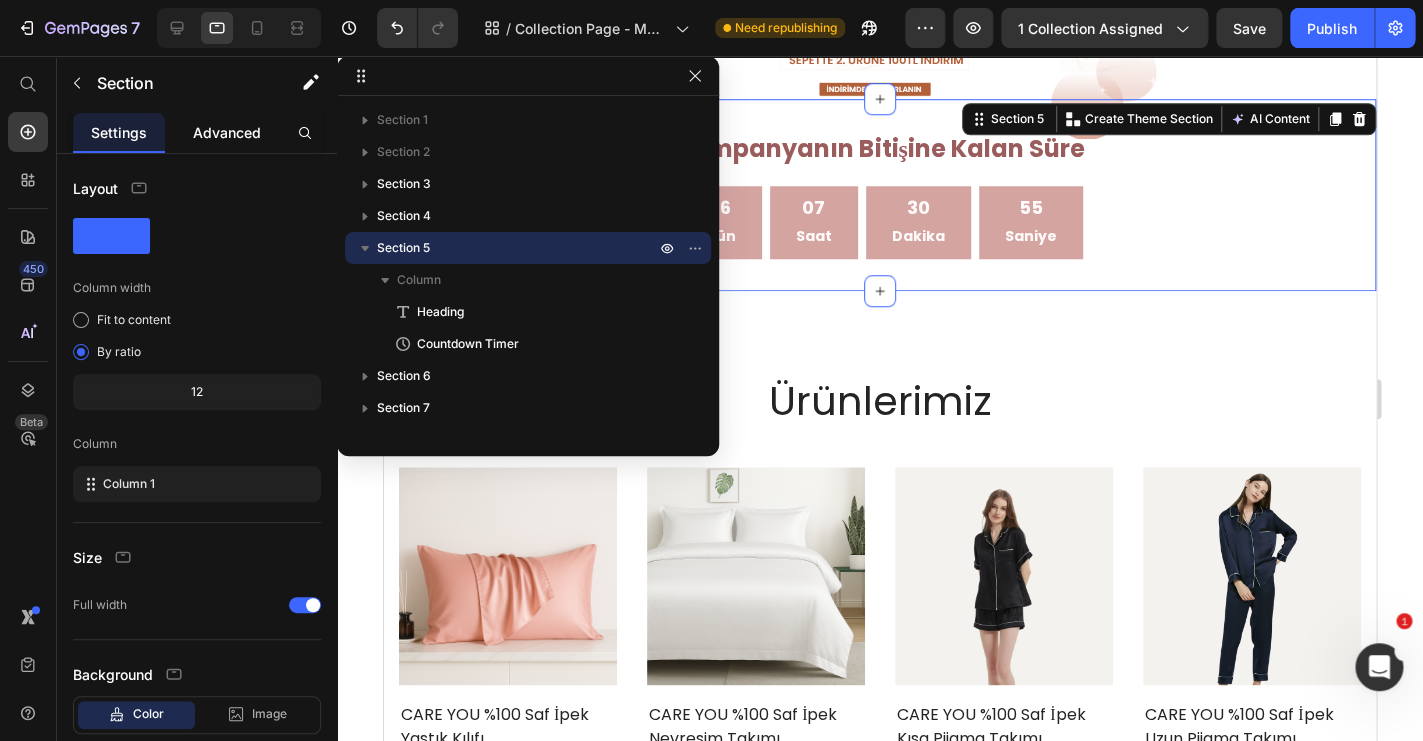 click on "Advanced" 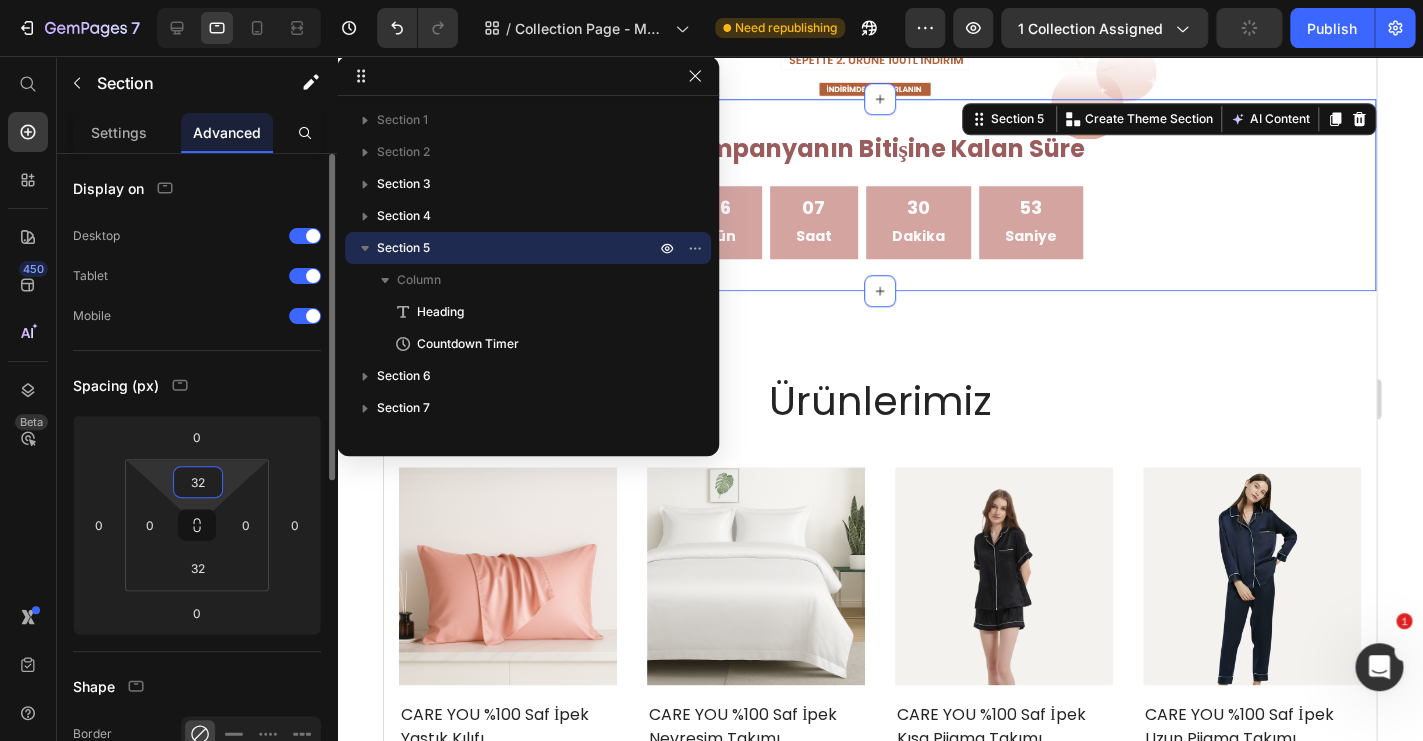 click on "32" at bounding box center (198, 482) 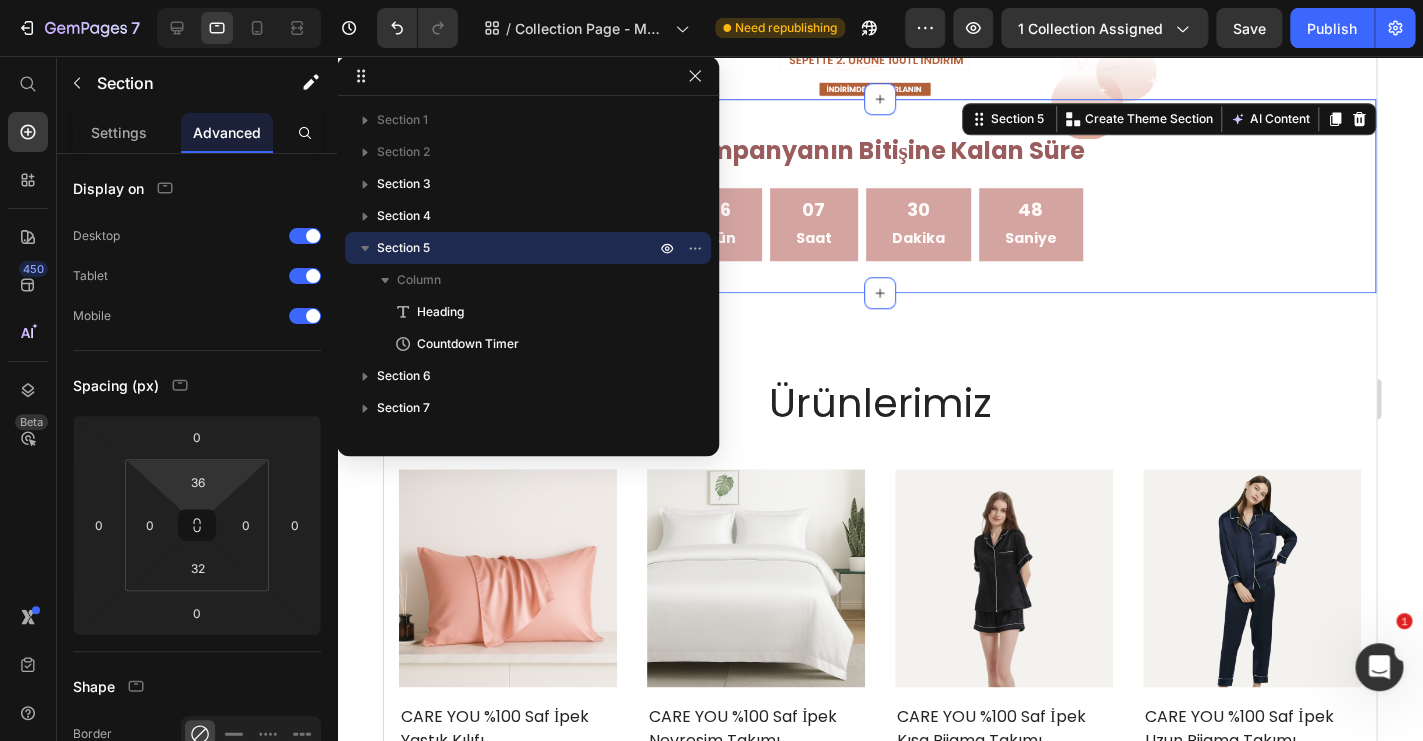 type on "38" 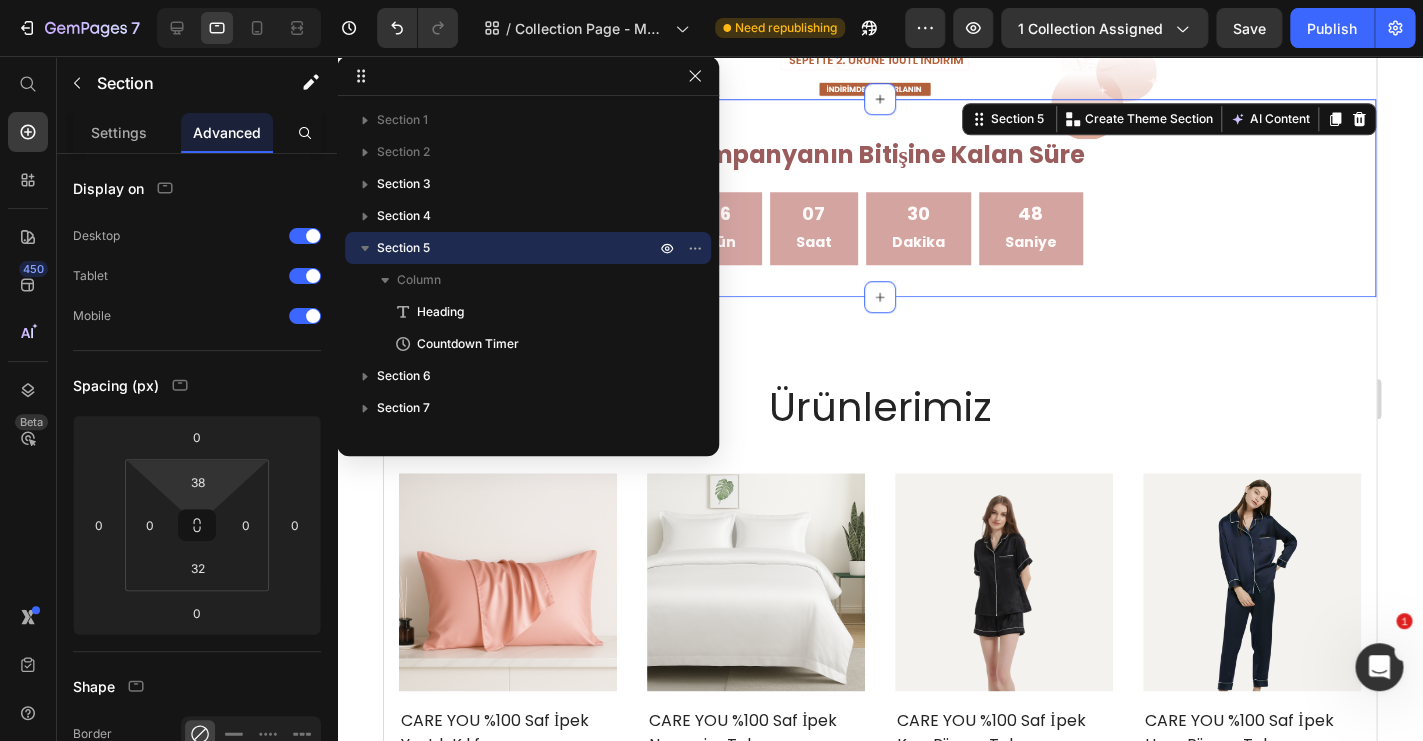 drag, startPoint x: 234, startPoint y: 481, endPoint x: 234, endPoint y: 463, distance: 18 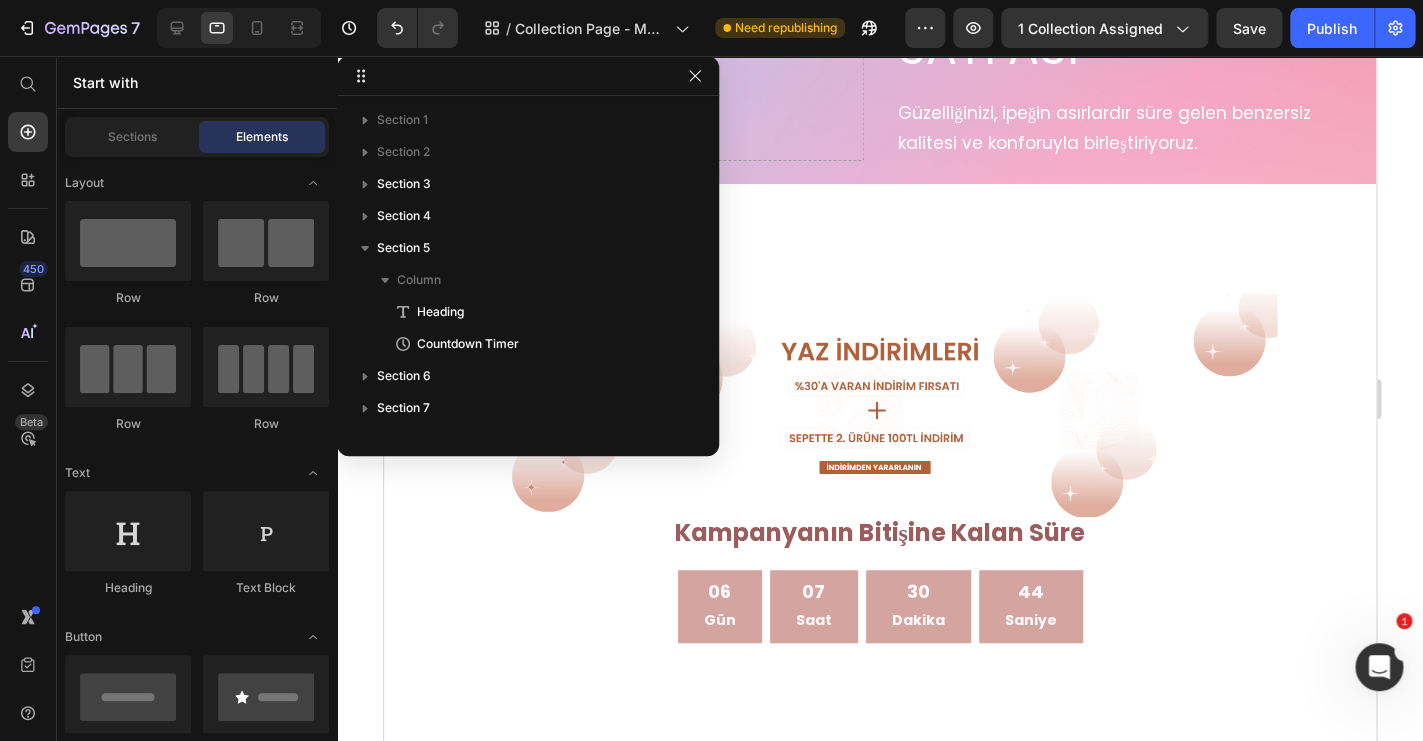 scroll, scrollTop: 196, scrollLeft: 0, axis: vertical 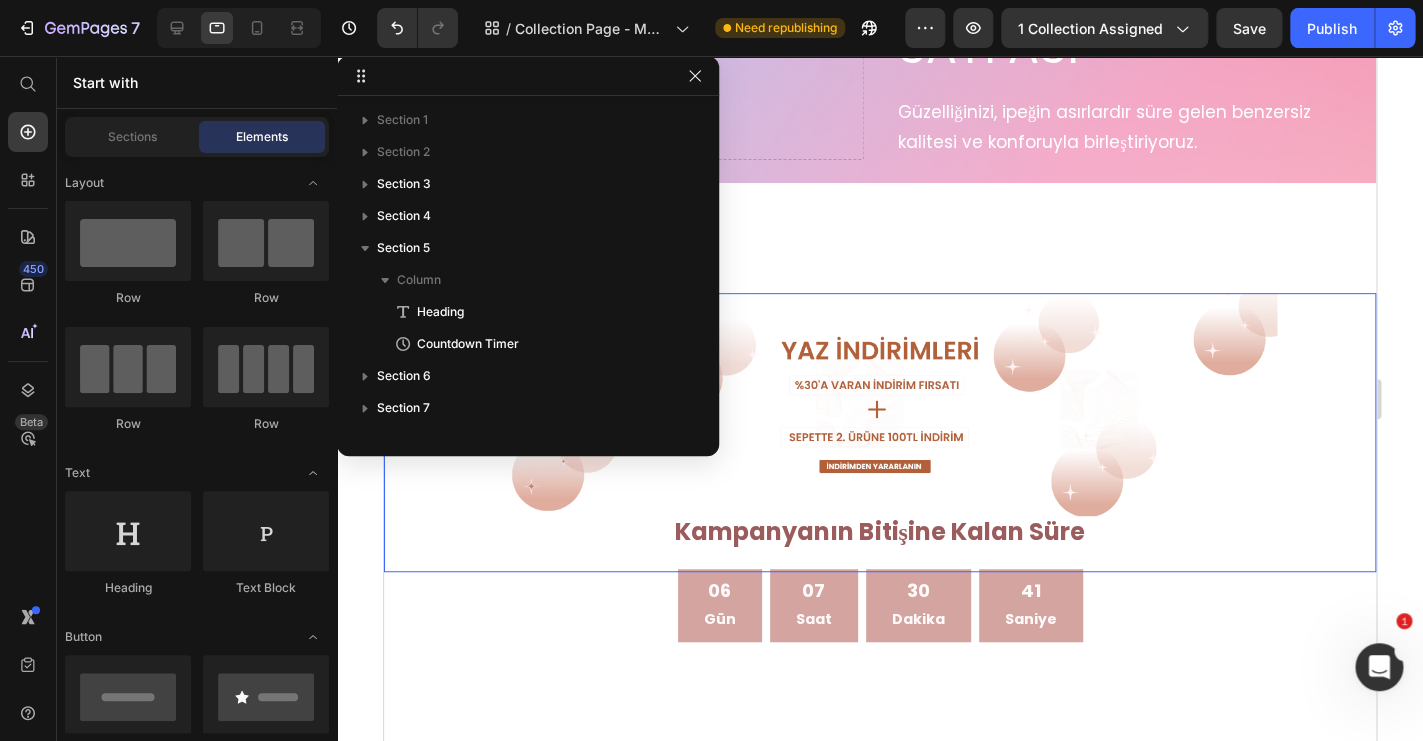 click at bounding box center [880, 432] 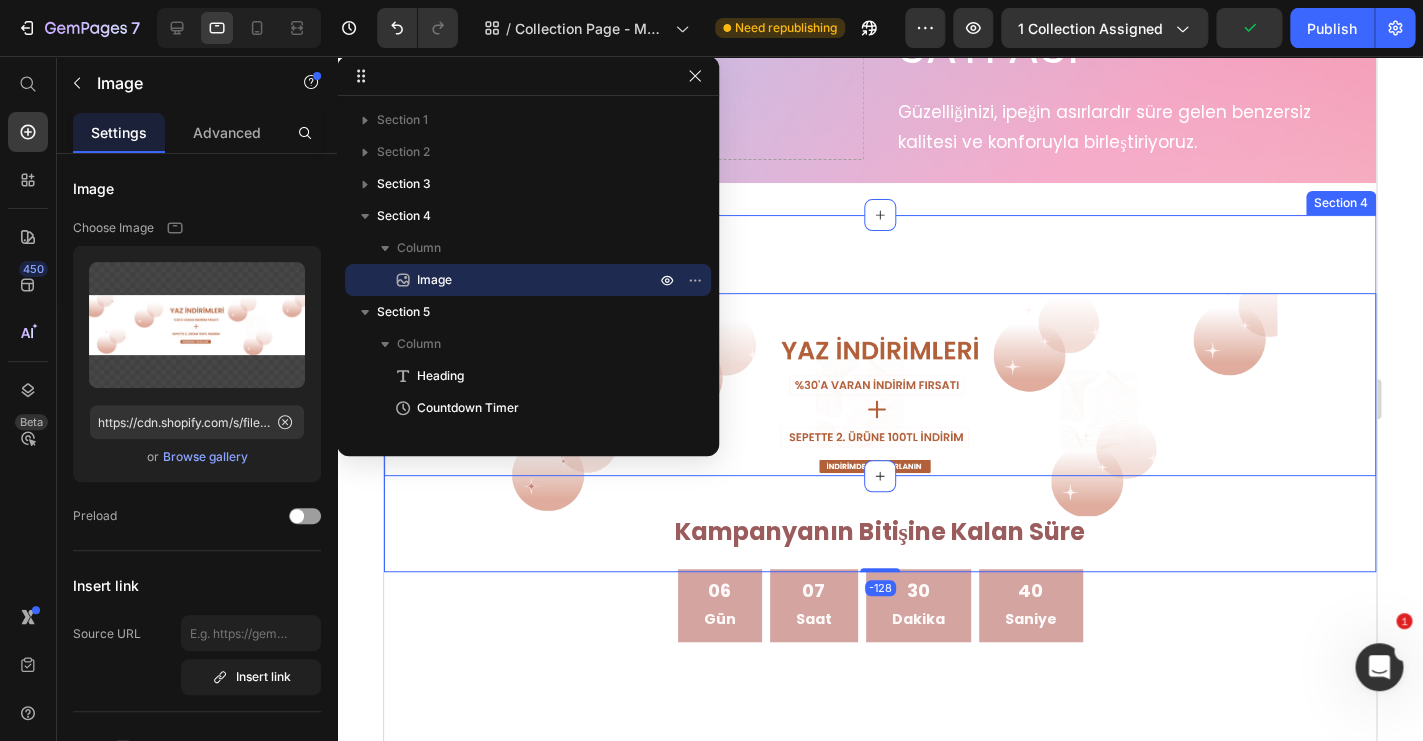click on "Image   -128 Section 4" at bounding box center (880, 345) 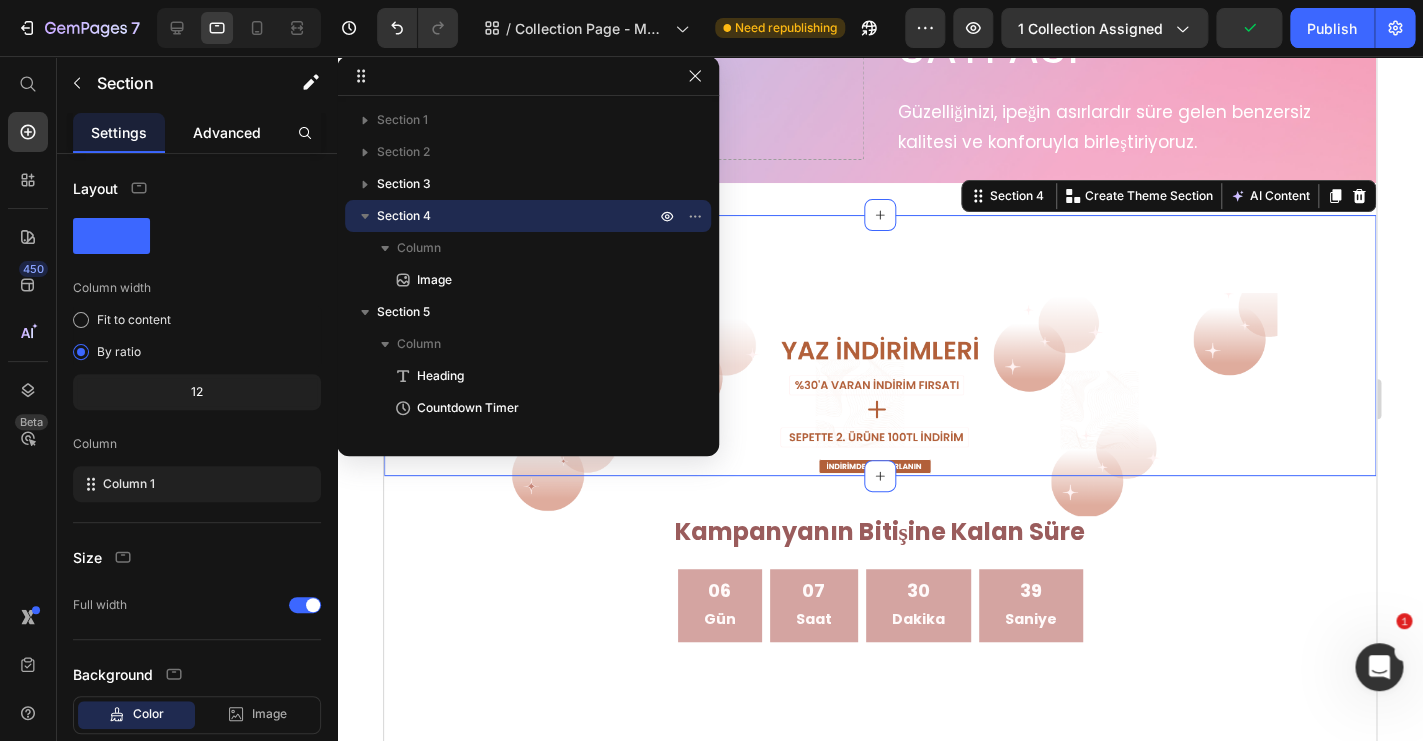 click on "Advanced" at bounding box center (227, 132) 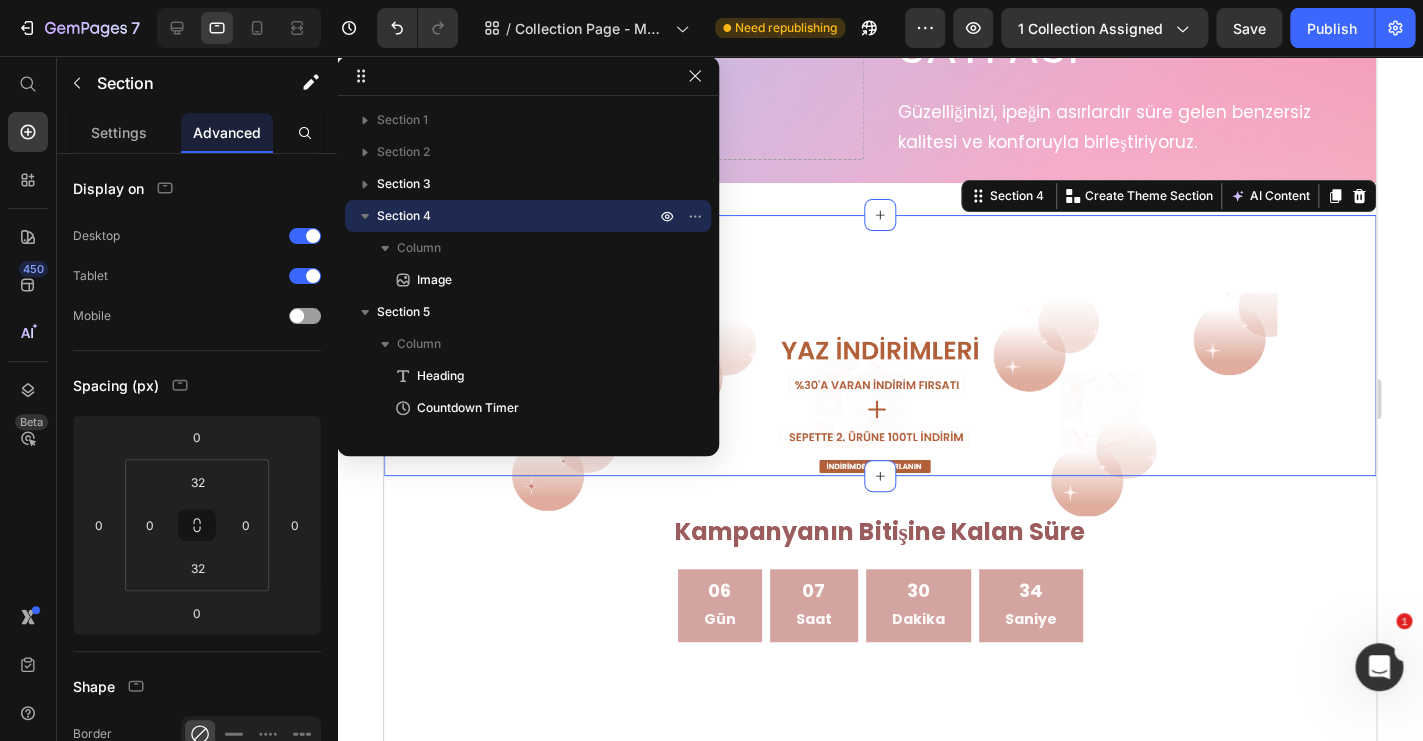 click on "Image" at bounding box center [880, 345] 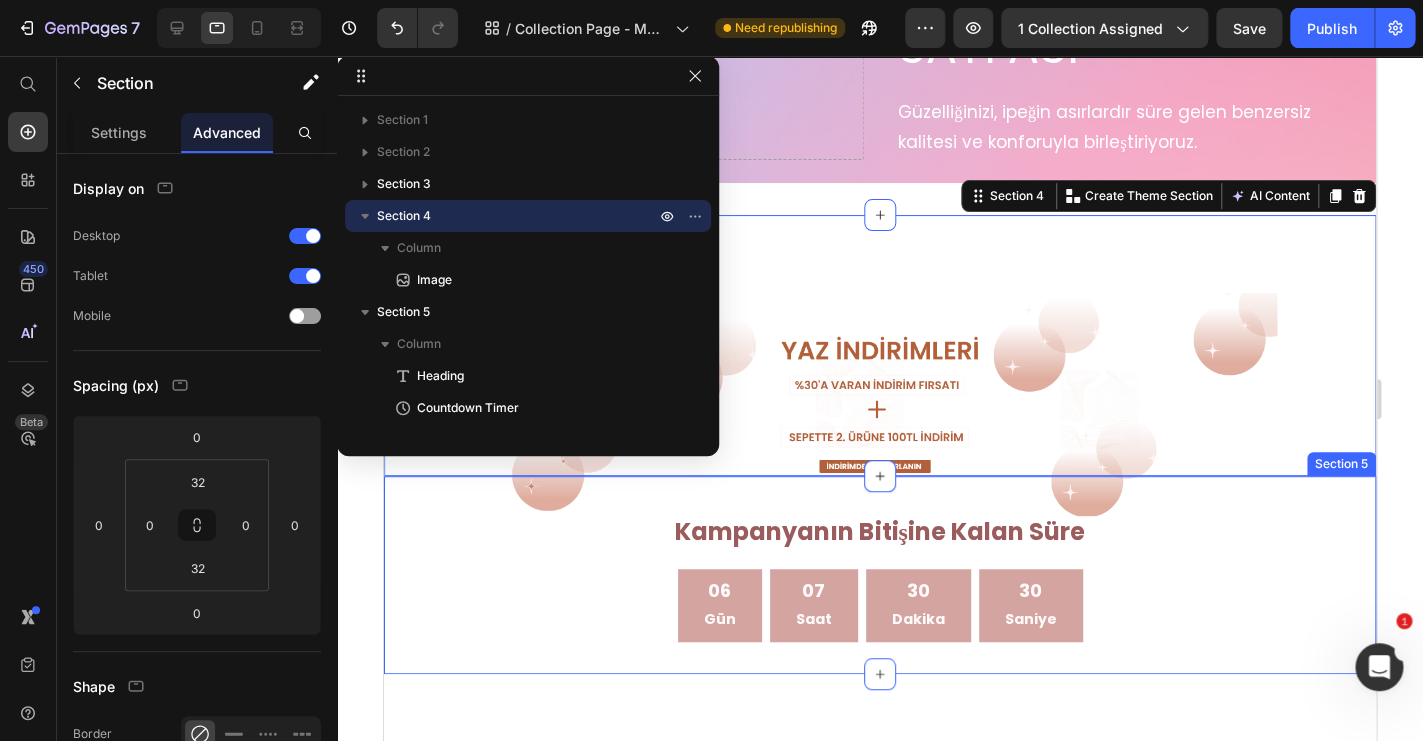 click on "⁠⁠⁠⁠⁠⁠⁠ Kampanyanın Bitişine Kalan Süre Heading 06 Gün 07 Saat 30 Dakika 30 Saniye Countdown Timer Section 5" at bounding box center [880, 575] 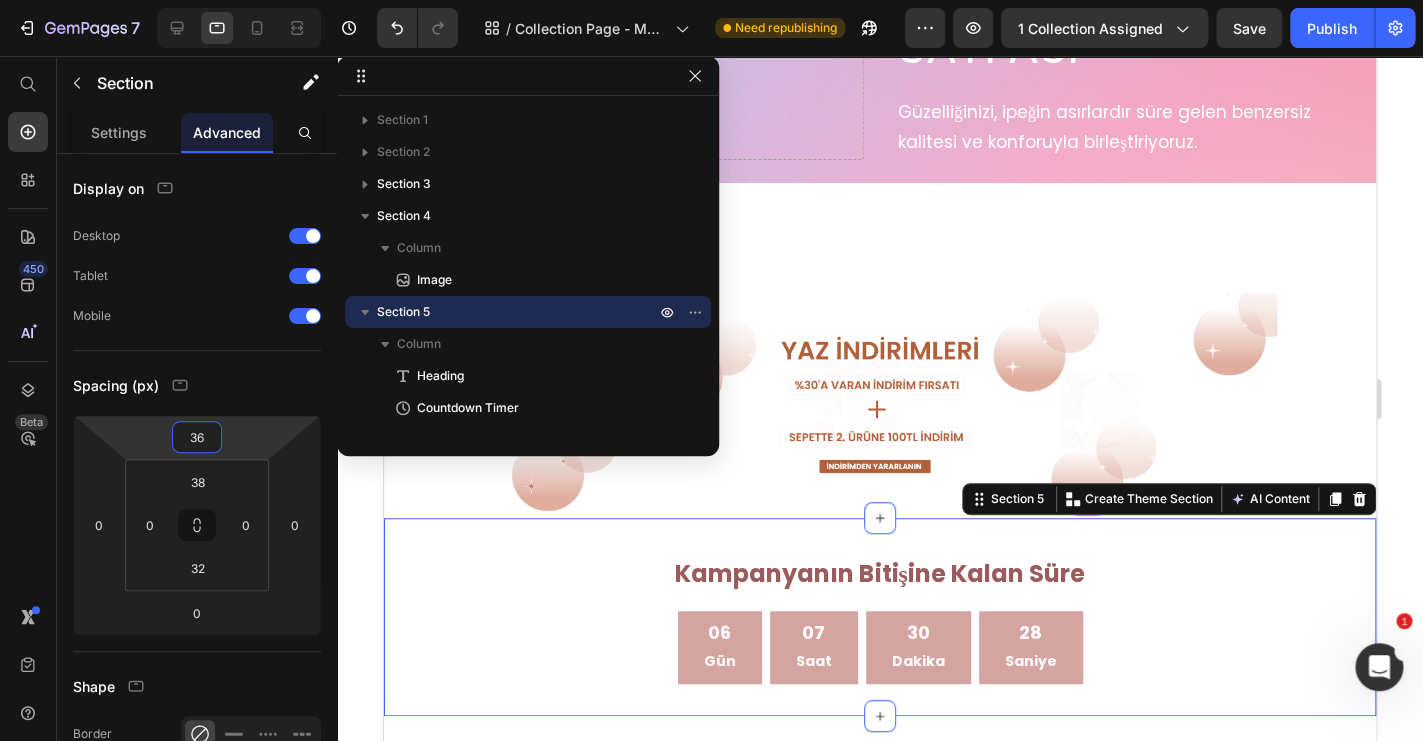 type on "34" 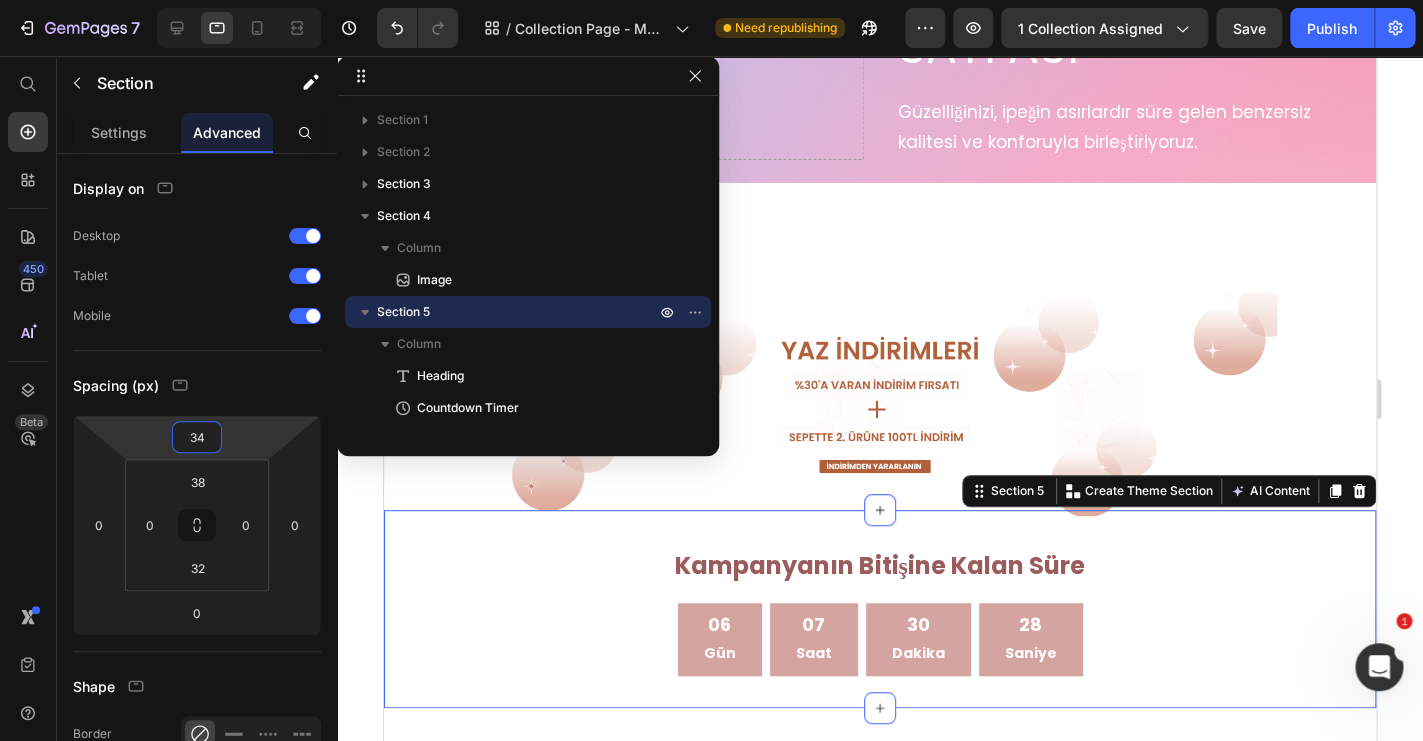 drag, startPoint x: 226, startPoint y: 441, endPoint x: 226, endPoint y: 424, distance: 17 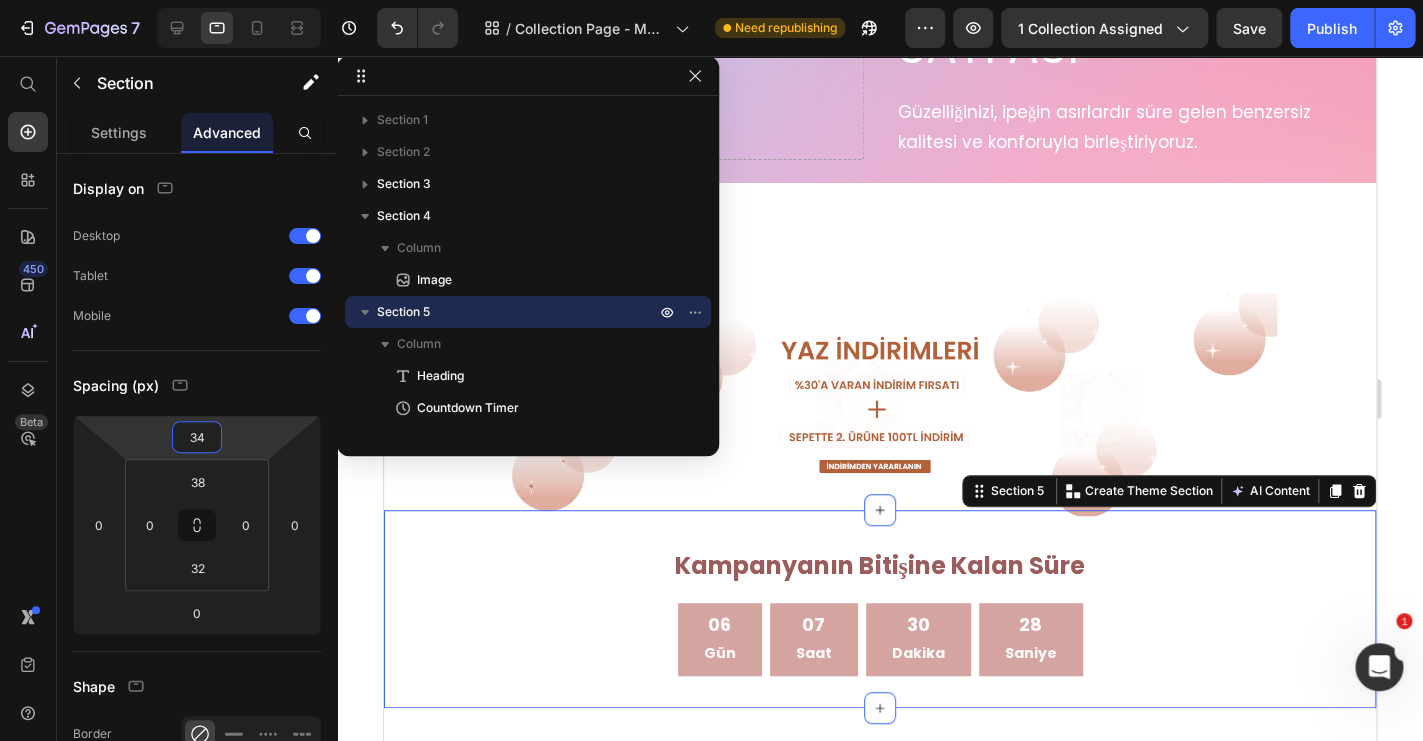 click on "7  Version history  /  Collection Page - Mar 22, 15:26:54 Need republishing Preview 1 collection assigned  Save   Publish  450 Beta Start with Sections Elements Hero Section Product Detail Brands Trusted Badges Guarantee Product Breakdown How to use Testimonials Compare Bundle FAQs Social Proof Brand Story Product List Collection Blog List Contact Sticky Add to Cart Custom Footer Browse Library 450 Layout
Row
Row
Row
Row Text
Heading
Text Block Button
Button
Button
Sticky Back to top Media
Image" at bounding box center [711, 0] 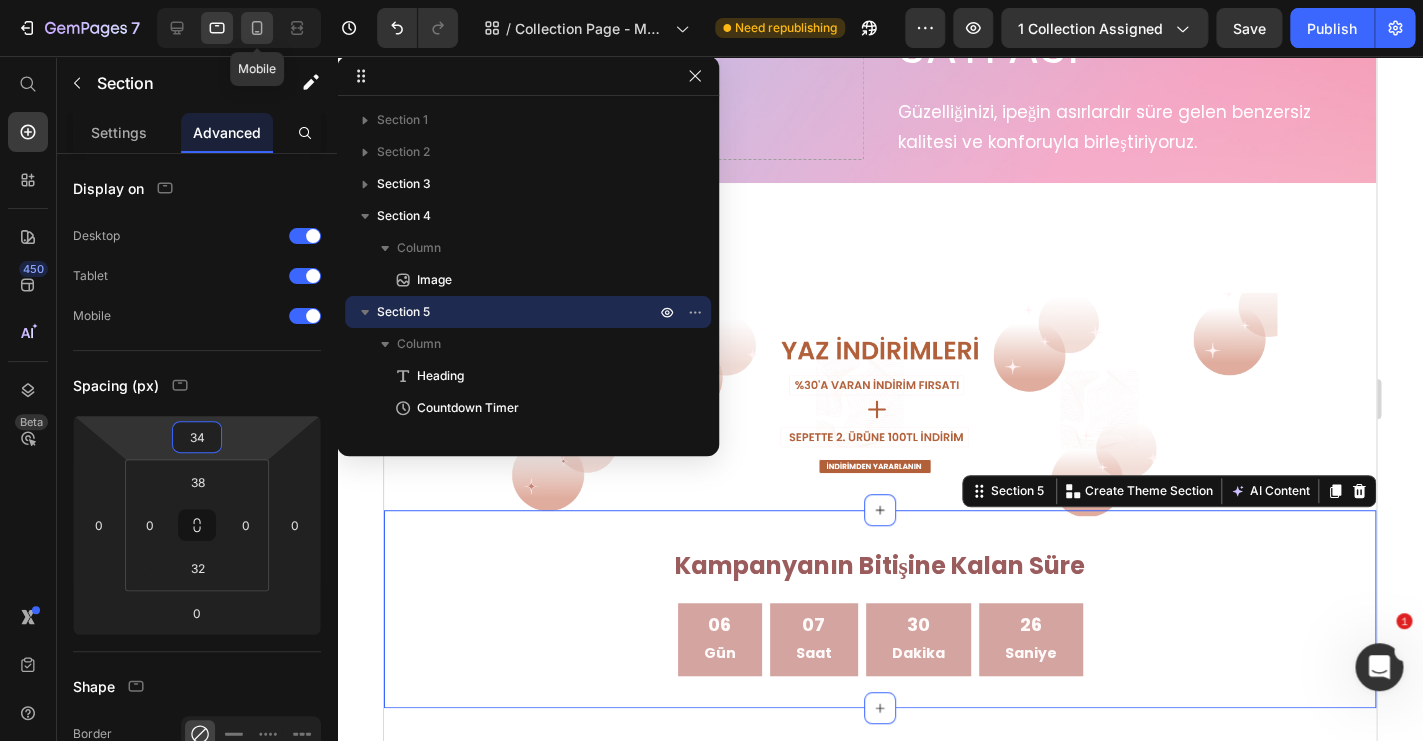 click 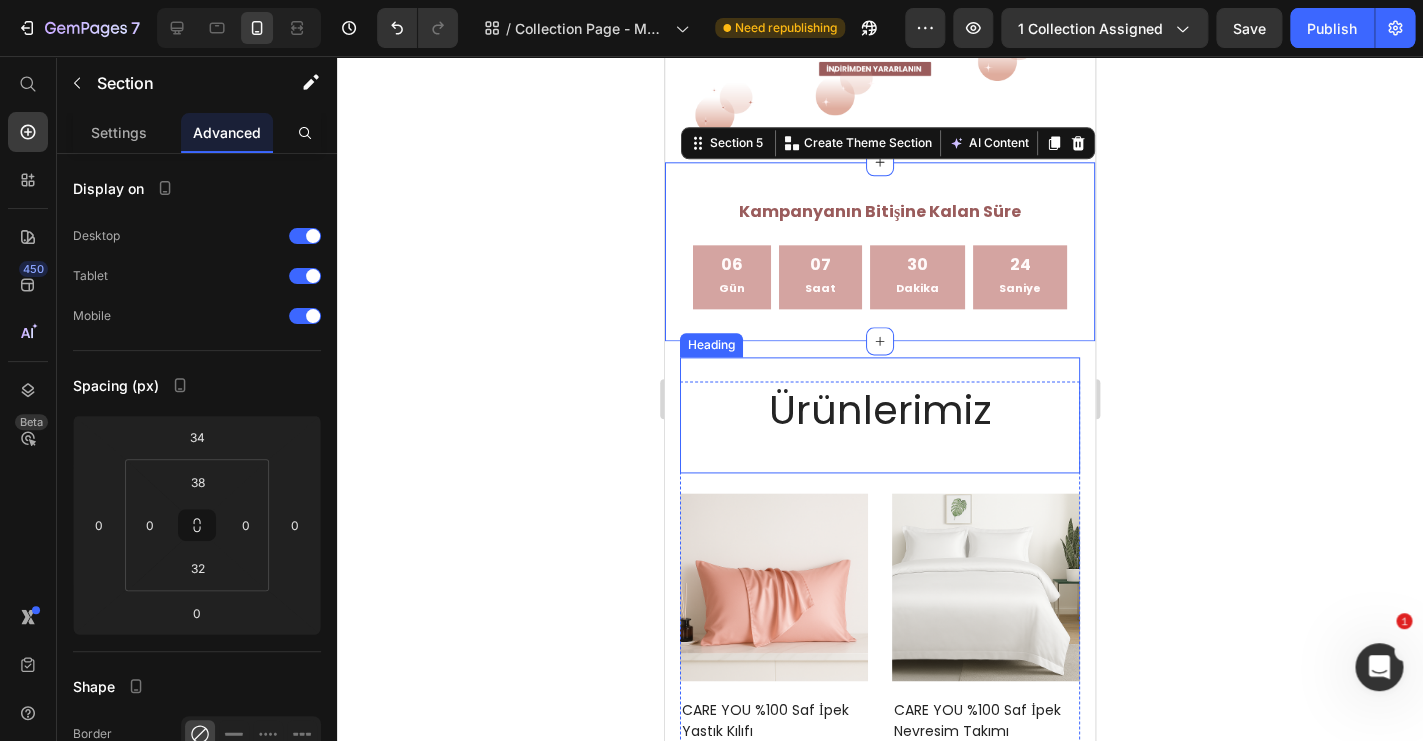 scroll, scrollTop: 714, scrollLeft: 0, axis: vertical 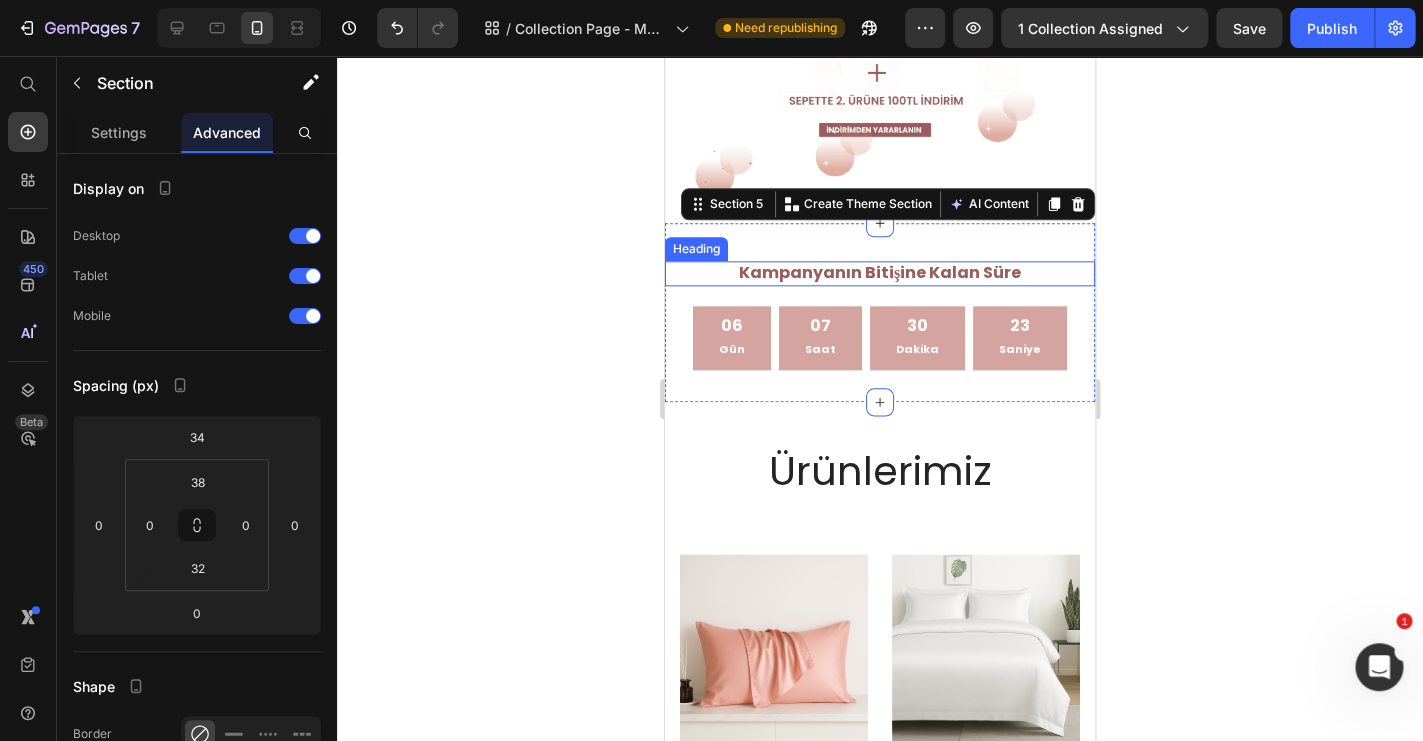click 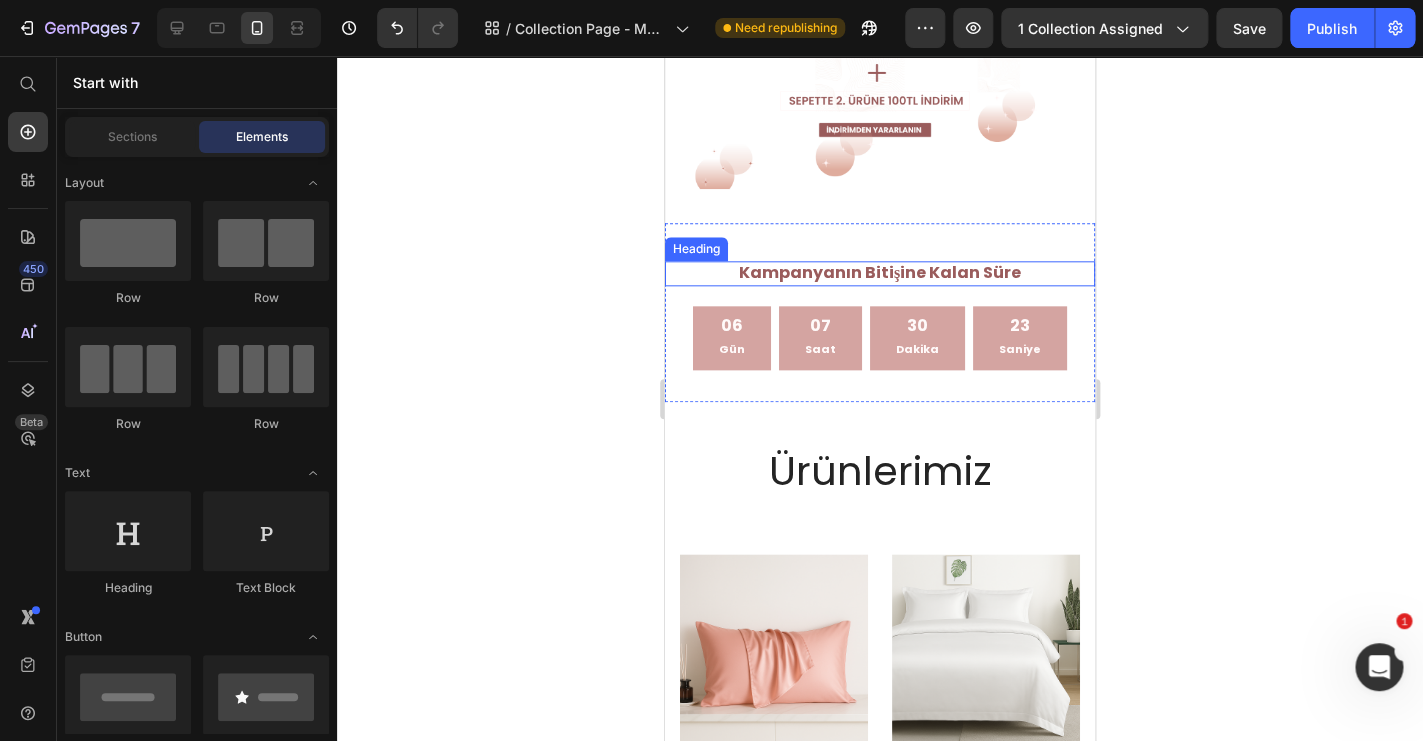 click 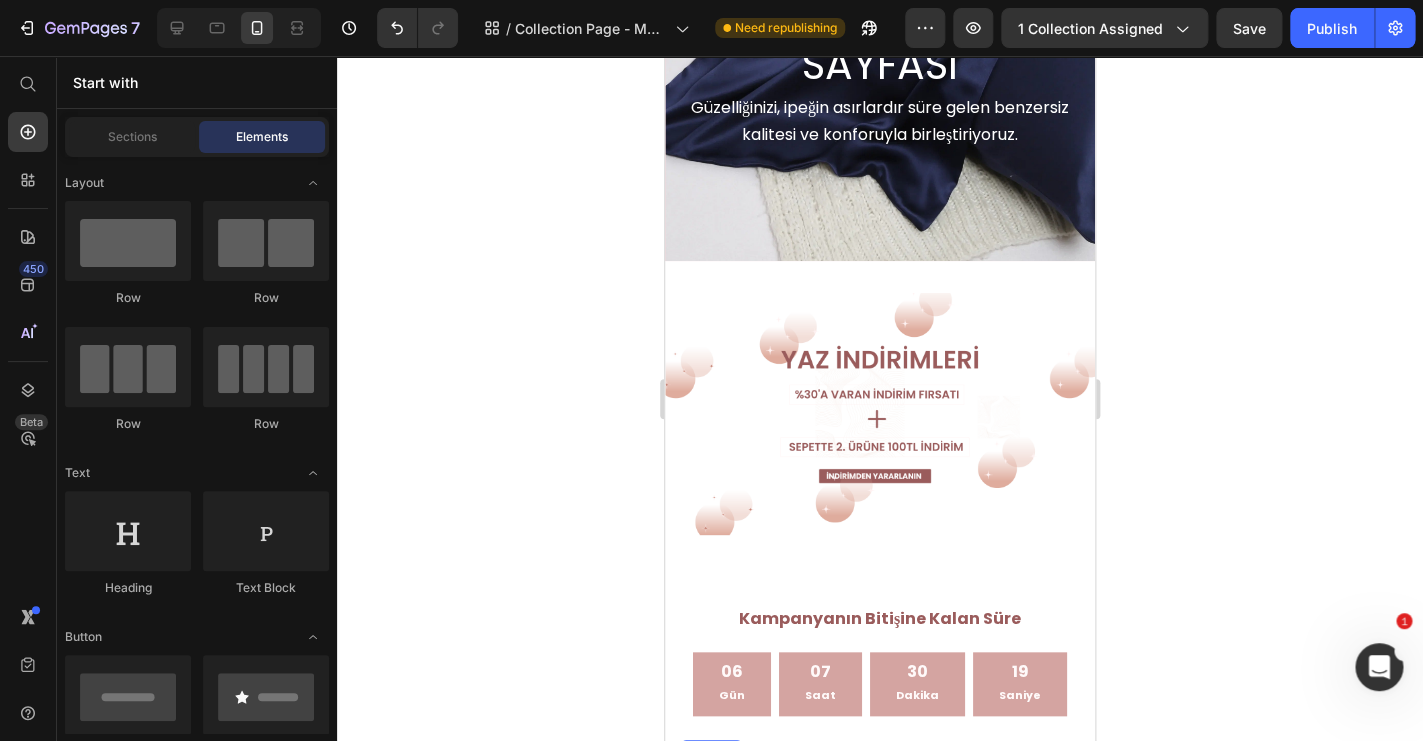 scroll, scrollTop: 365, scrollLeft: 0, axis: vertical 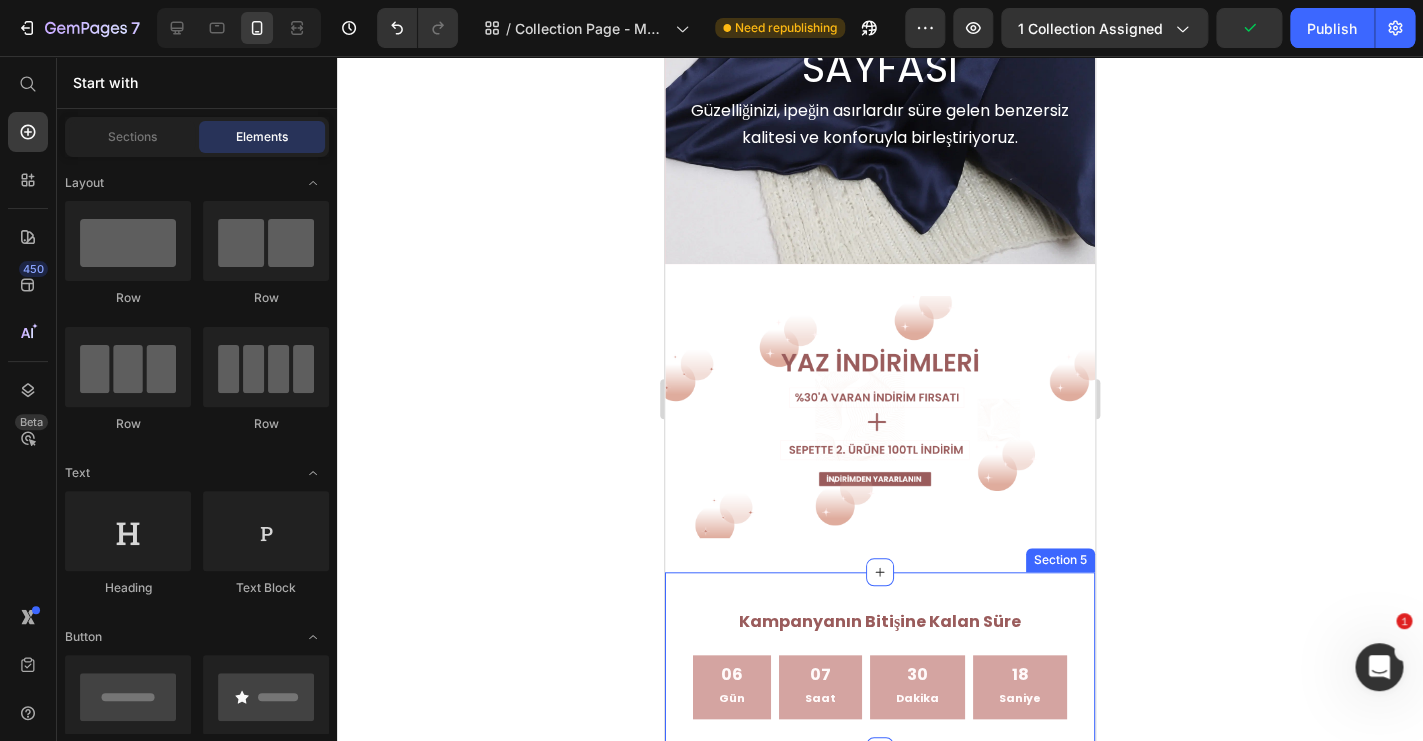 click on "⁠⁠⁠⁠⁠⁠⁠ Kampanyanın Bitişine Kalan Süre Heading 06 Gün 07 Saat 30 Dakika 18 Saniye Countdown Timer Section 5" at bounding box center [880, 661] 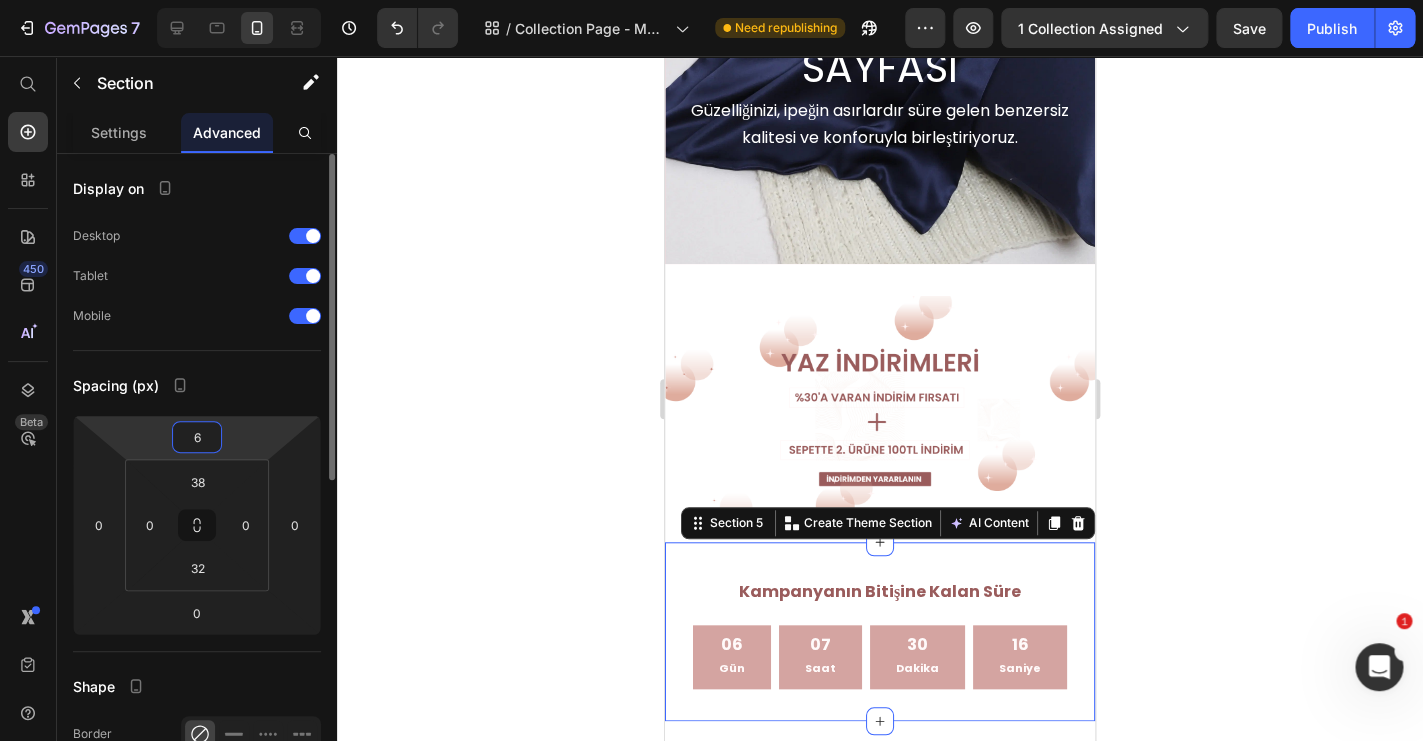 drag, startPoint x: 233, startPoint y: 439, endPoint x: 234, endPoint y: 451, distance: 12.0415945 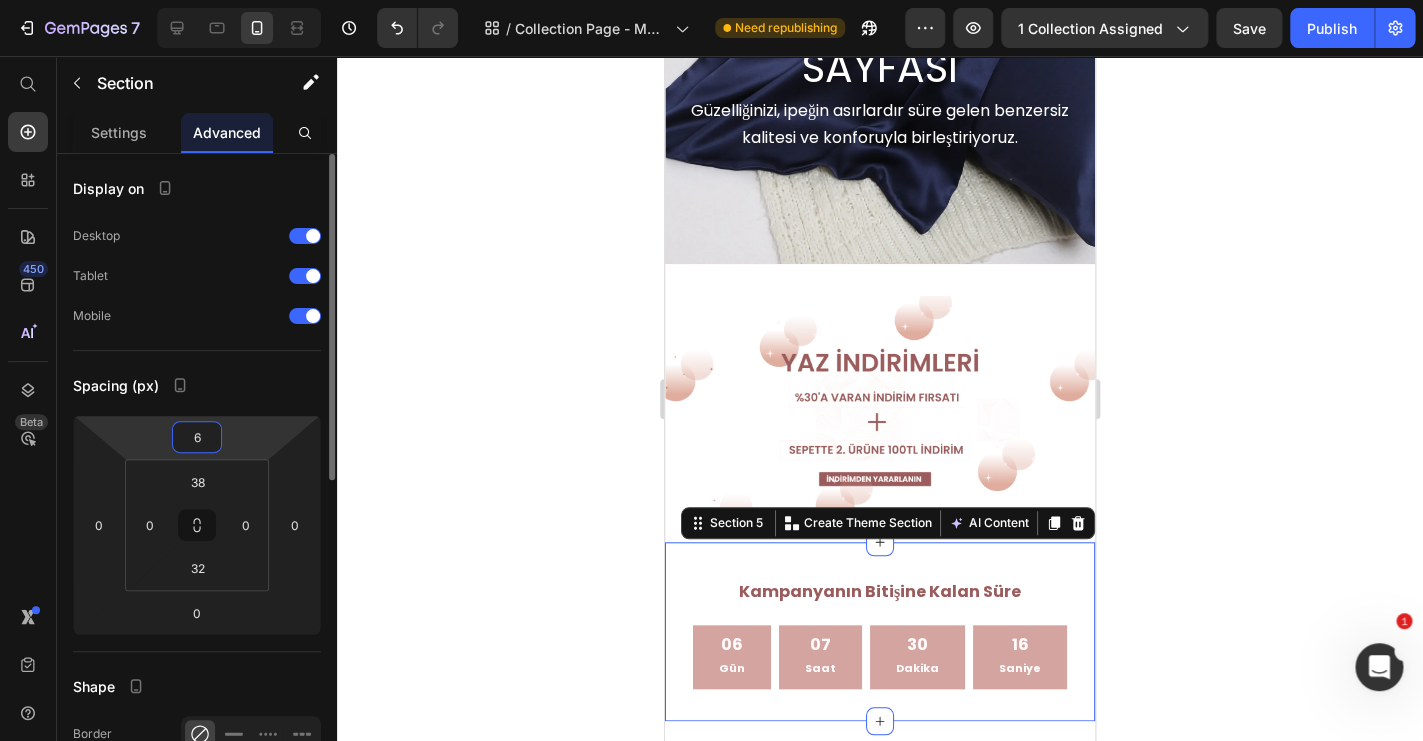 click on "7  Version history  /  Collection Page - Mar 22, 15:26:54 Need republishing Preview 1 collection assigned  Save   Publish  450 Beta Start with Sections Elements Hero Section Product Detail Brands Trusted Badges Guarantee Product Breakdown How to use Testimonials Compare Bundle FAQs Social Proof Brand Story Product List Collection Blog List Contact Sticky Add to Cart Custom Footer Browse Library 450 Layout
Row
Row
Row
Row Text
Heading
Text Block Button
Button
Button
Sticky Back to top Media
Image" at bounding box center [711, 0] 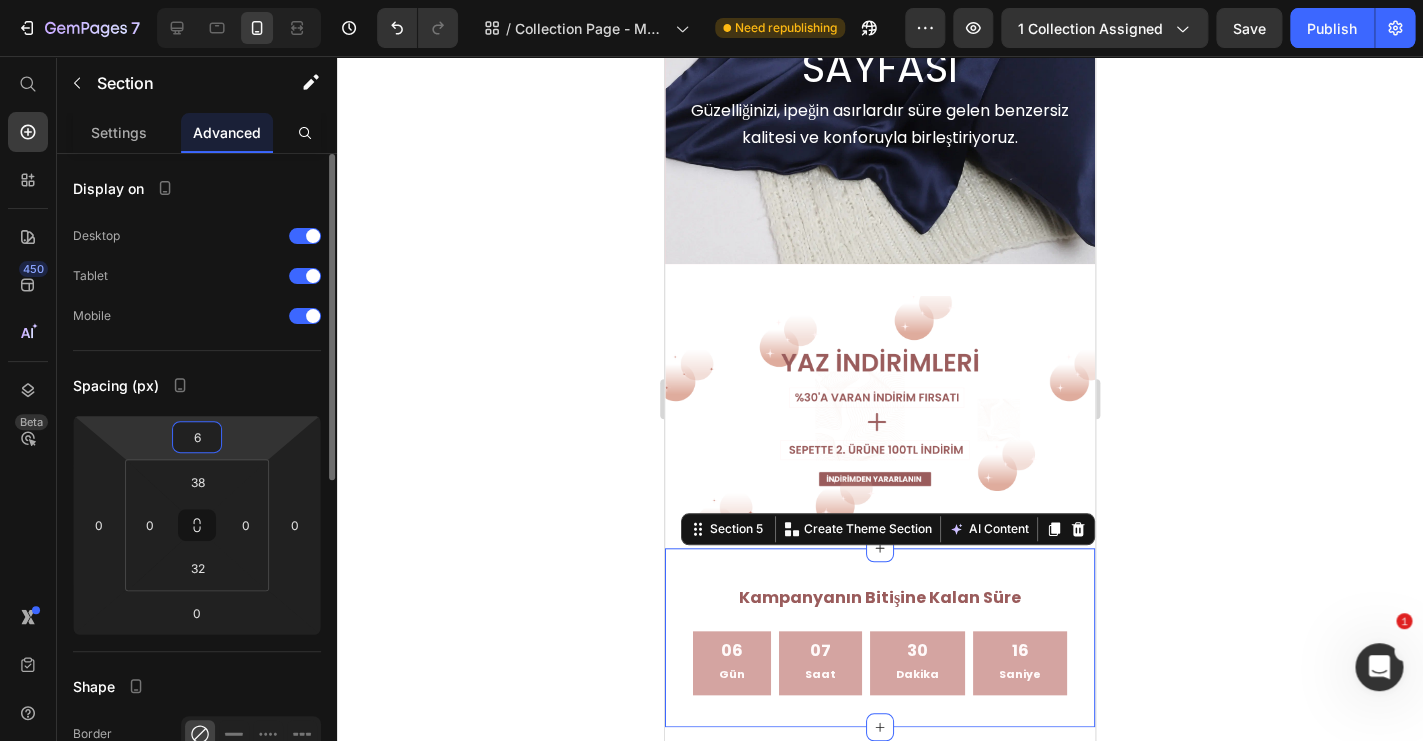 type on "10" 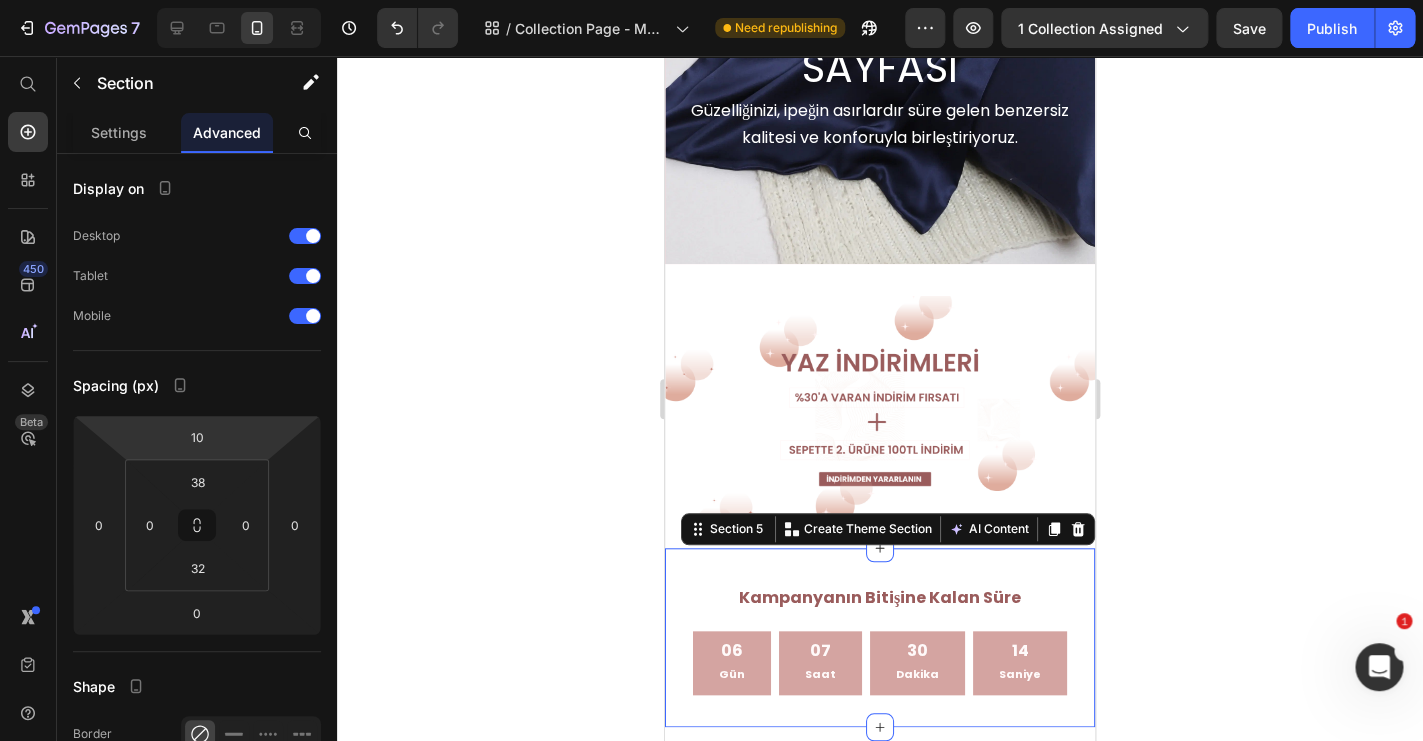 click 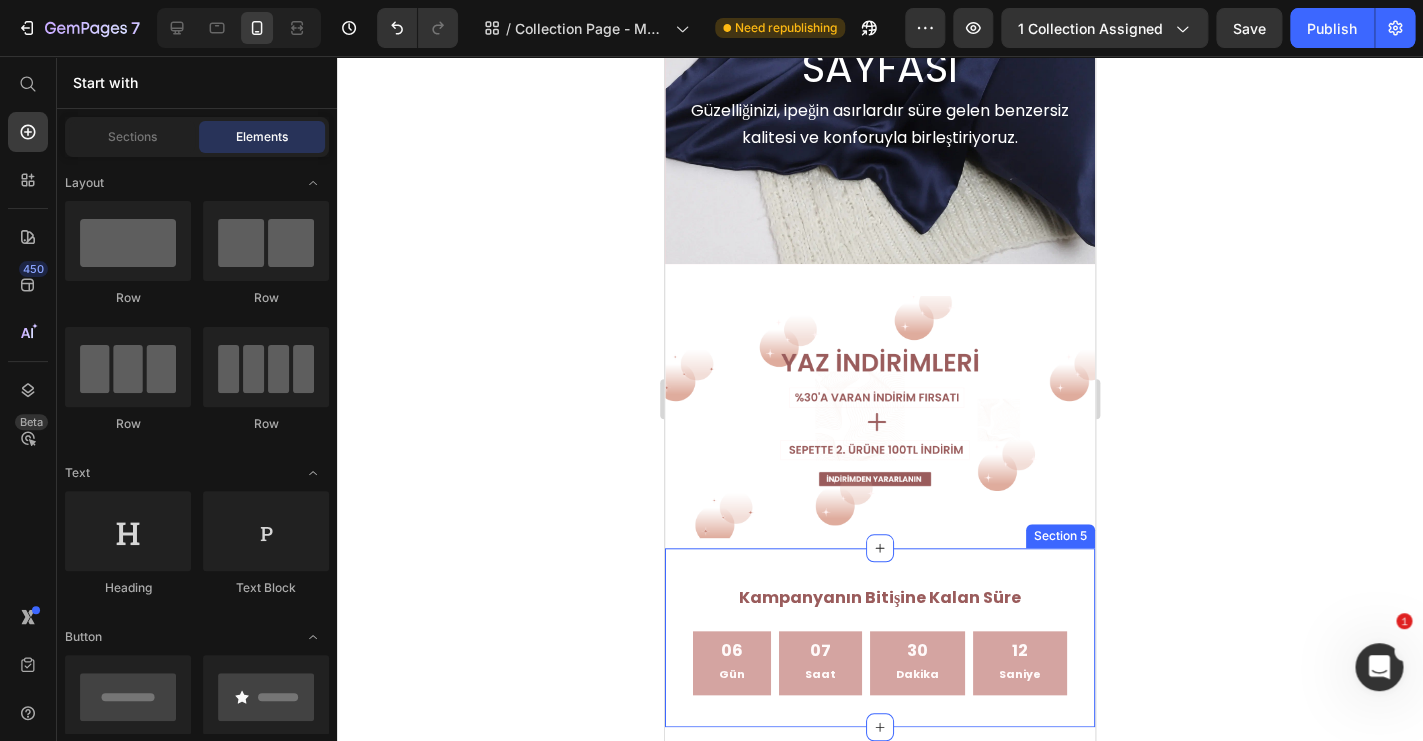 click on "⁠⁠⁠⁠⁠⁠⁠ Kampanyanın Bitişine Kalan Süre Heading 06 Gün 07 Saat 30 Dakika 12 Saniye Countdown Timer Section 5" at bounding box center (880, 637) 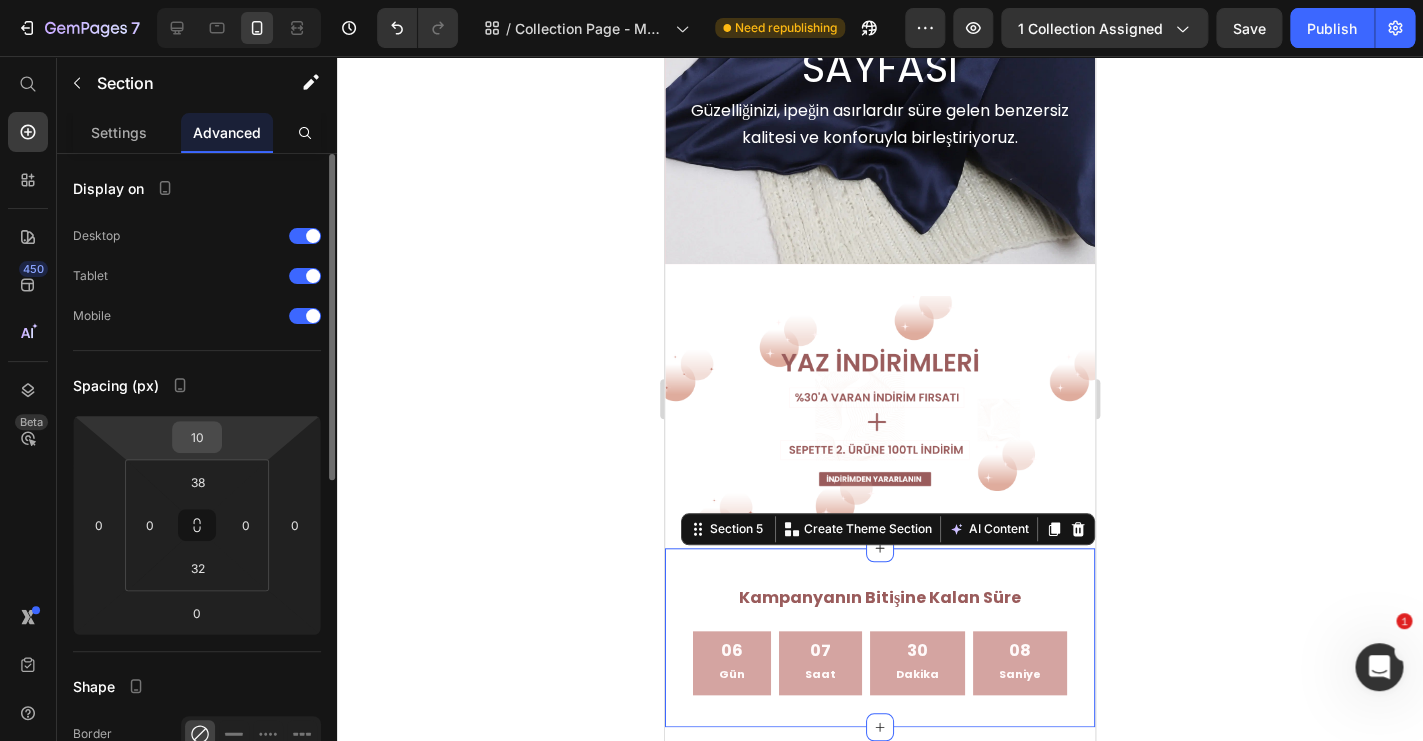 click on "10" at bounding box center (197, 437) 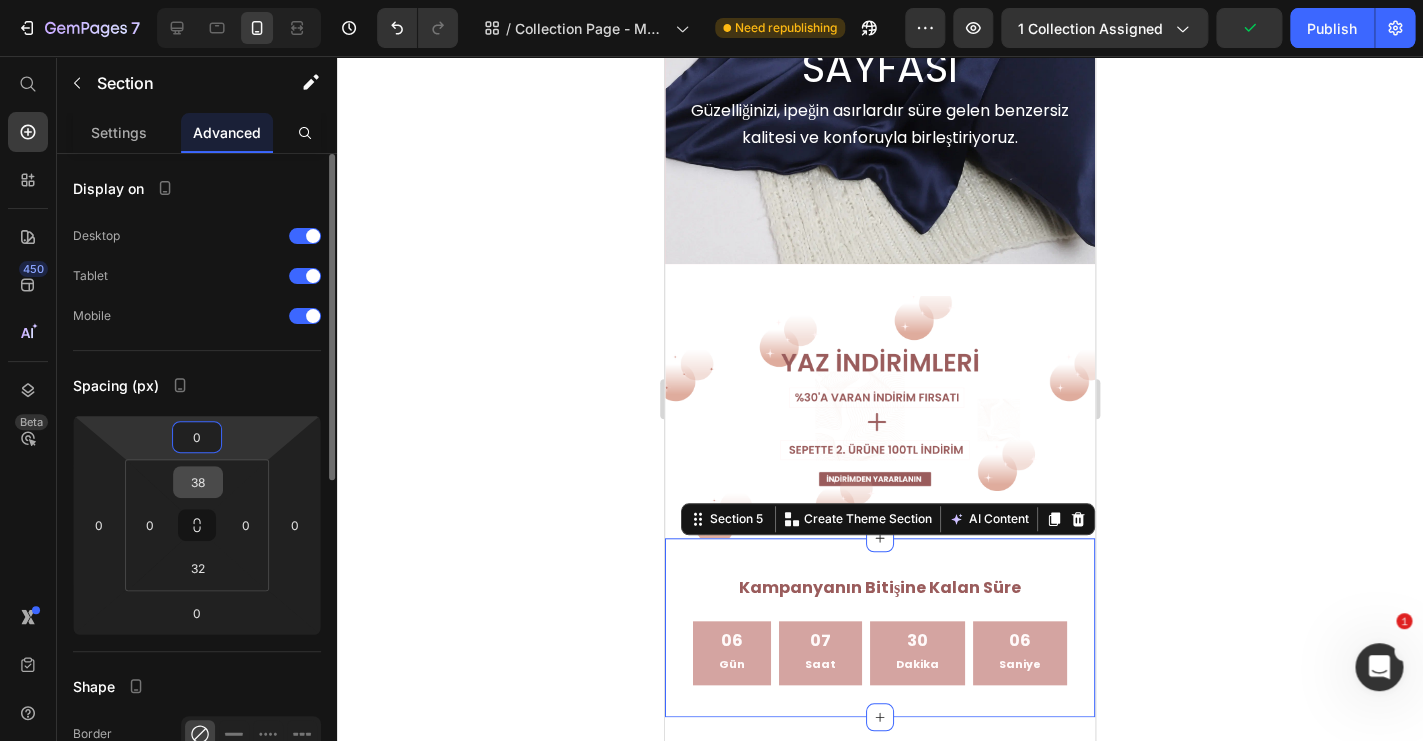type on "0" 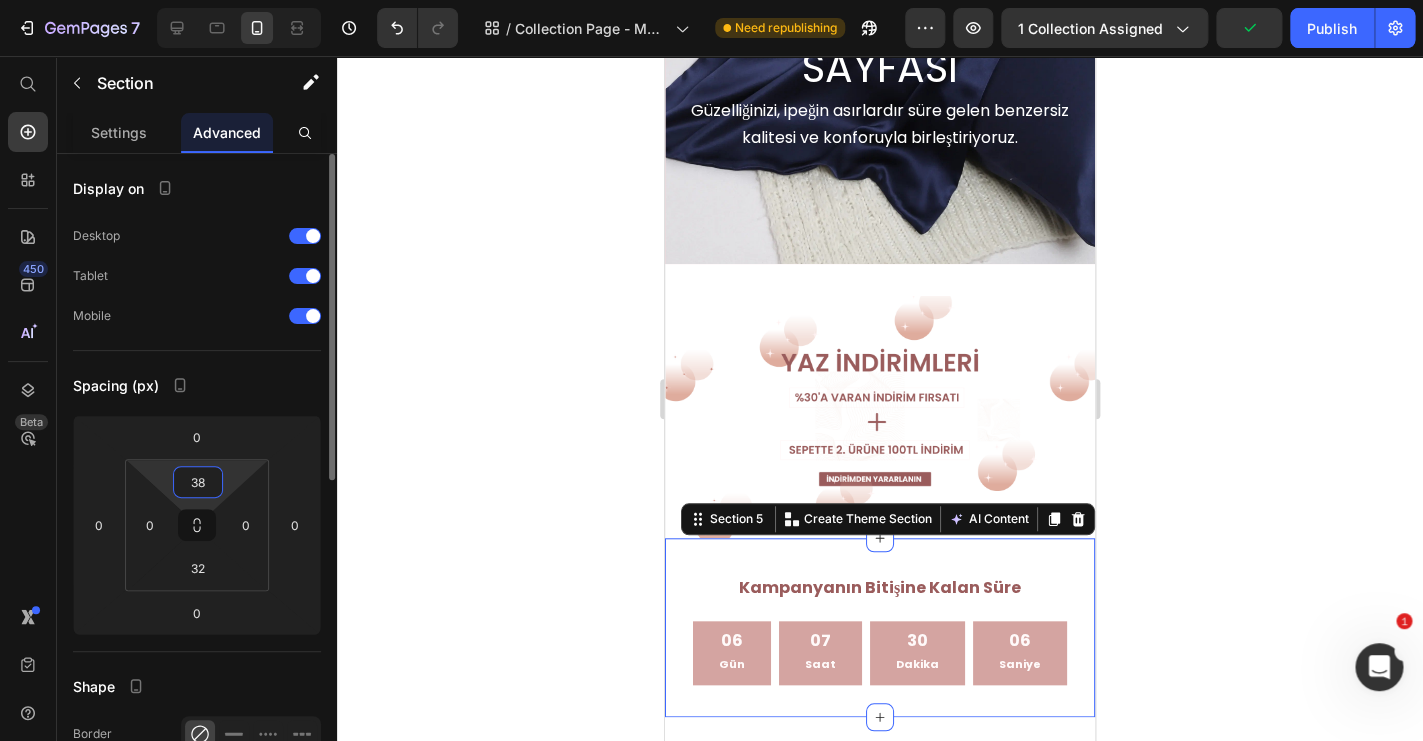 click on "38" at bounding box center (198, 482) 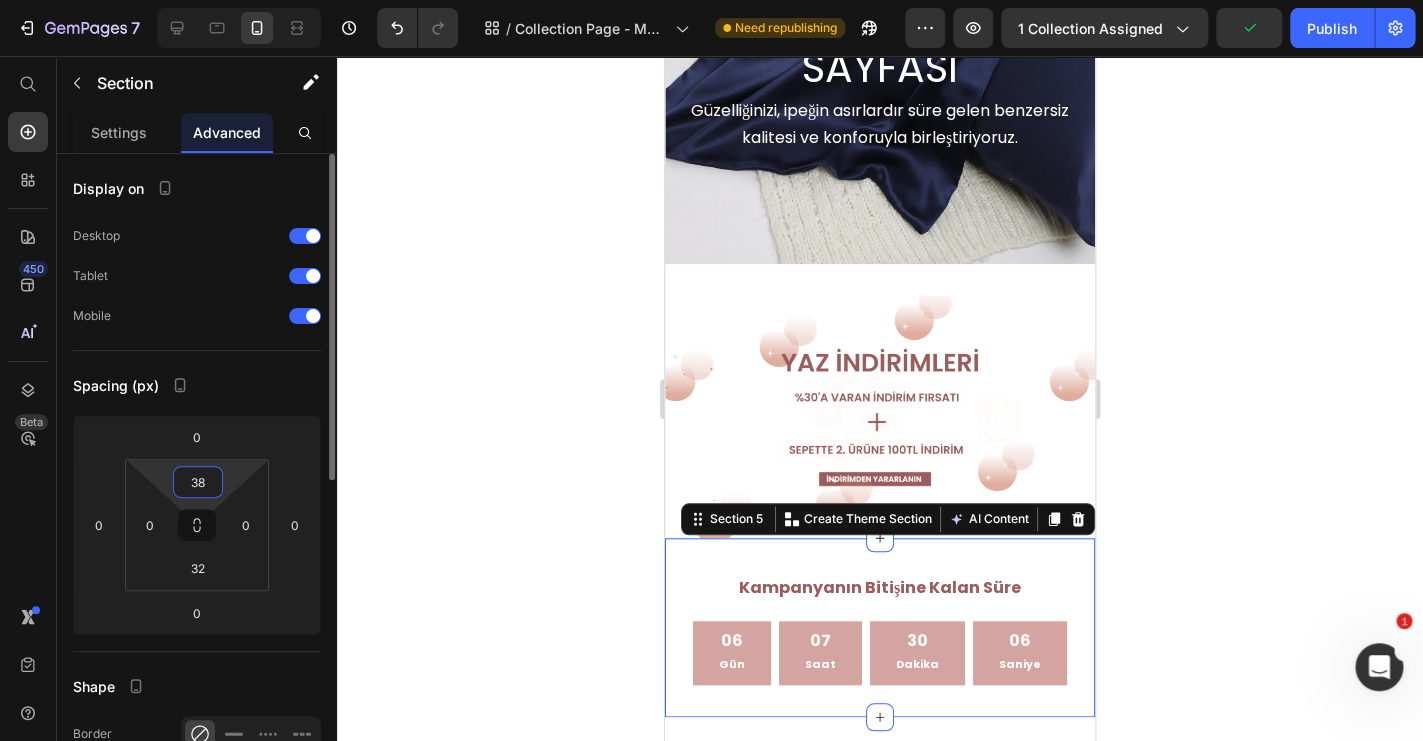 click on "38" at bounding box center [198, 482] 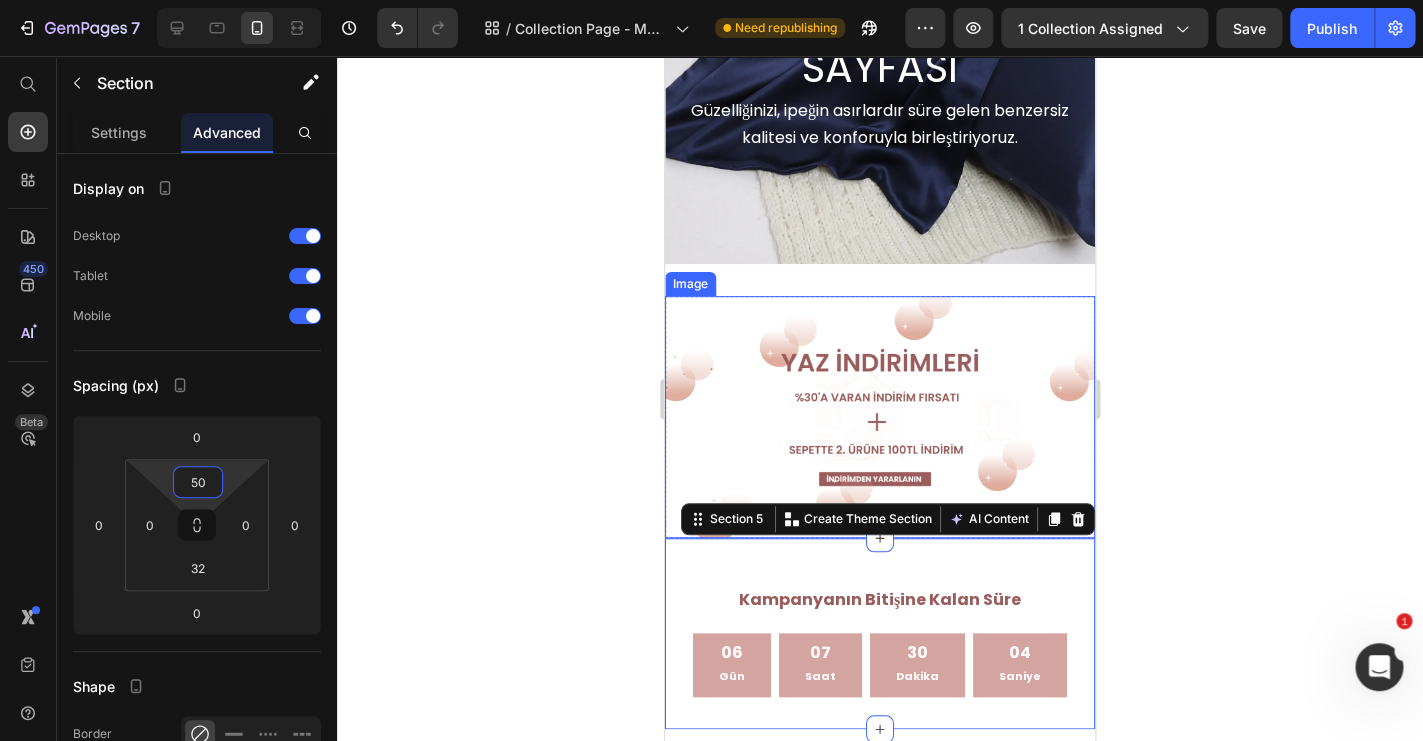 type on "50" 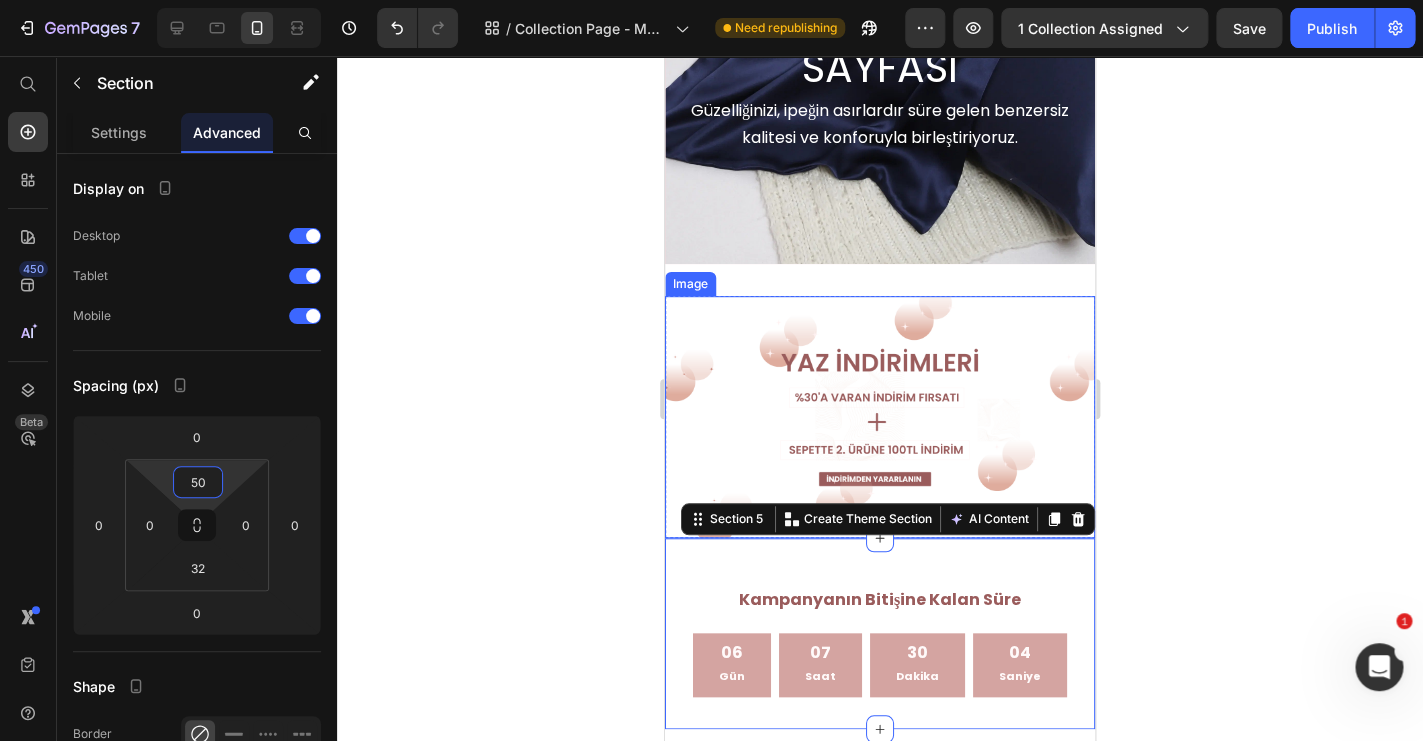 click 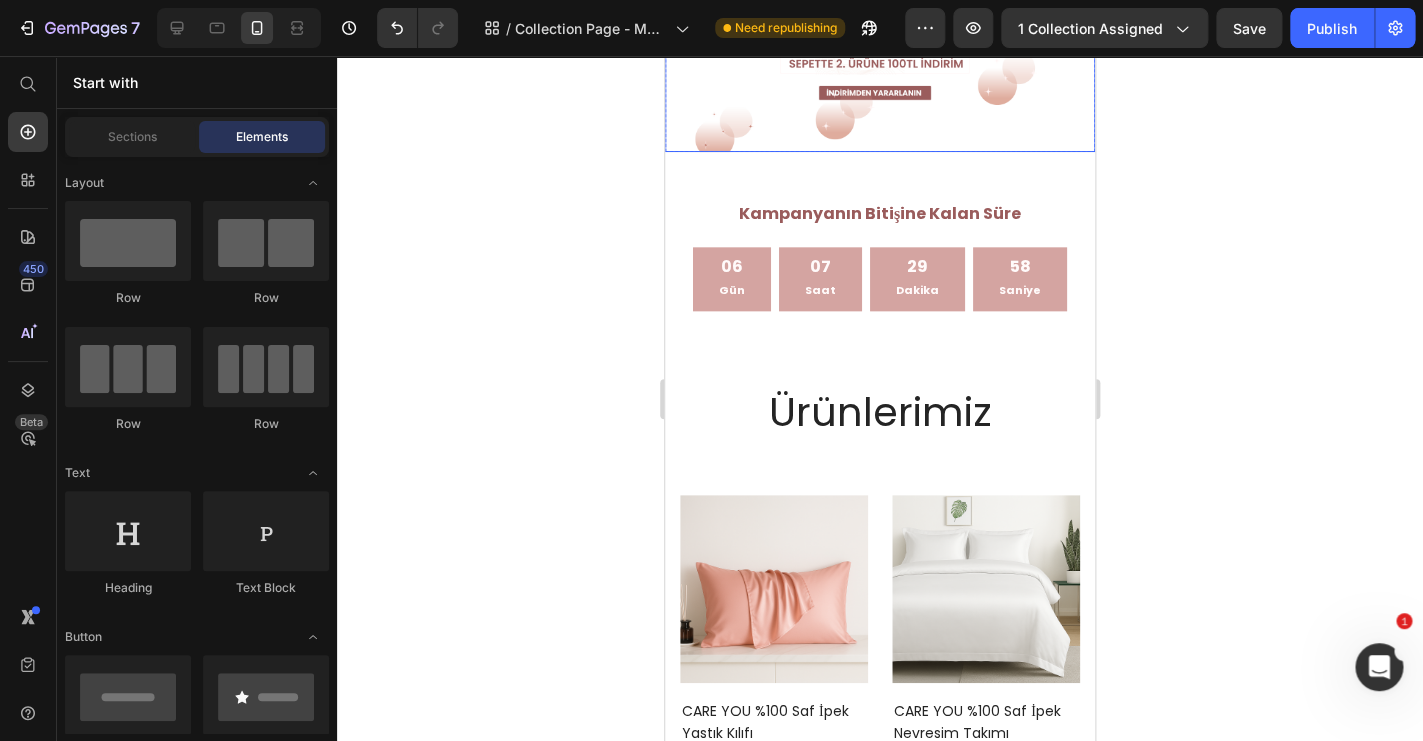 scroll, scrollTop: 758, scrollLeft: 0, axis: vertical 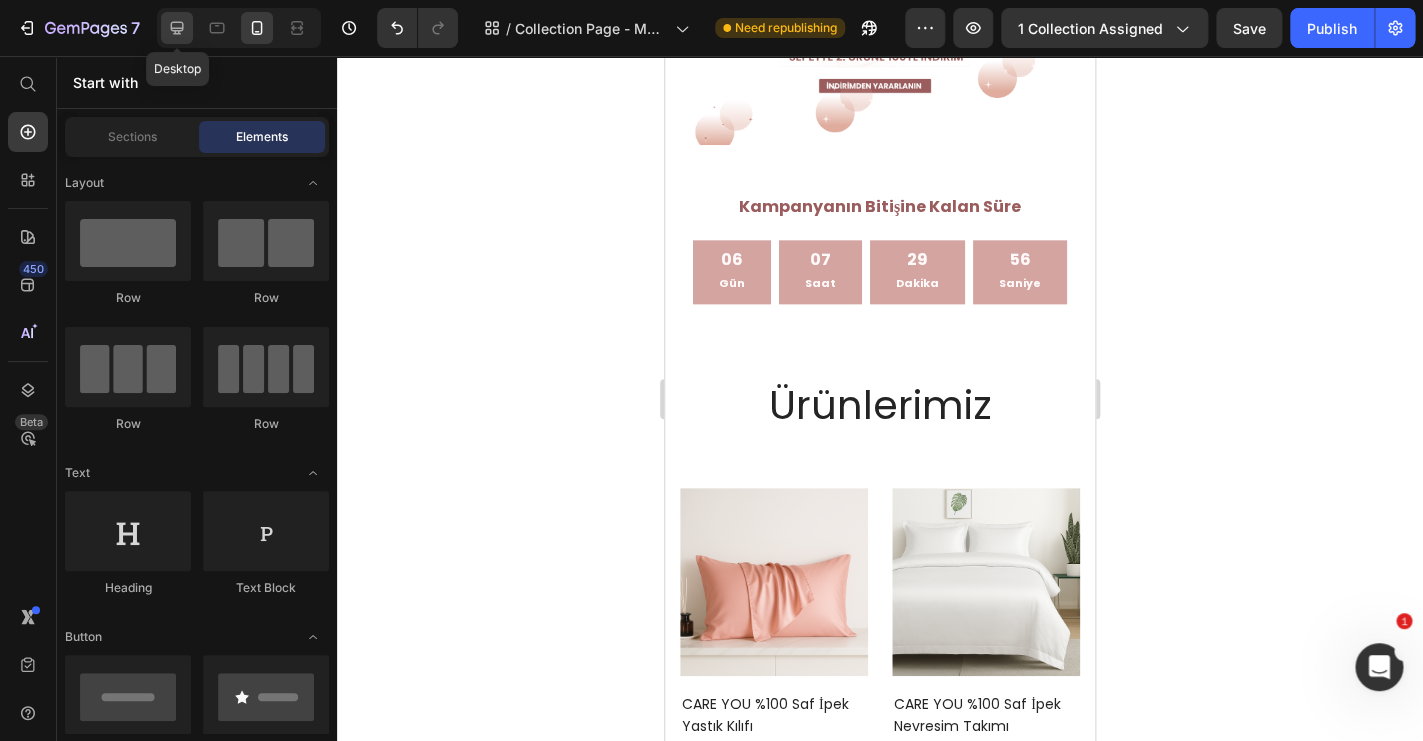 click 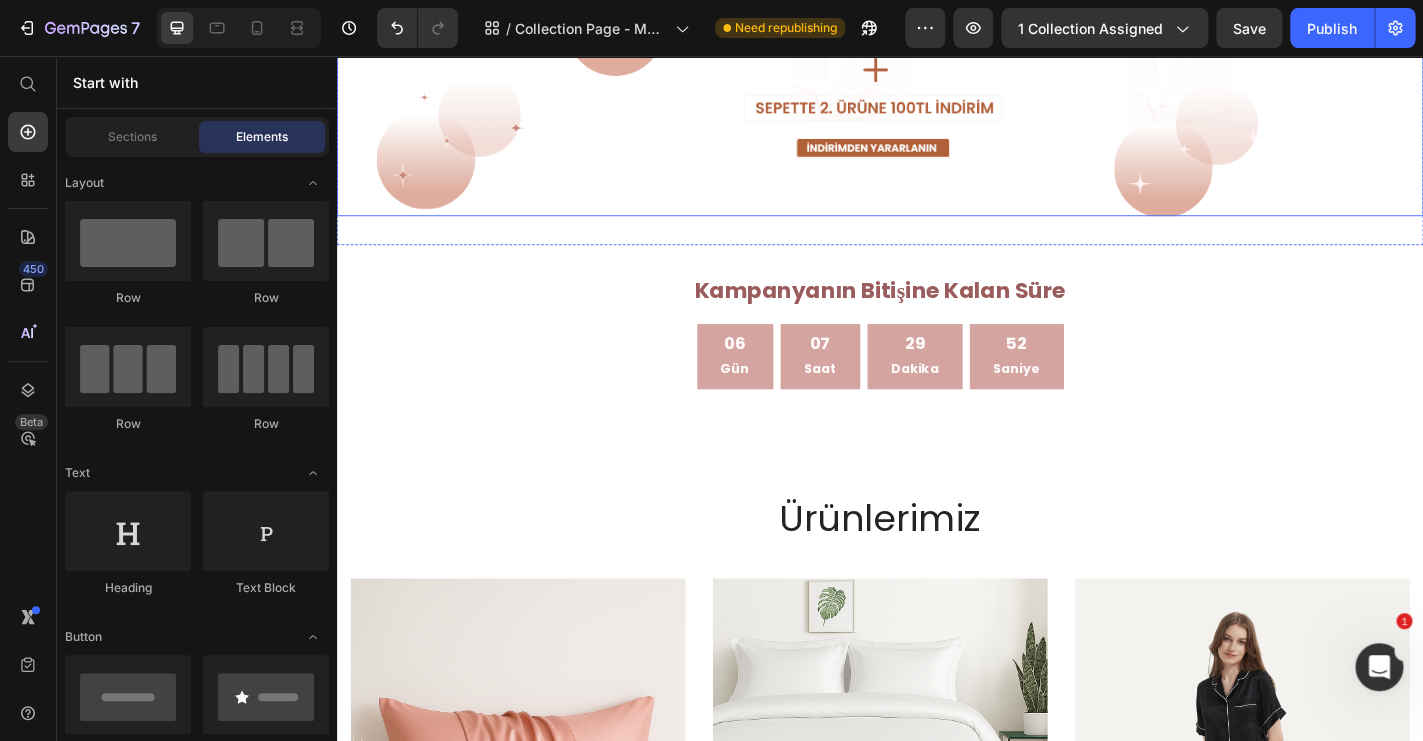 scroll, scrollTop: 561, scrollLeft: 0, axis: vertical 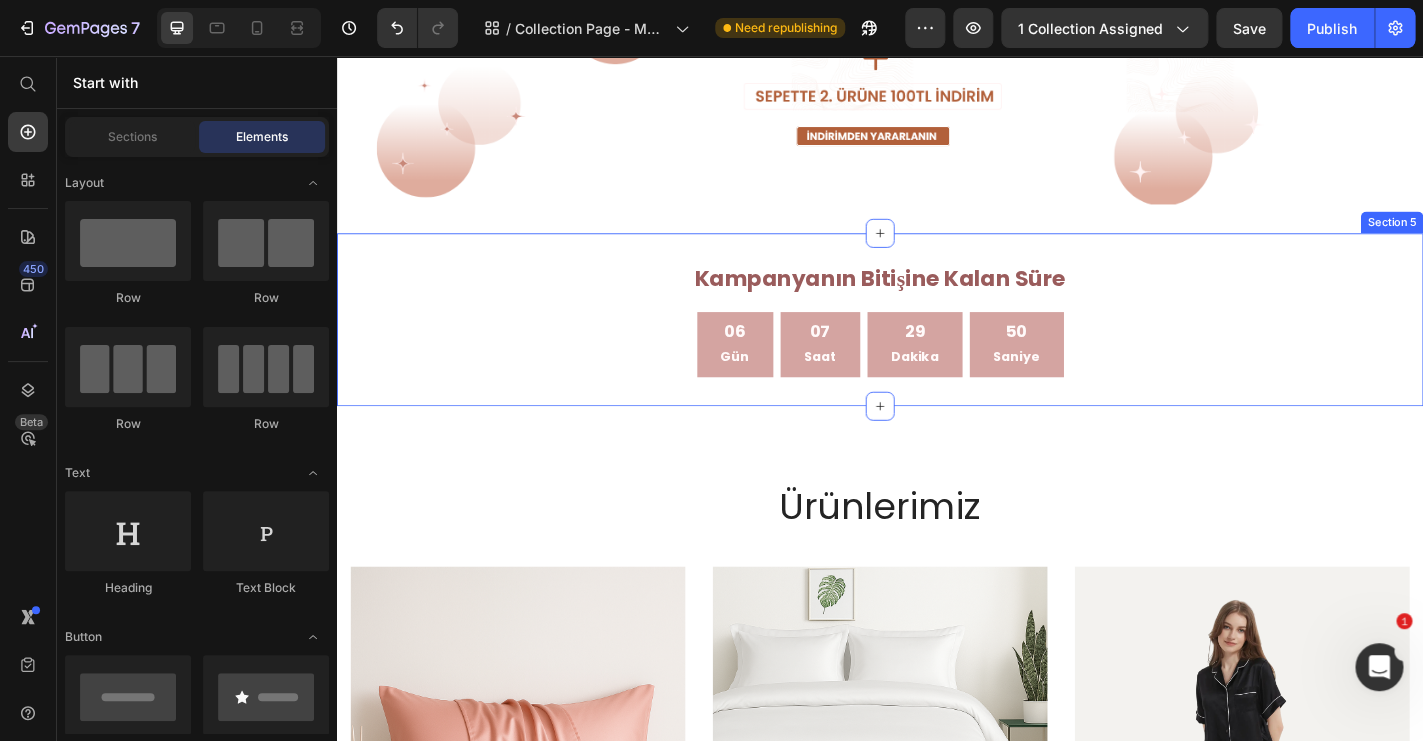 click on "⁠⁠⁠⁠⁠⁠⁠ Kampanyanın Bitişine Kalan Süre Heading 06 Gün 07 Saat 29 Dakika 50 Saniye Countdown Timer Section 5" at bounding box center (937, 348) 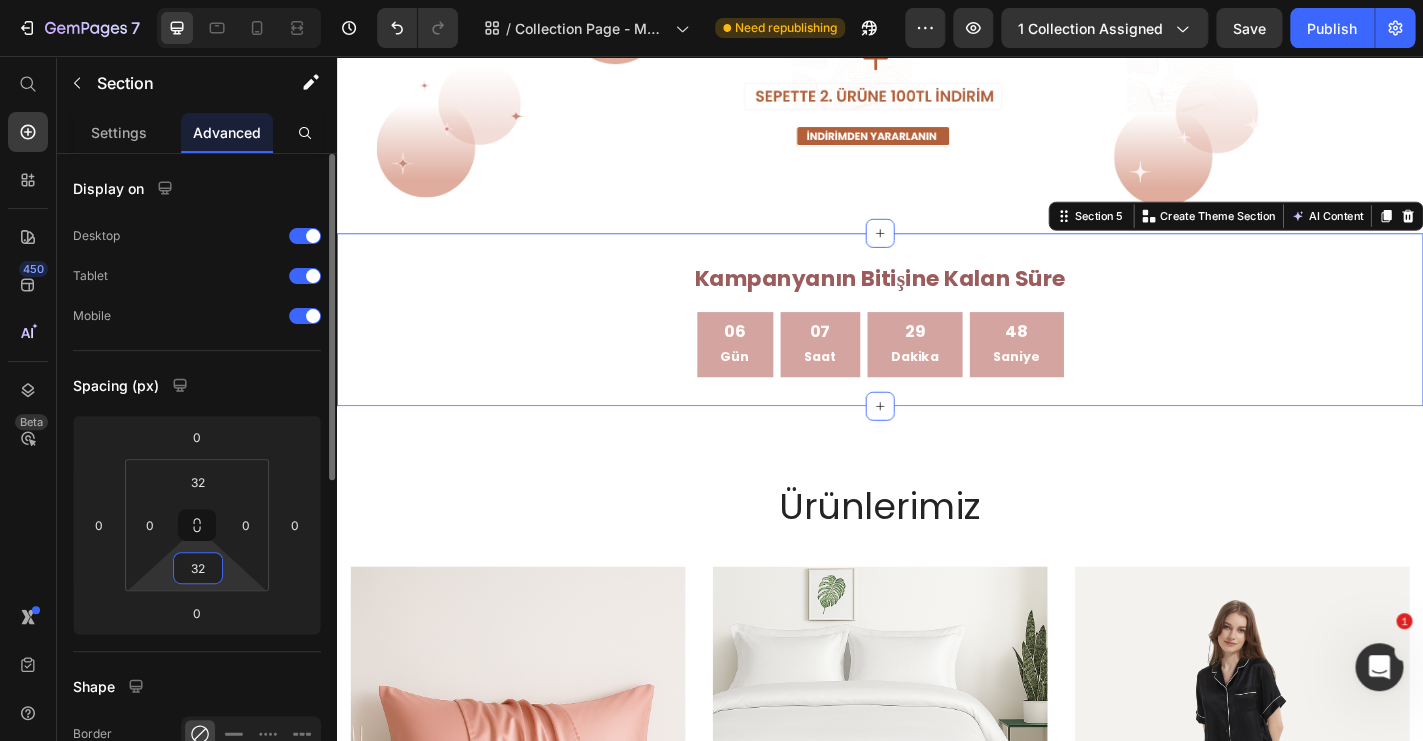 click on "32" at bounding box center (198, 568) 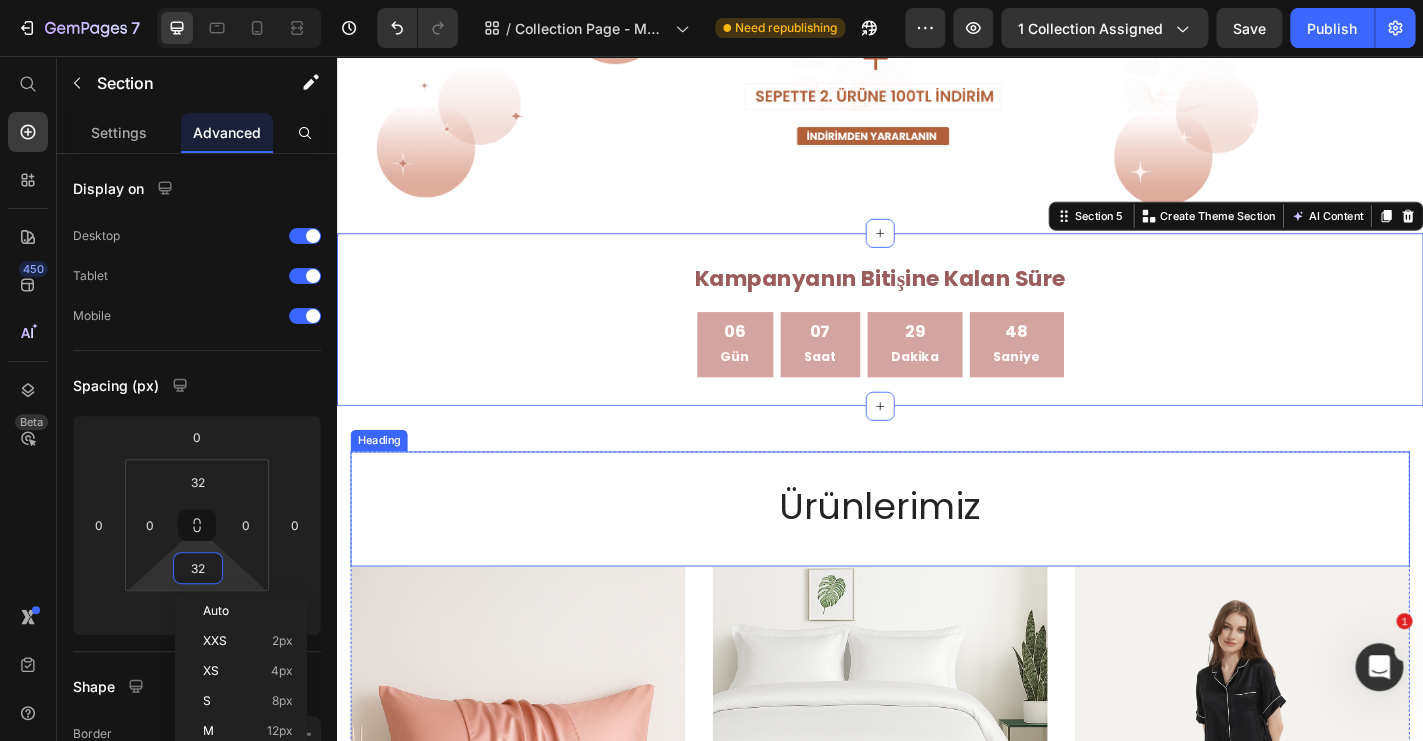 click on "Ürünlerimiz Heading" at bounding box center [937, 556] 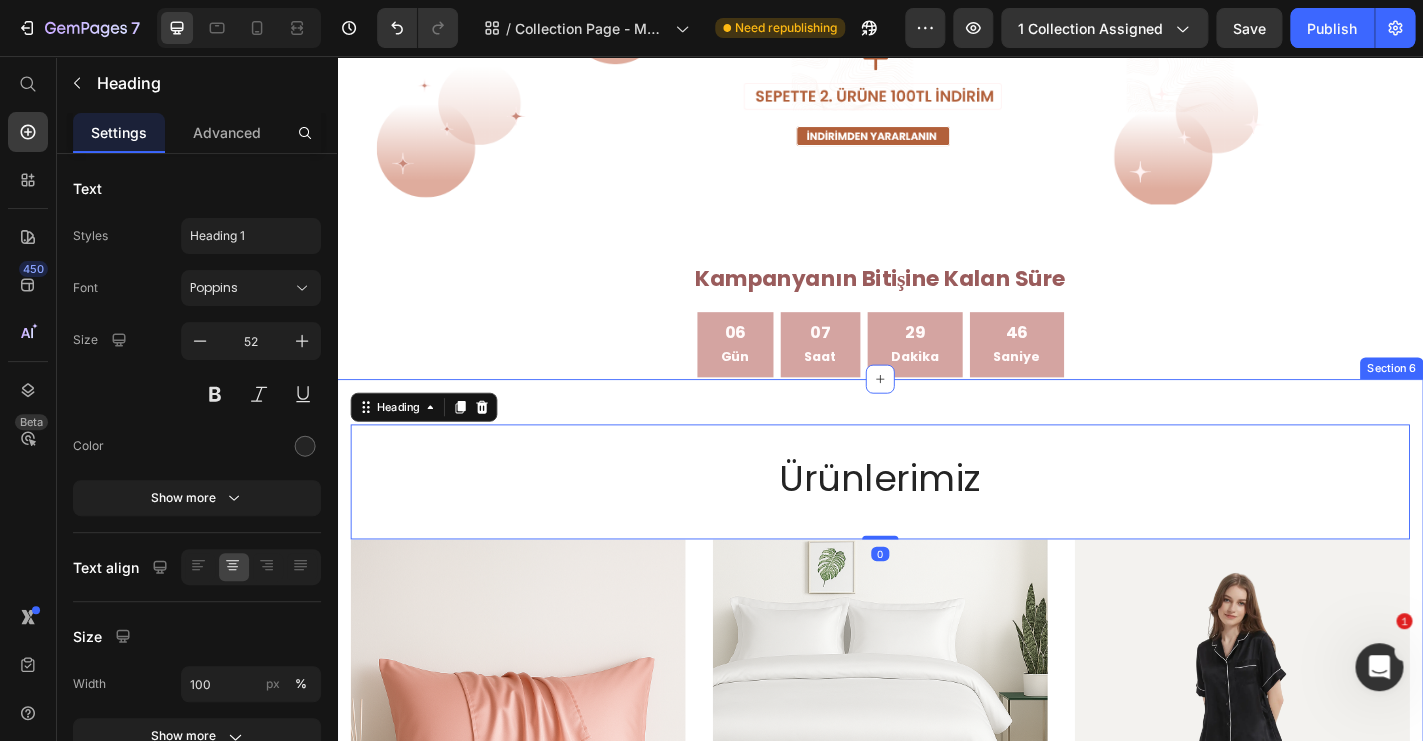 click on "Ürünlerimiz Heading   0 Product Images & Gallery Row CARE YOU %100 Saf İpek Yastık Kılıfı (P) Title 1,799.00TL (P) Price 2,299.00TL (P) Price Row Row Product Images & Gallery Row CARE YOU %100 Saf İpek Nevresim Takımı (P) Title 28,499.00TL (P) Price 34,999.00TL (P) Price Row Row Product Images & Gallery Row CARE YOU %100 Saf İpek Kısa Pijama Takımı (P) Title 5,999.00TL (P) Price 6,999.00TL (P) Price Row Row Product Images & Gallery Row CARE YOU %100 Saf İpek Uzun Pijama Takımı (P) Title 7,299.00TL (P) Price 7,699.00TL (P) Price Row Row Product Images & Gallery Row CARE YOU %100 Saf İpek Gecelik (P) Title 4,299.00TL (P) Price 4,899.00TL (P) Price Row Row Product Images & Gallery Row CARE YOU %100 Saf İpek Sabahlık (P) Title 6,299.00TL (P) Price 7,299.00TL (P) Price Row Row Product Images & Gallery Row CARE YOU %100 Saf İpek Fular (P) Title 1,199.00TL (P) Price 1,599.00TL (P) Price Row Row Product Images & Gallery Row CARE YOU %100 Saf İpek Derin Uyku Maskesi (P) Title 1,599.00TL (P) Price" at bounding box center [937, 1218] 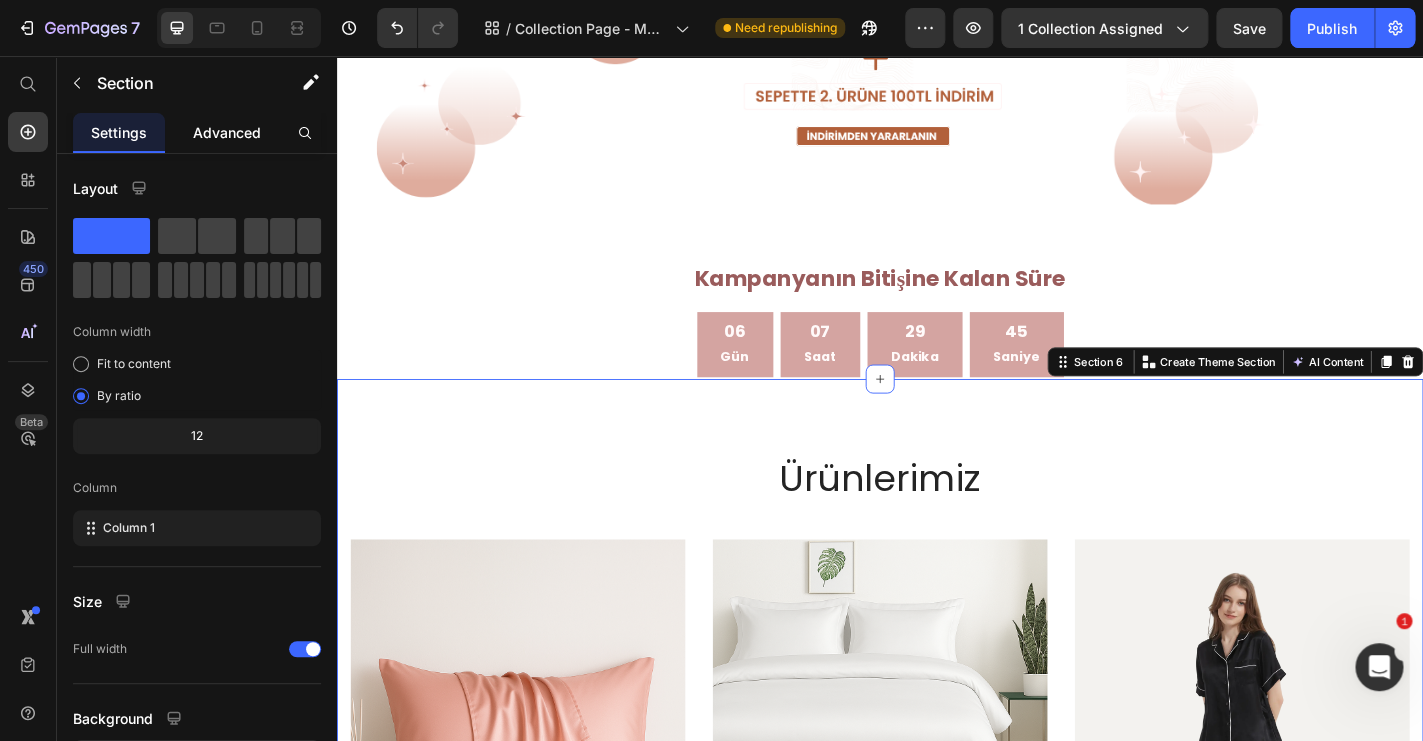 click on "Advanced" 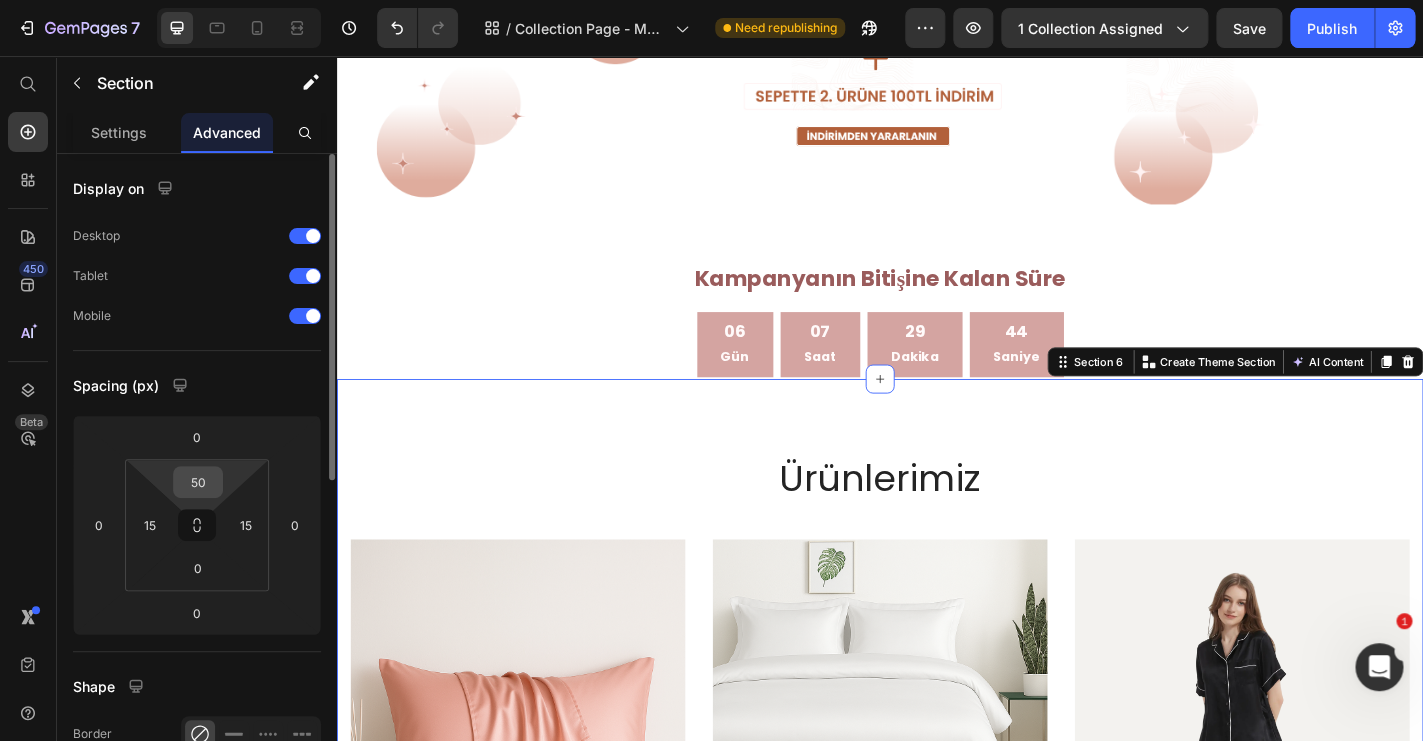 click on "50" at bounding box center (198, 482) 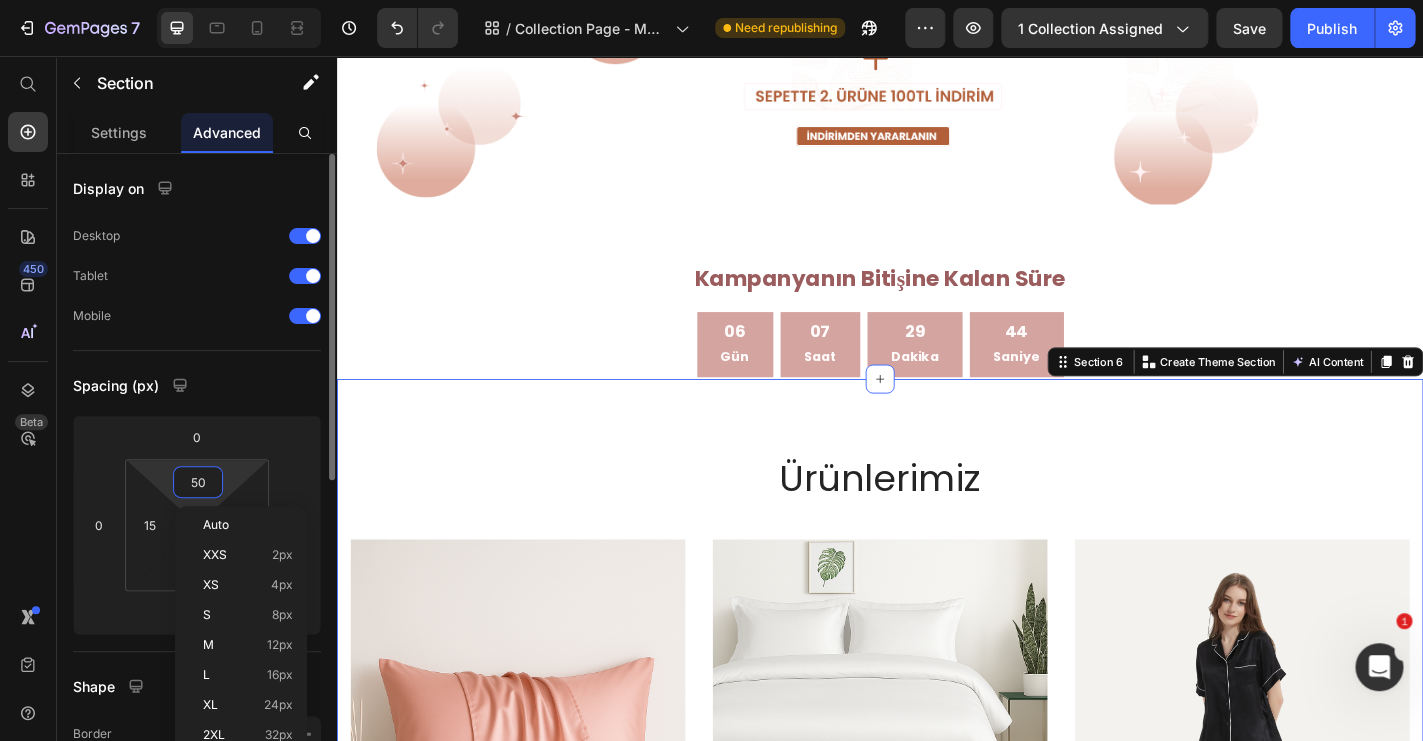 type on "0" 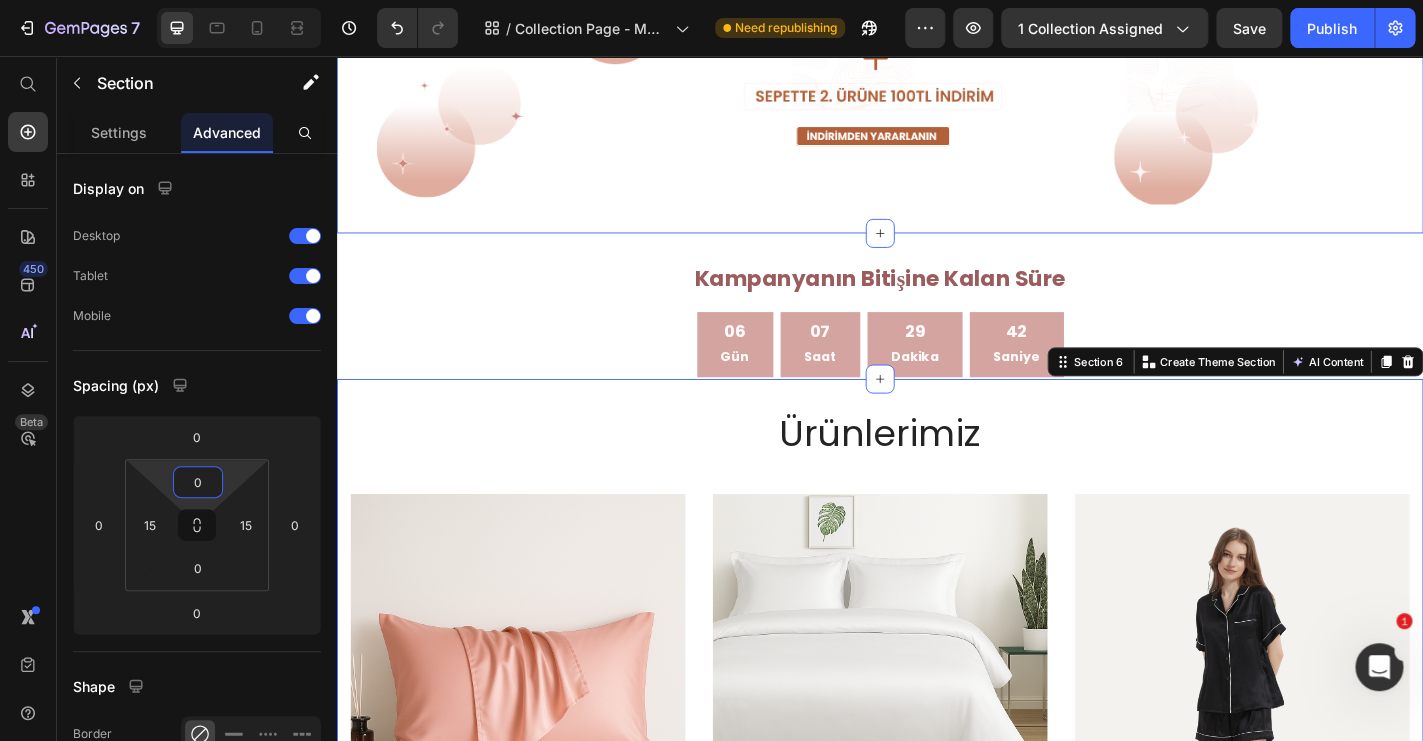 click on "Image Section 4" at bounding box center (937, 51) 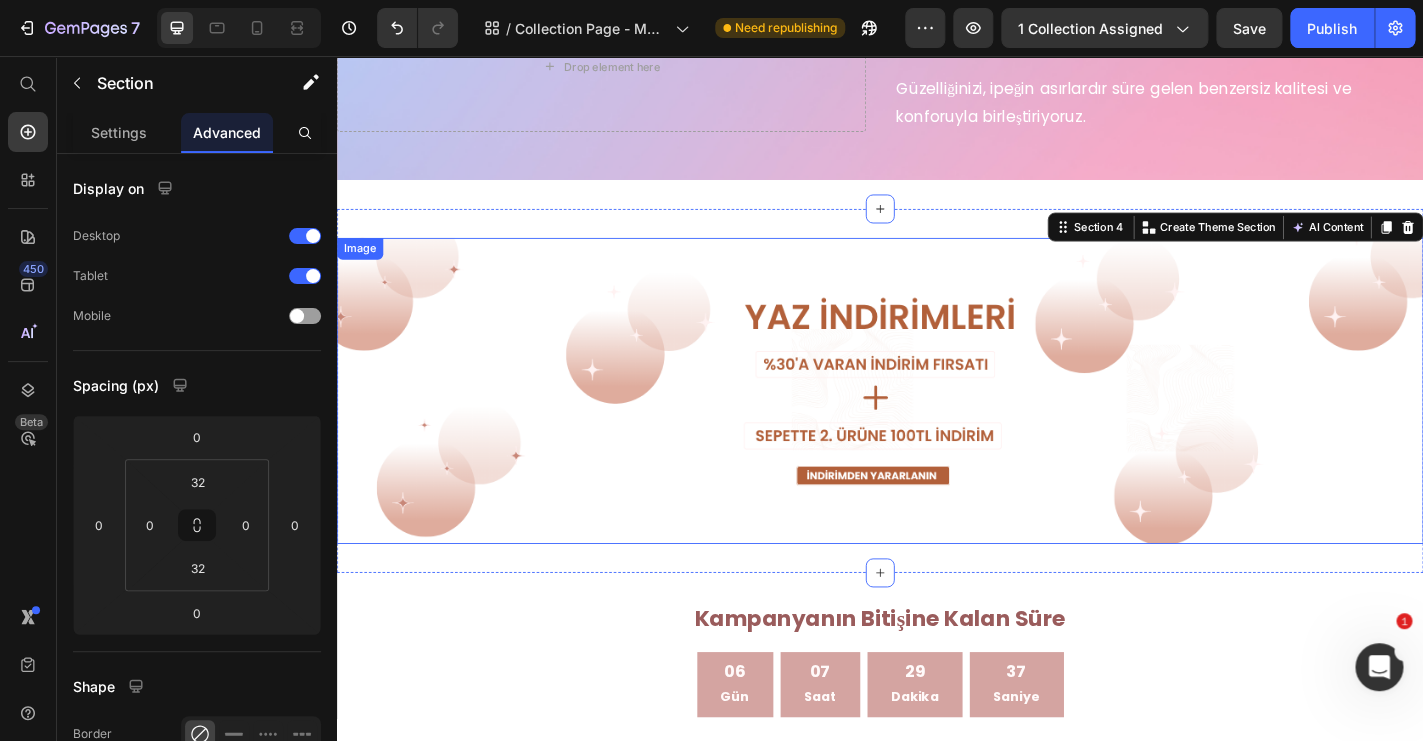 scroll, scrollTop: 182, scrollLeft: 0, axis: vertical 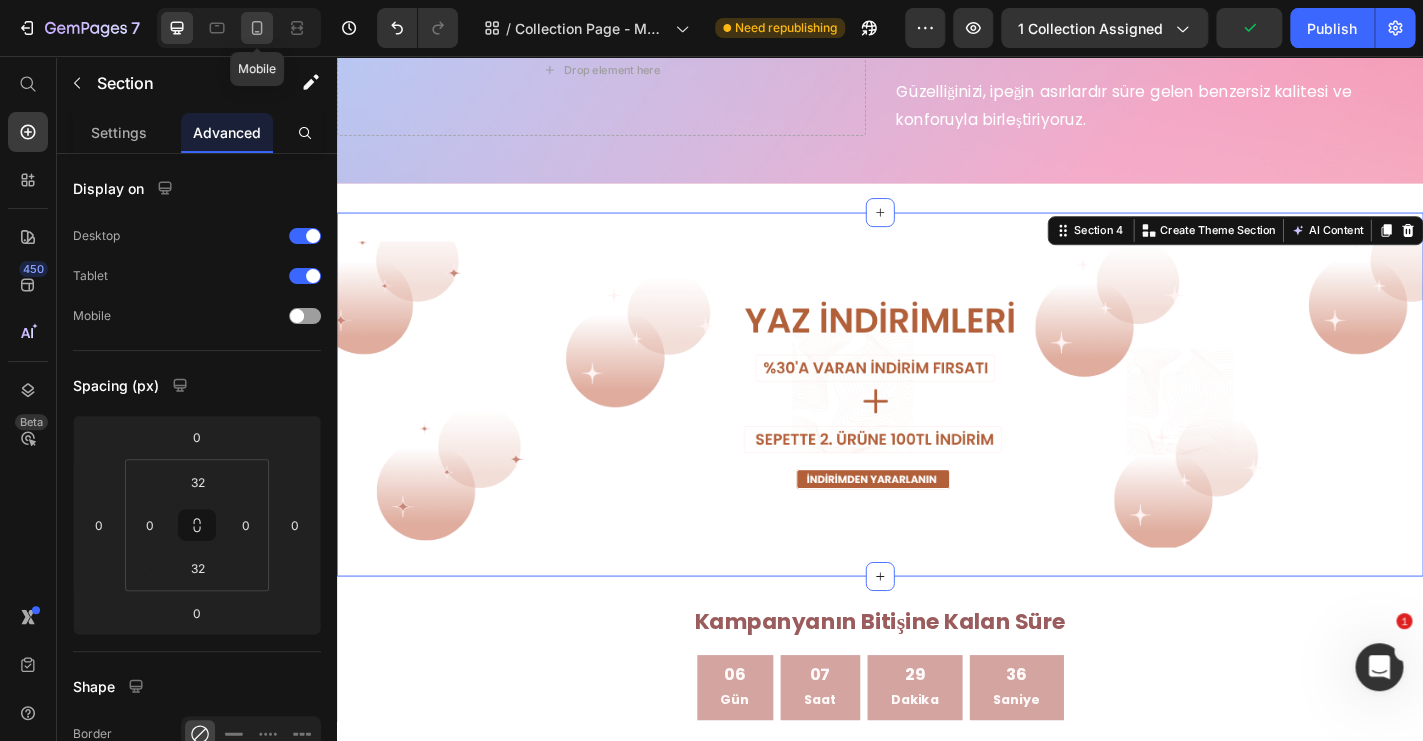 click 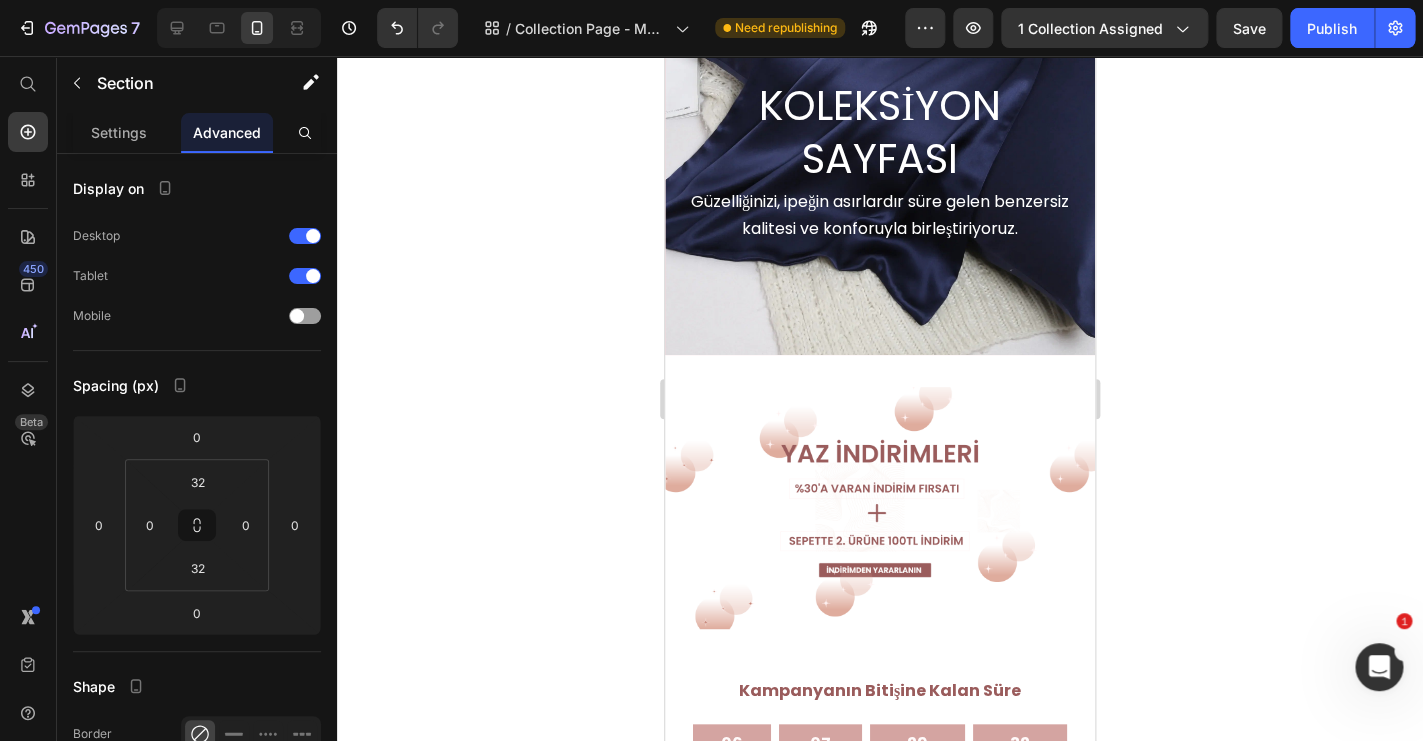 scroll, scrollTop: 273, scrollLeft: 0, axis: vertical 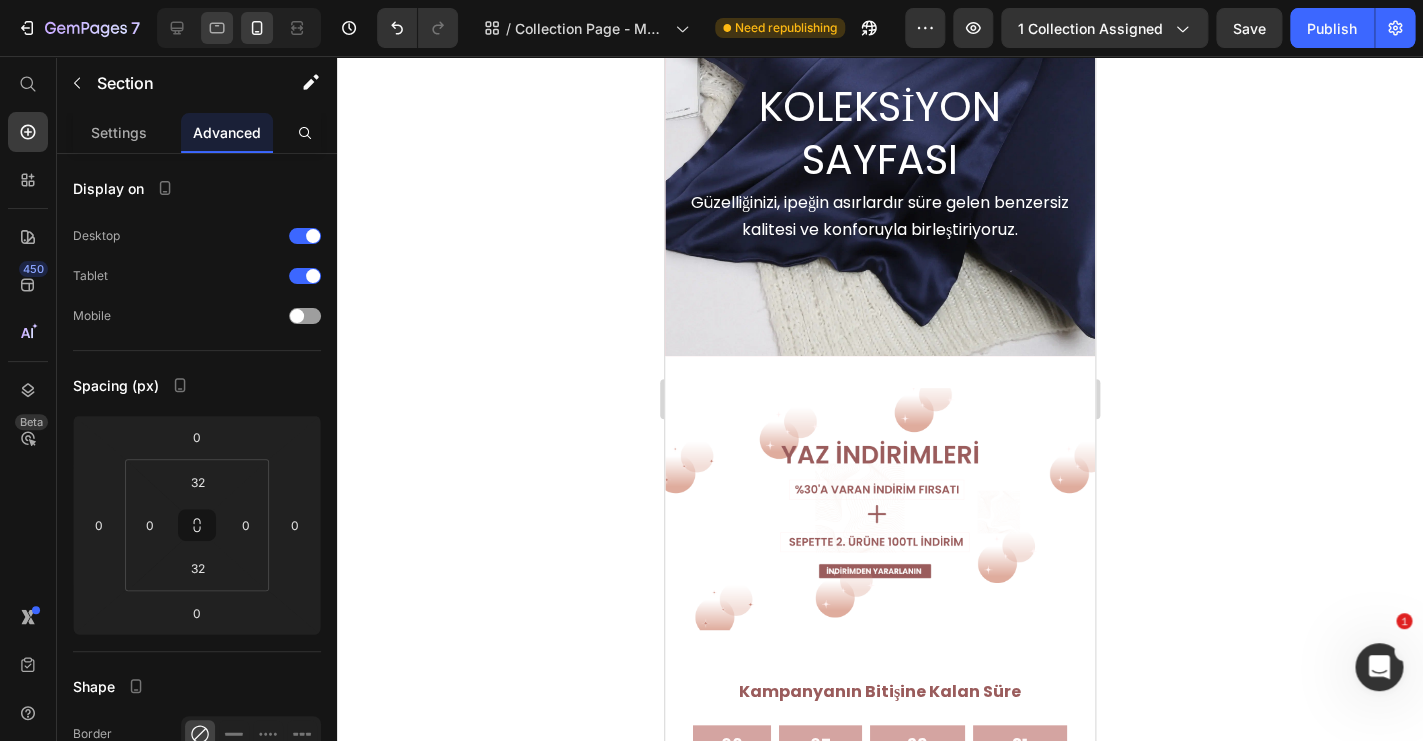 click 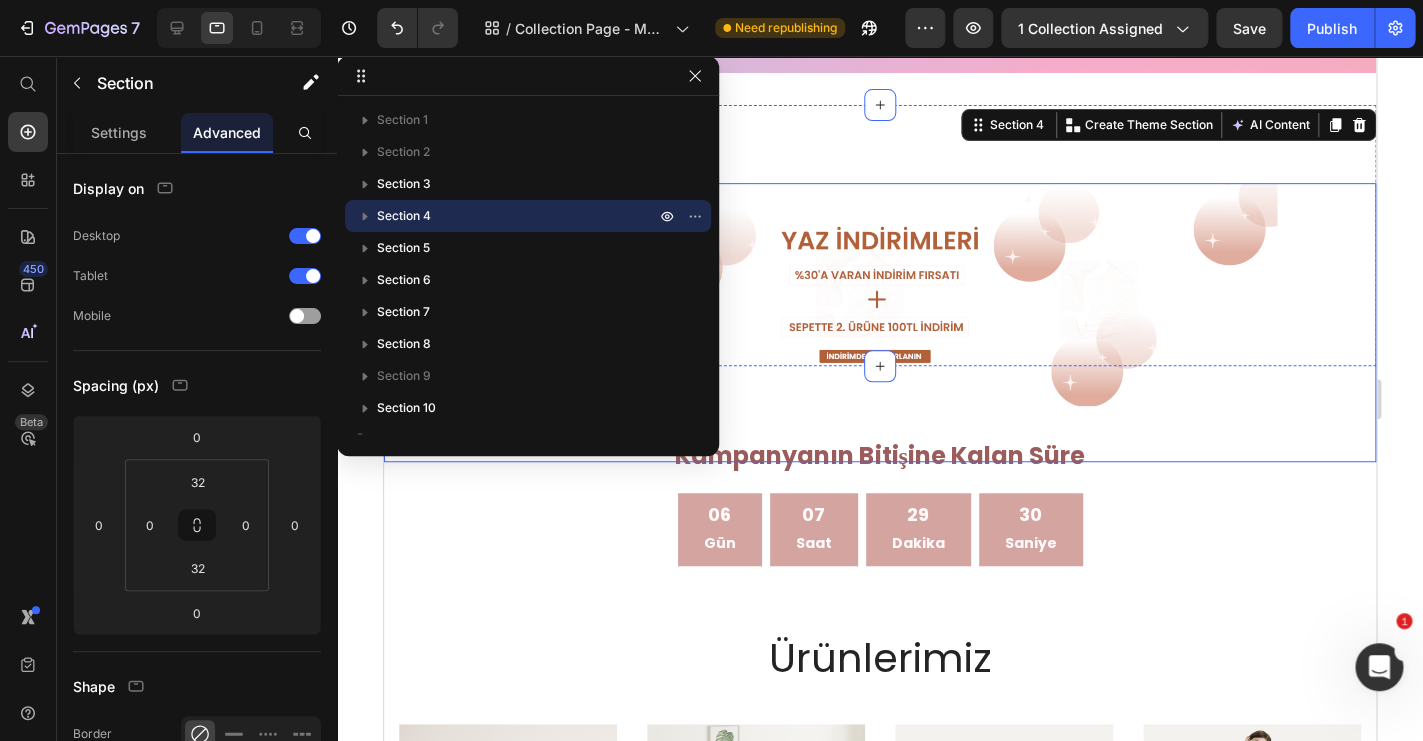 scroll, scrollTop: 316, scrollLeft: 0, axis: vertical 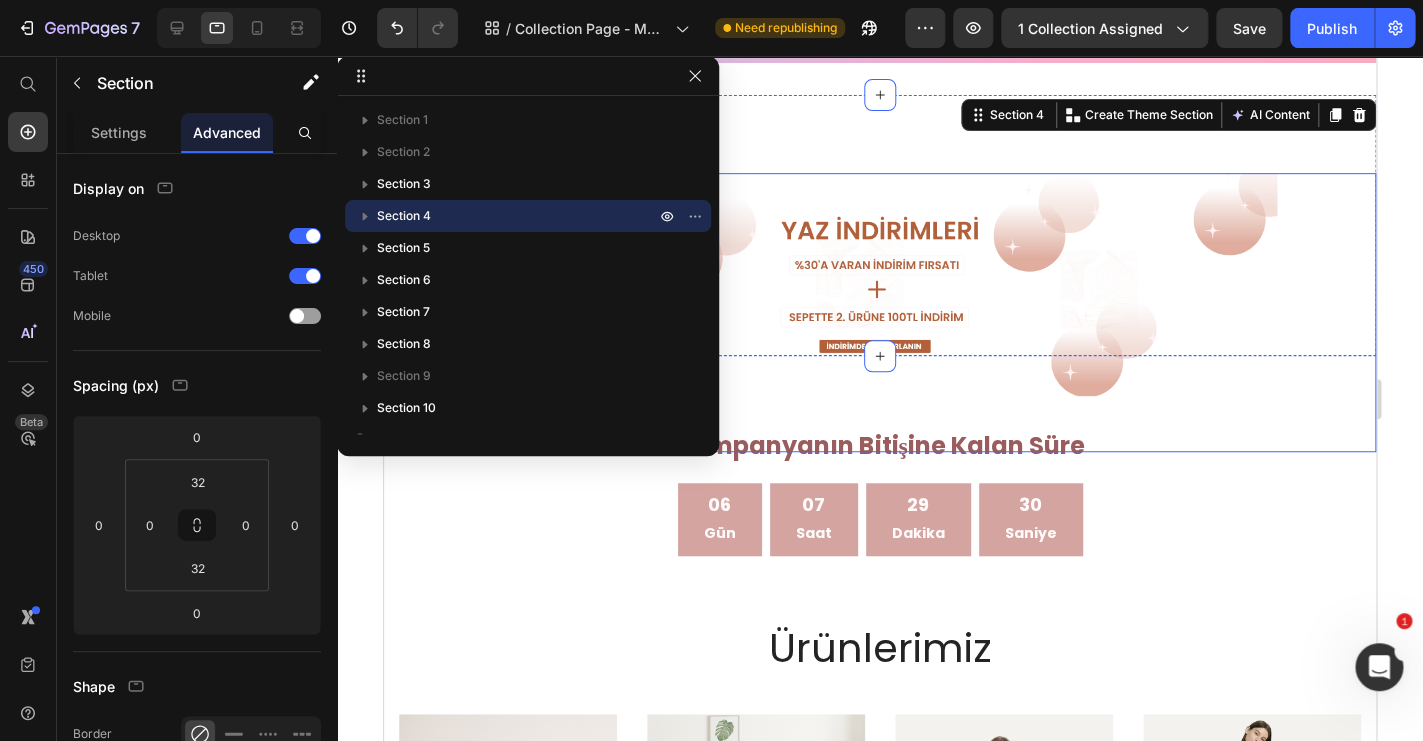click at bounding box center (880, 312) 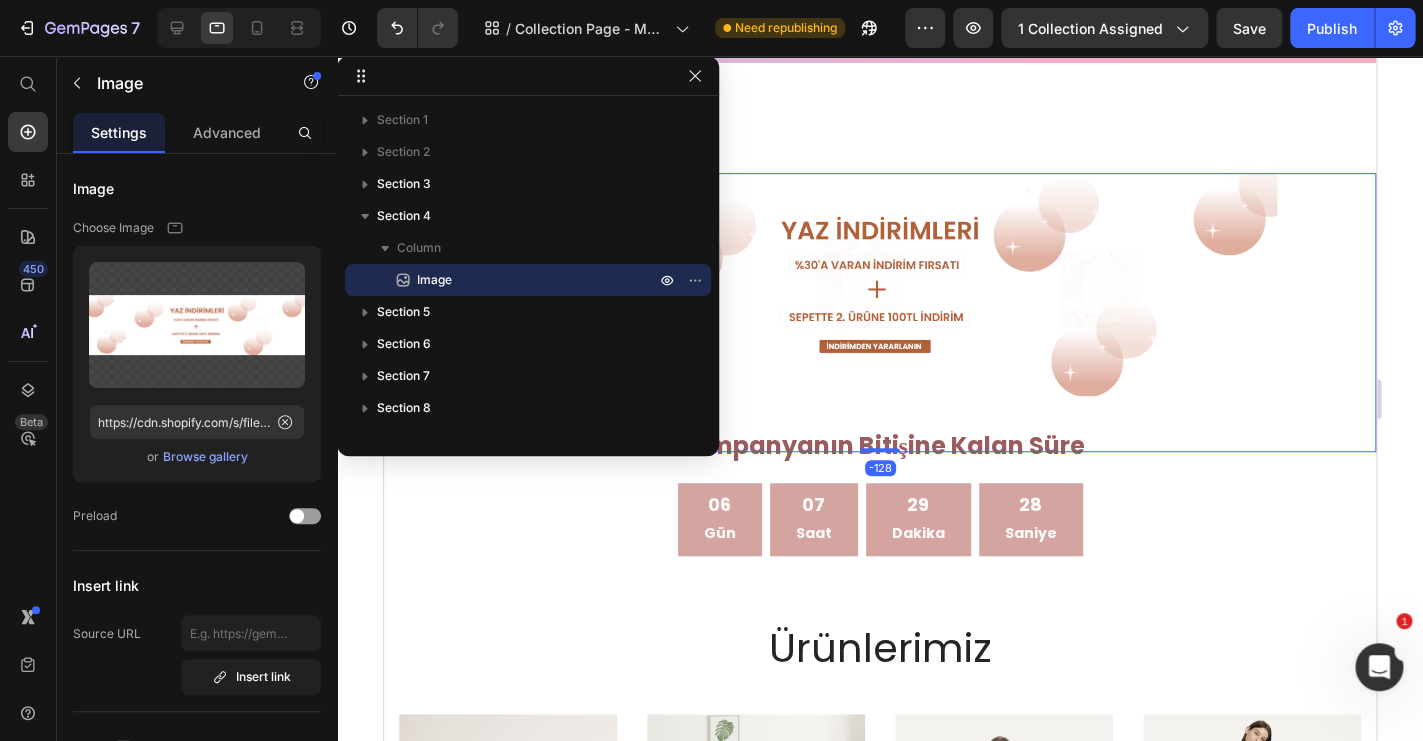 click 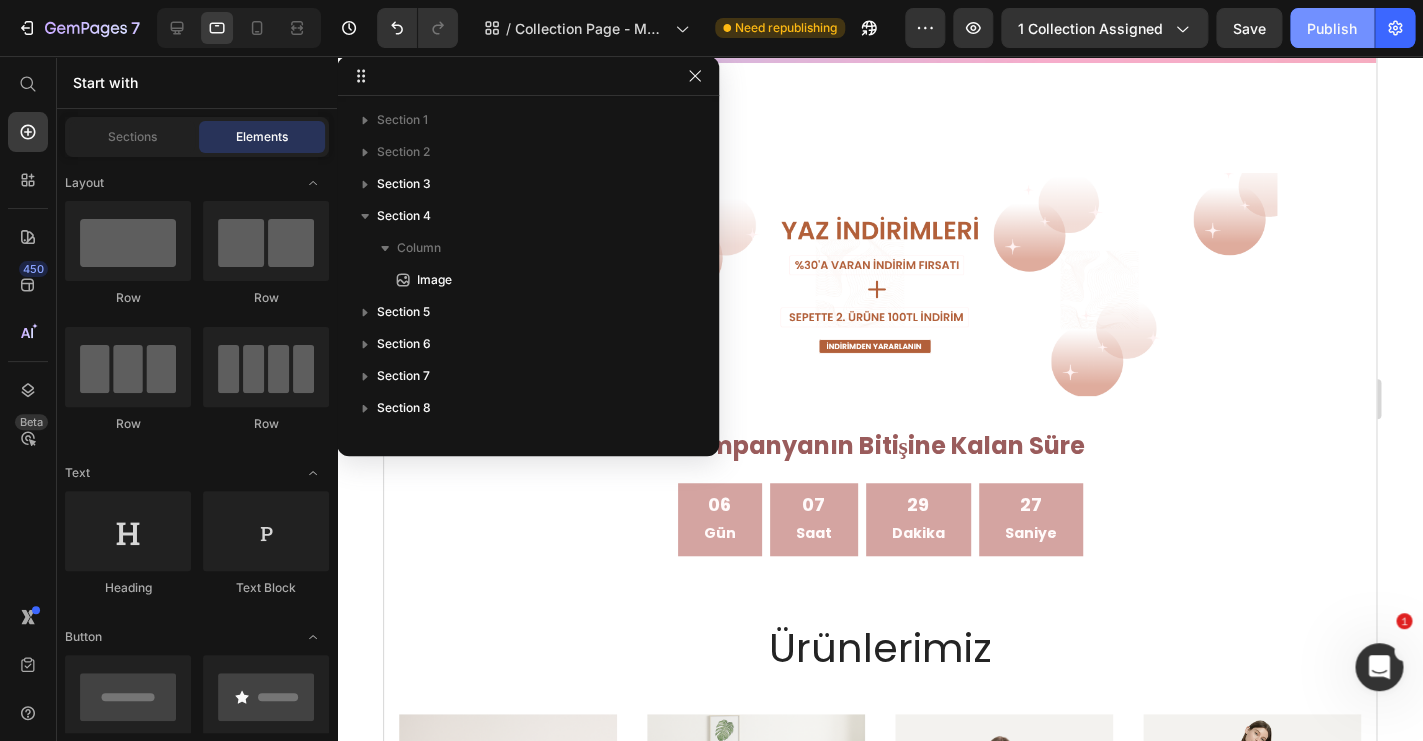 click on "Publish" at bounding box center [1332, 28] 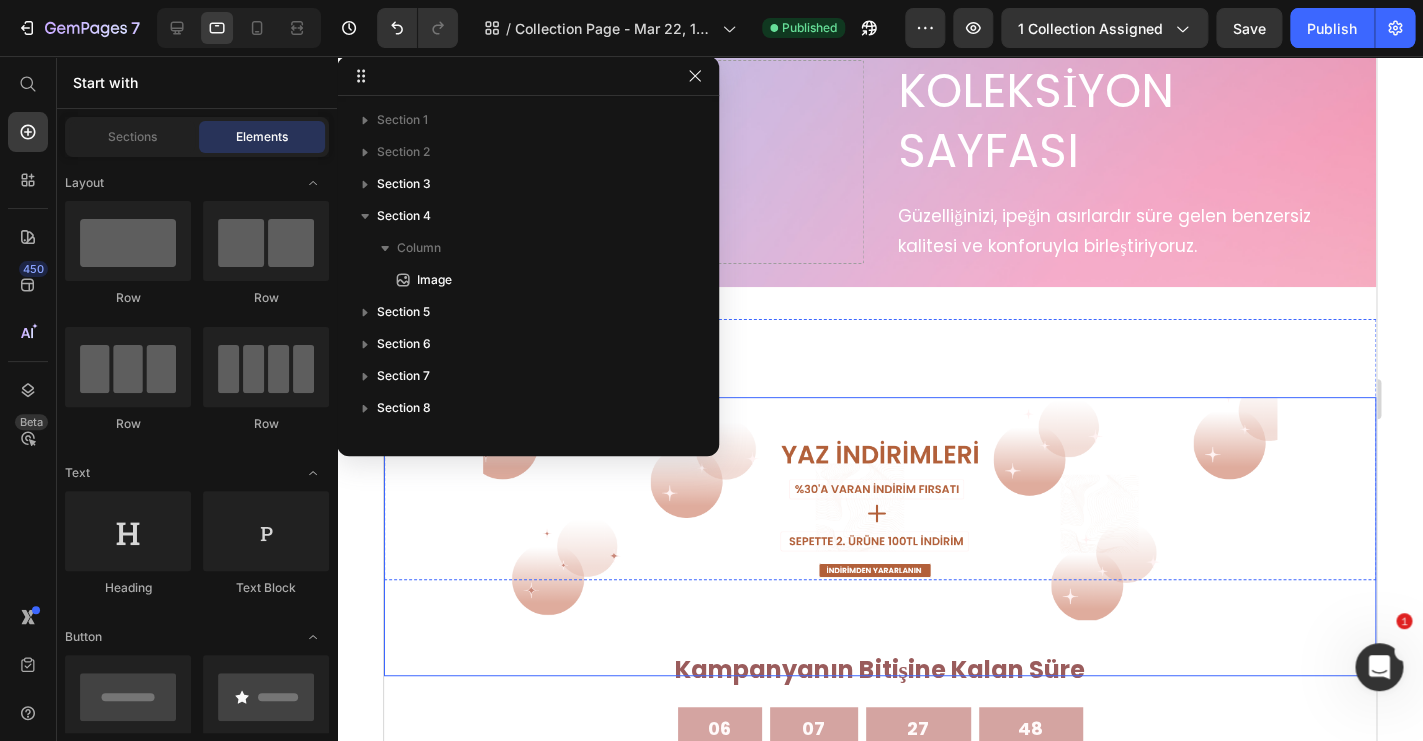 scroll, scrollTop: 186, scrollLeft: 0, axis: vertical 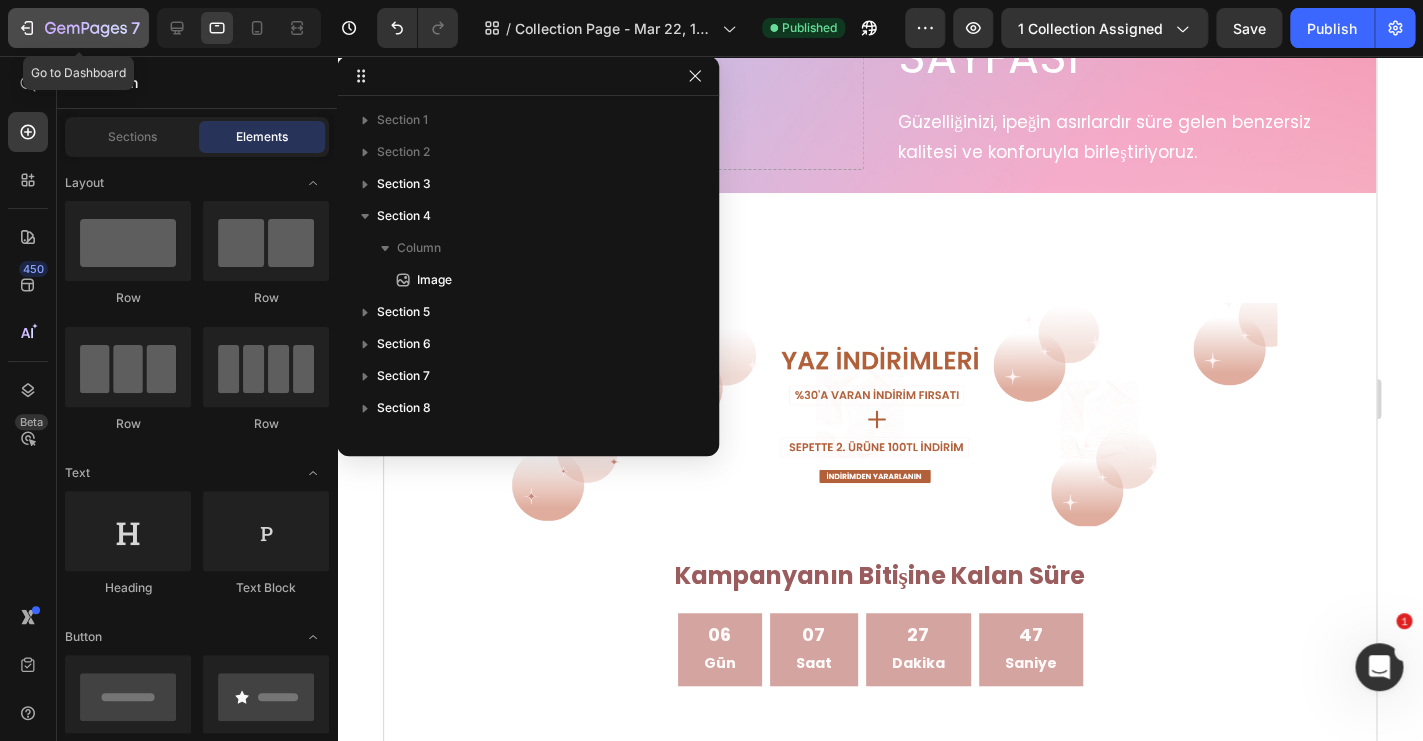click 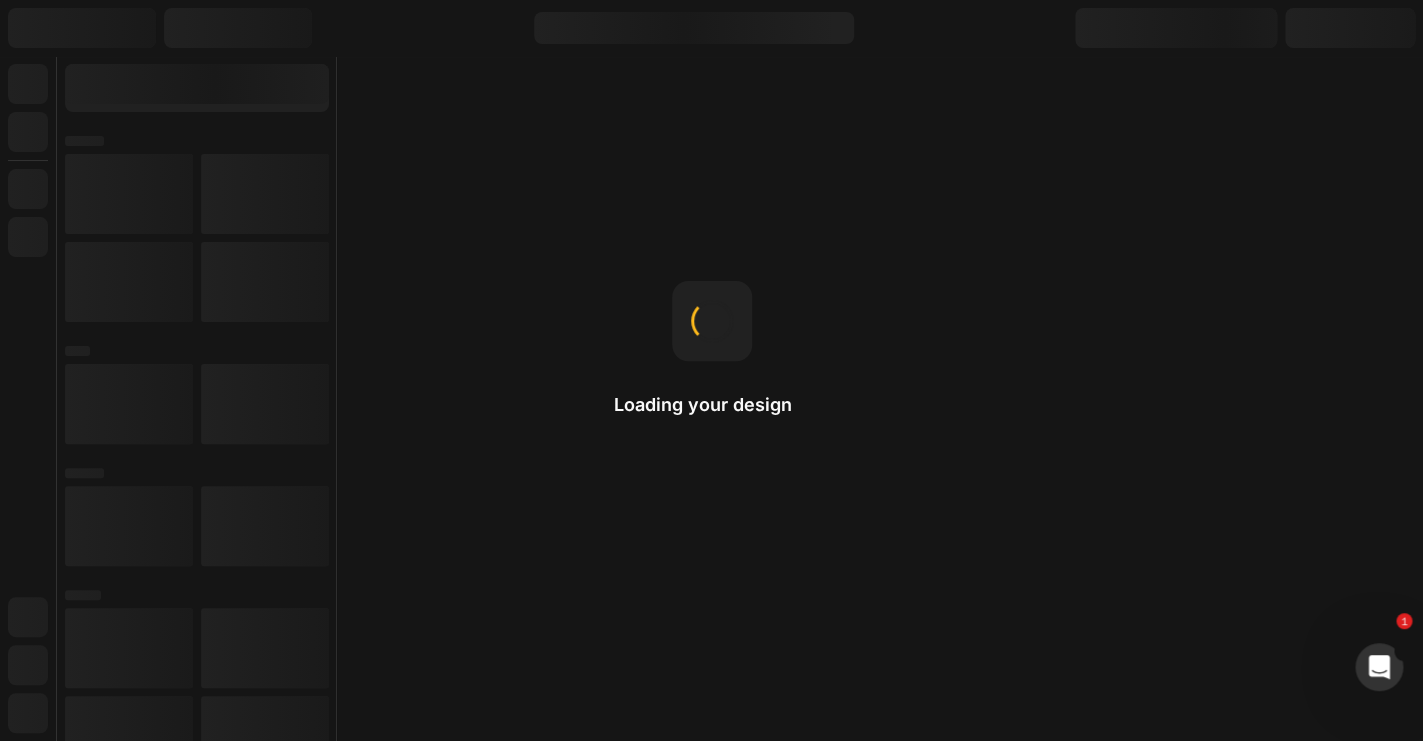 scroll, scrollTop: 0, scrollLeft: 0, axis: both 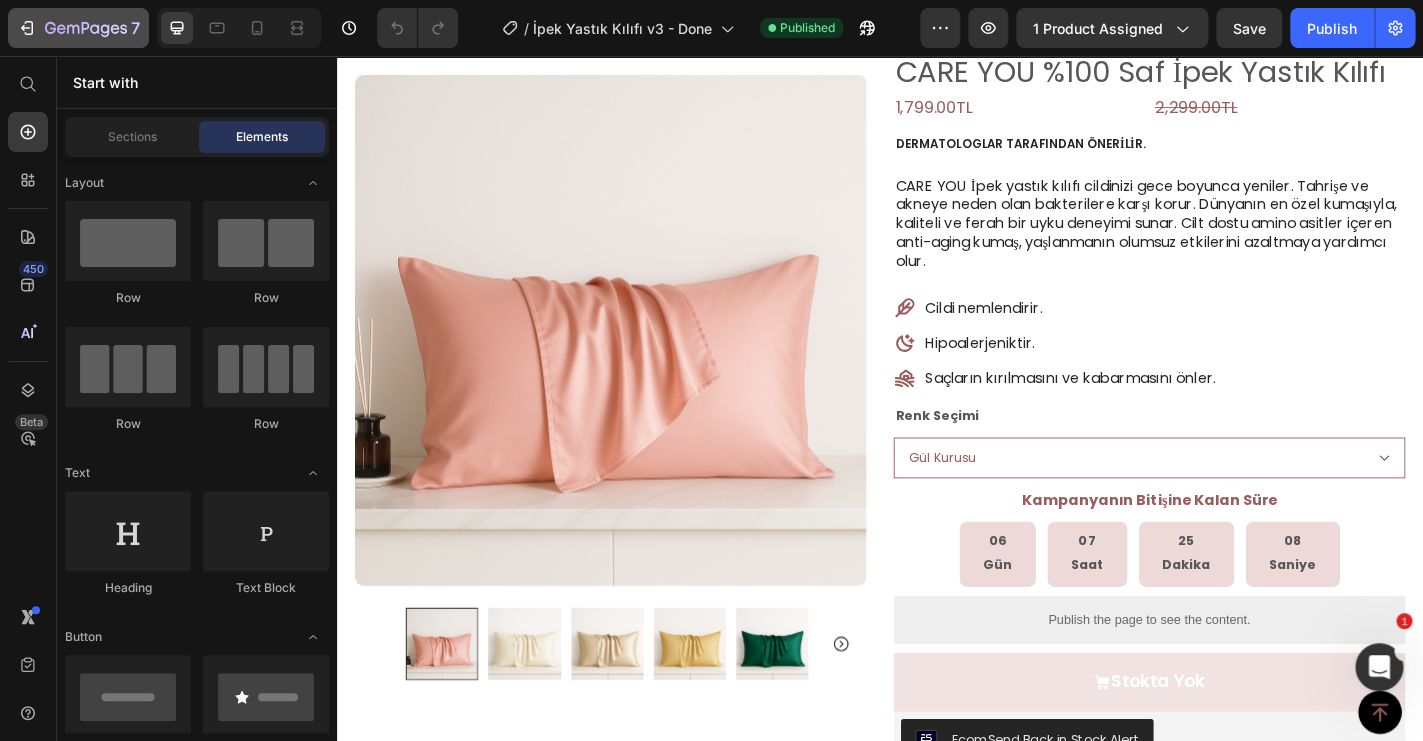 click 